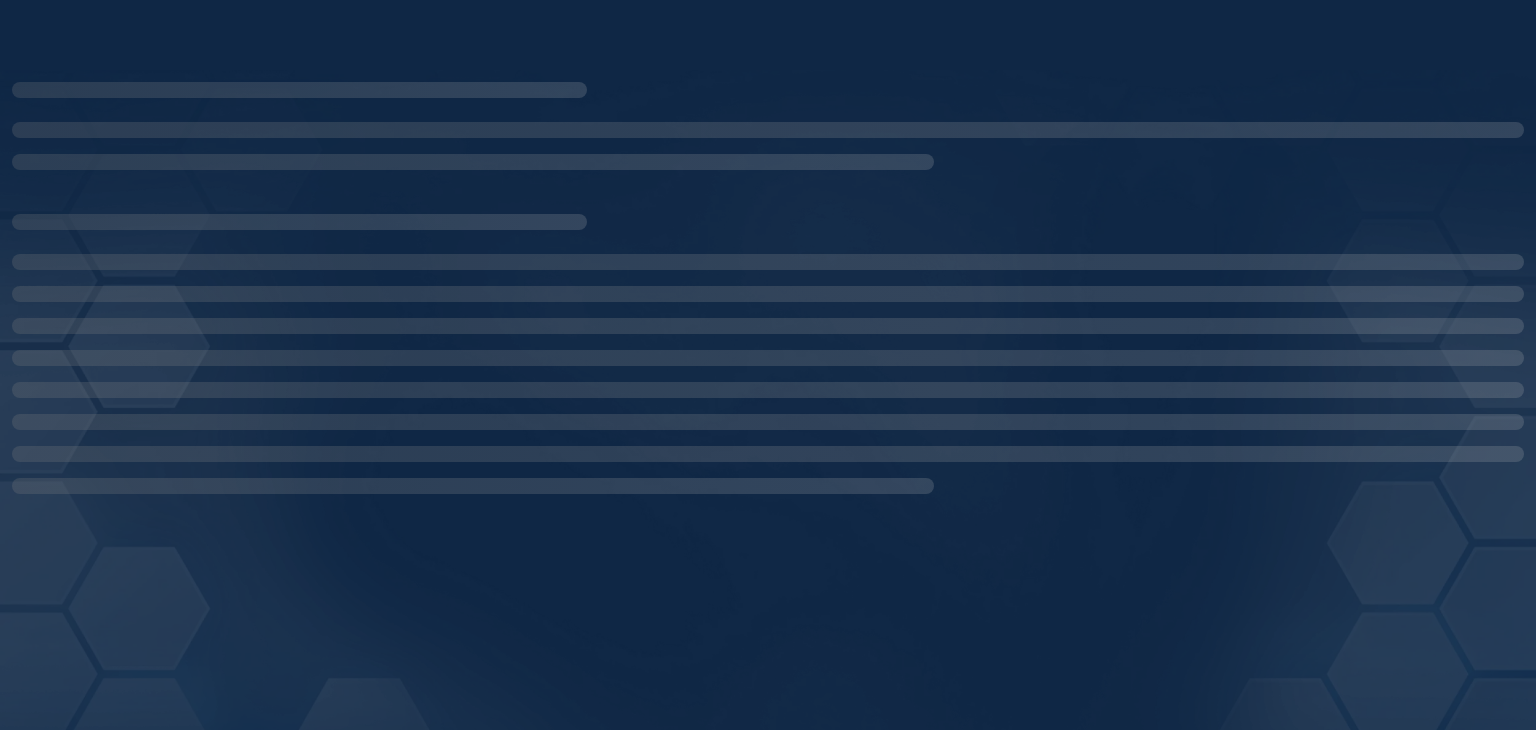 scroll, scrollTop: 0, scrollLeft: 0, axis: both 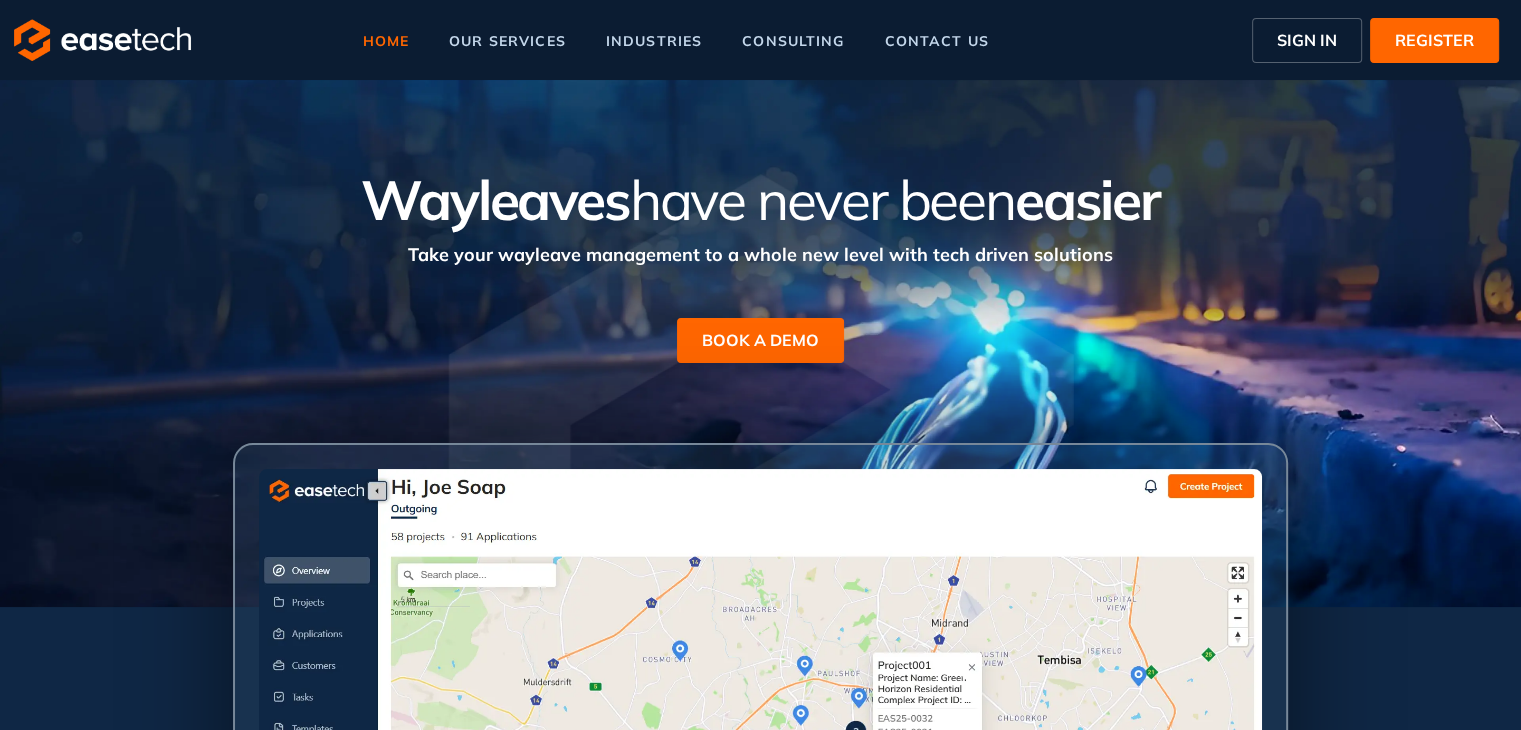 click on "SIGN IN" at bounding box center (1307, 40) 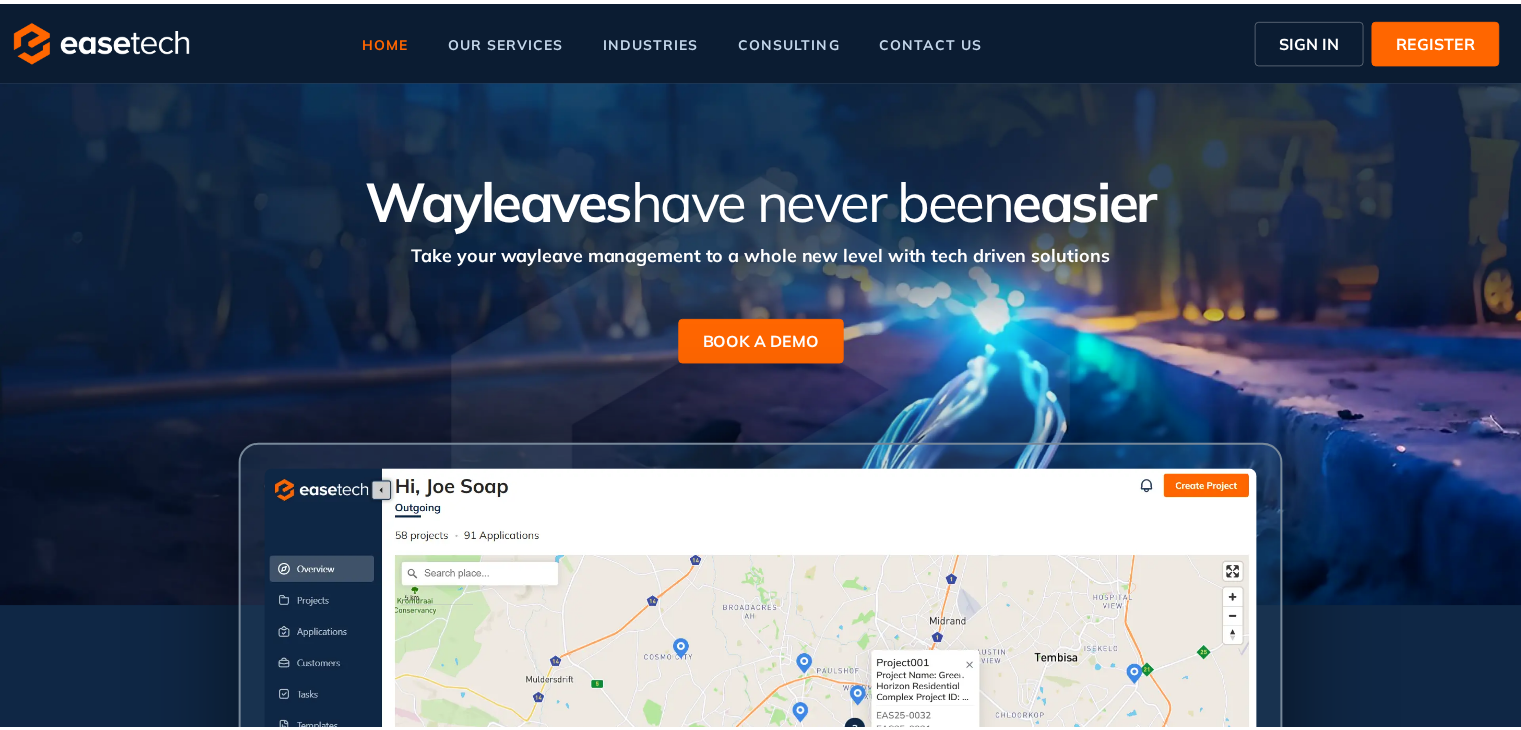 scroll, scrollTop: 0, scrollLeft: 0, axis: both 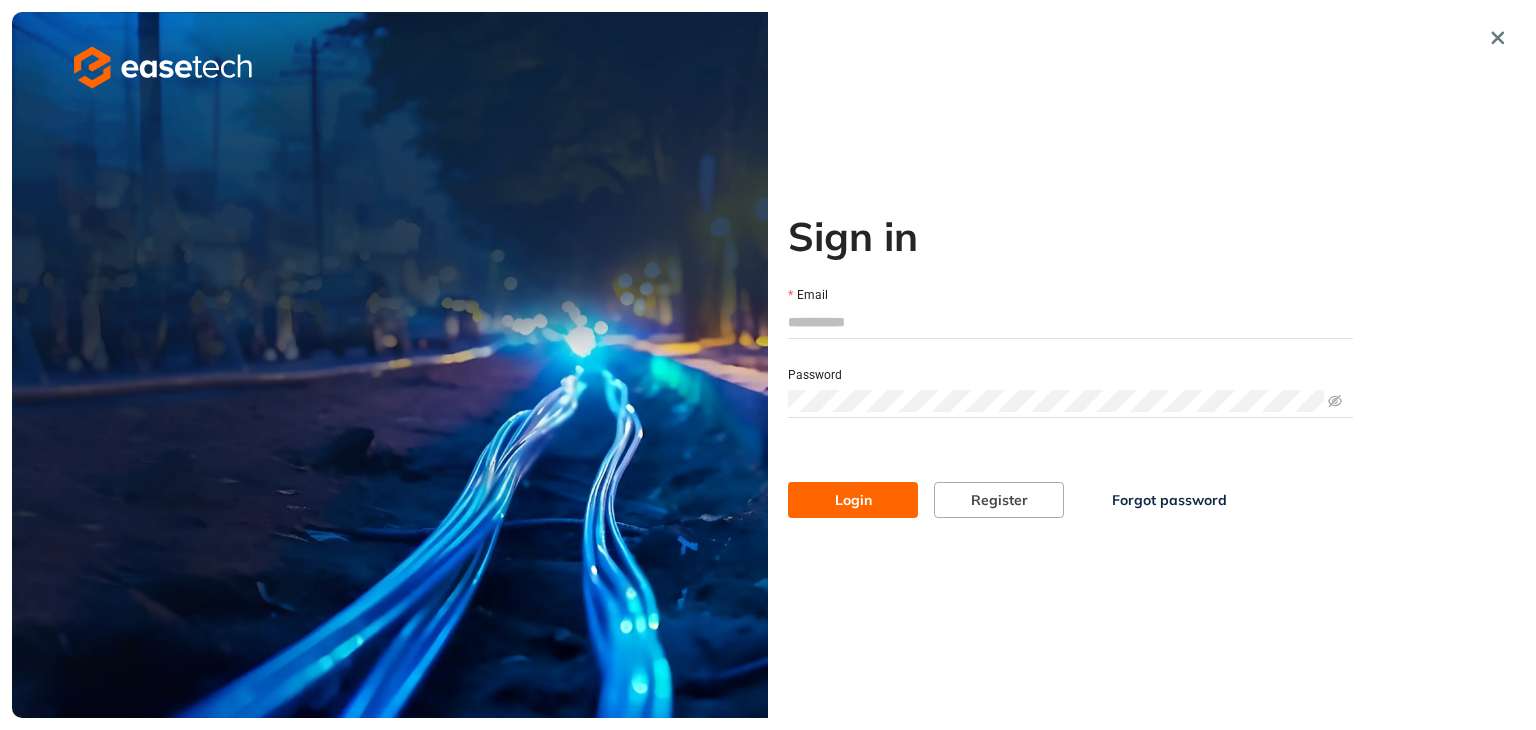 type on "**********" 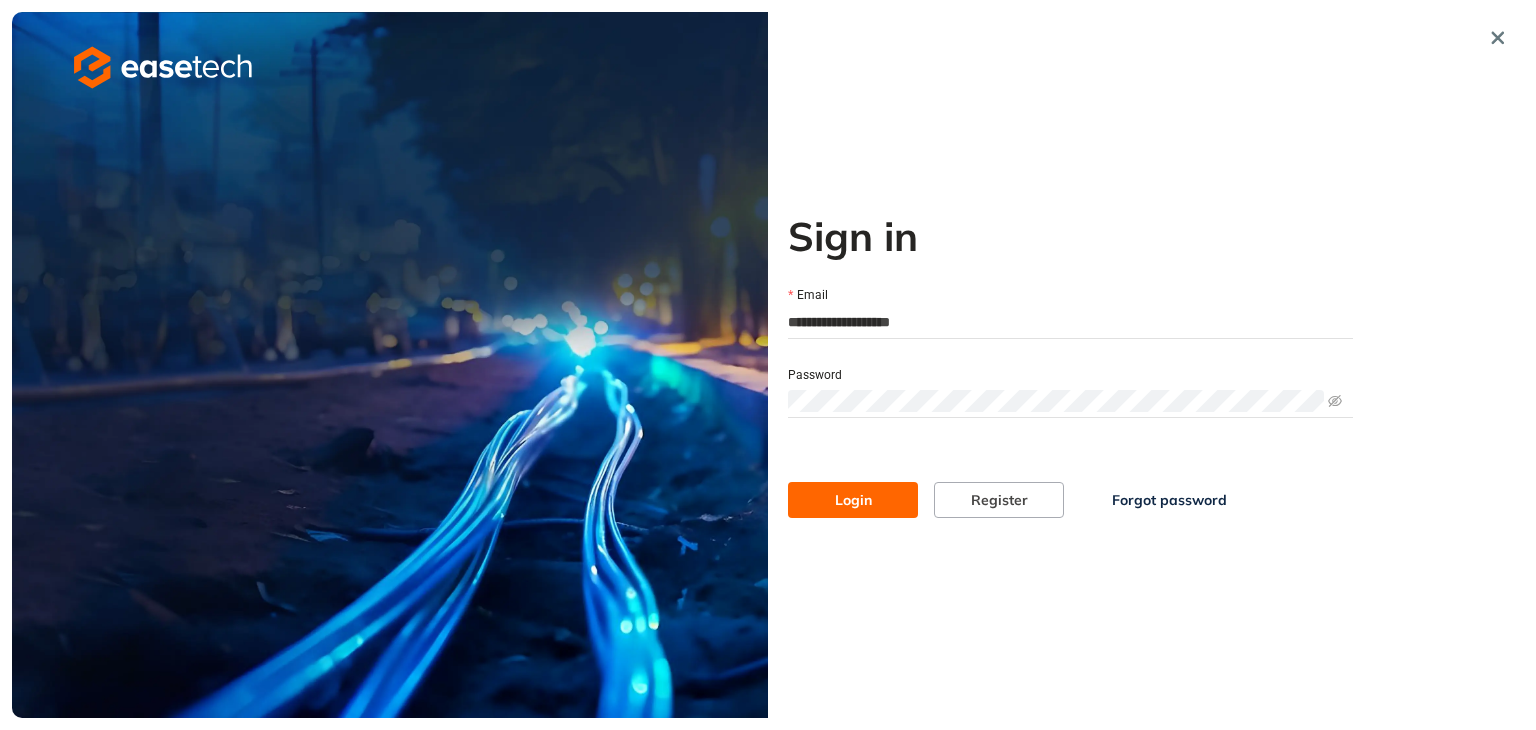click on "Login" at bounding box center [853, 500] 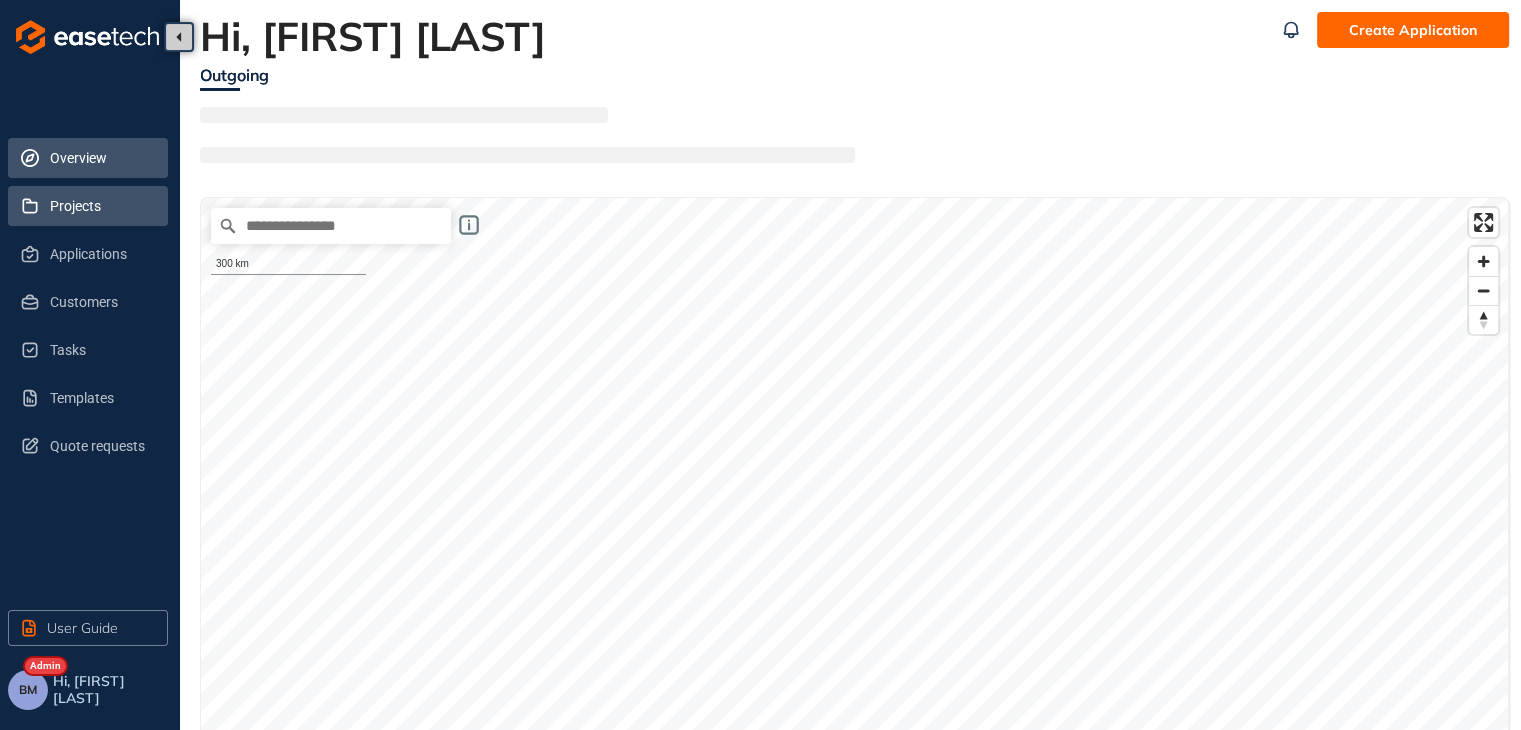click on "Projects" at bounding box center (101, 206) 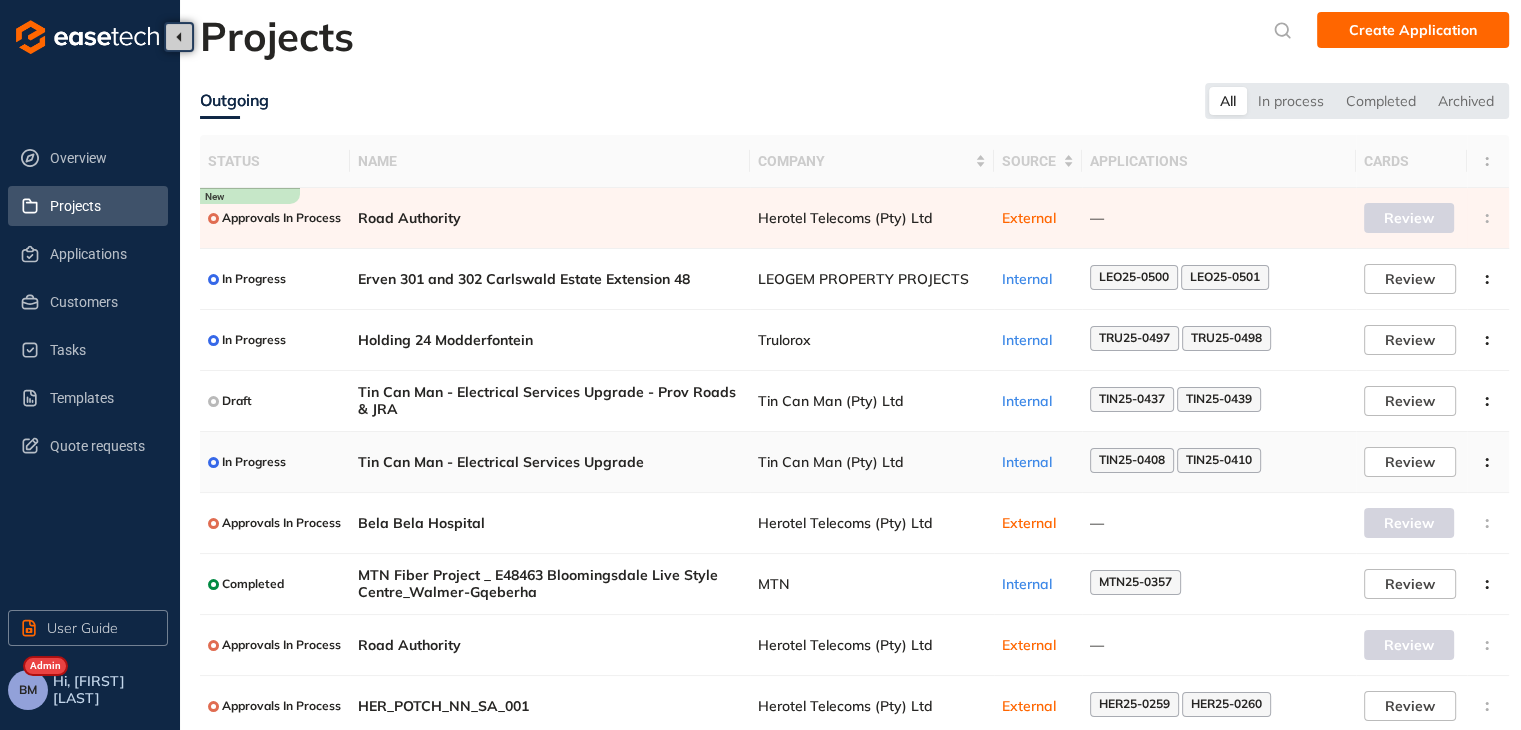 click on "TIN25-0408" at bounding box center (1132, 460) 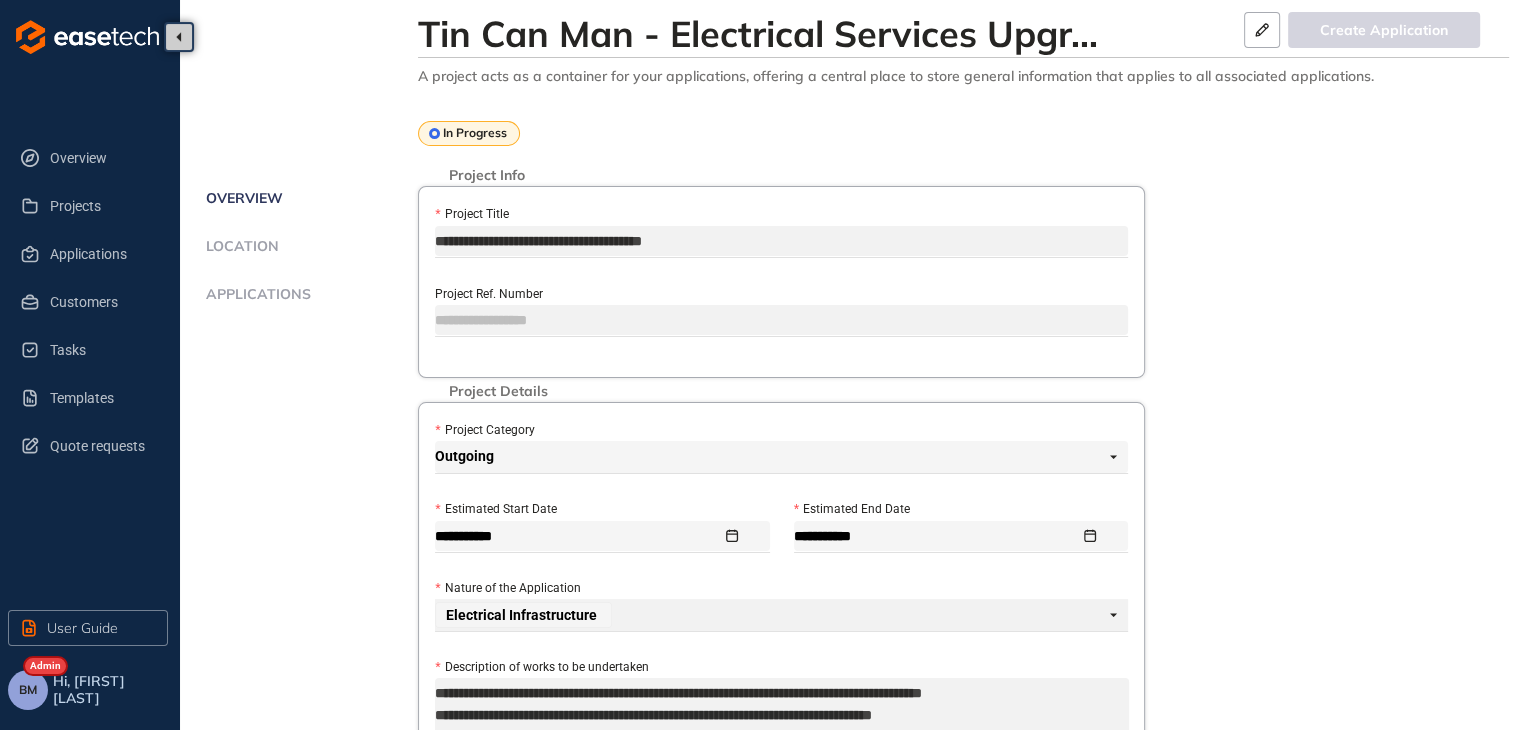 click on "Applications" at bounding box center (255, 294) 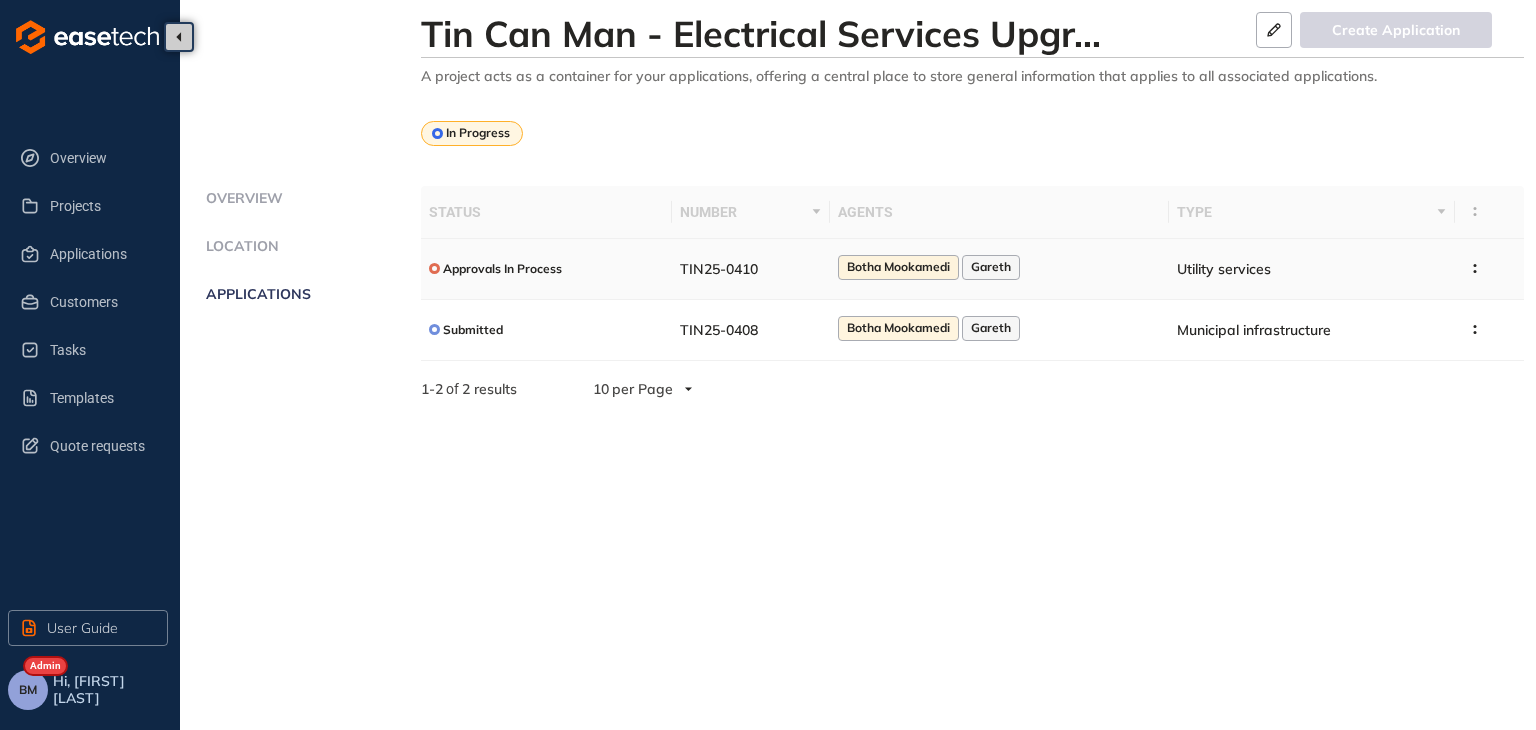 click on "TIN25-0410" at bounding box center [751, 269] 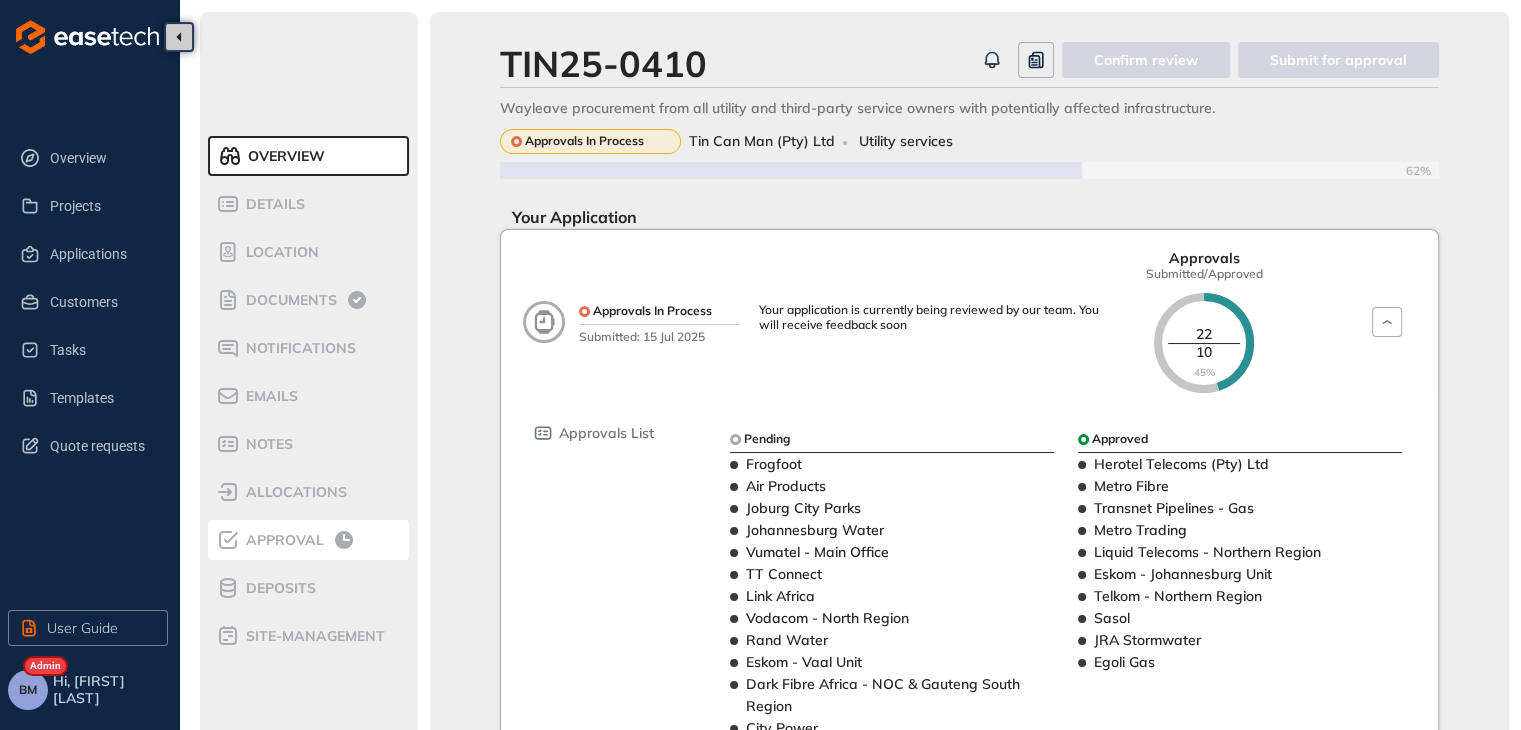 click on "Approval" at bounding box center [282, 540] 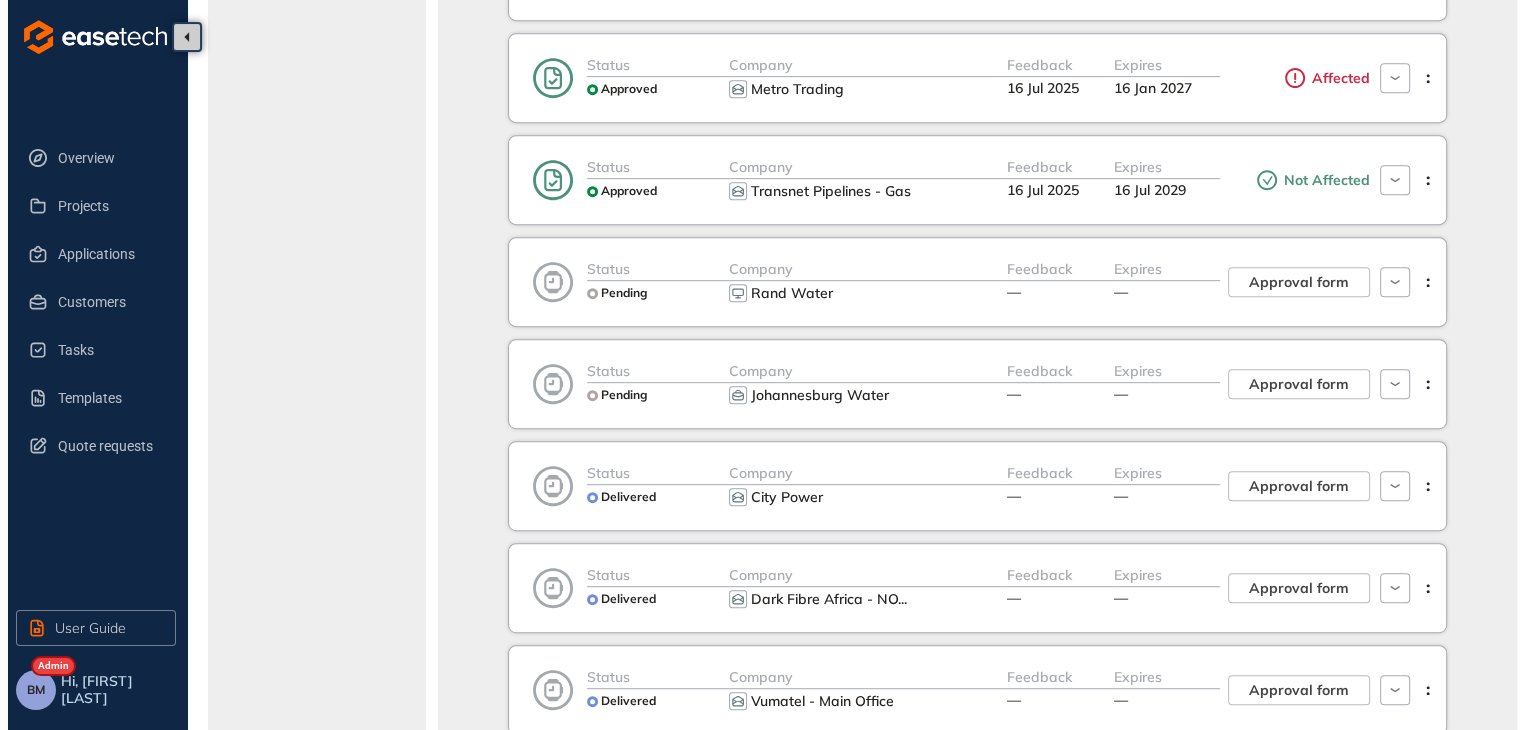 scroll, scrollTop: 900, scrollLeft: 0, axis: vertical 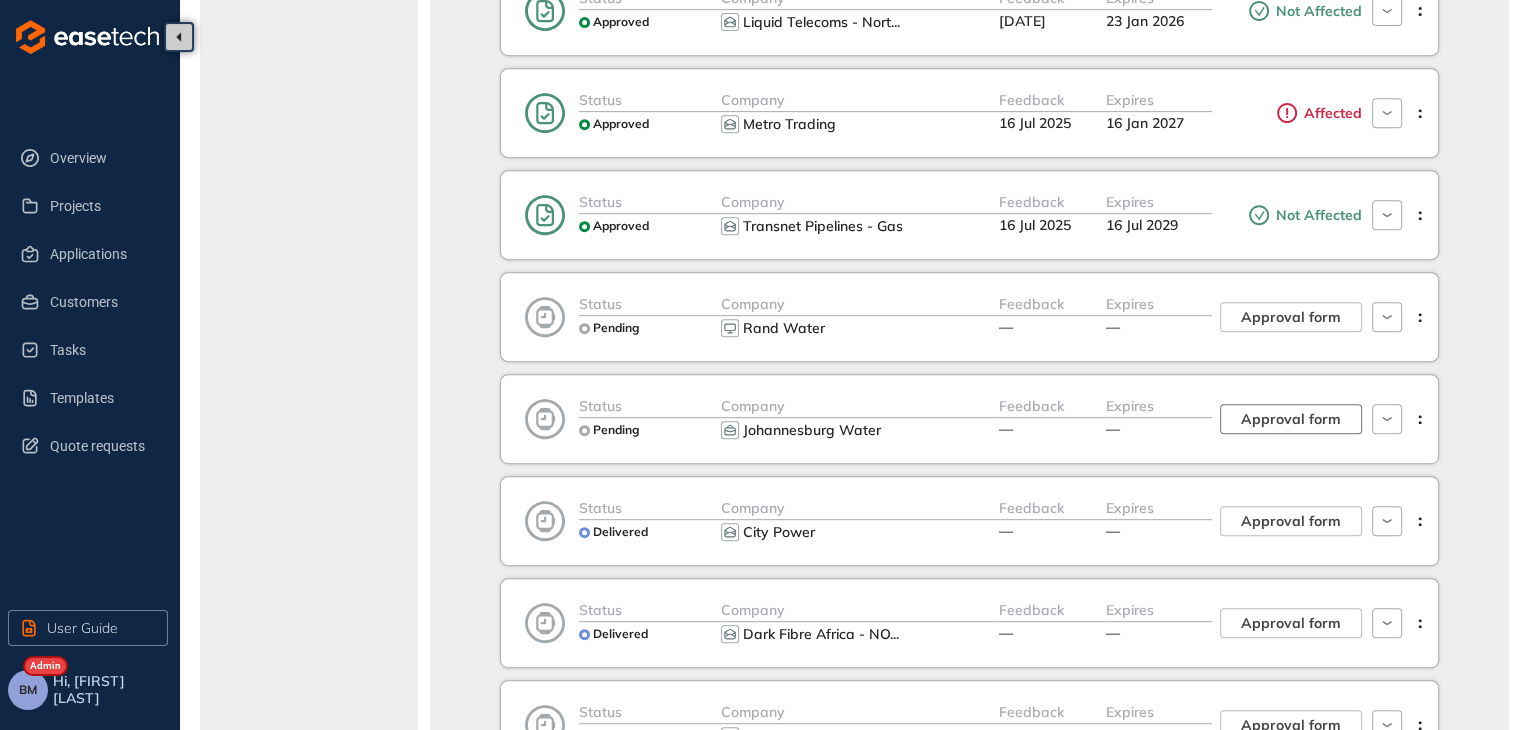 click on "Approval form" at bounding box center (1291, 419) 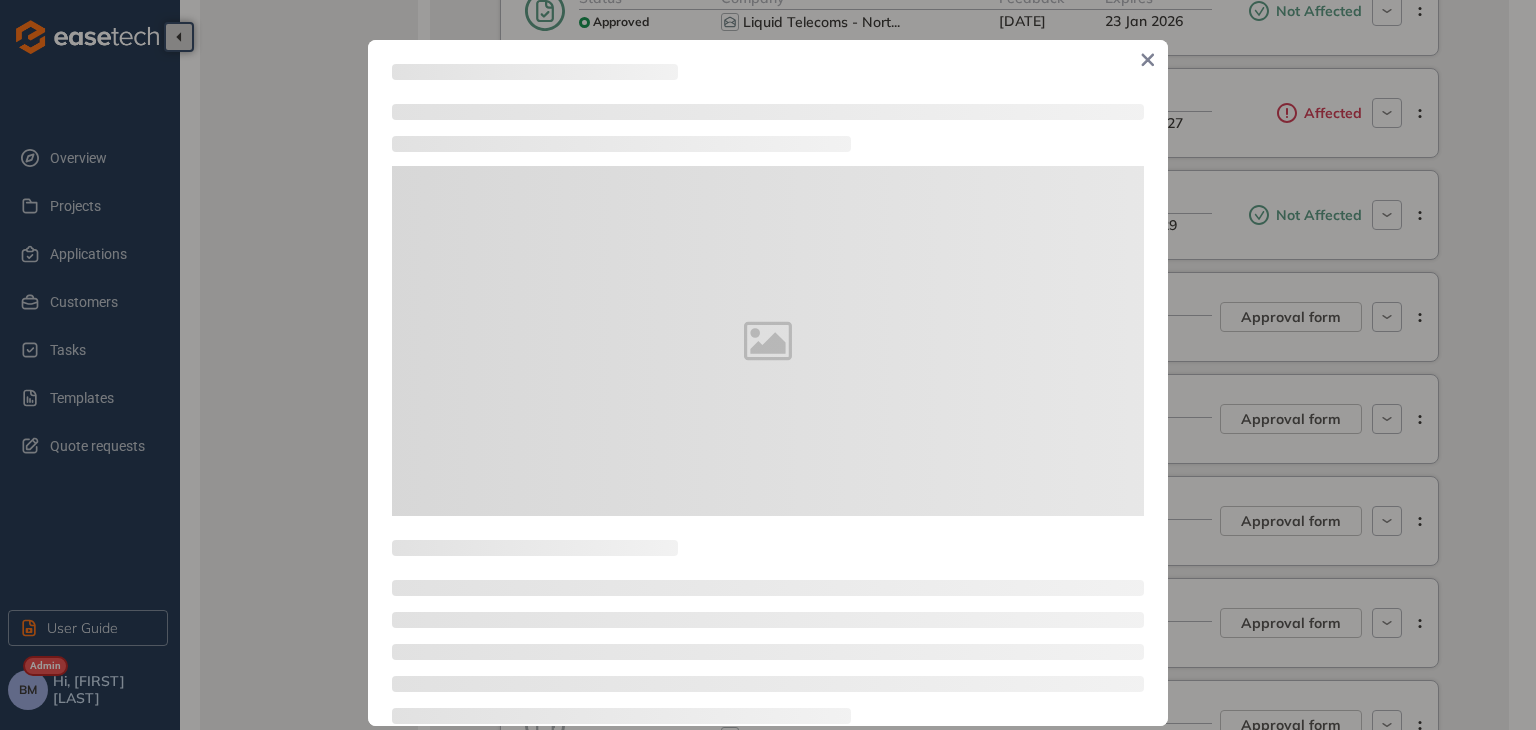 type on "**********" 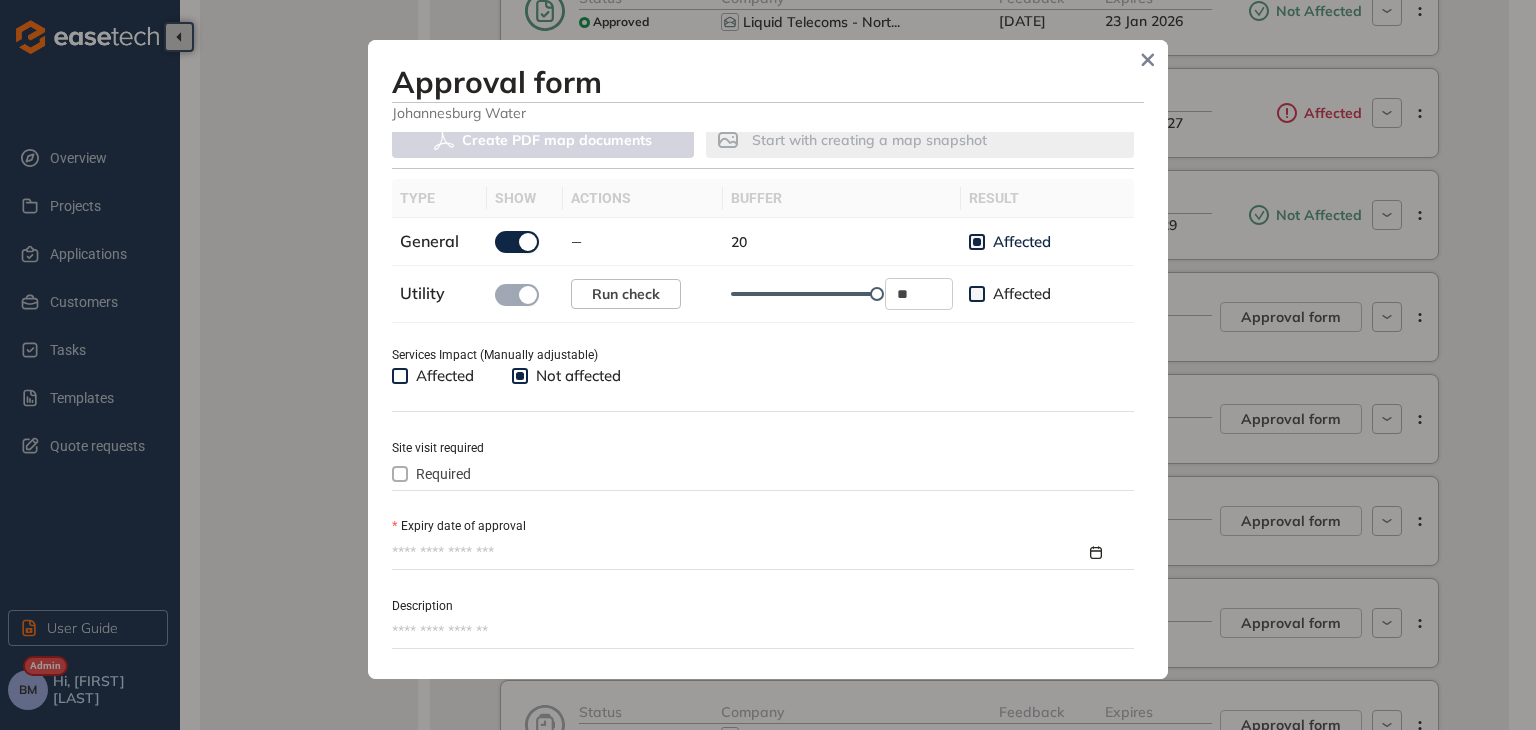 scroll, scrollTop: 700, scrollLeft: 0, axis: vertical 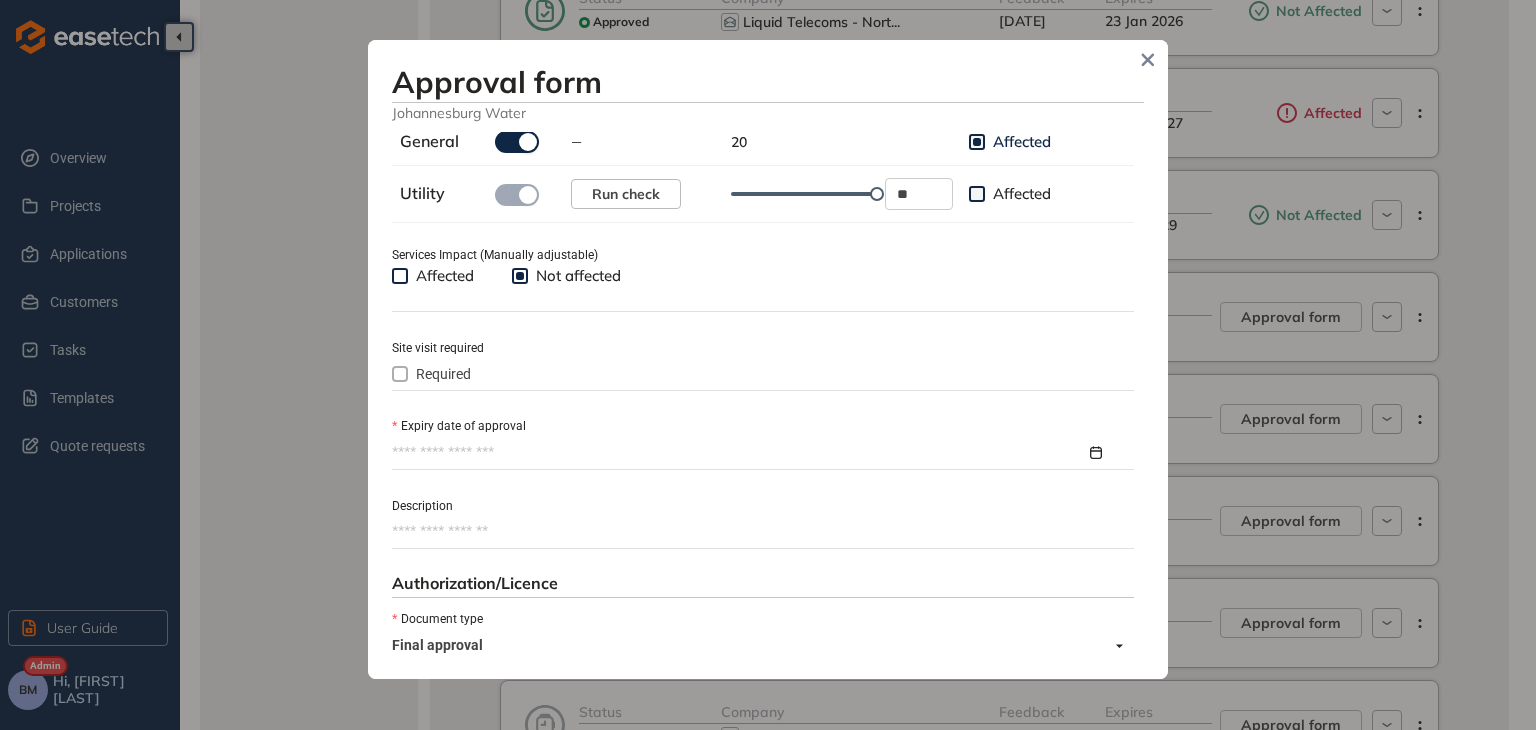 click on "Expiry date of approval" at bounding box center [739, 453] 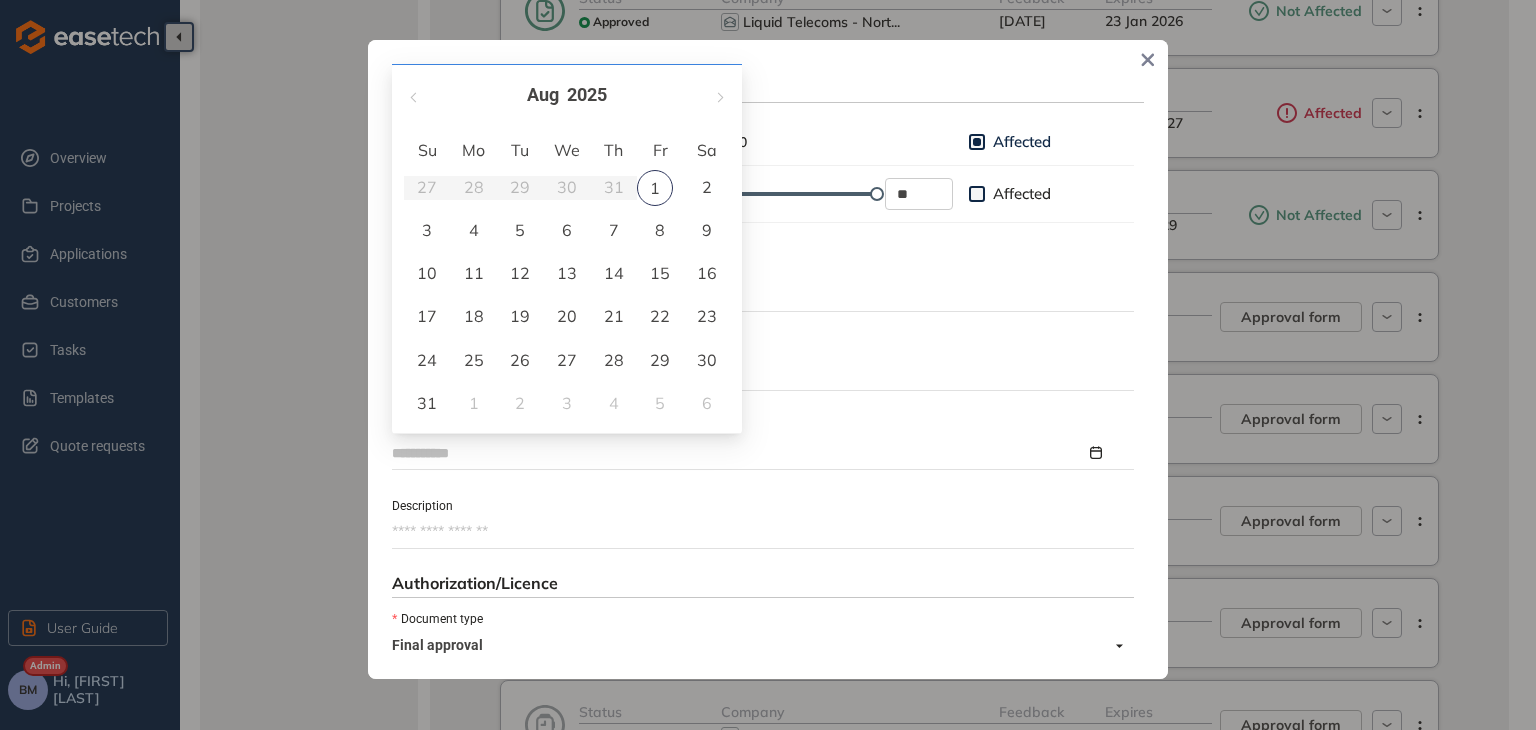 type on "**********" 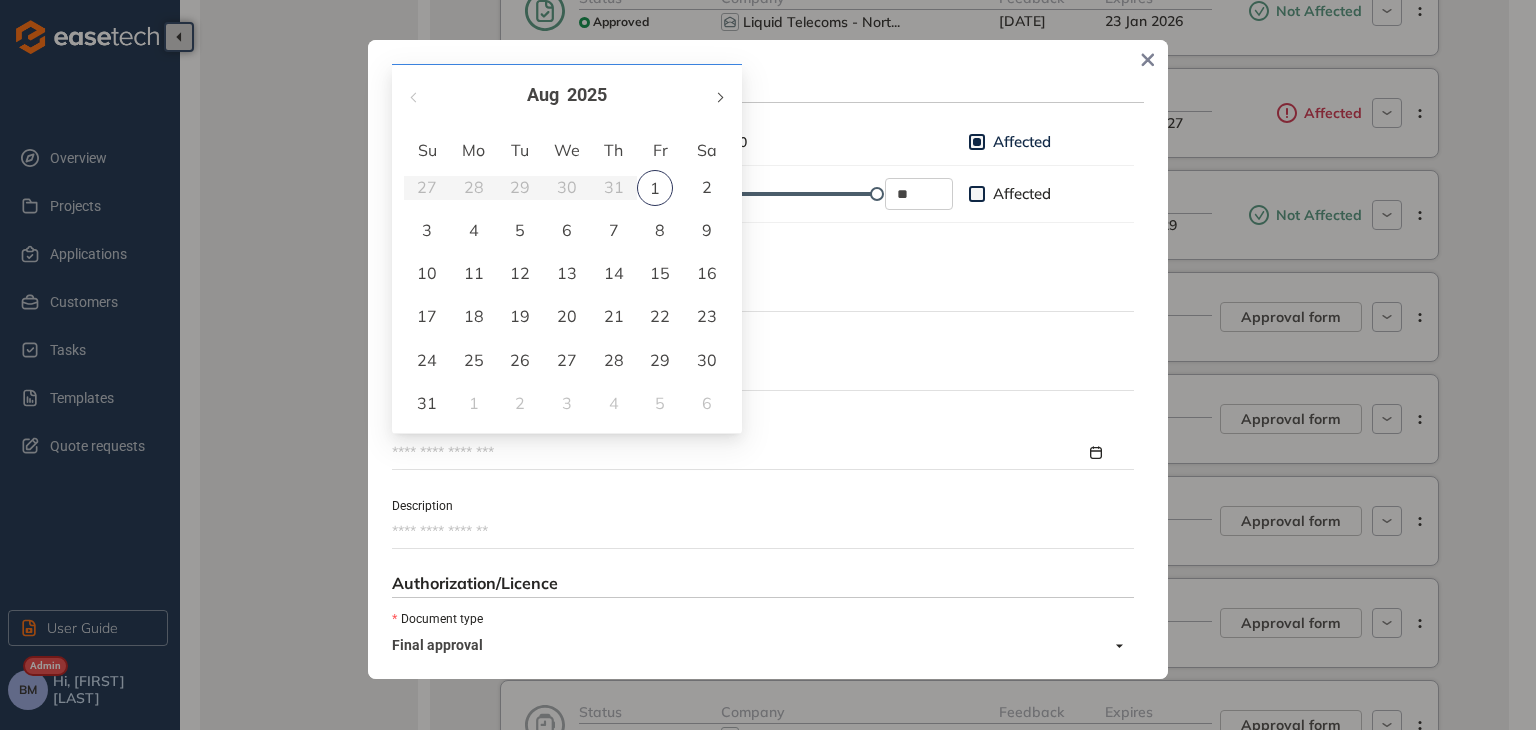 click at bounding box center [719, 95] 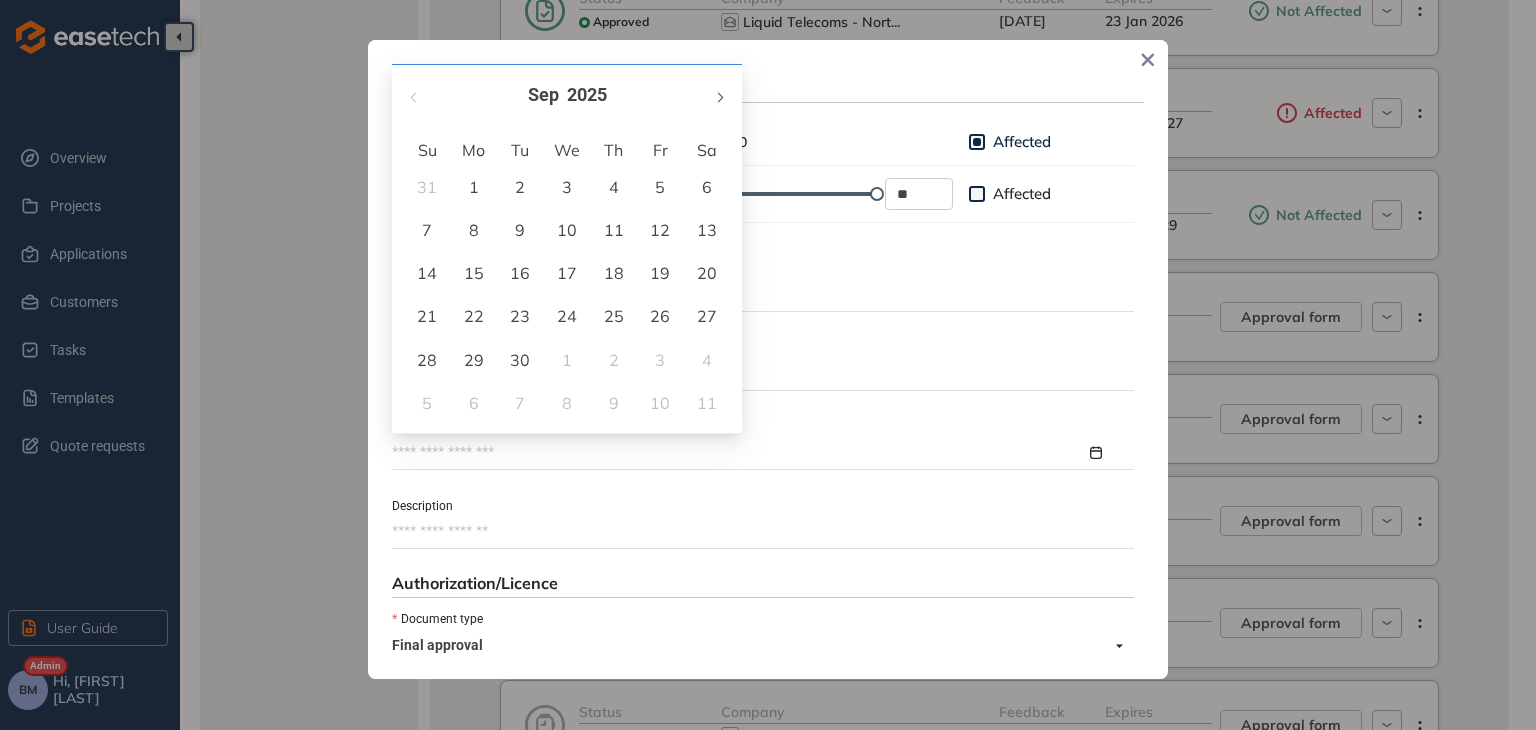 click at bounding box center [719, 95] 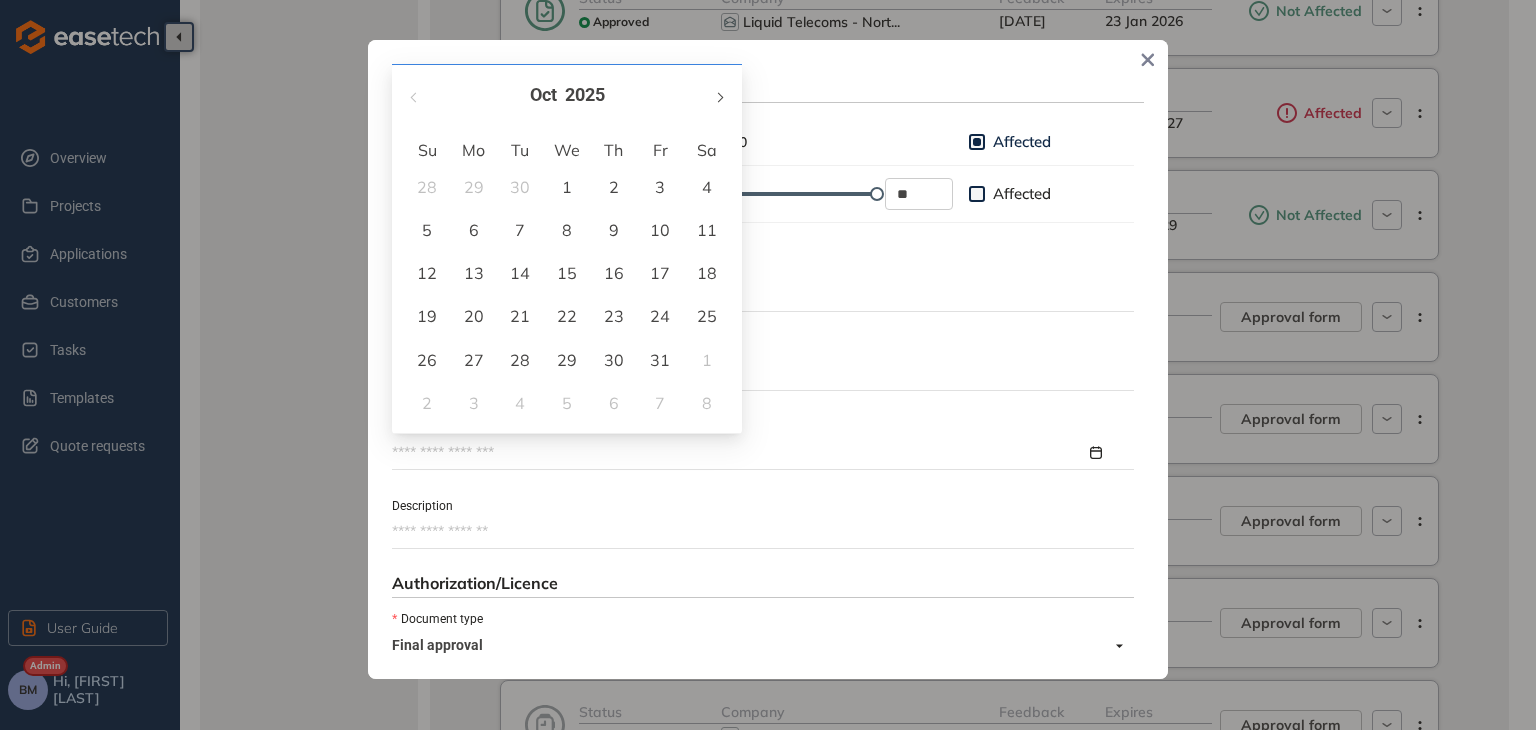 click at bounding box center [719, 95] 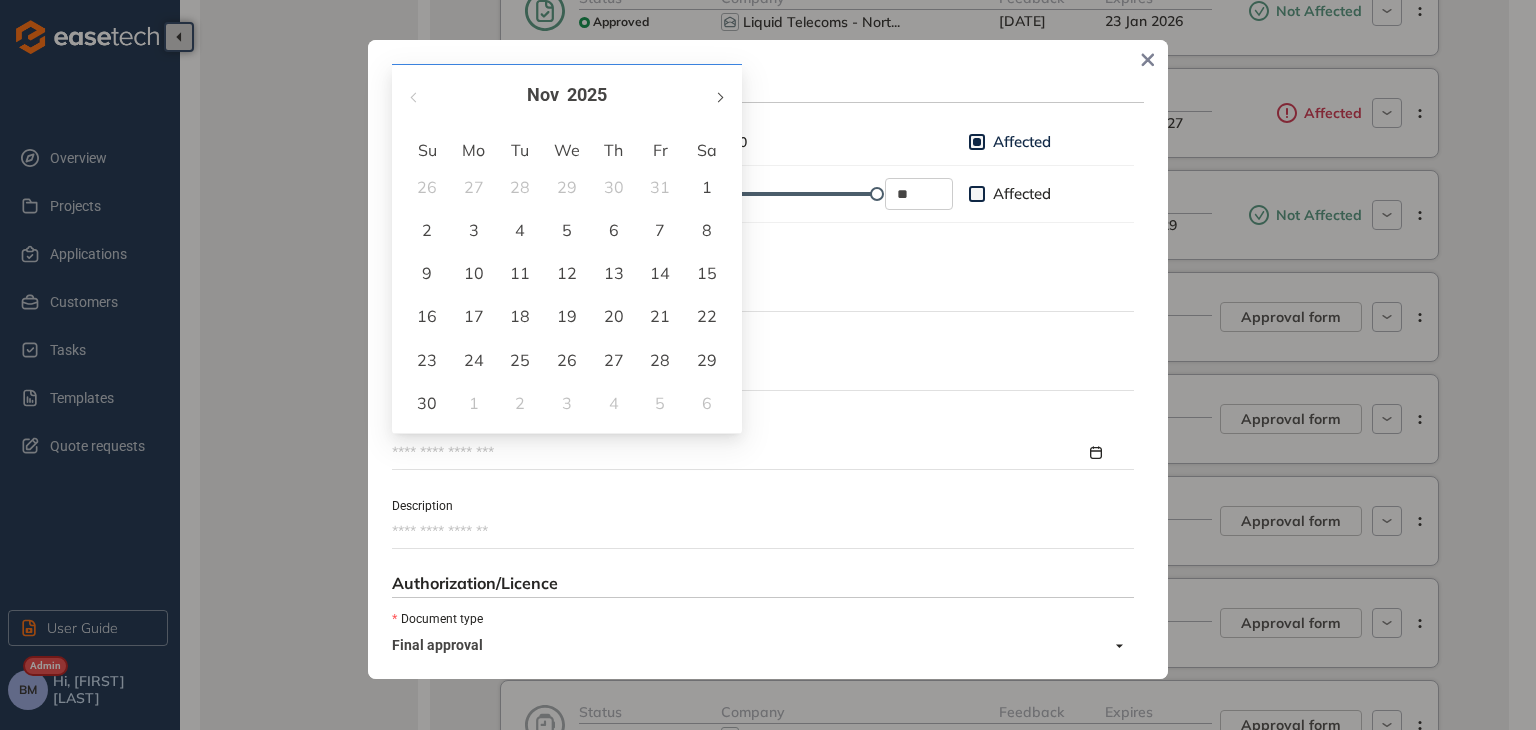 click at bounding box center [719, 95] 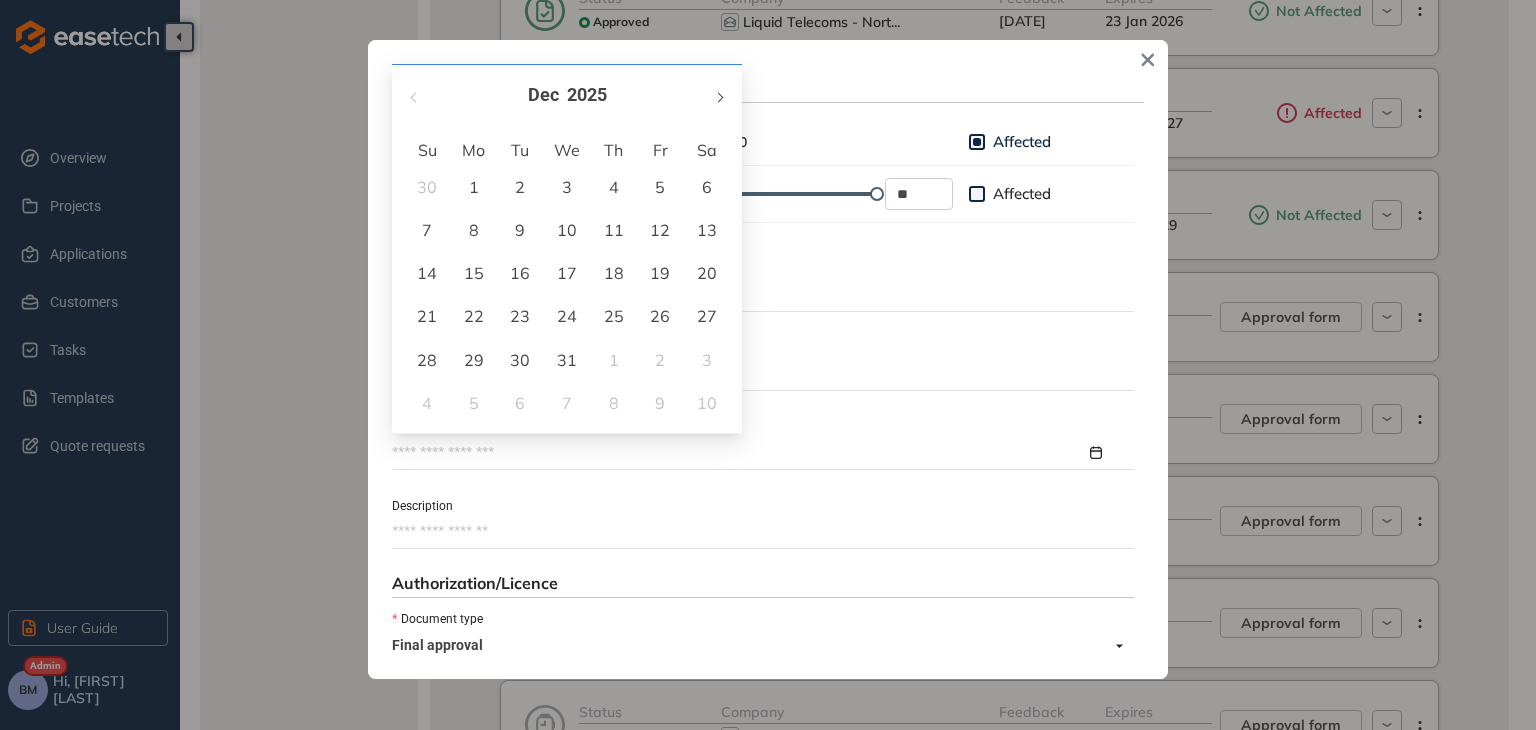 click at bounding box center [719, 95] 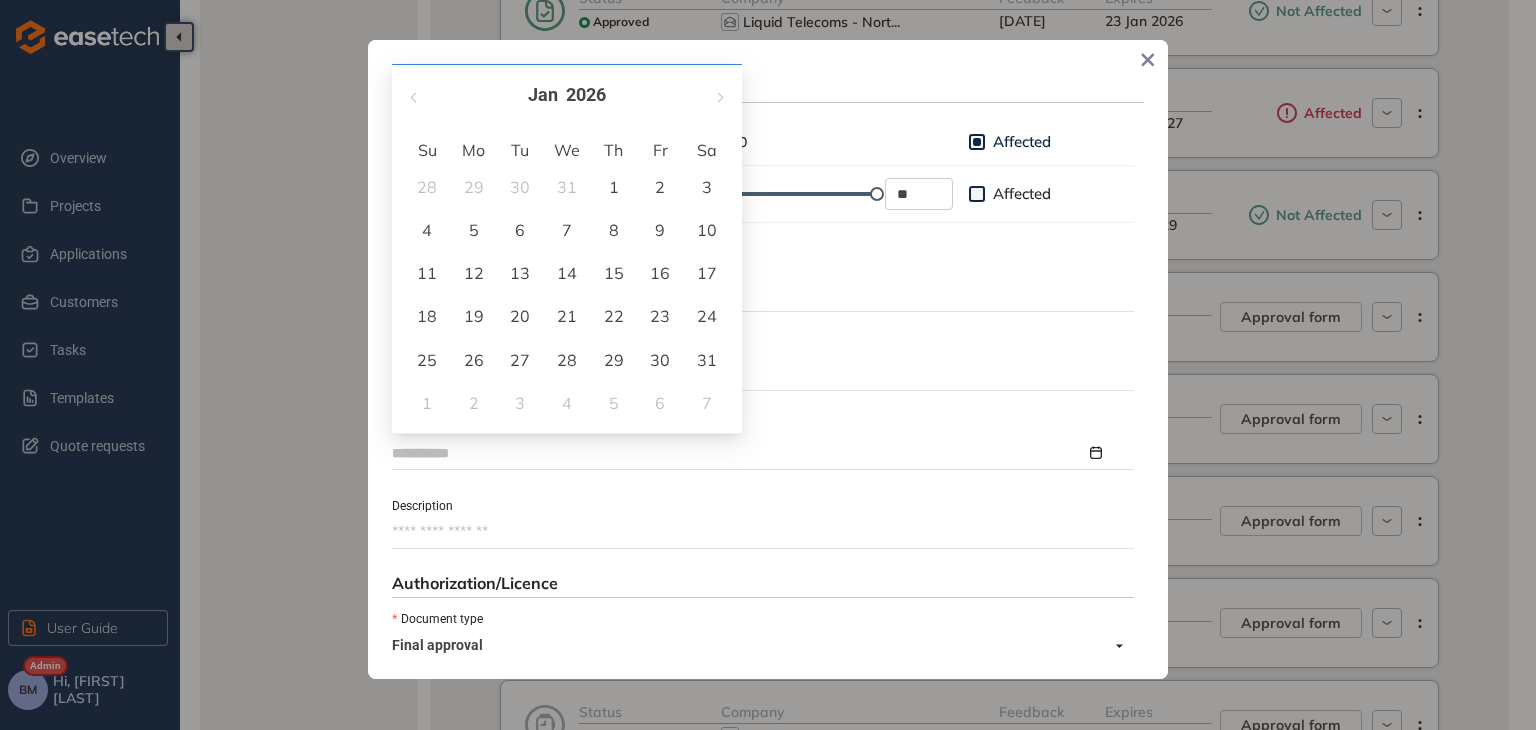 type on "**********" 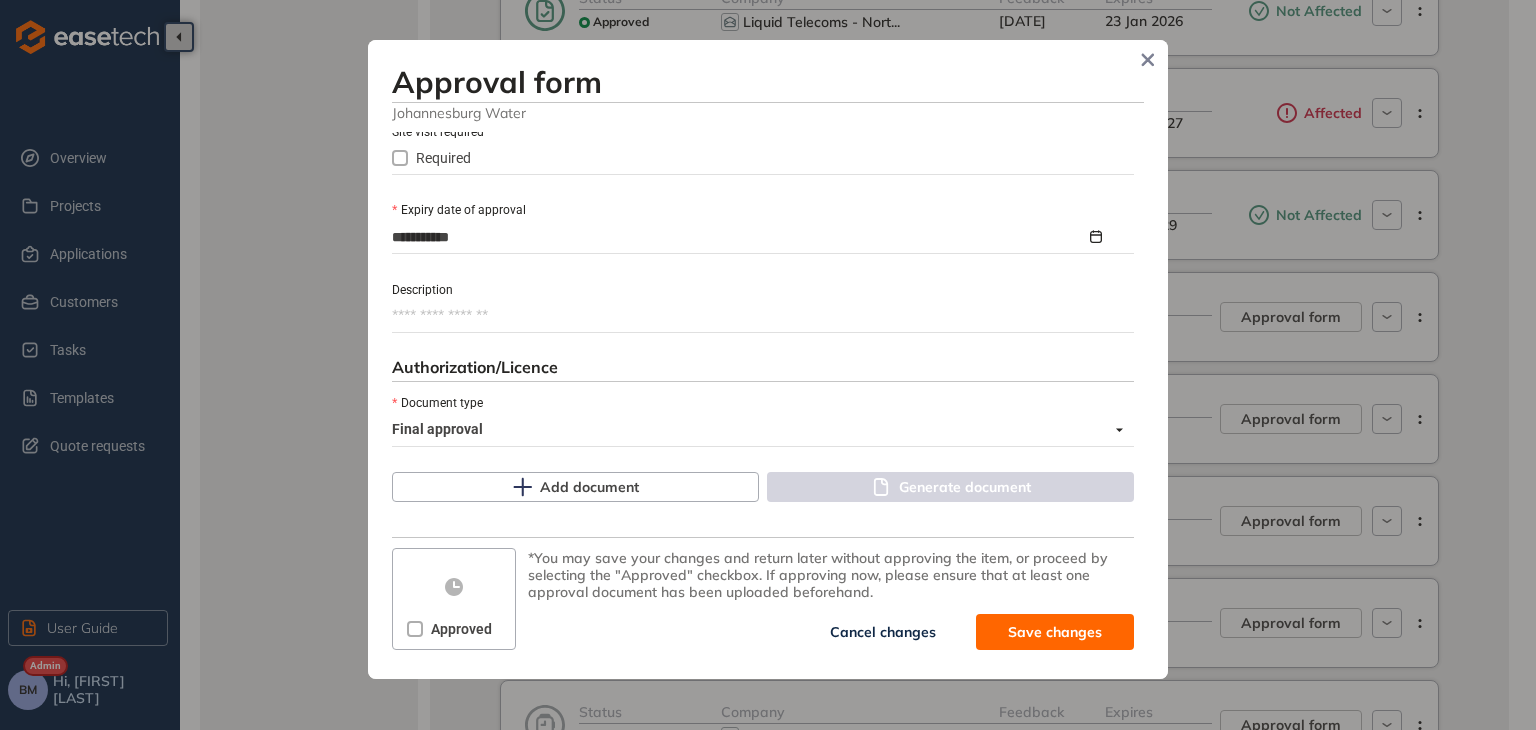 scroll, scrollTop: 917, scrollLeft: 0, axis: vertical 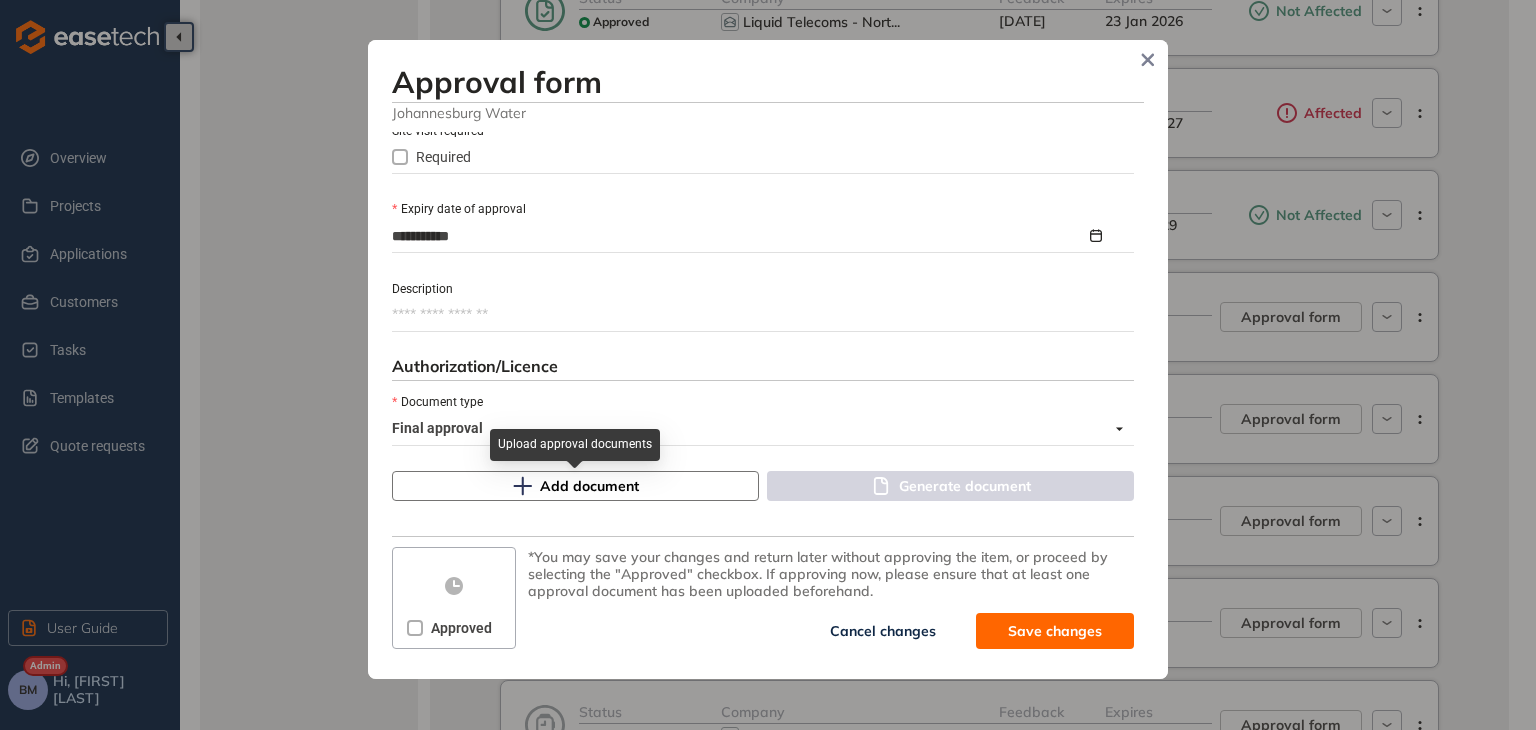 click on "Add document" at bounding box center [575, 486] 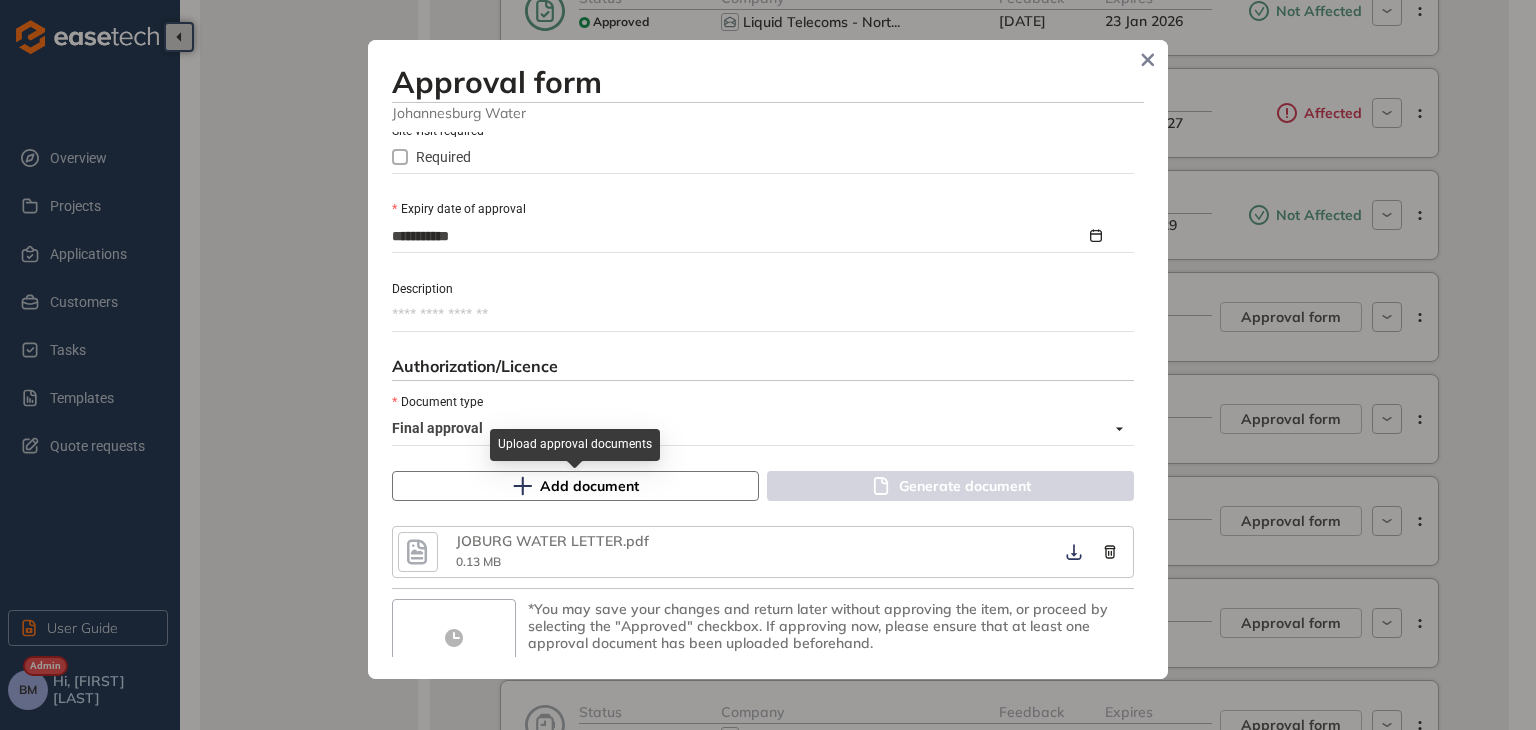 click on "Add document" at bounding box center [589, 486] 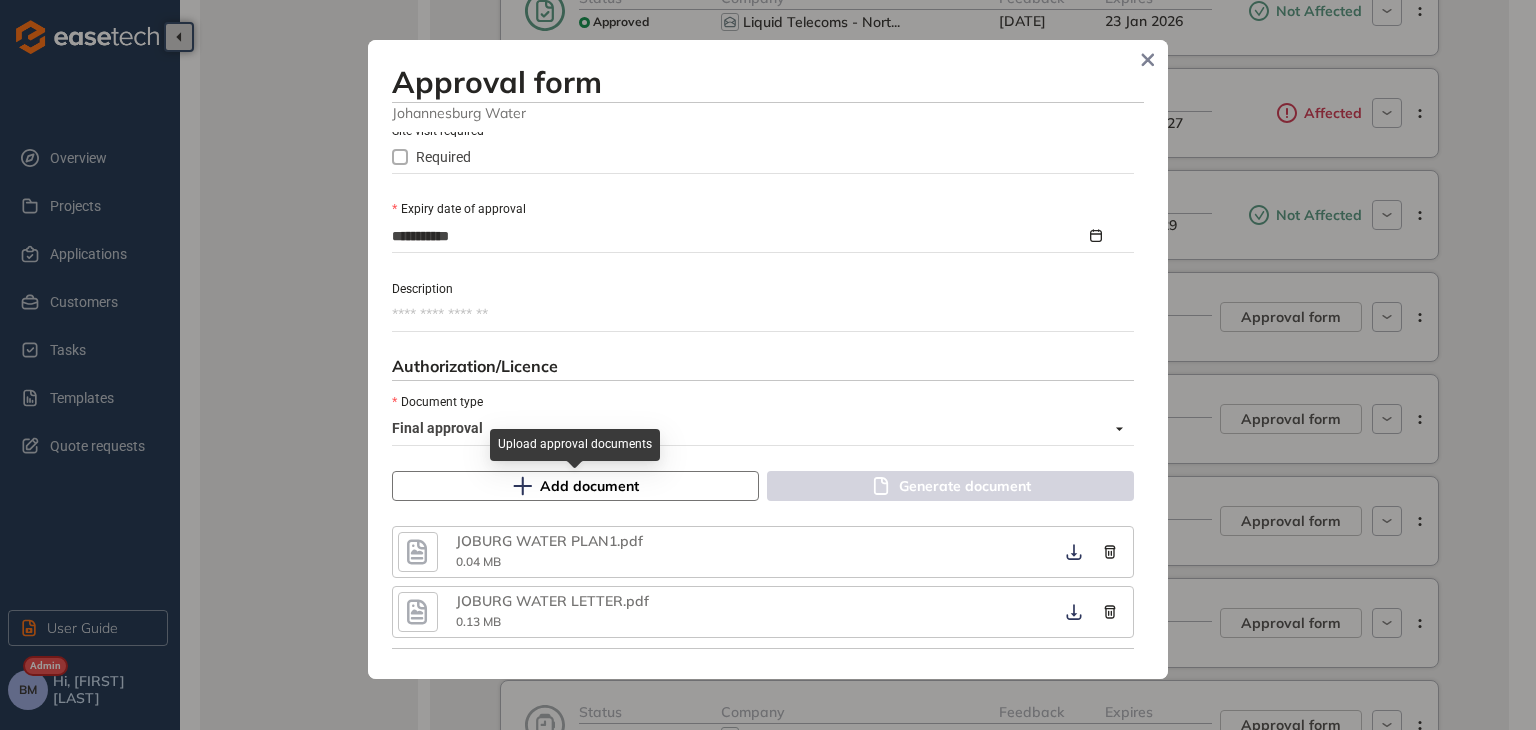 click on "Add document" at bounding box center (589, 486) 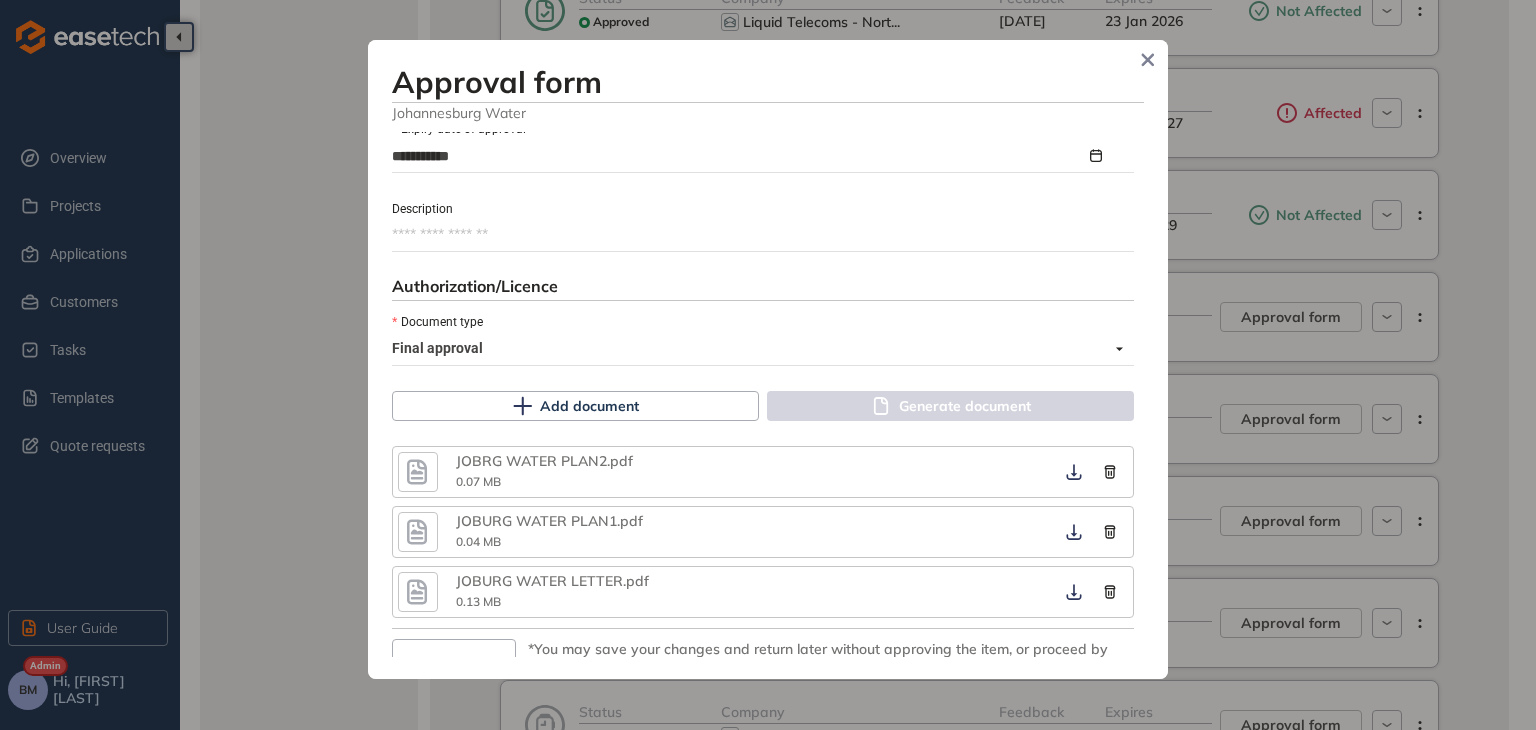 scroll, scrollTop: 1088, scrollLeft: 0, axis: vertical 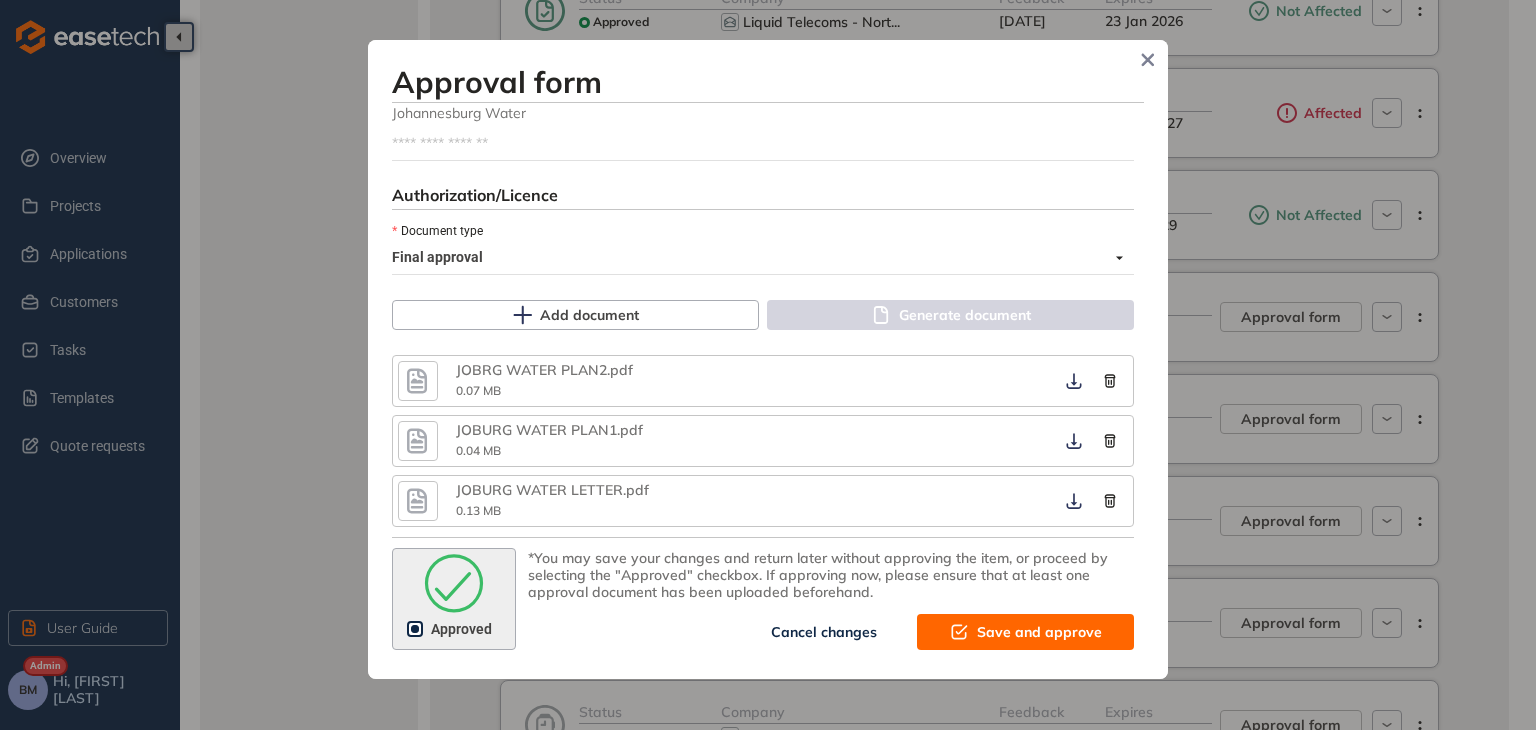 click on "Save and approve" at bounding box center (1039, 632) 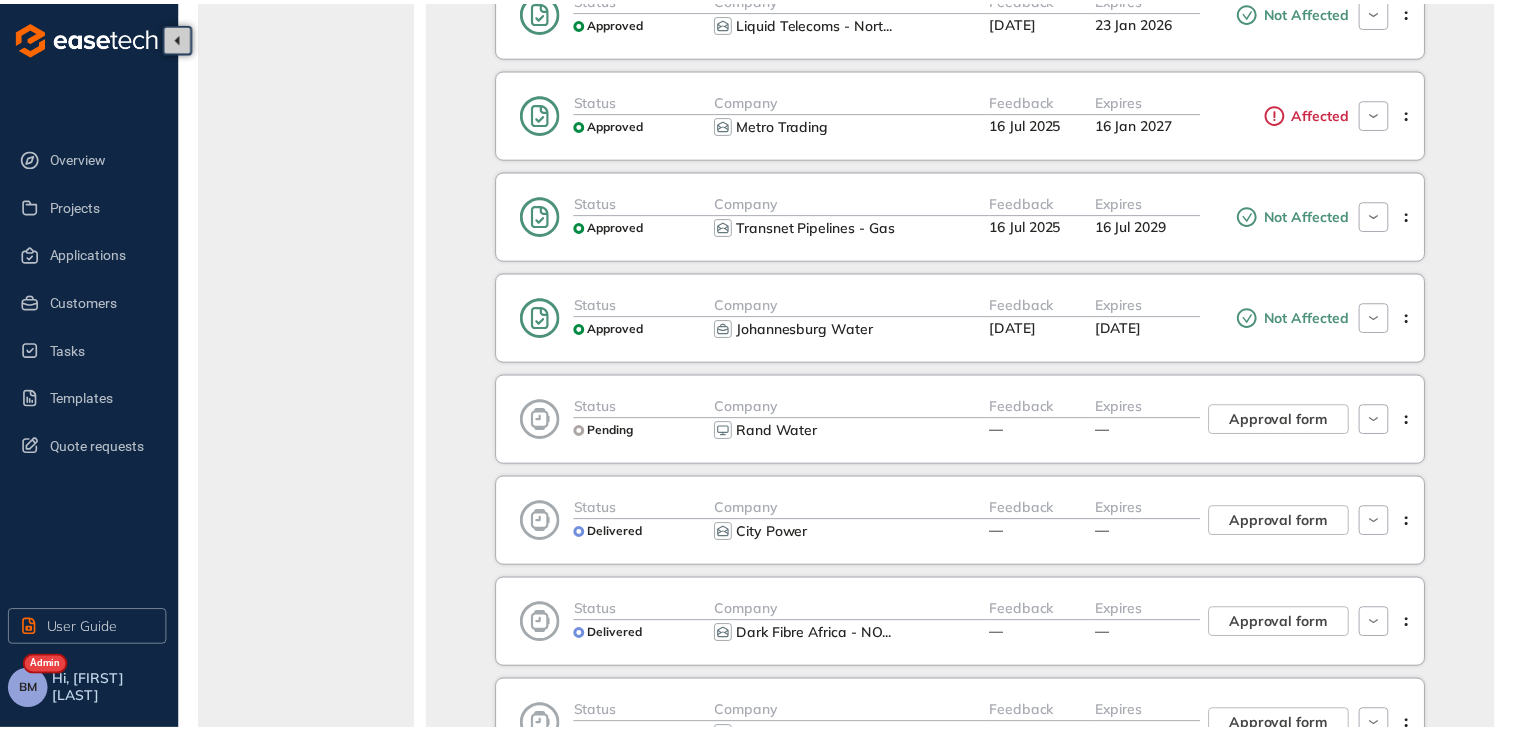 scroll, scrollTop: 1341, scrollLeft: 0, axis: vertical 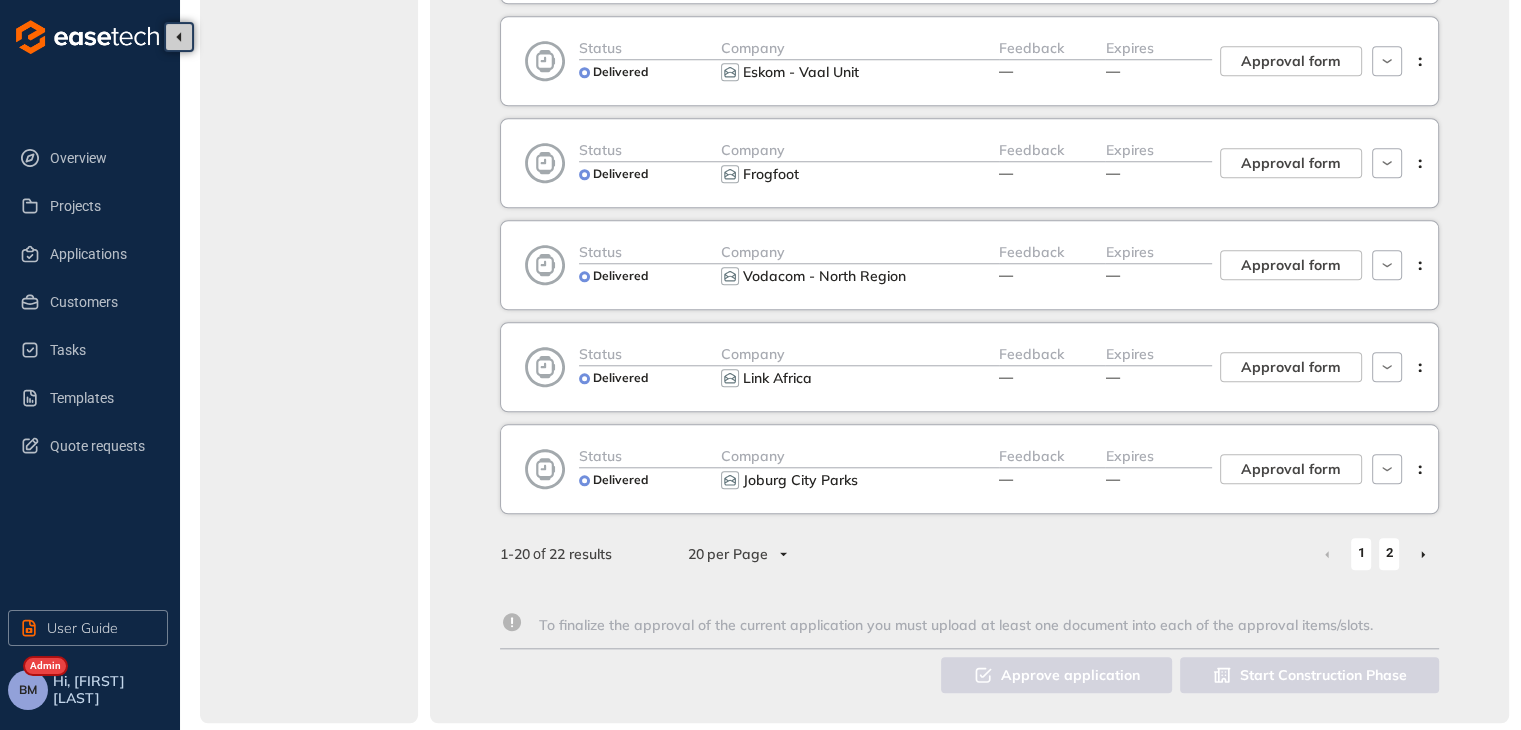 click on "2" at bounding box center [1389, 553] 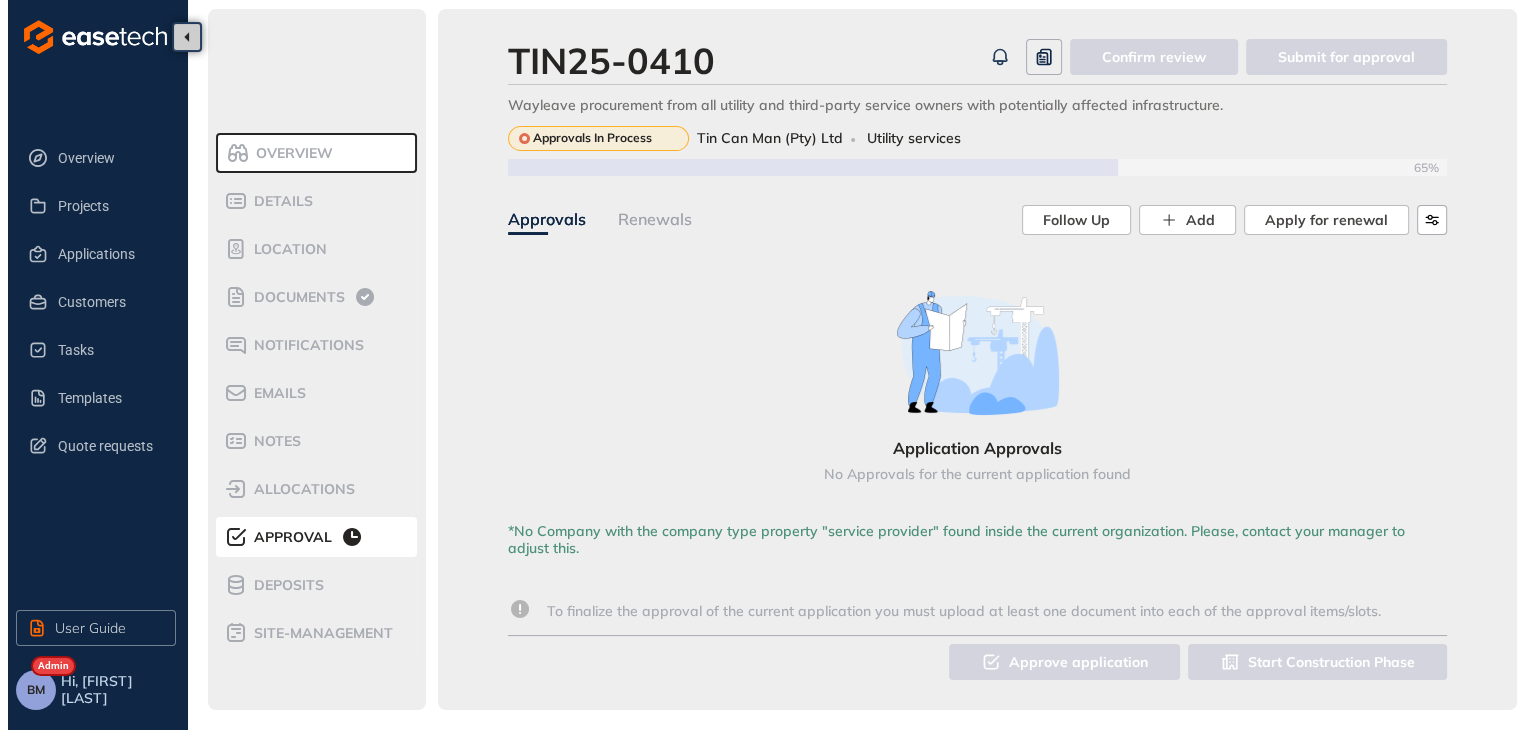 scroll, scrollTop: 3, scrollLeft: 0, axis: vertical 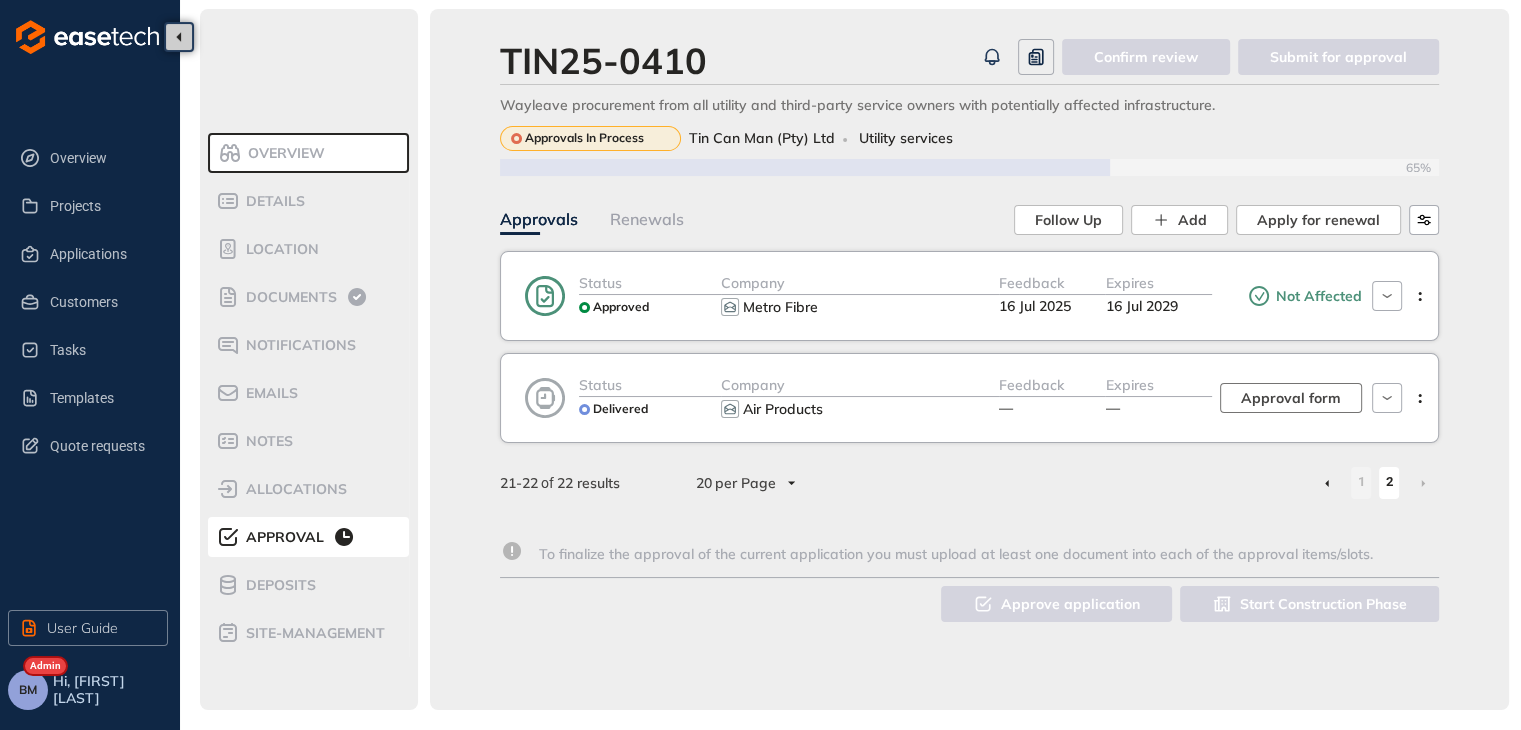 click on "Approval form" at bounding box center (1291, 398) 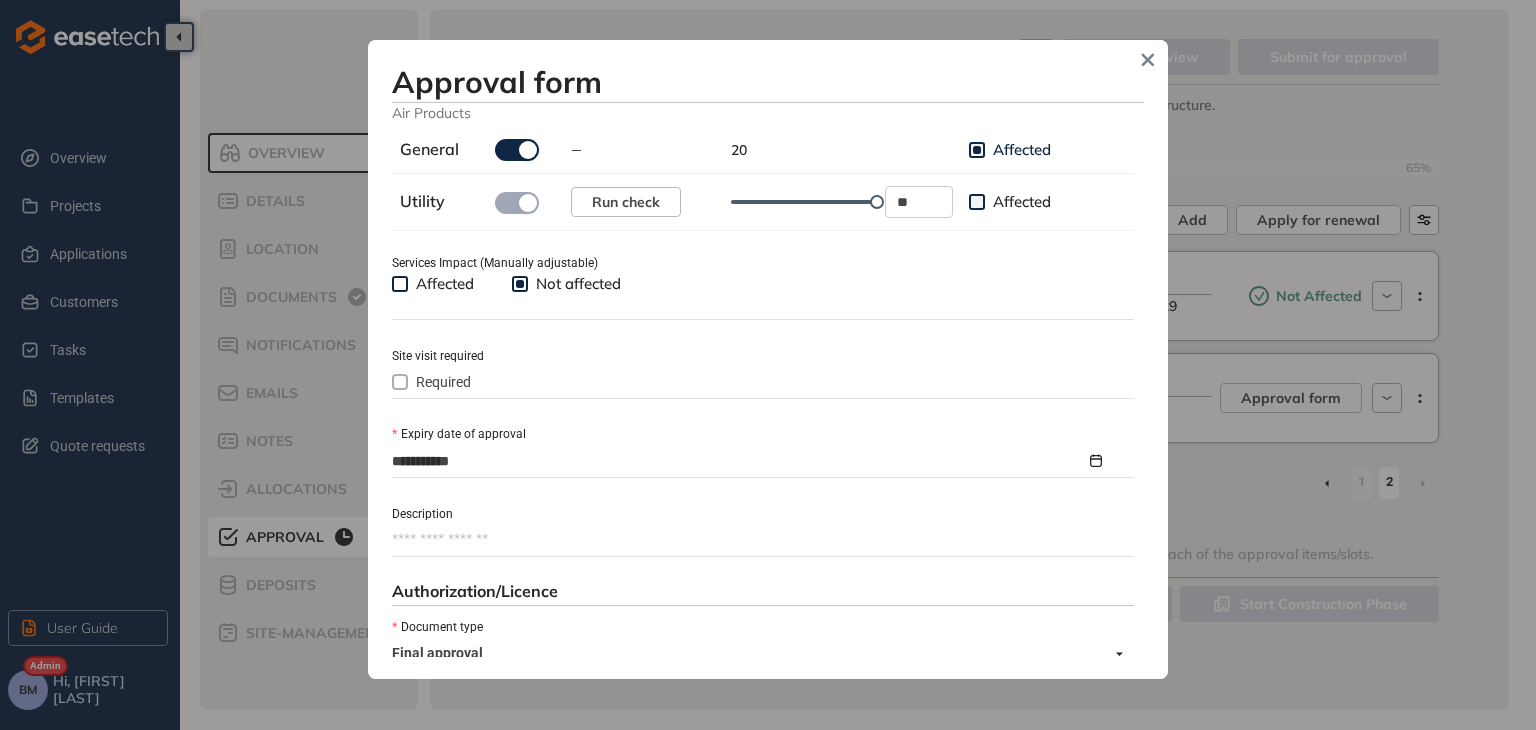 scroll, scrollTop: 700, scrollLeft: 0, axis: vertical 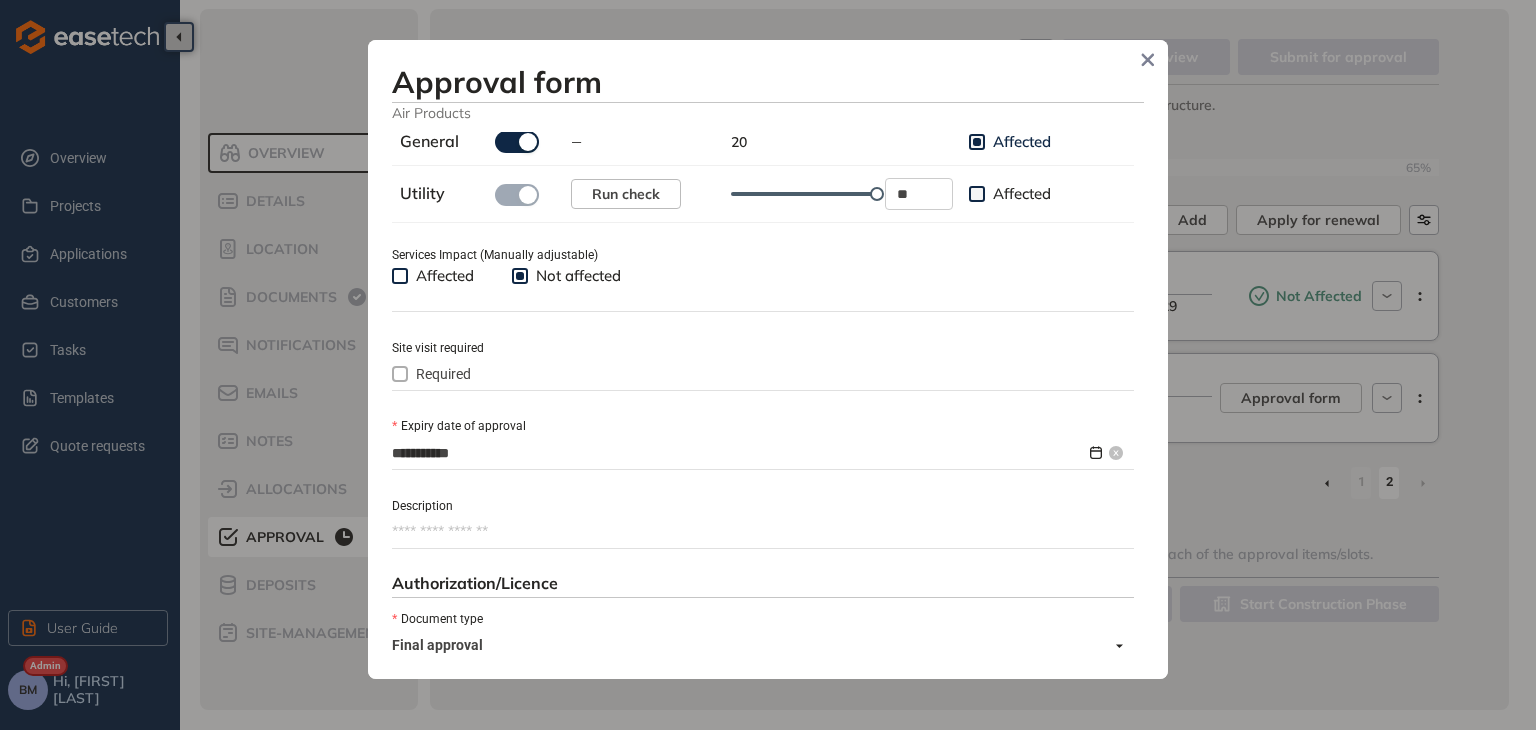 click on "**********" at bounding box center (739, 453) 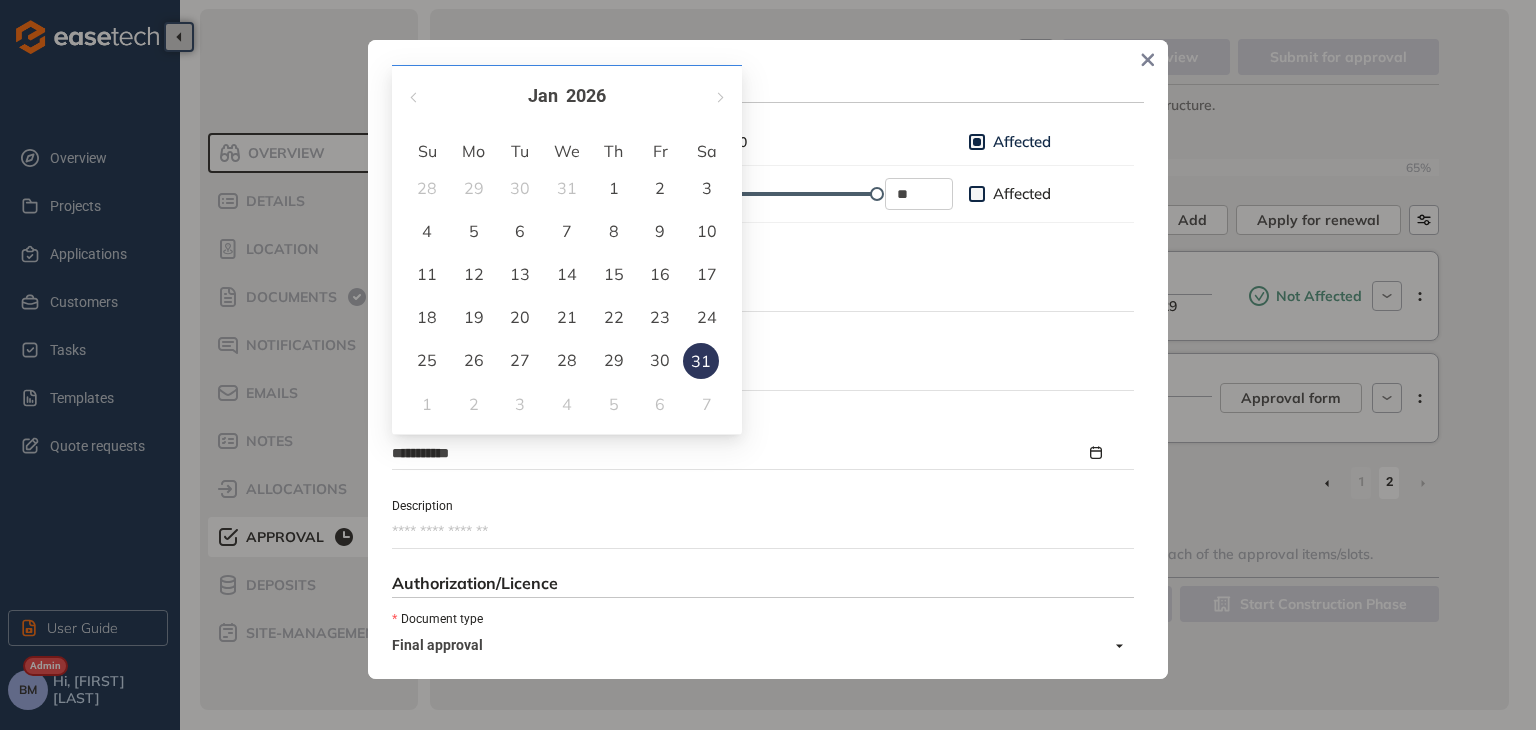 type on "**********" 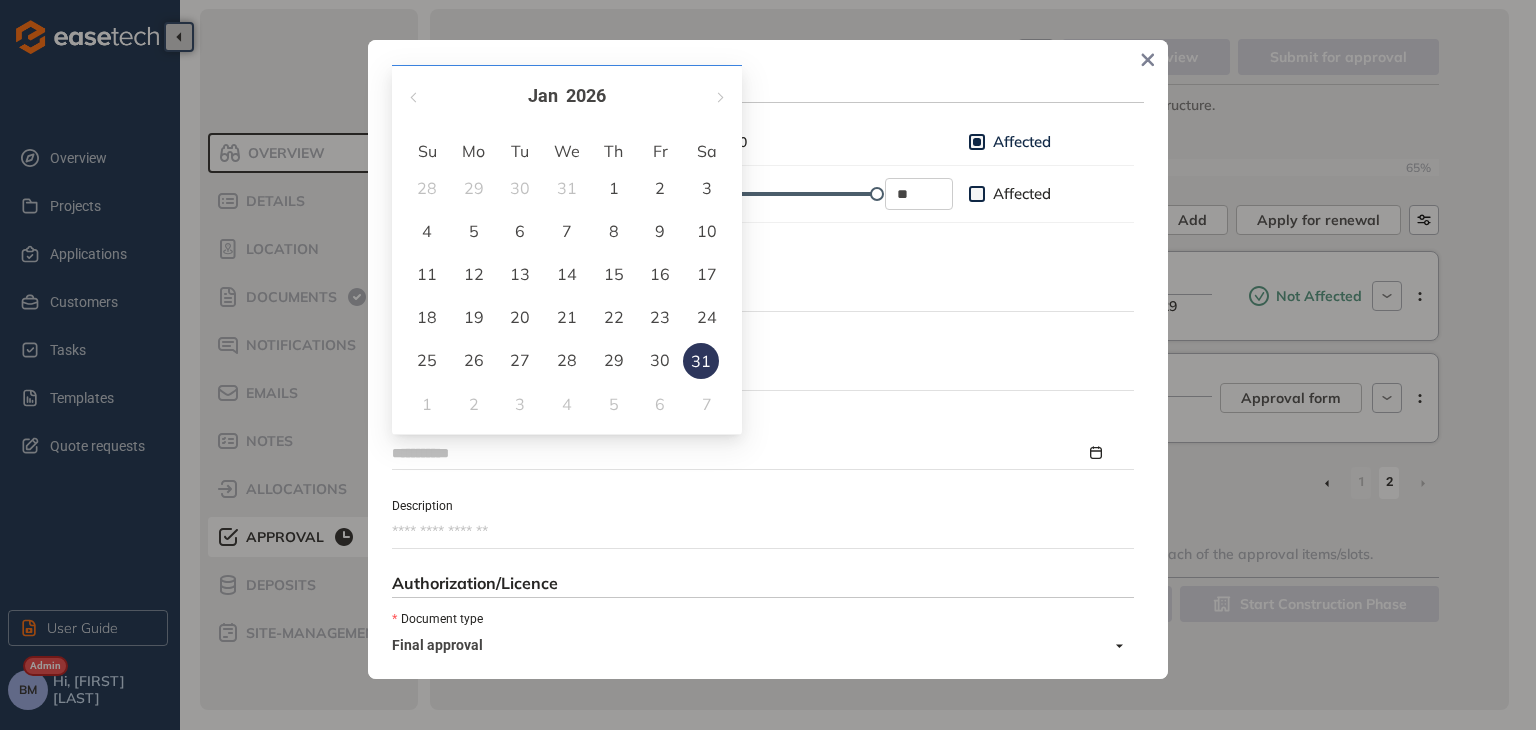 click on "29" at bounding box center [614, 360] 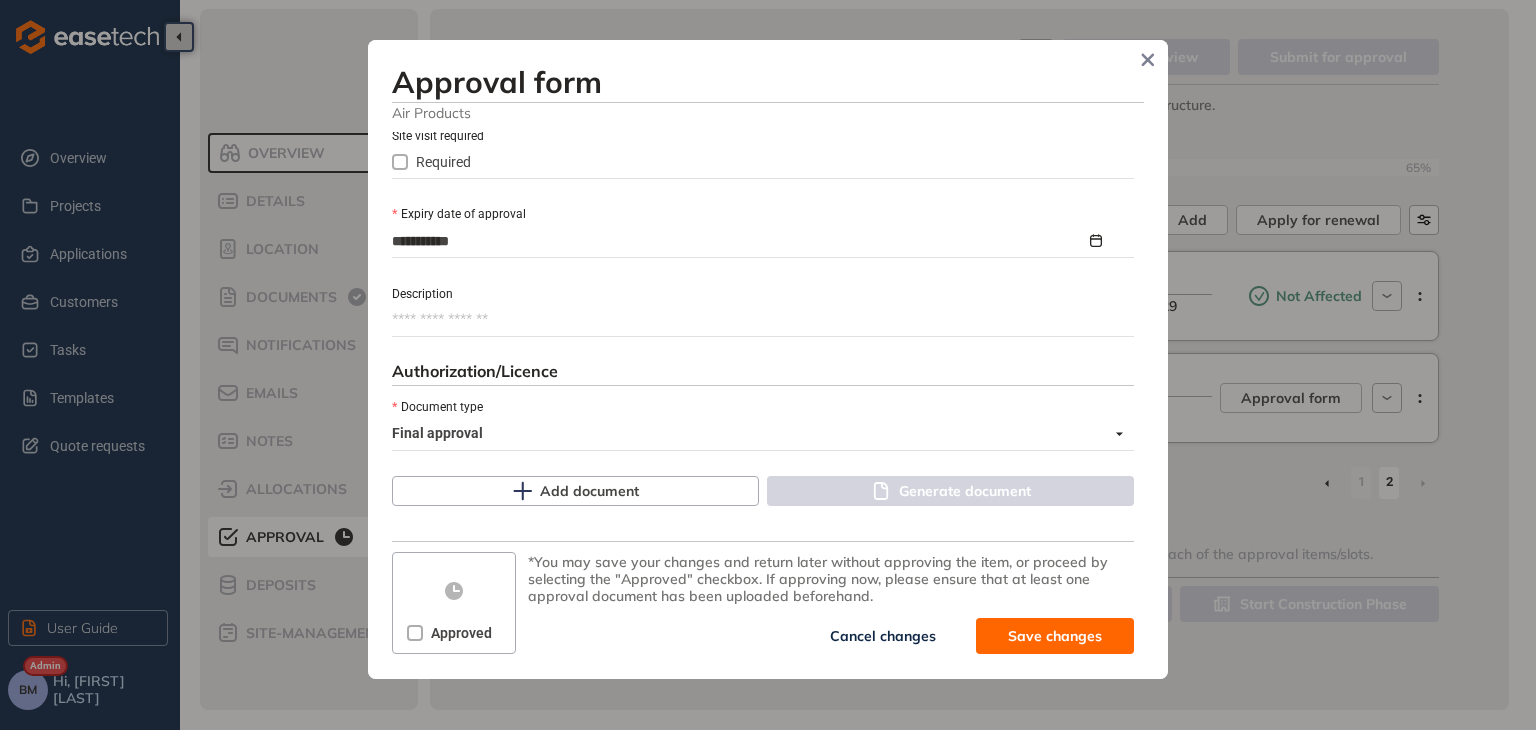 scroll, scrollTop: 917, scrollLeft: 0, axis: vertical 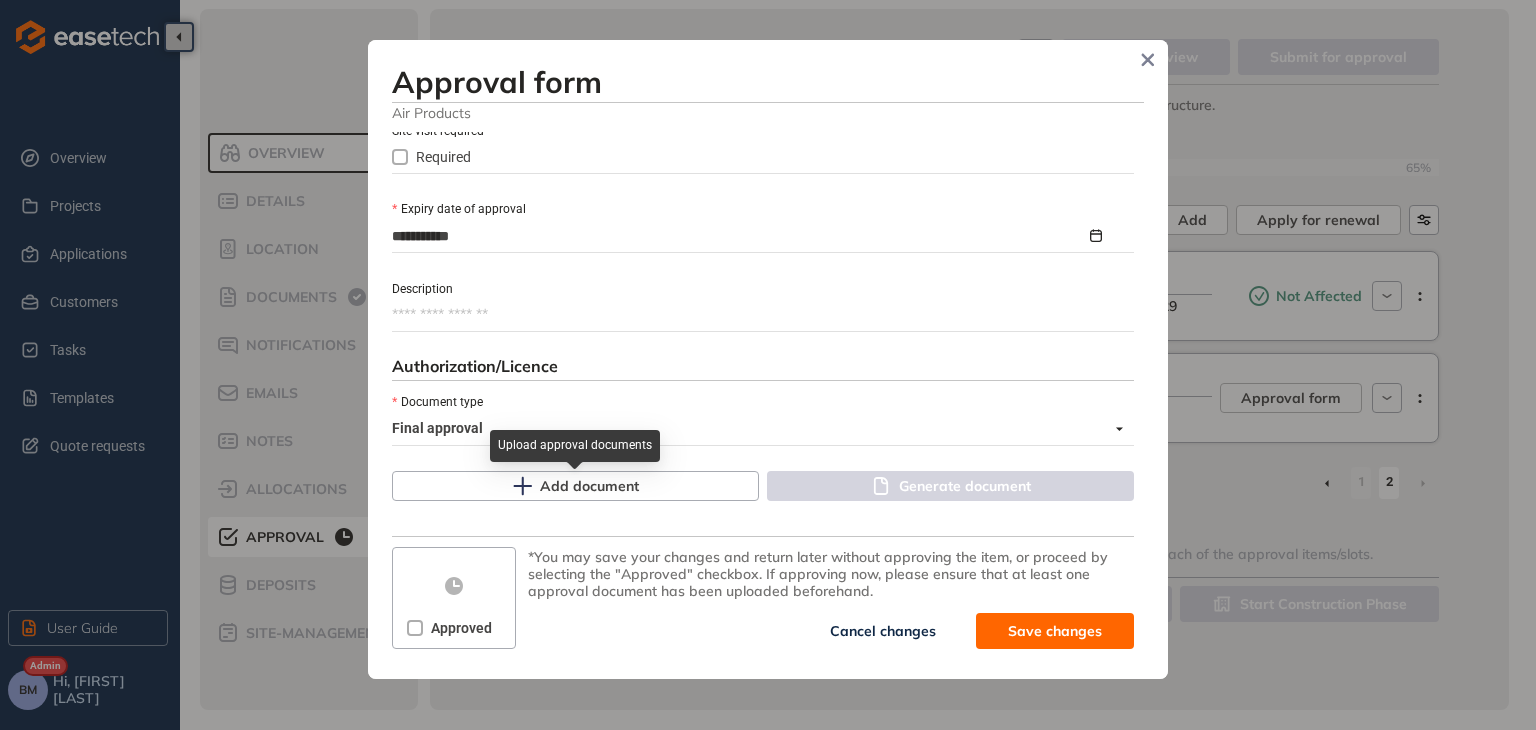 click on "Upload approval documents" at bounding box center (575, 453) 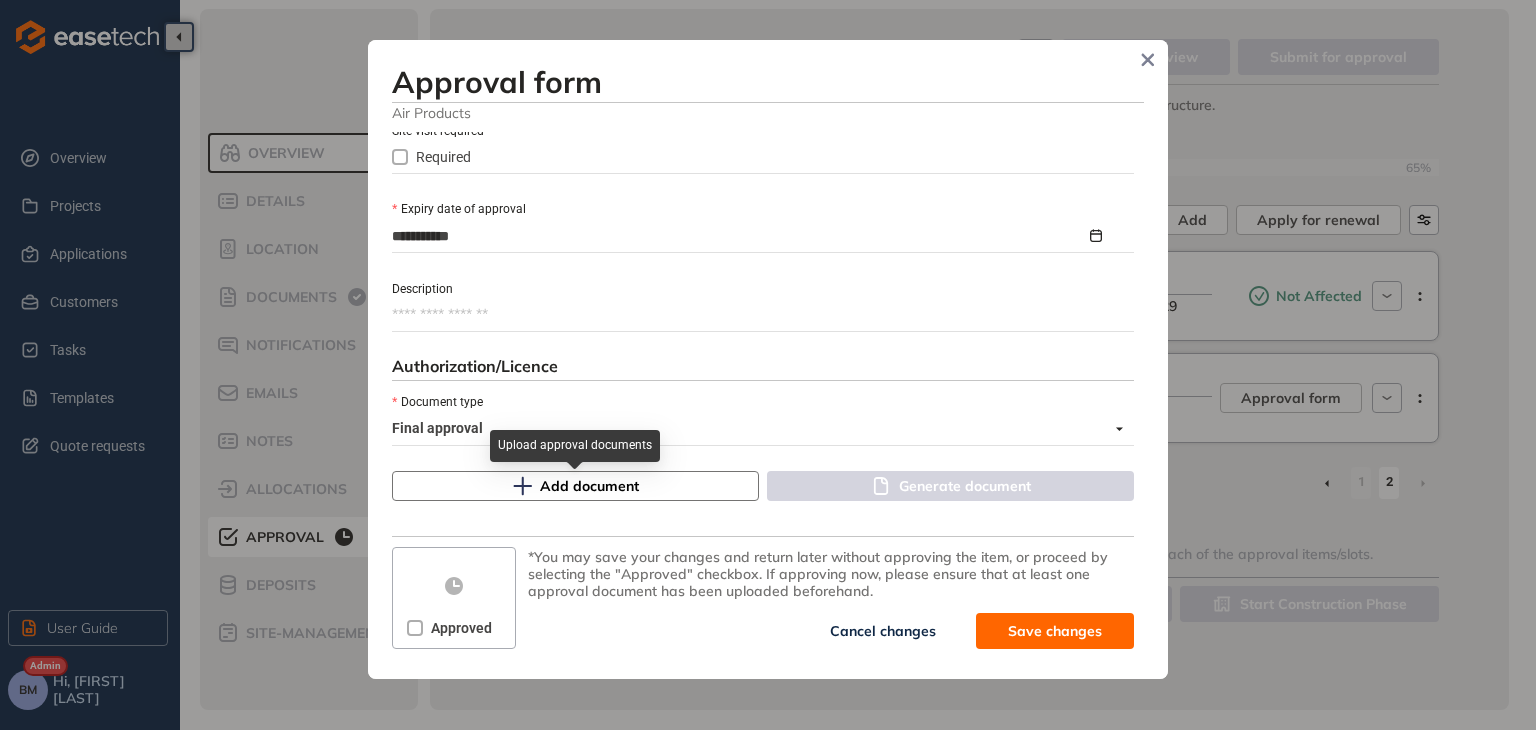 click on "Add document" at bounding box center (589, 486) 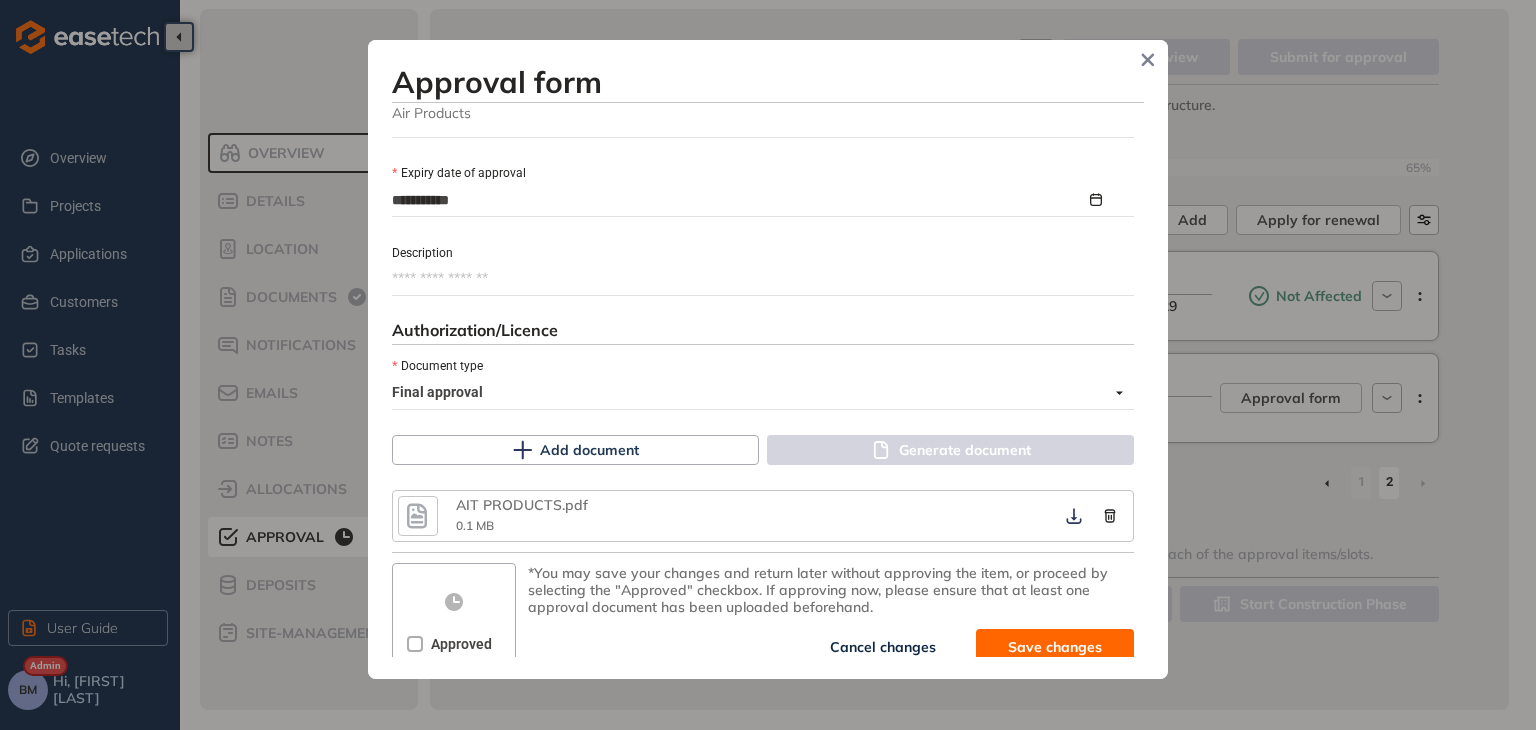scroll, scrollTop: 969, scrollLeft: 0, axis: vertical 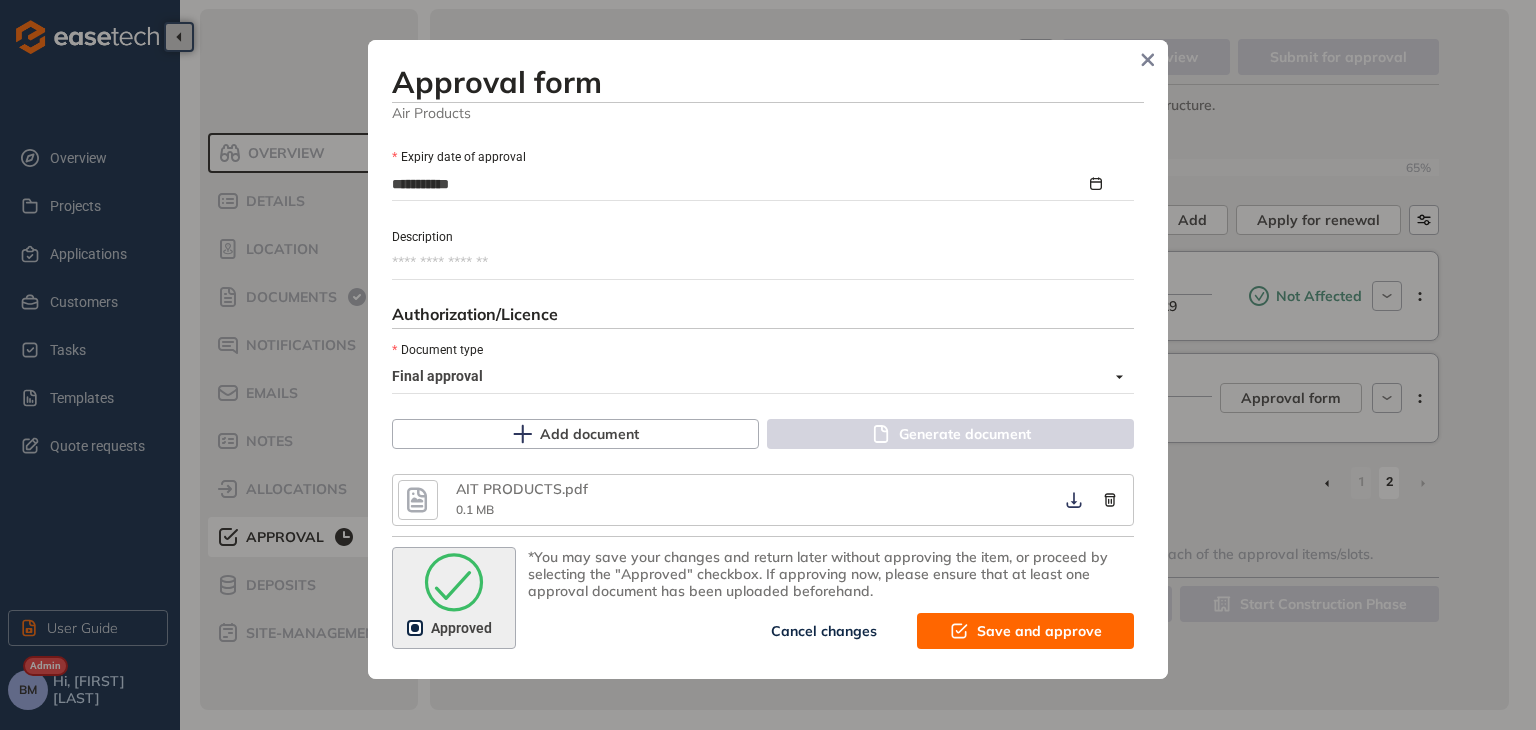 click on "Save and approve" at bounding box center [1039, 631] 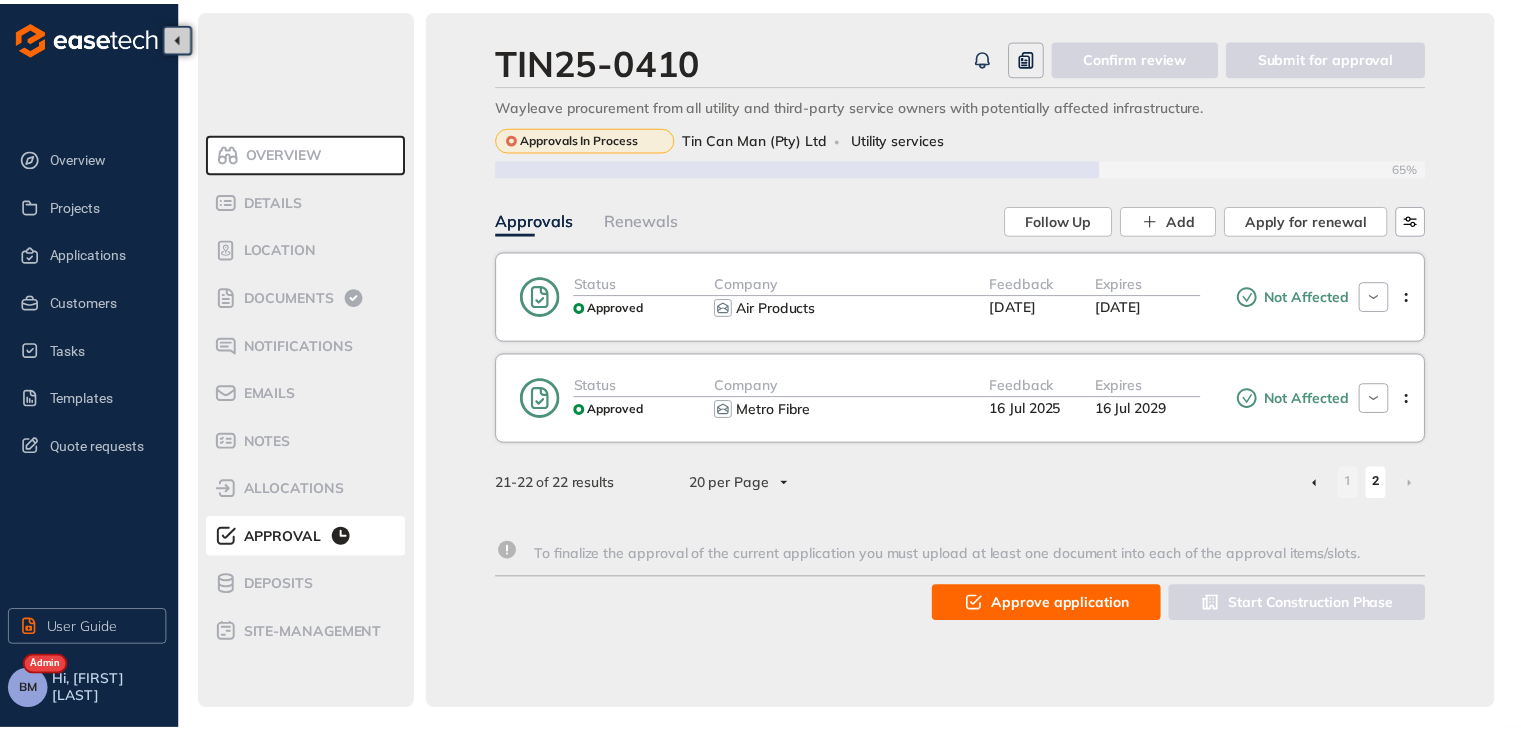 scroll, scrollTop: 1222, scrollLeft: 0, axis: vertical 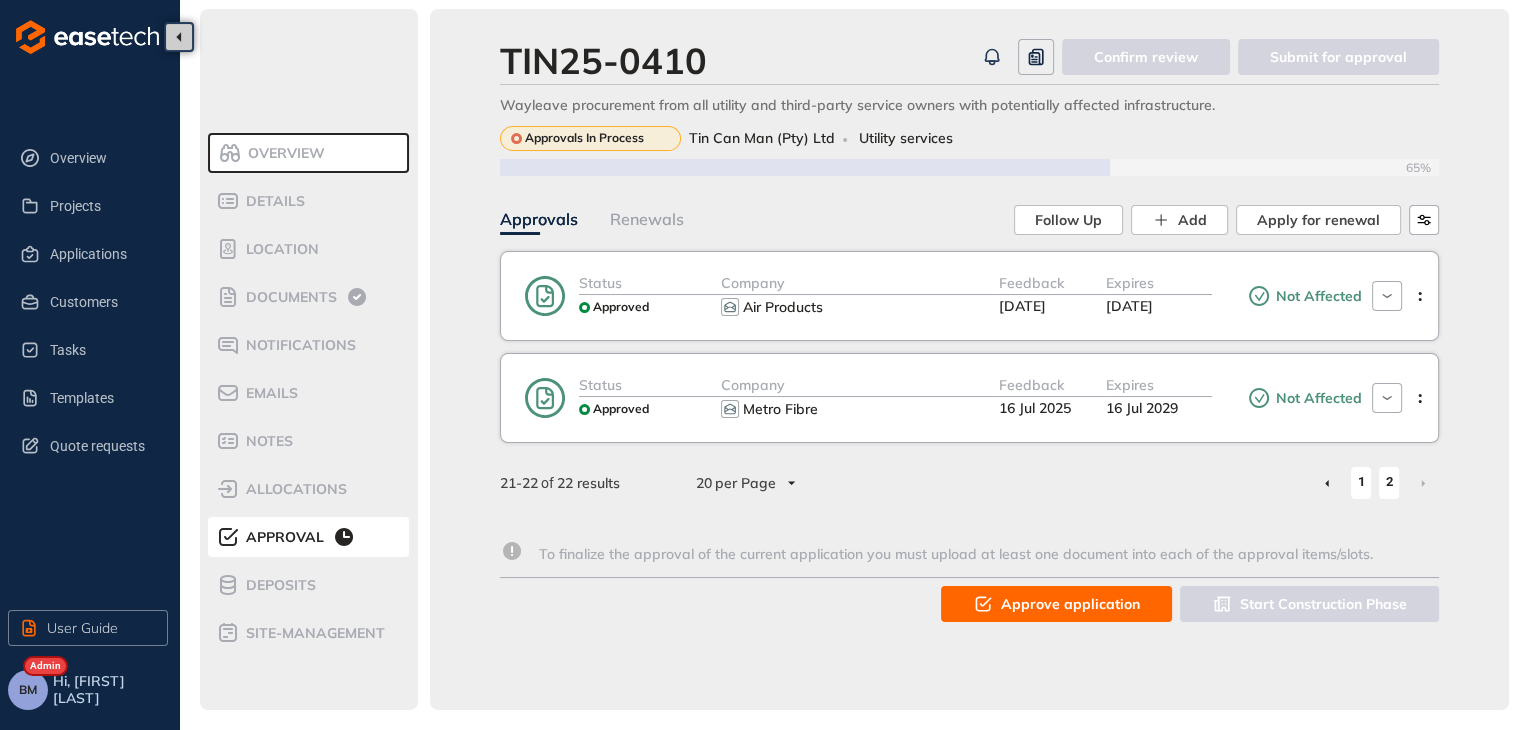click on "1" at bounding box center [1361, 482] 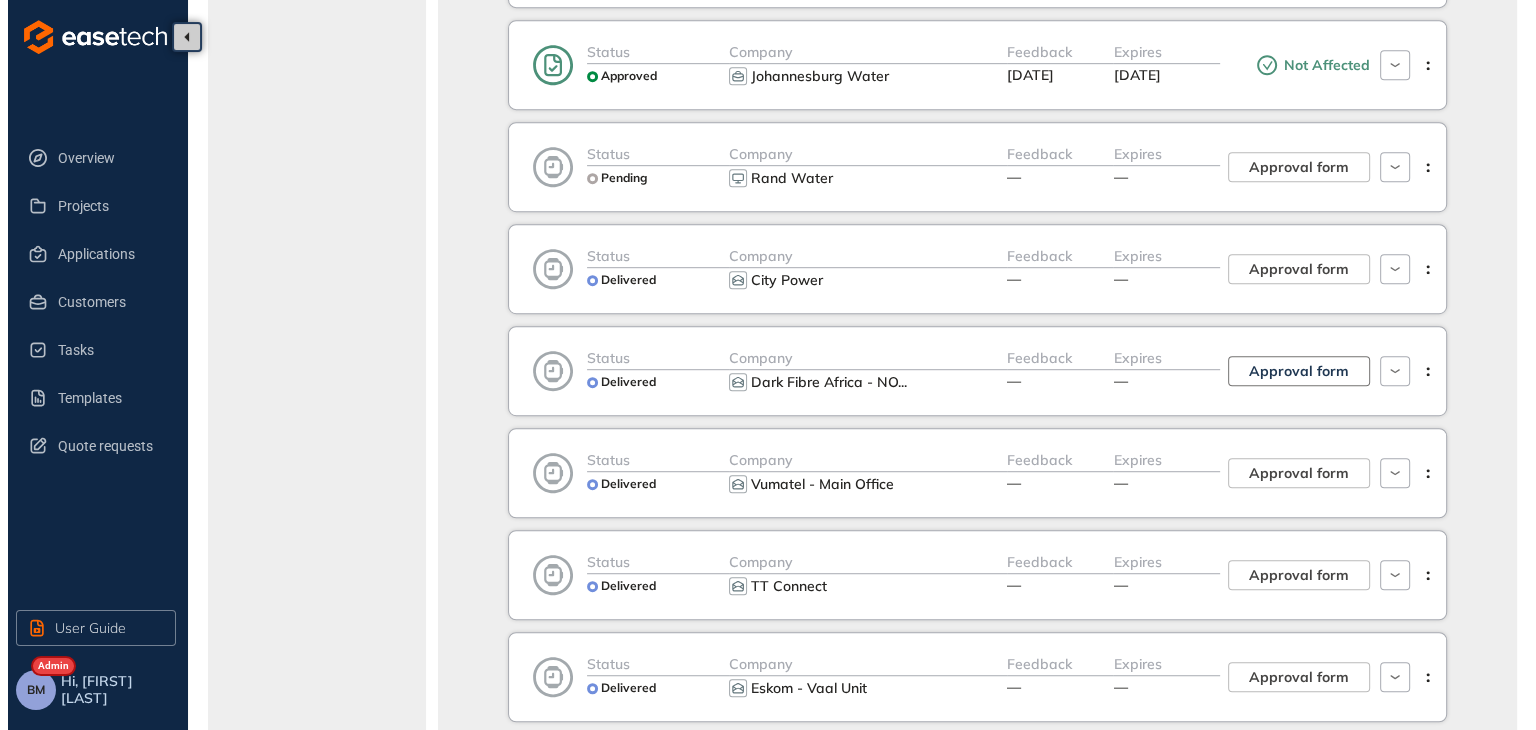 scroll, scrollTop: 1200, scrollLeft: 0, axis: vertical 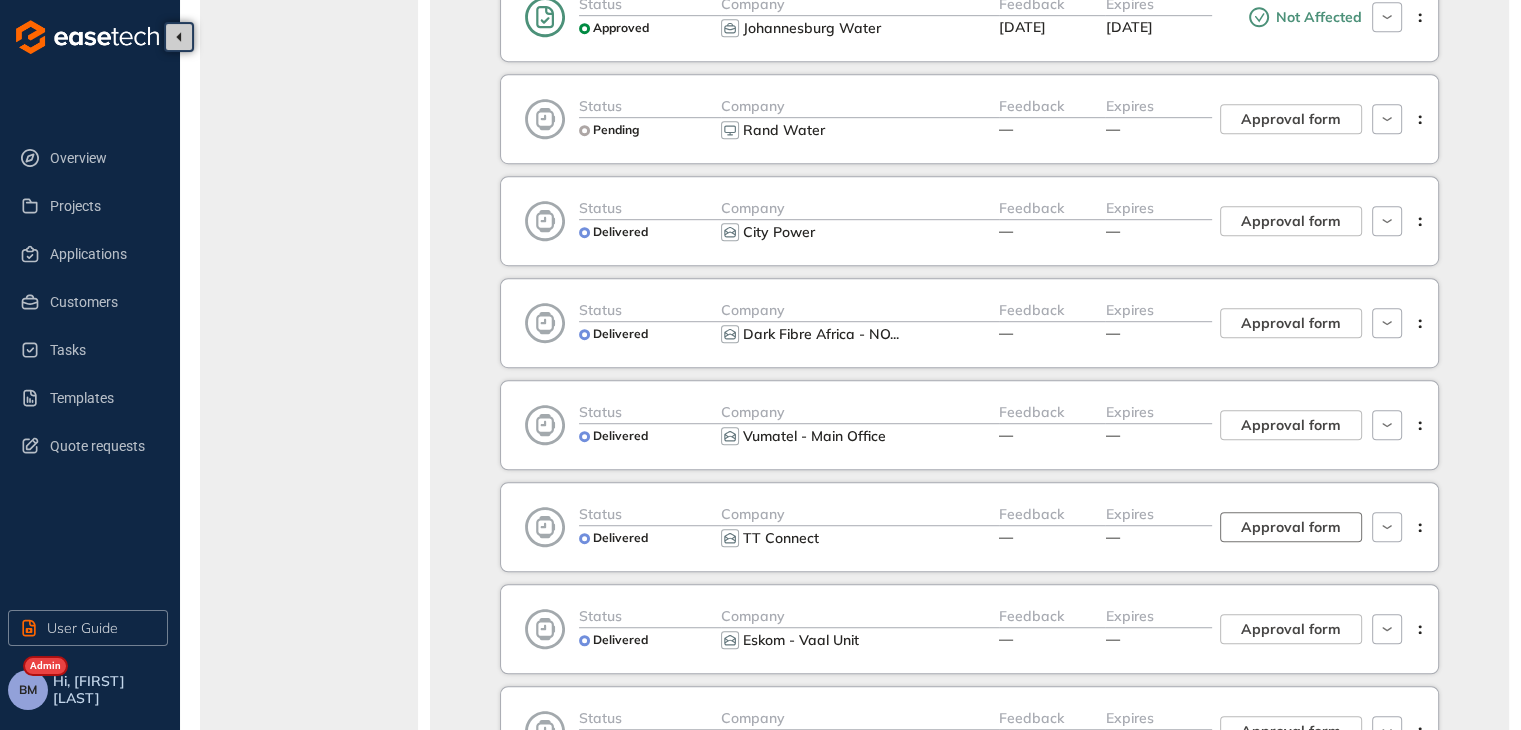 click on "Approval form" at bounding box center (1291, 527) 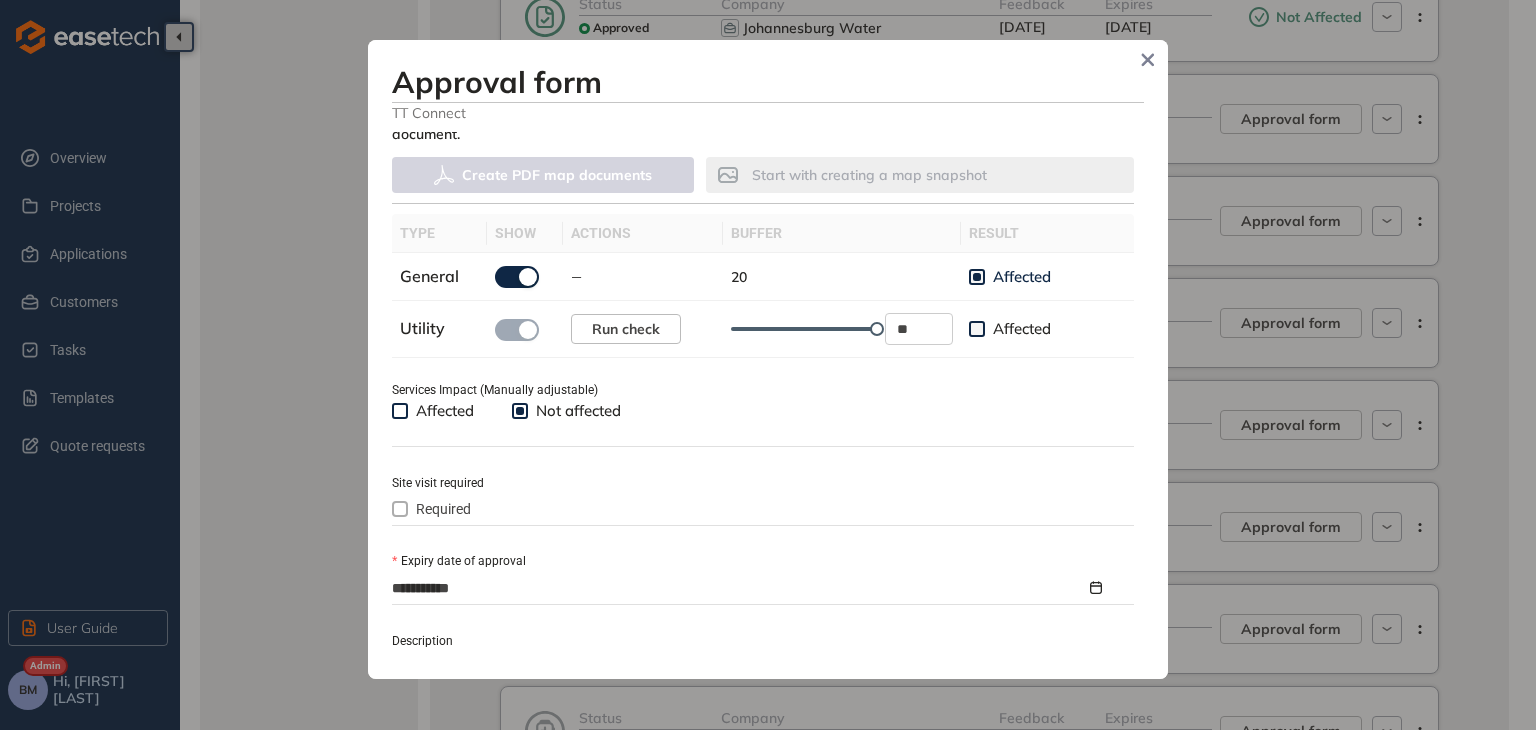 scroll, scrollTop: 600, scrollLeft: 0, axis: vertical 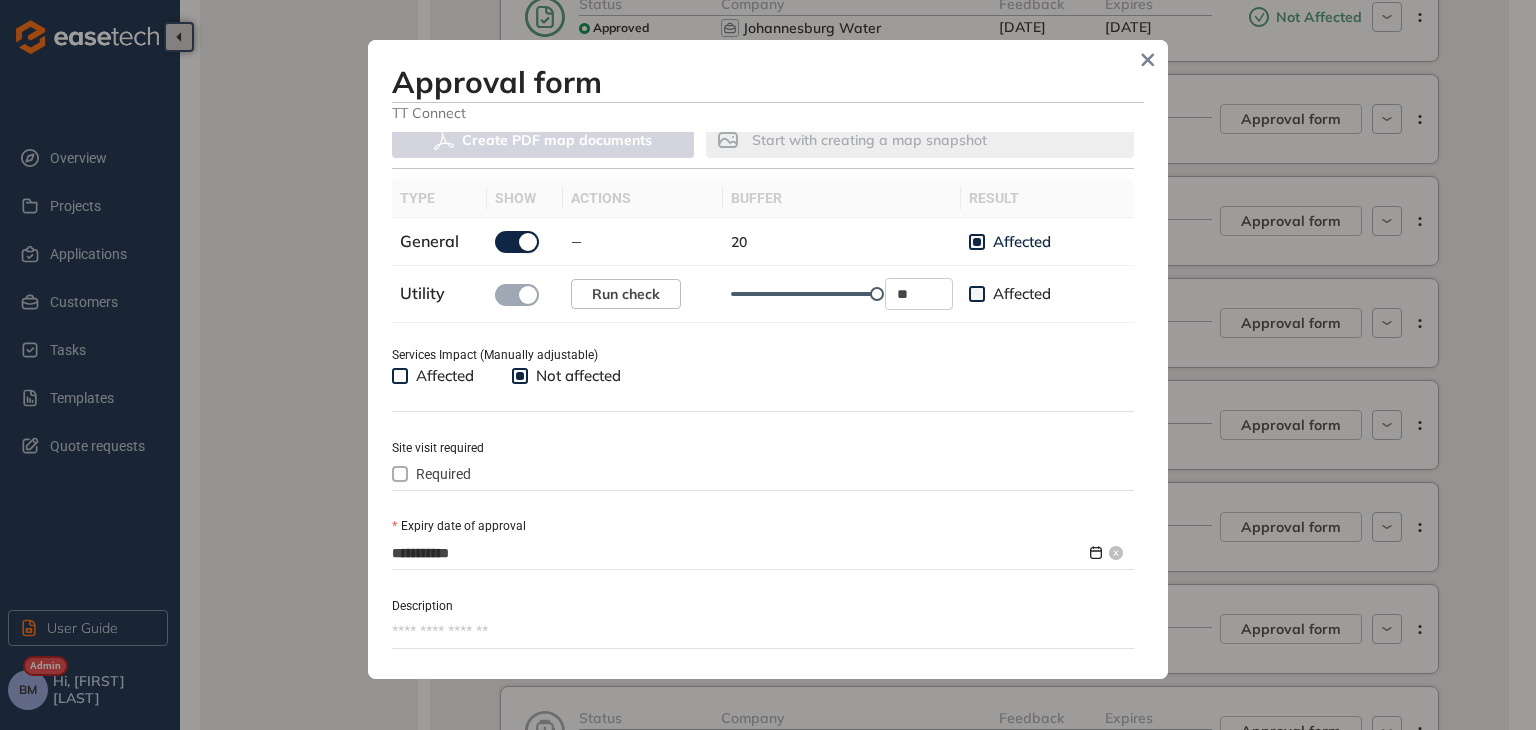 click on "**********" at bounding box center (739, 553) 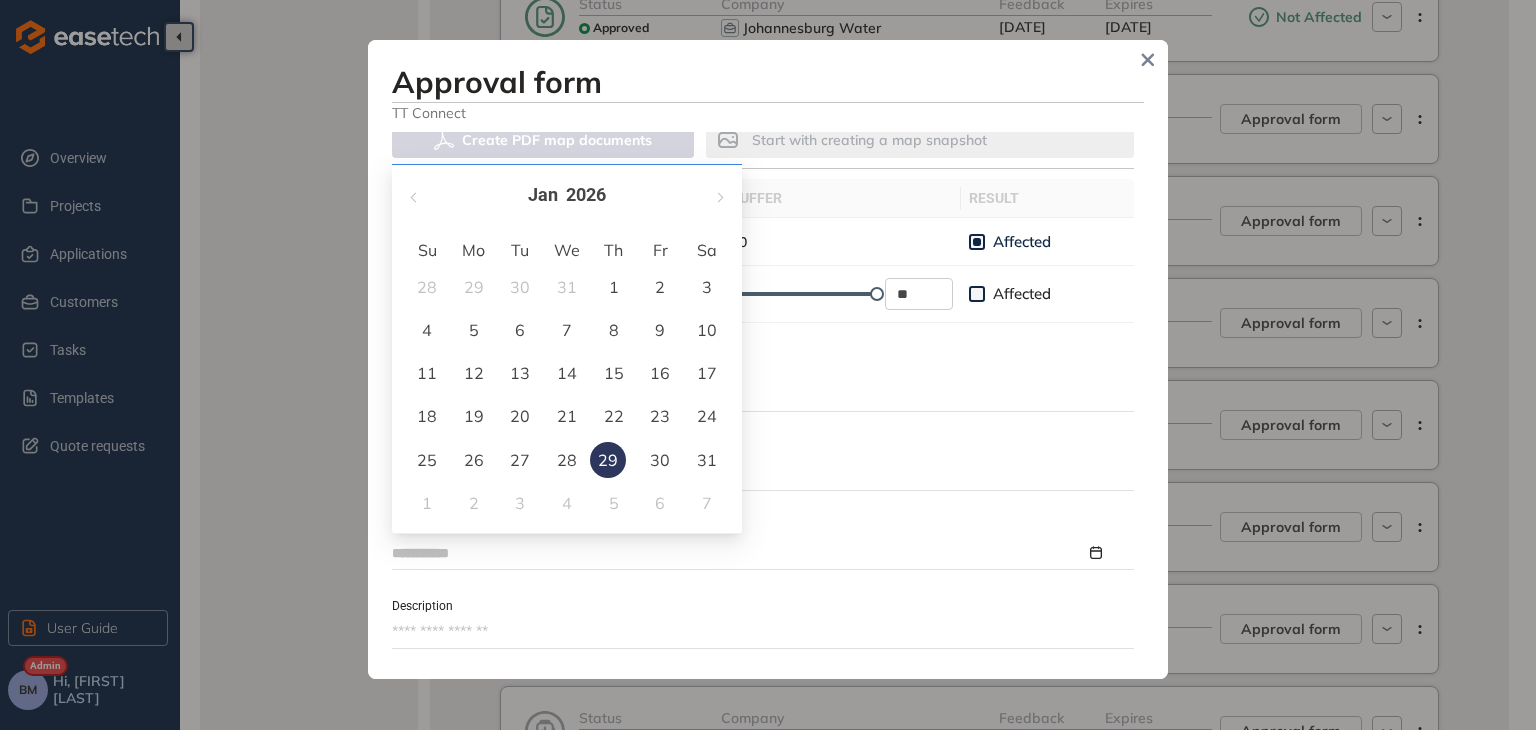 type on "**********" 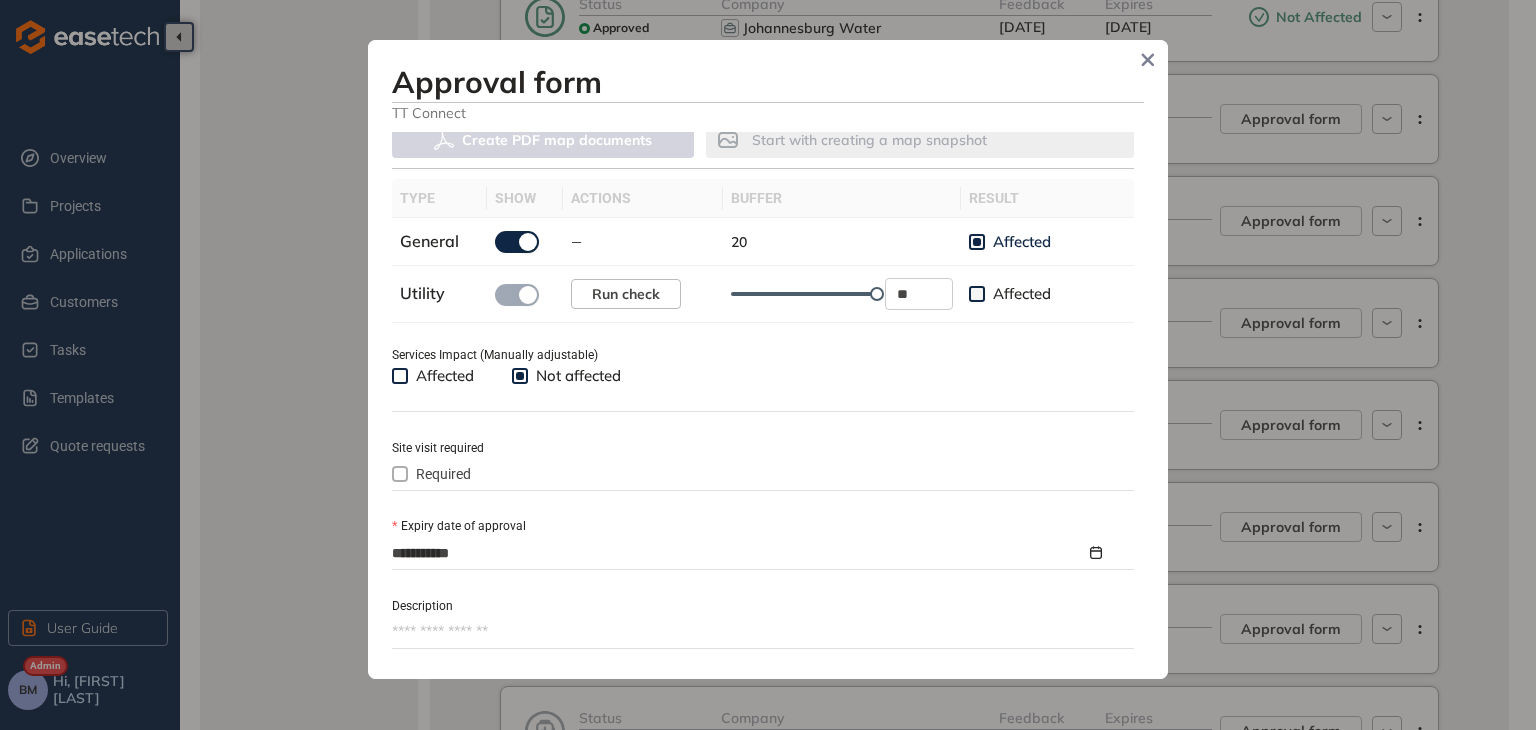 scroll, scrollTop: 800, scrollLeft: 0, axis: vertical 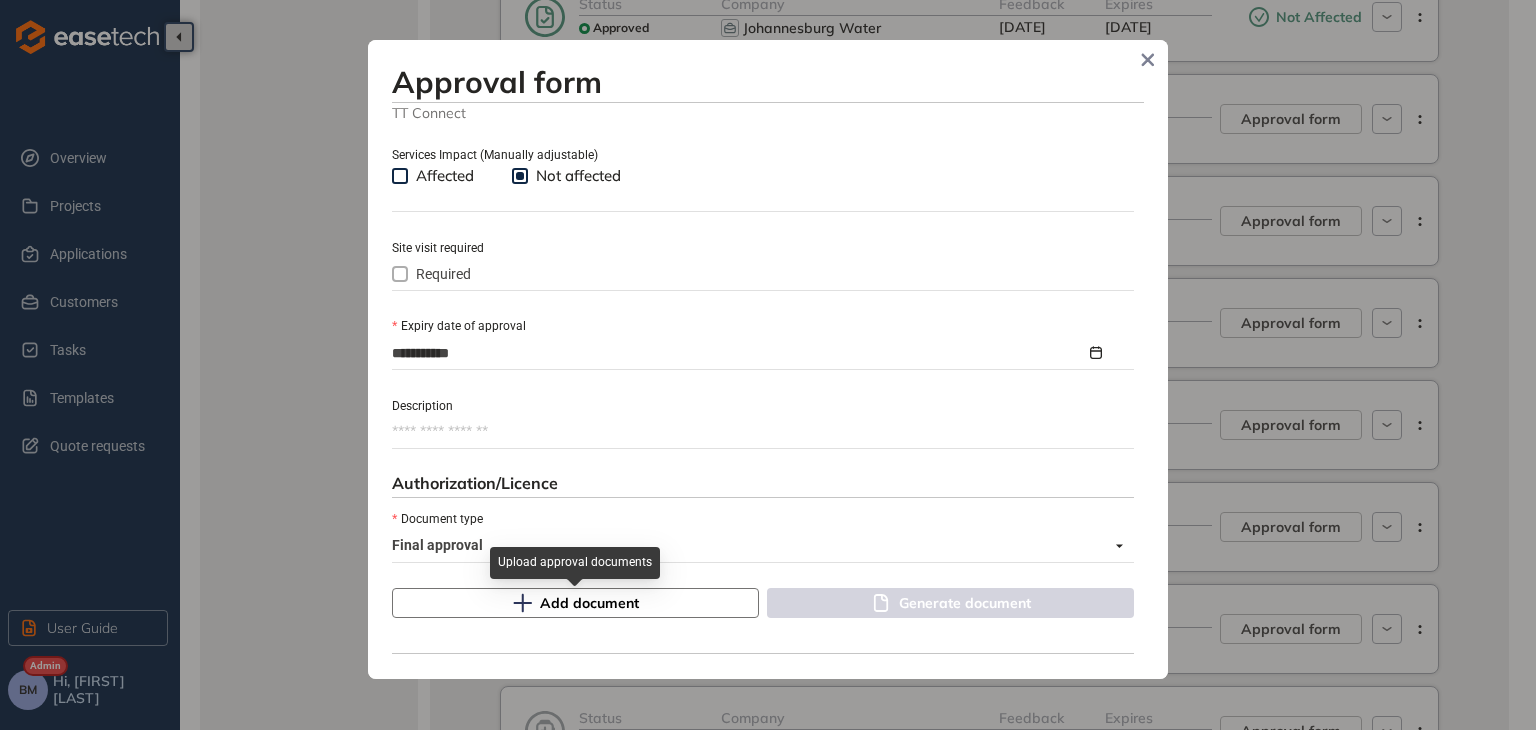 click on "Add document" at bounding box center [589, 603] 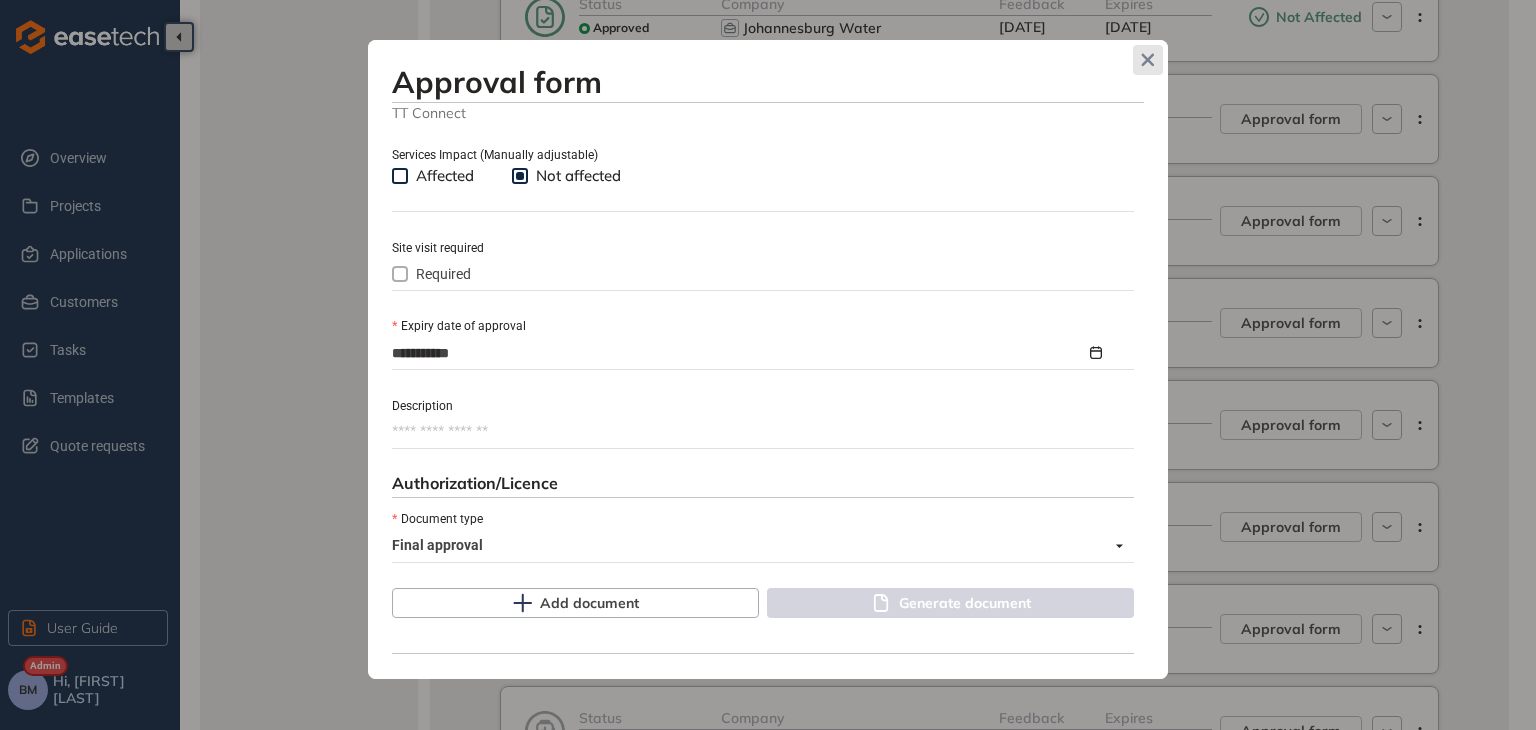 click 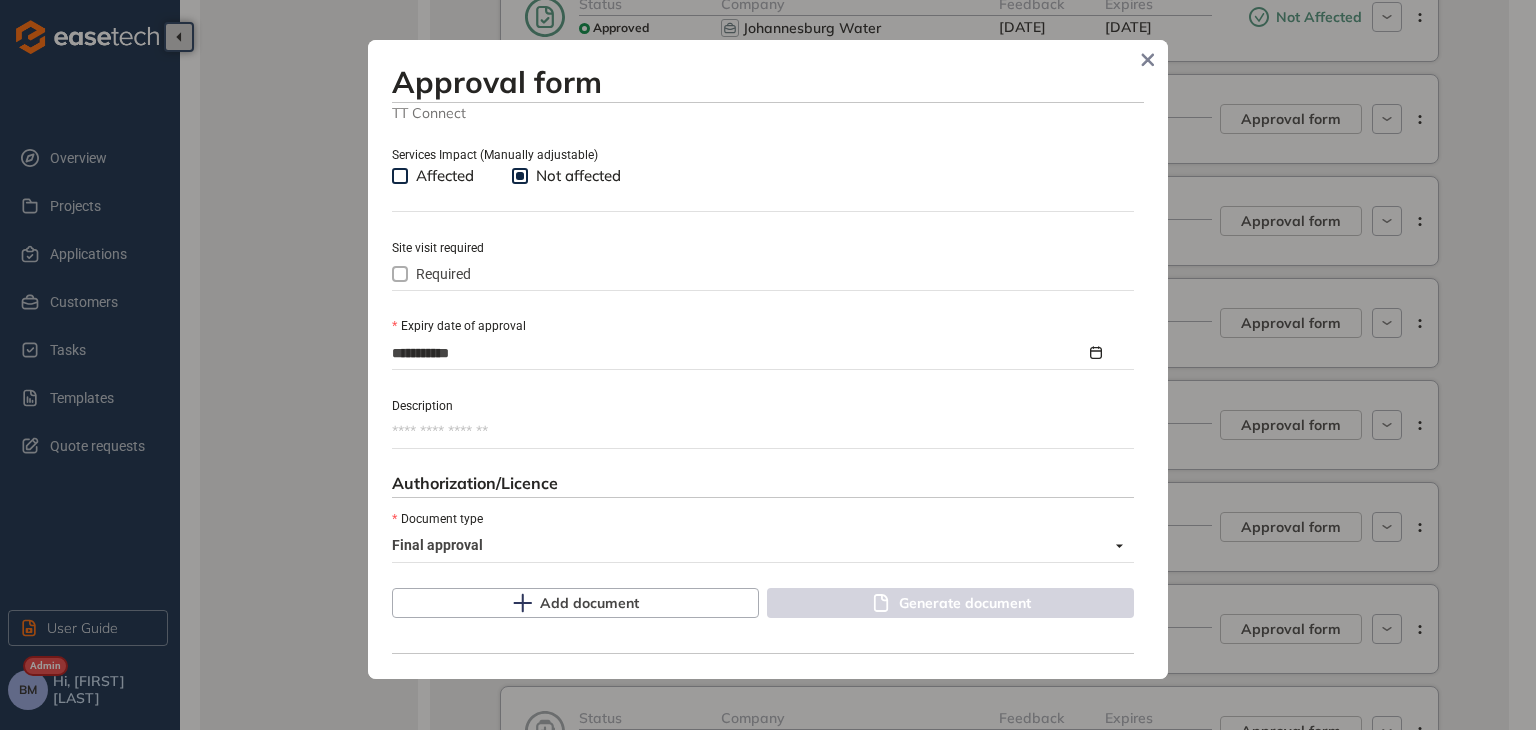 scroll, scrollTop: 1053, scrollLeft: 0, axis: vertical 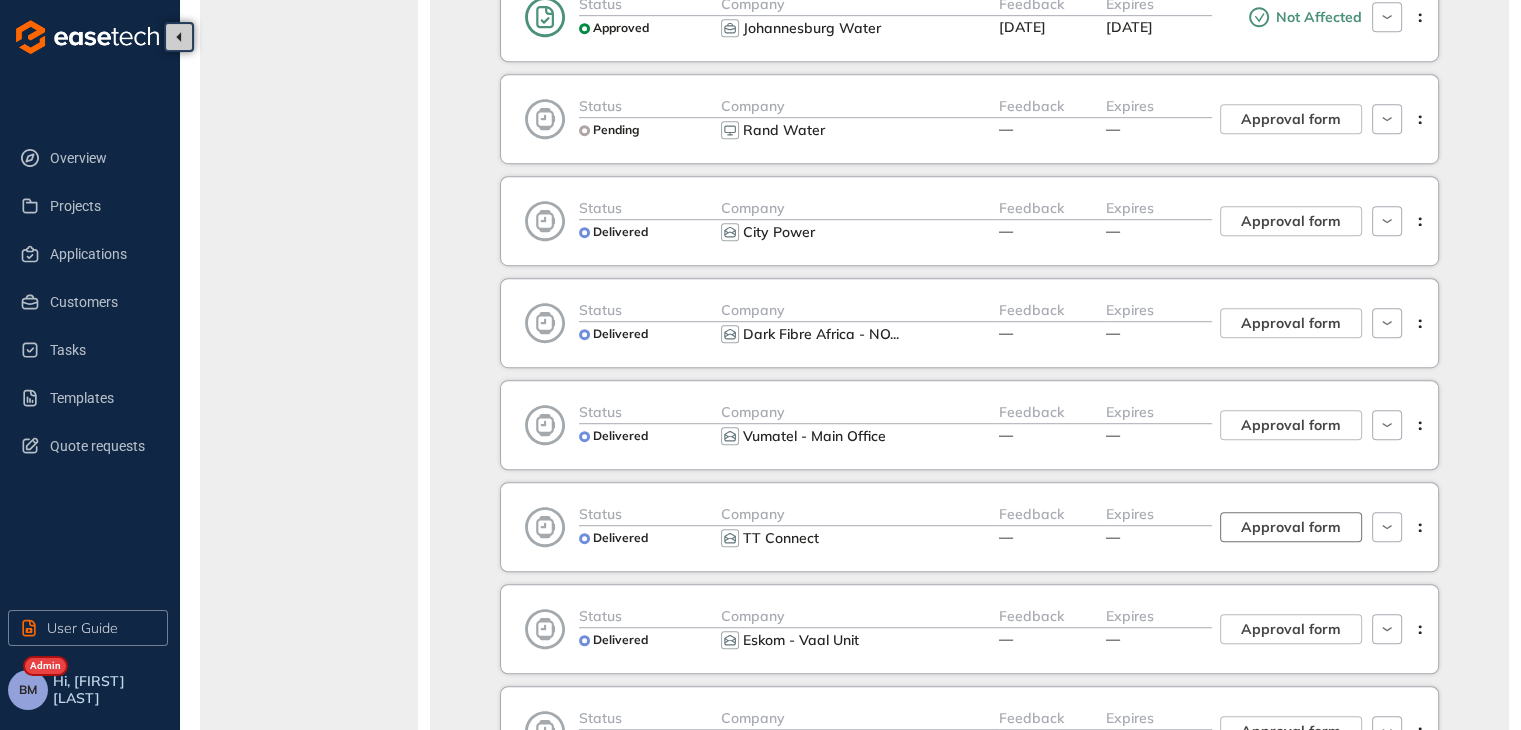 click on "Approval form" at bounding box center [1291, 527] 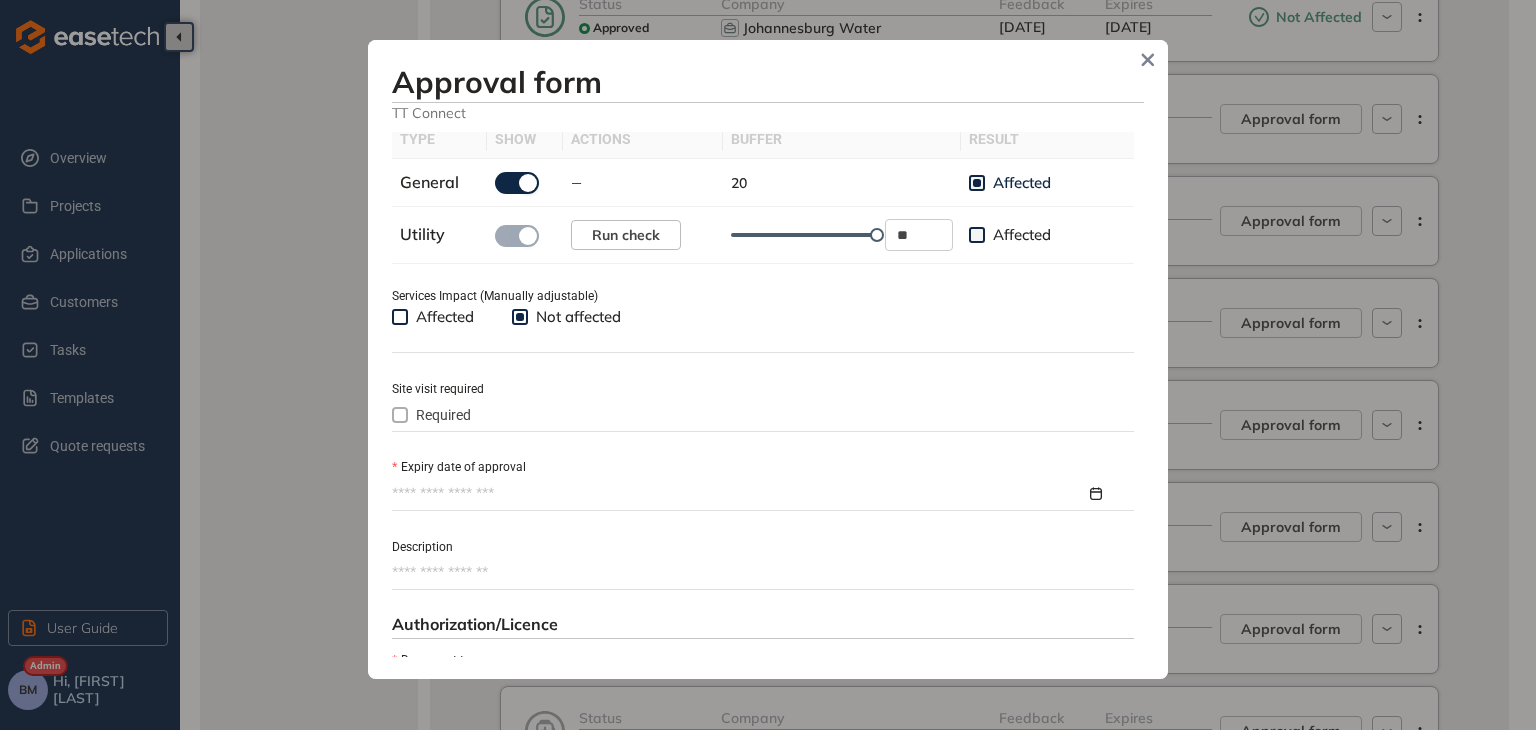 scroll, scrollTop: 700, scrollLeft: 0, axis: vertical 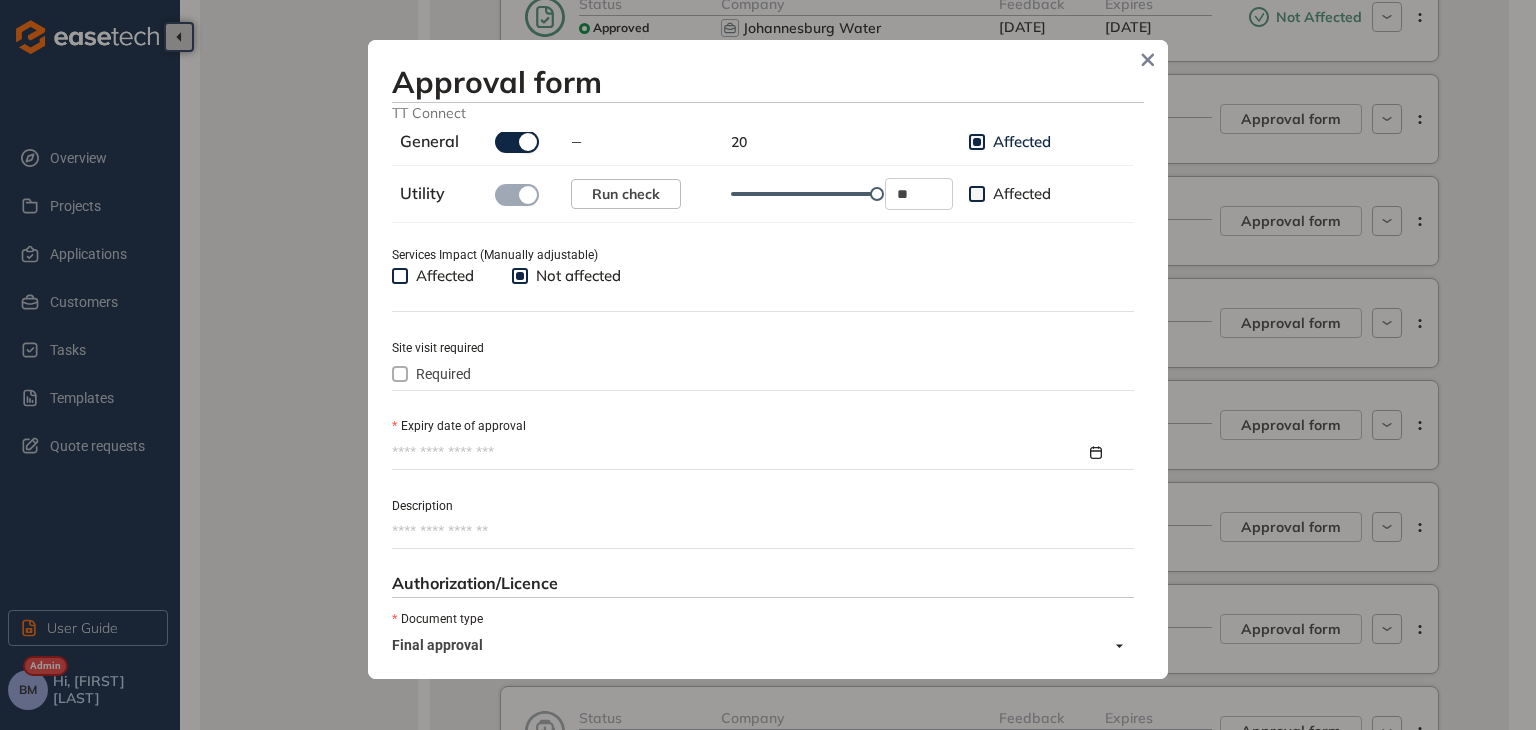 click on "Expiry date of approval" at bounding box center [739, 453] 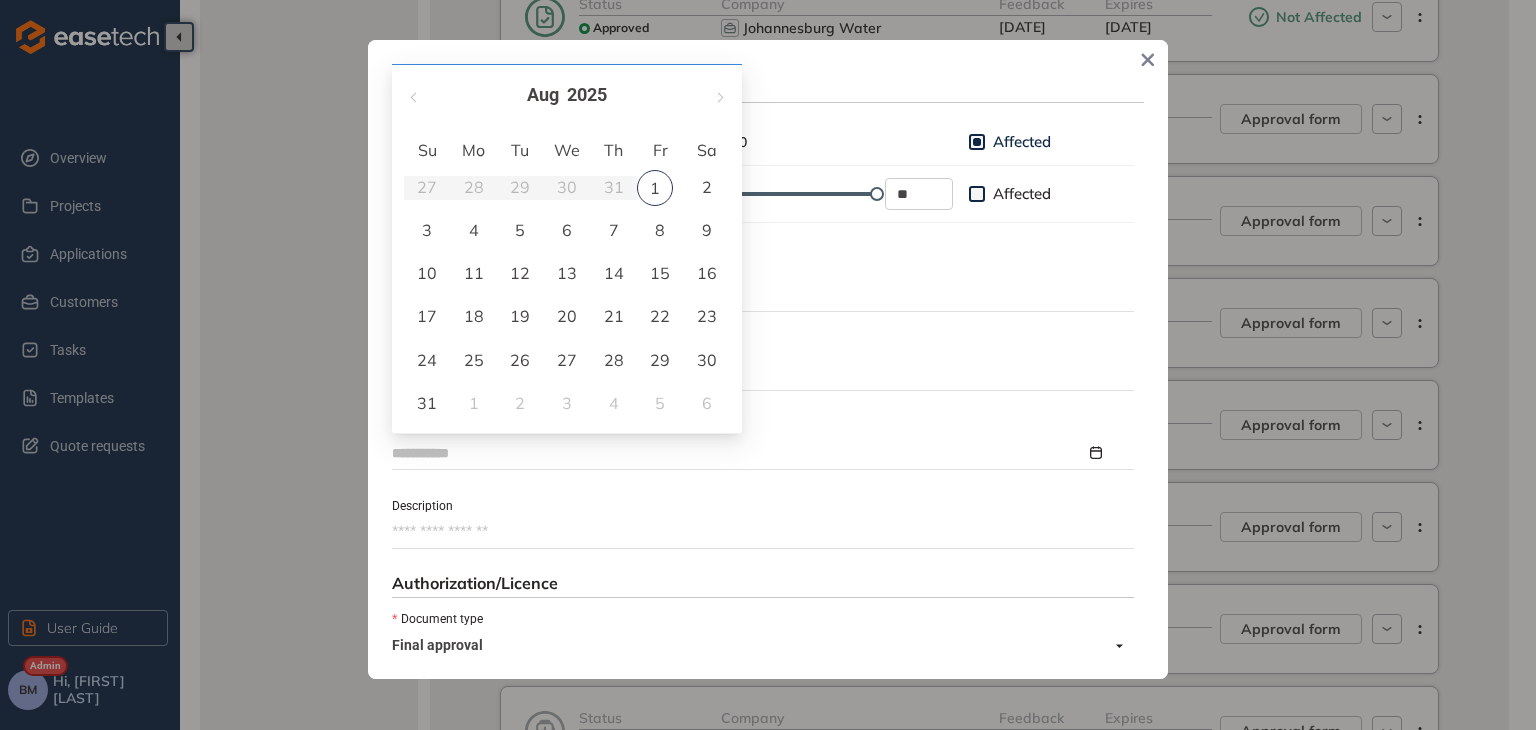 type on "**********" 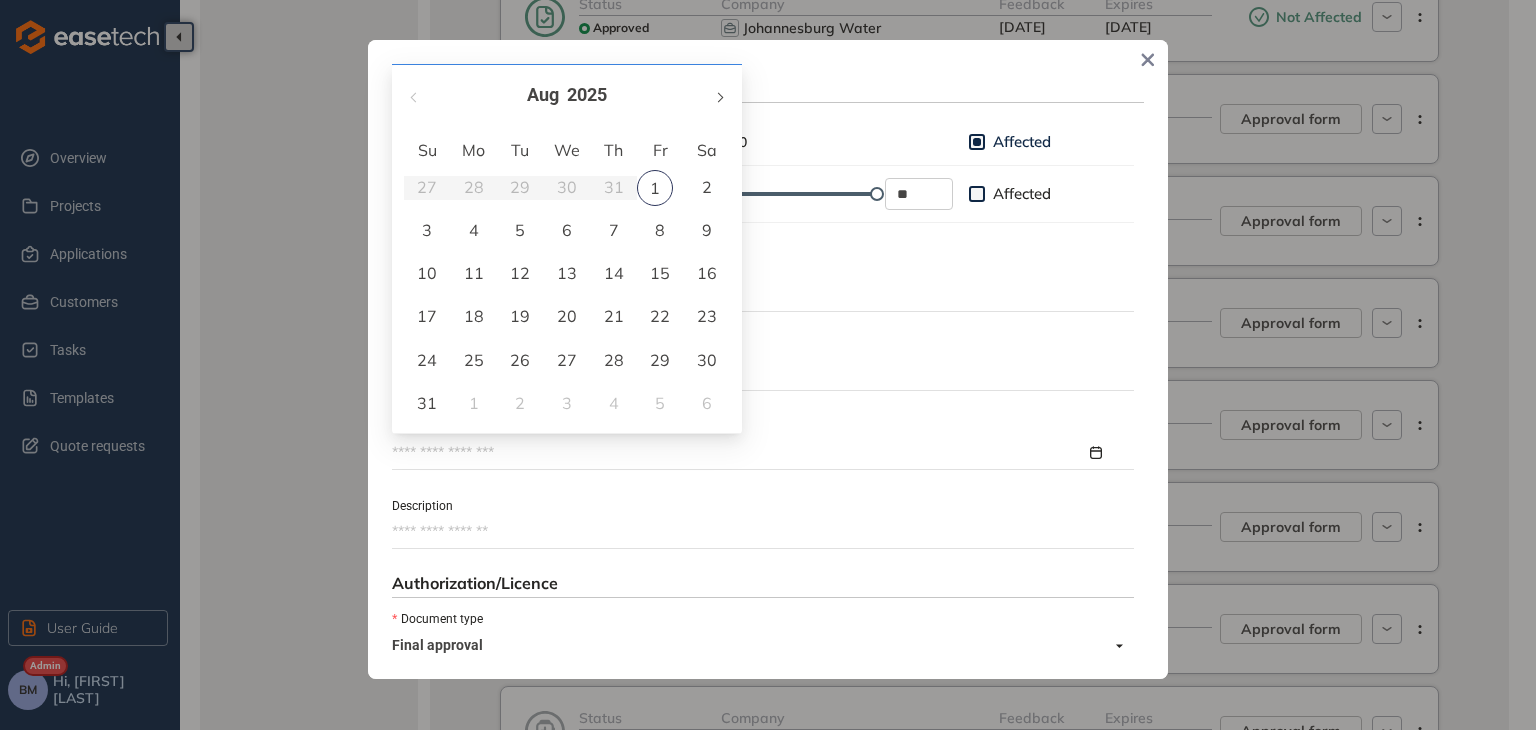 click at bounding box center (719, 97) 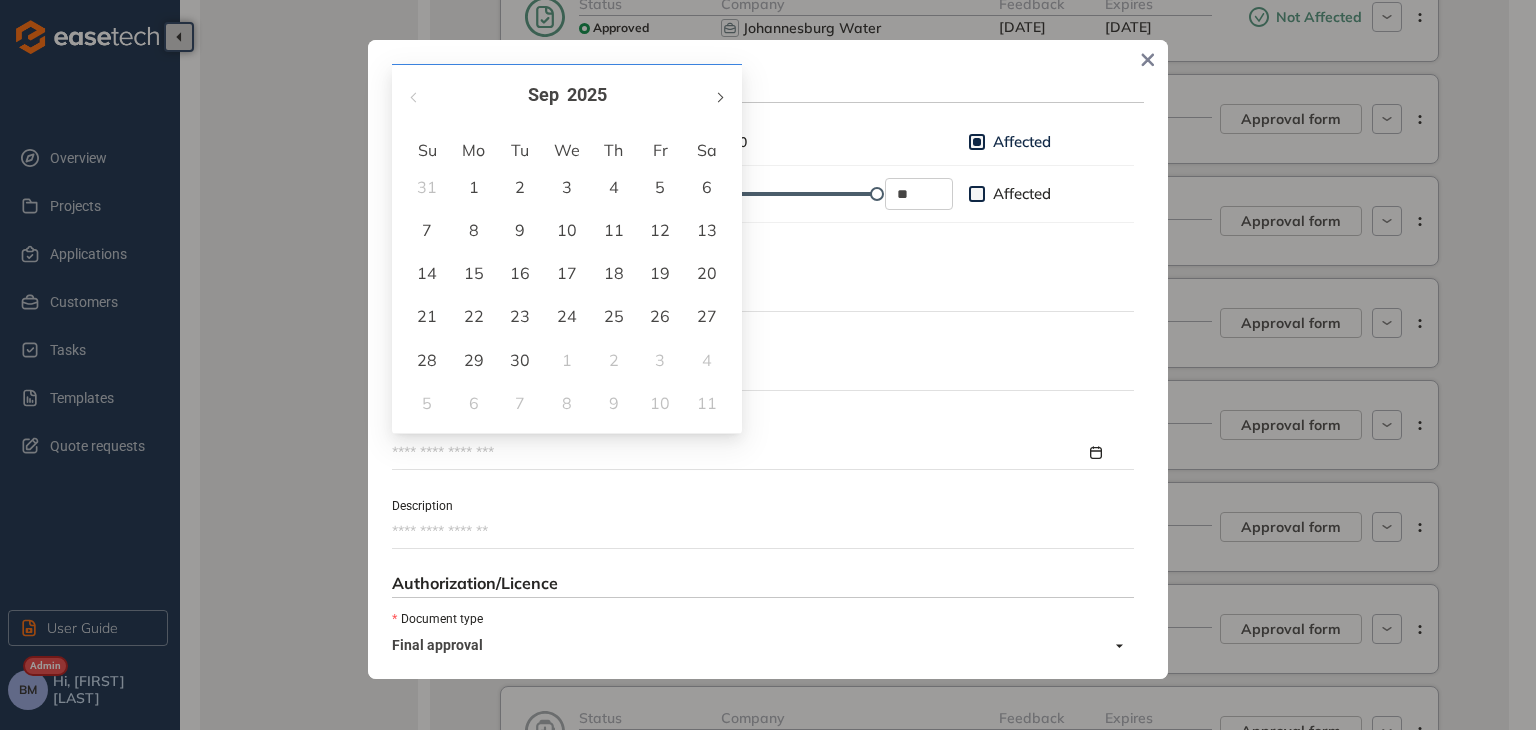 click at bounding box center (719, 97) 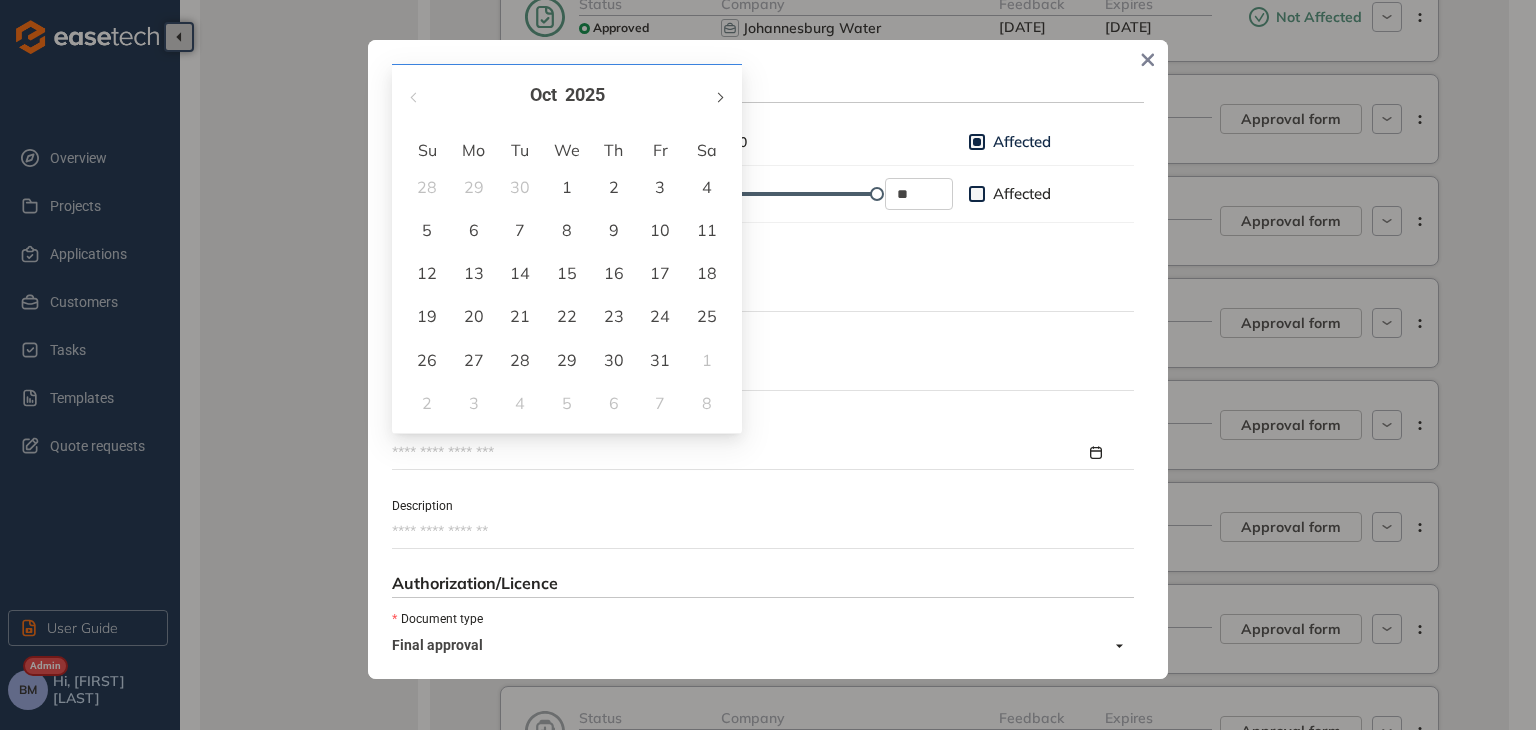 click at bounding box center [719, 97] 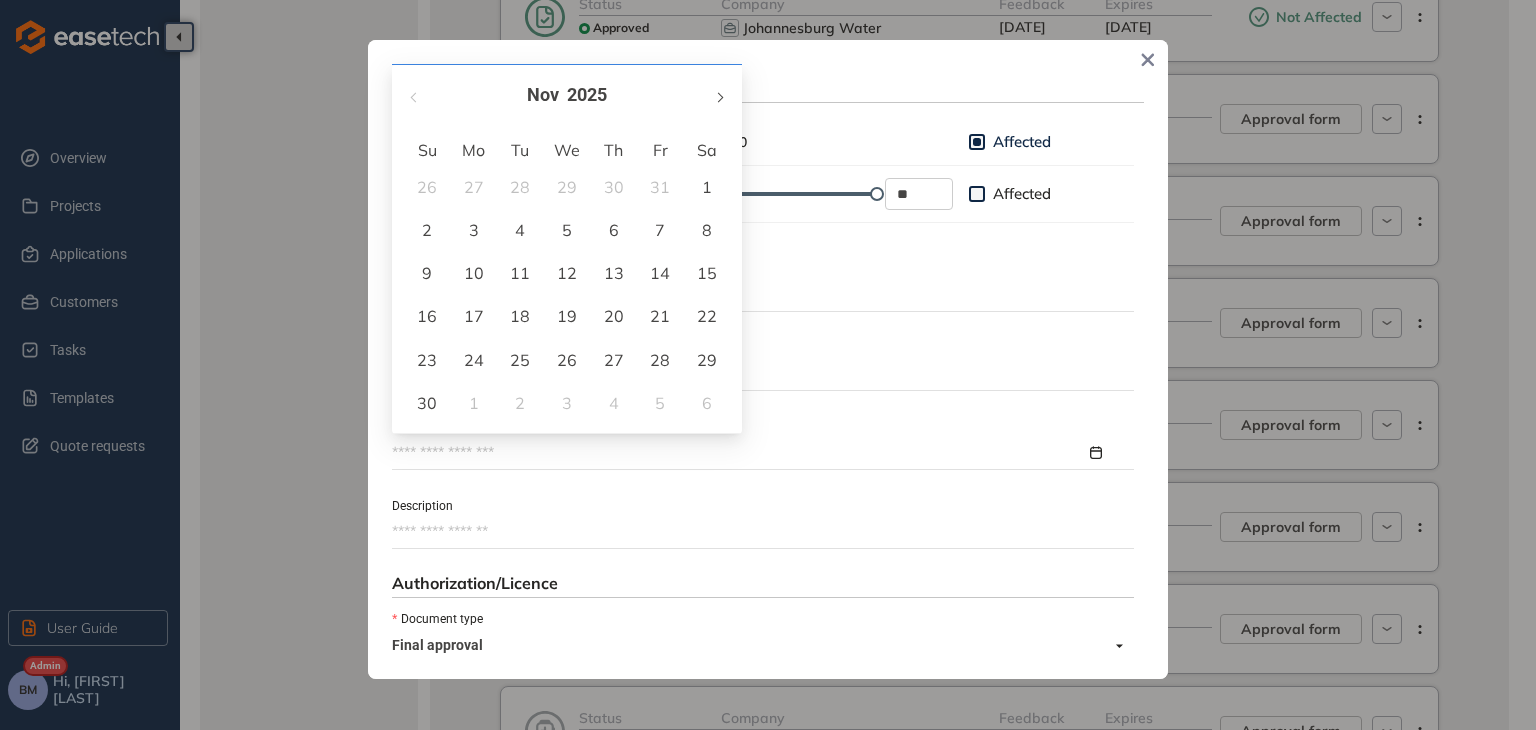 click at bounding box center (719, 97) 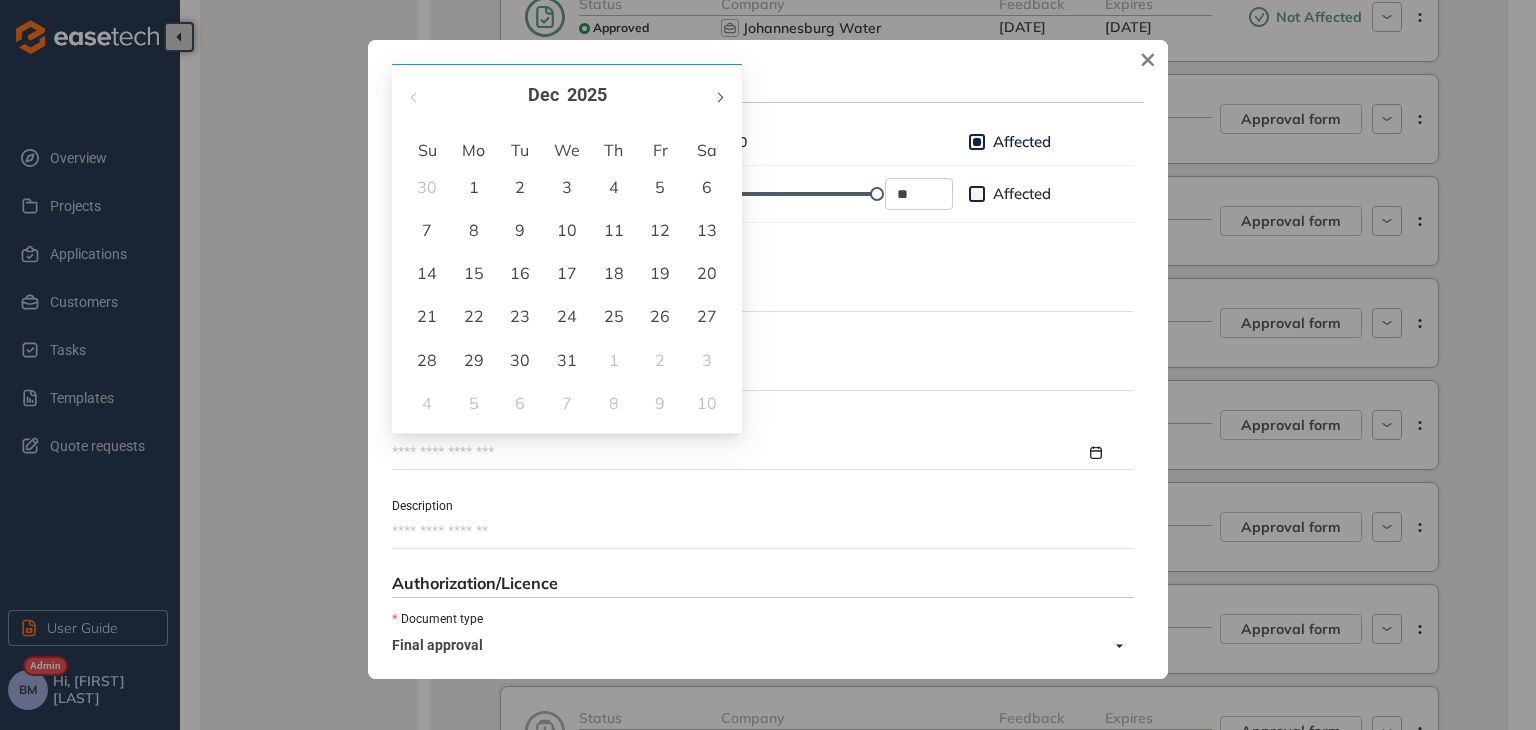click at bounding box center (719, 97) 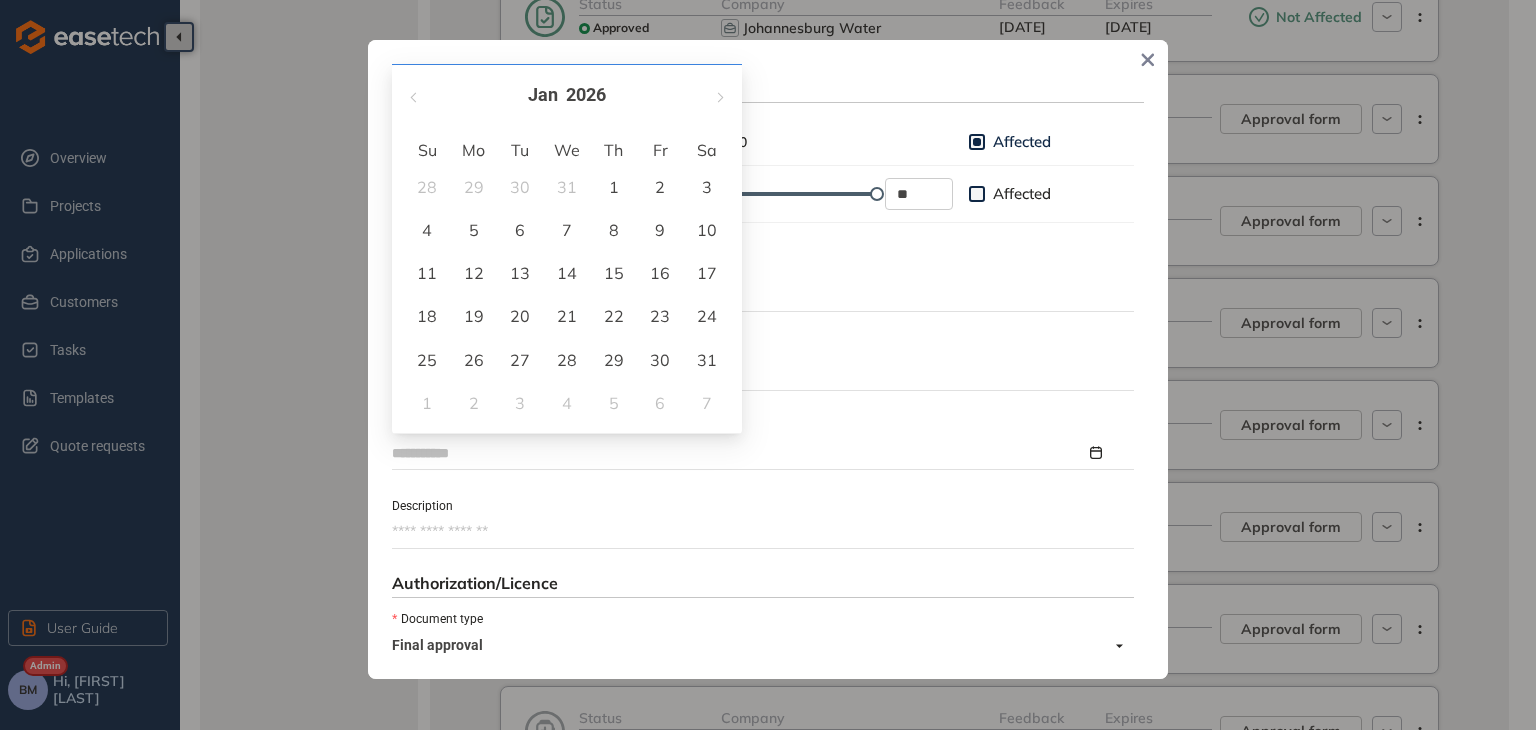 type on "**********" 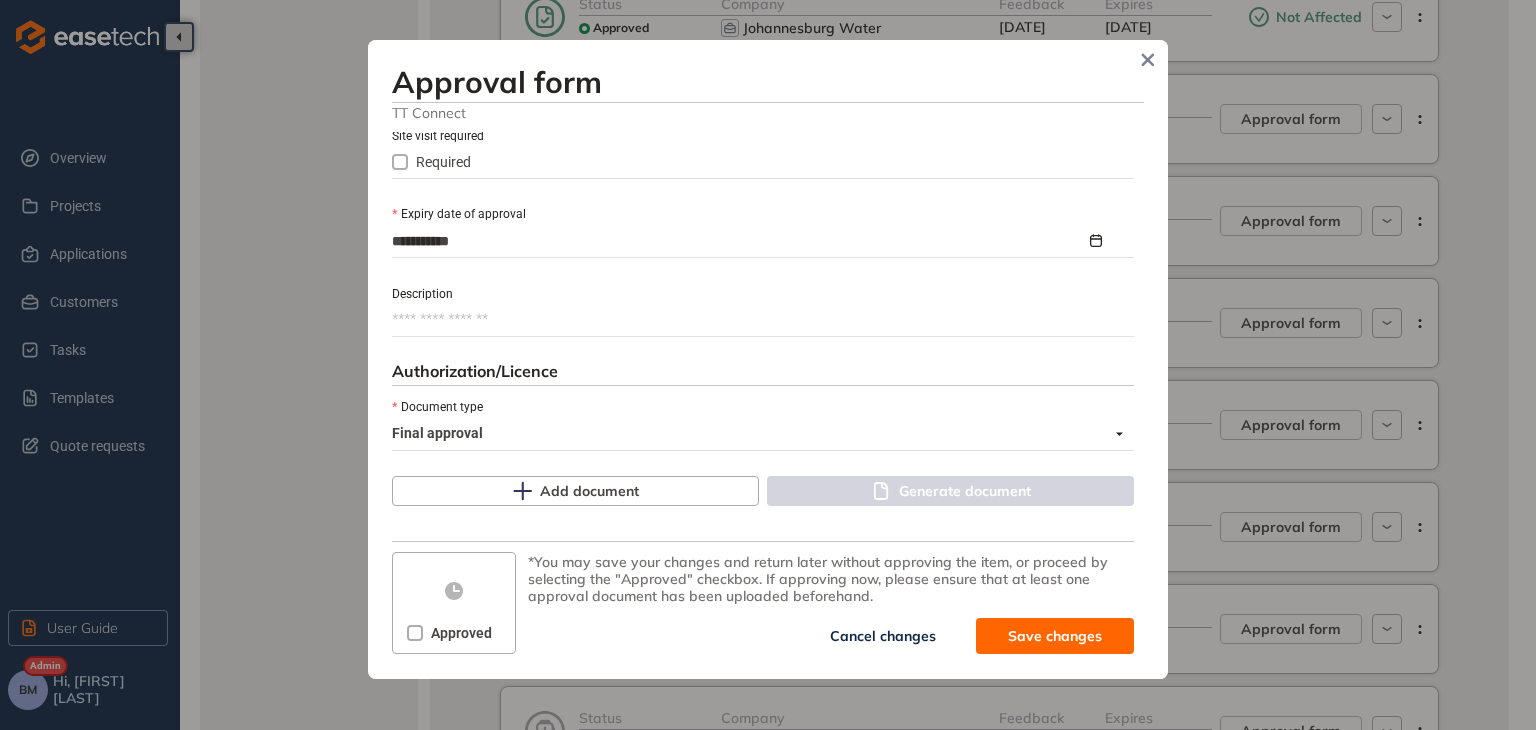 scroll, scrollTop: 917, scrollLeft: 0, axis: vertical 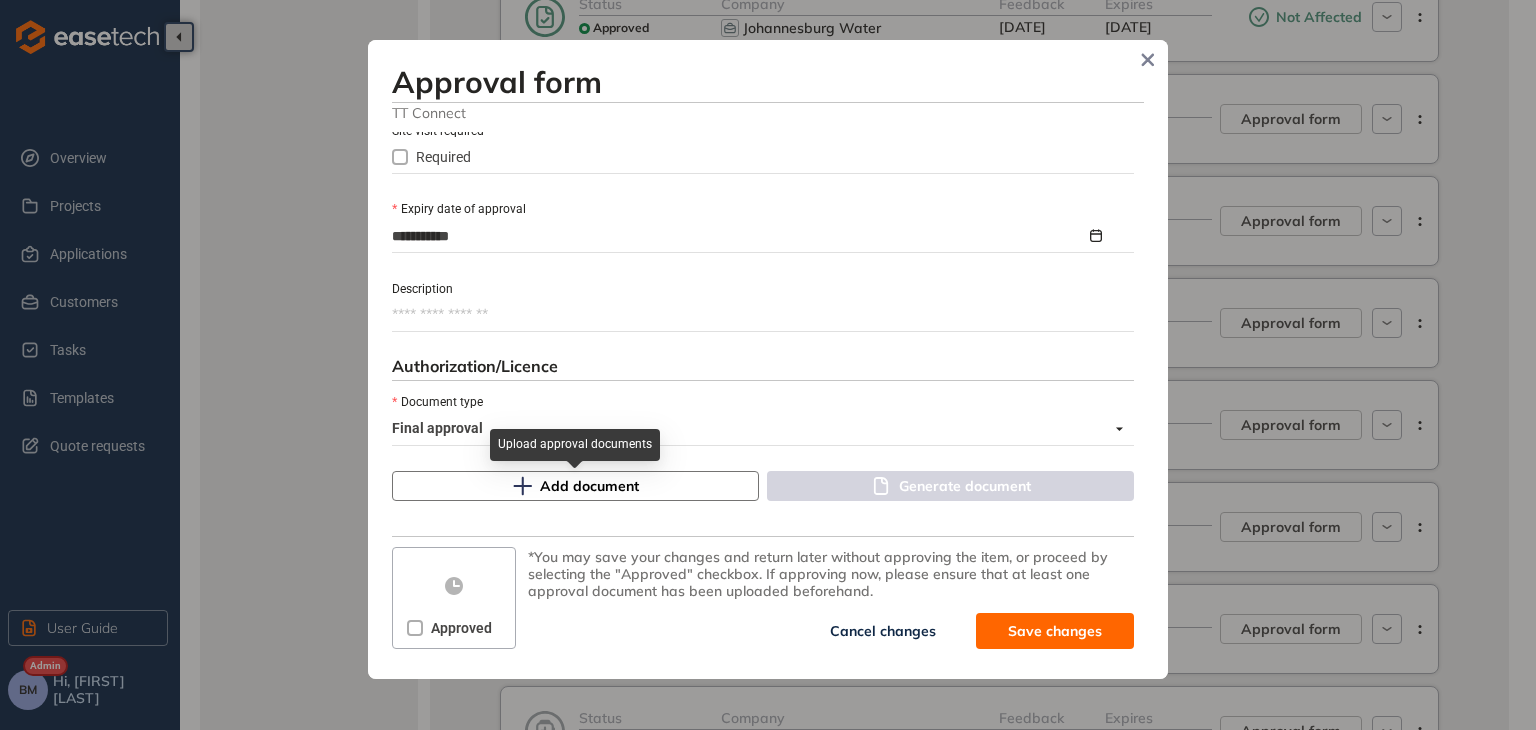 click on "Add document" at bounding box center (575, 486) 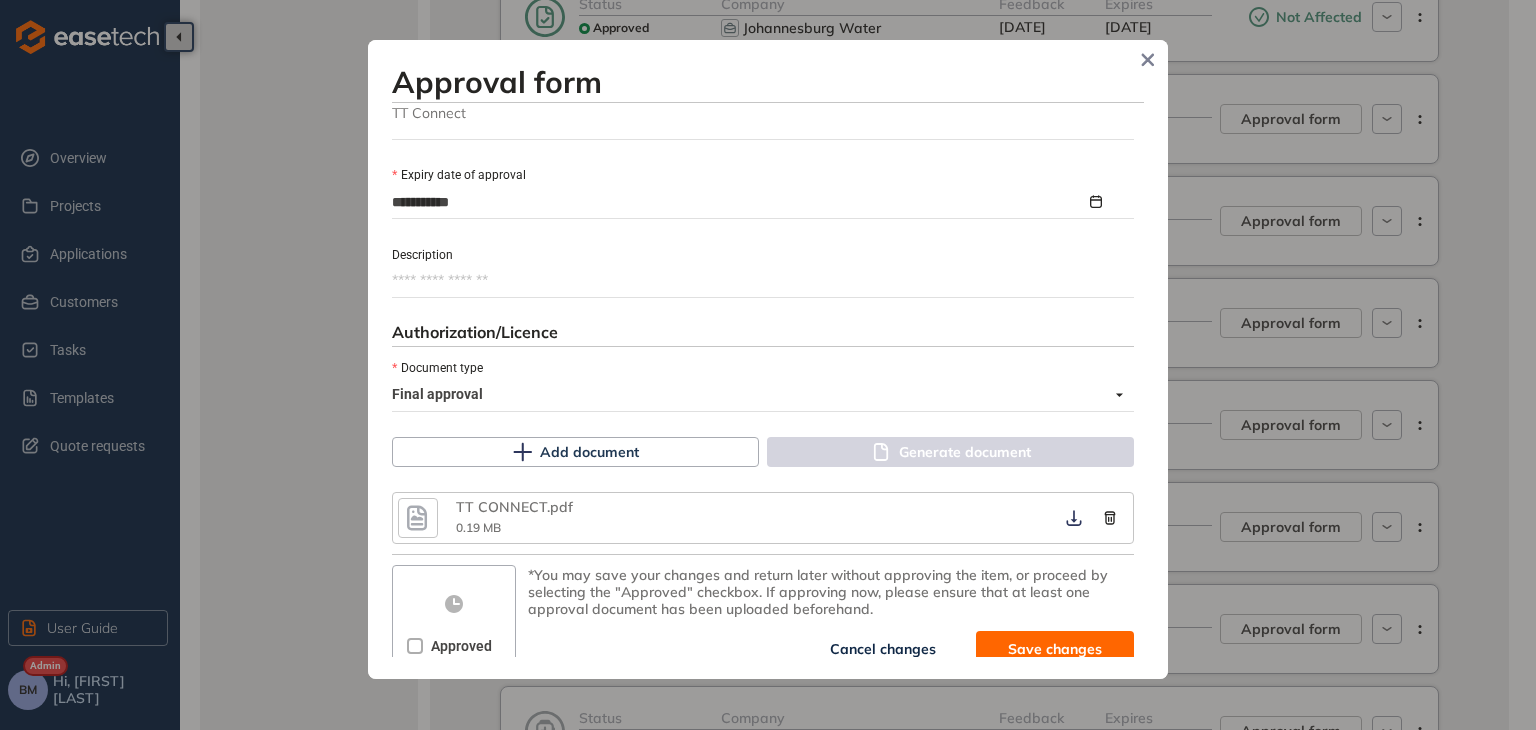 scroll, scrollTop: 969, scrollLeft: 0, axis: vertical 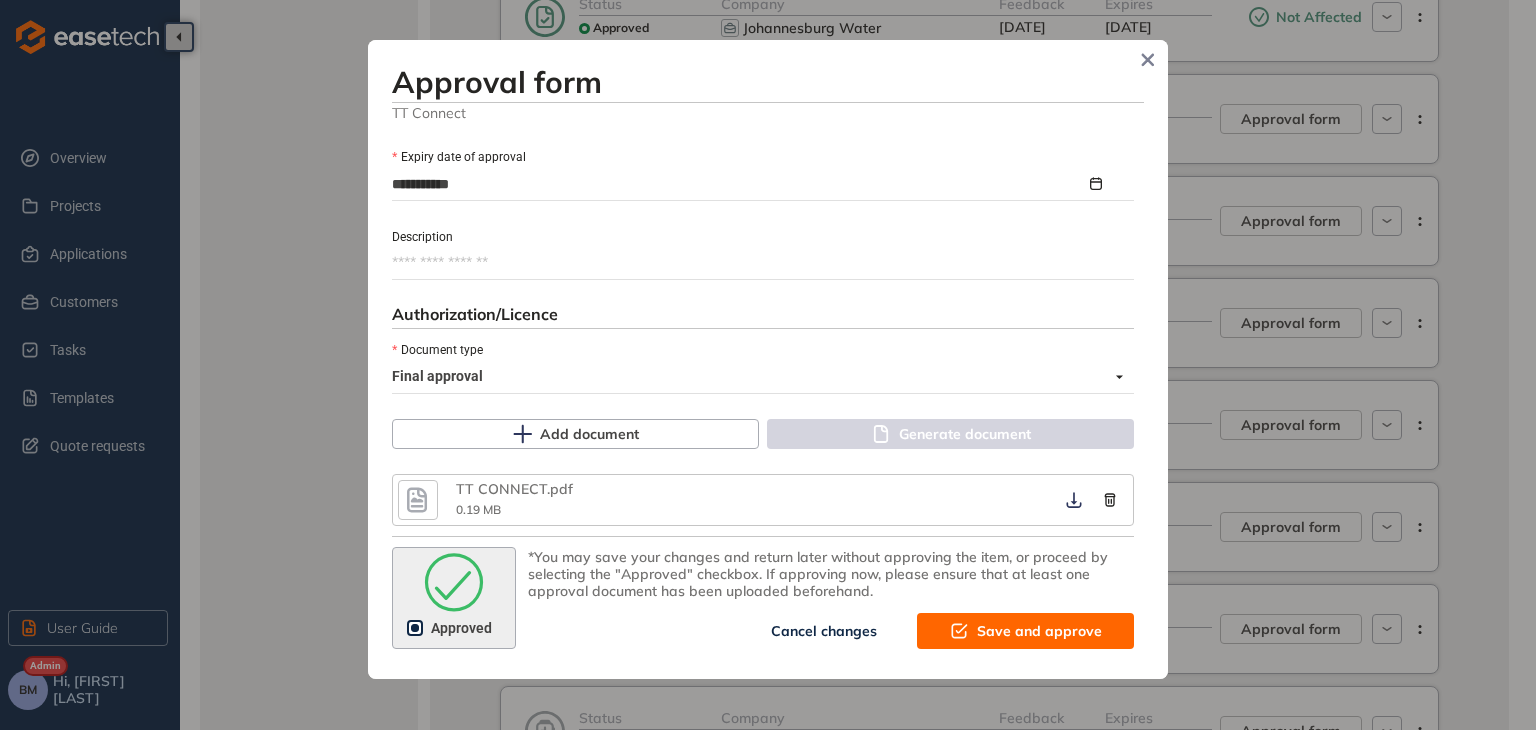 click on "Save and approve" at bounding box center (1039, 631) 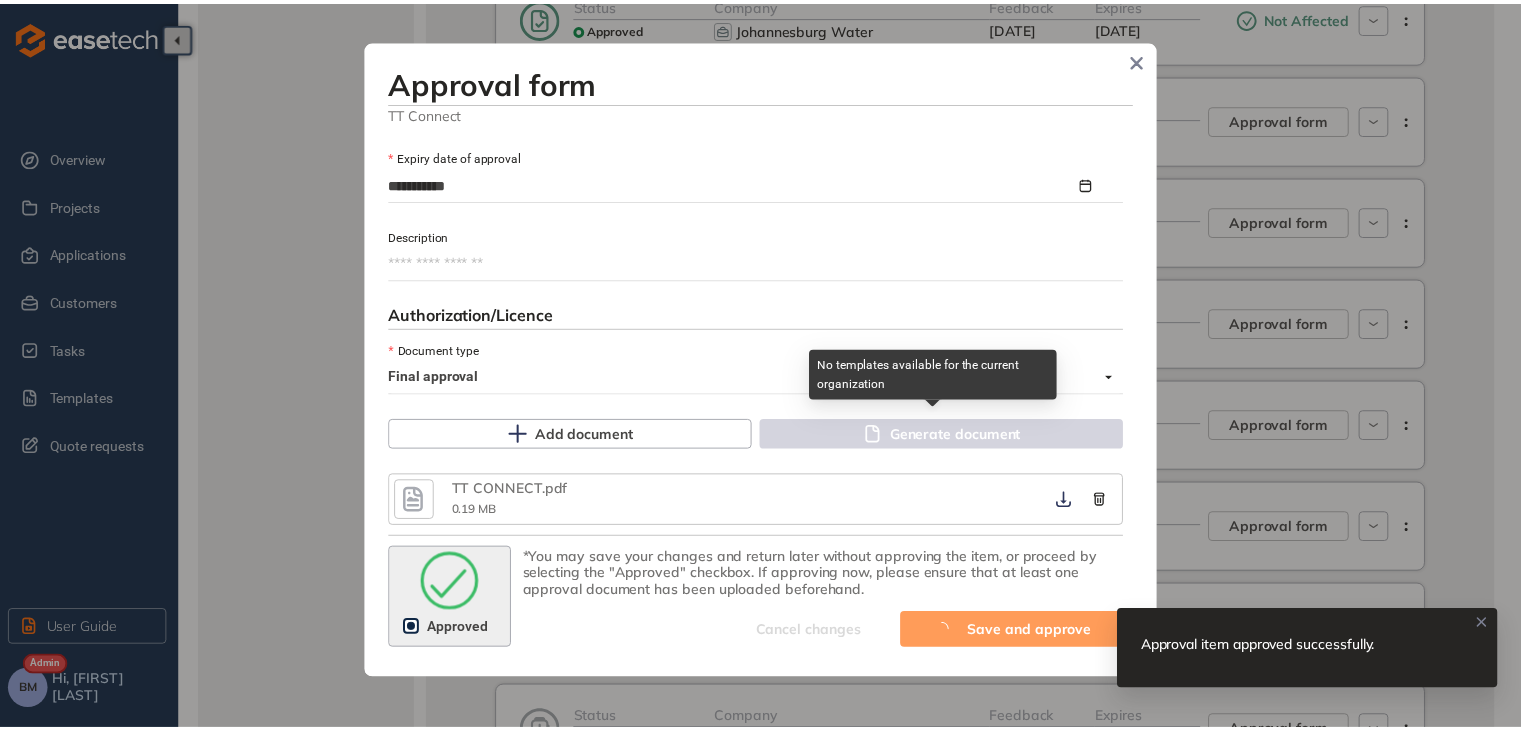 scroll, scrollTop: 1222, scrollLeft: 0, axis: vertical 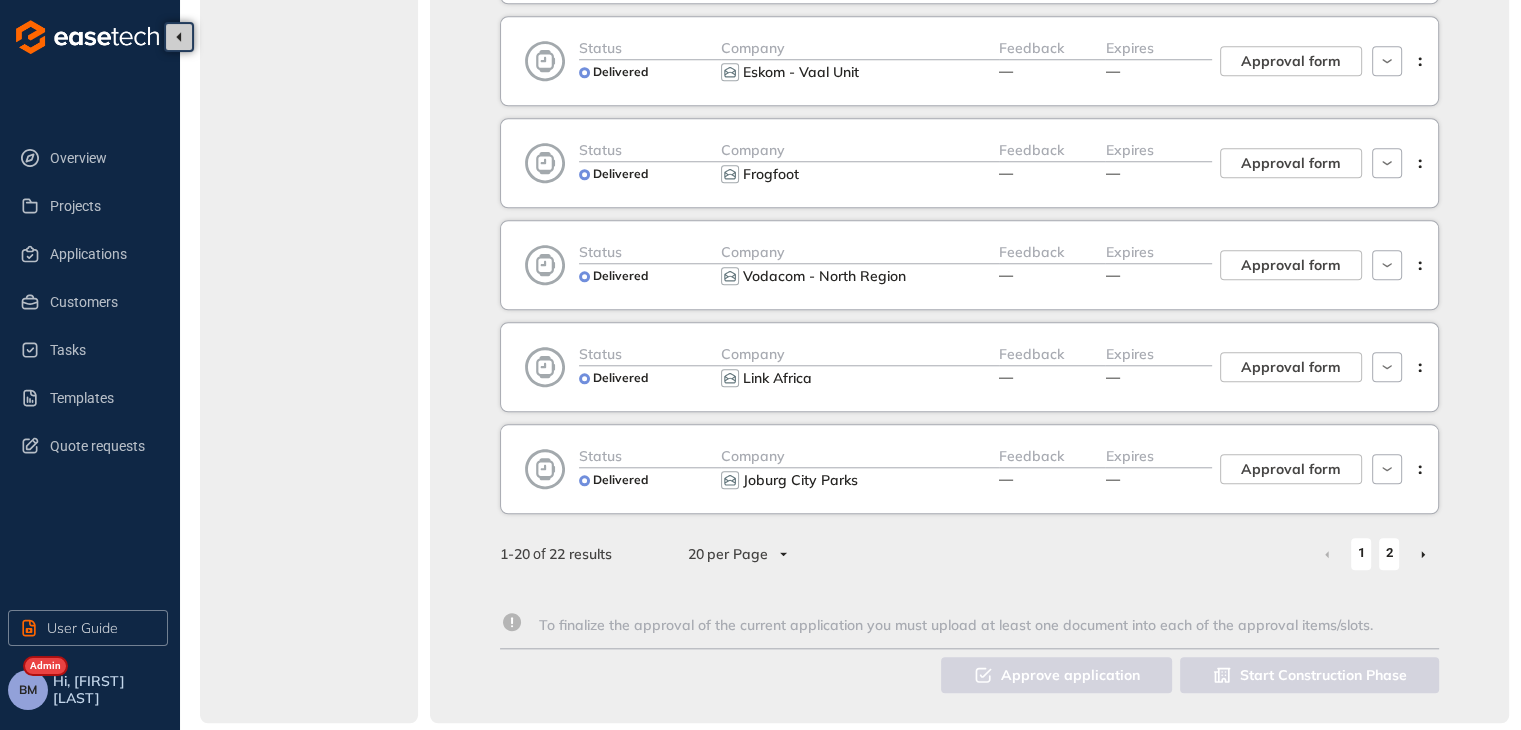 click on "2" at bounding box center [1389, 553] 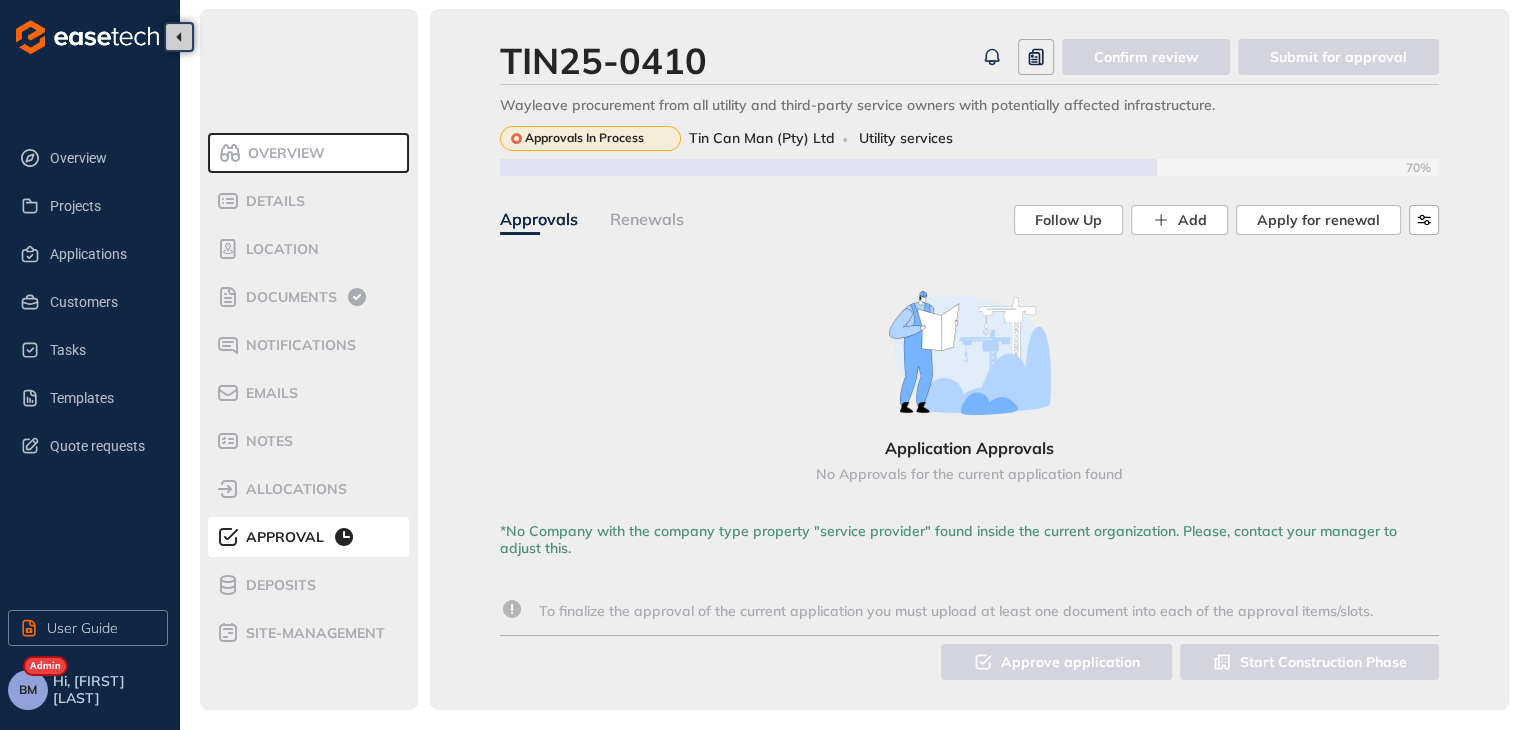 scroll, scrollTop: 3, scrollLeft: 0, axis: vertical 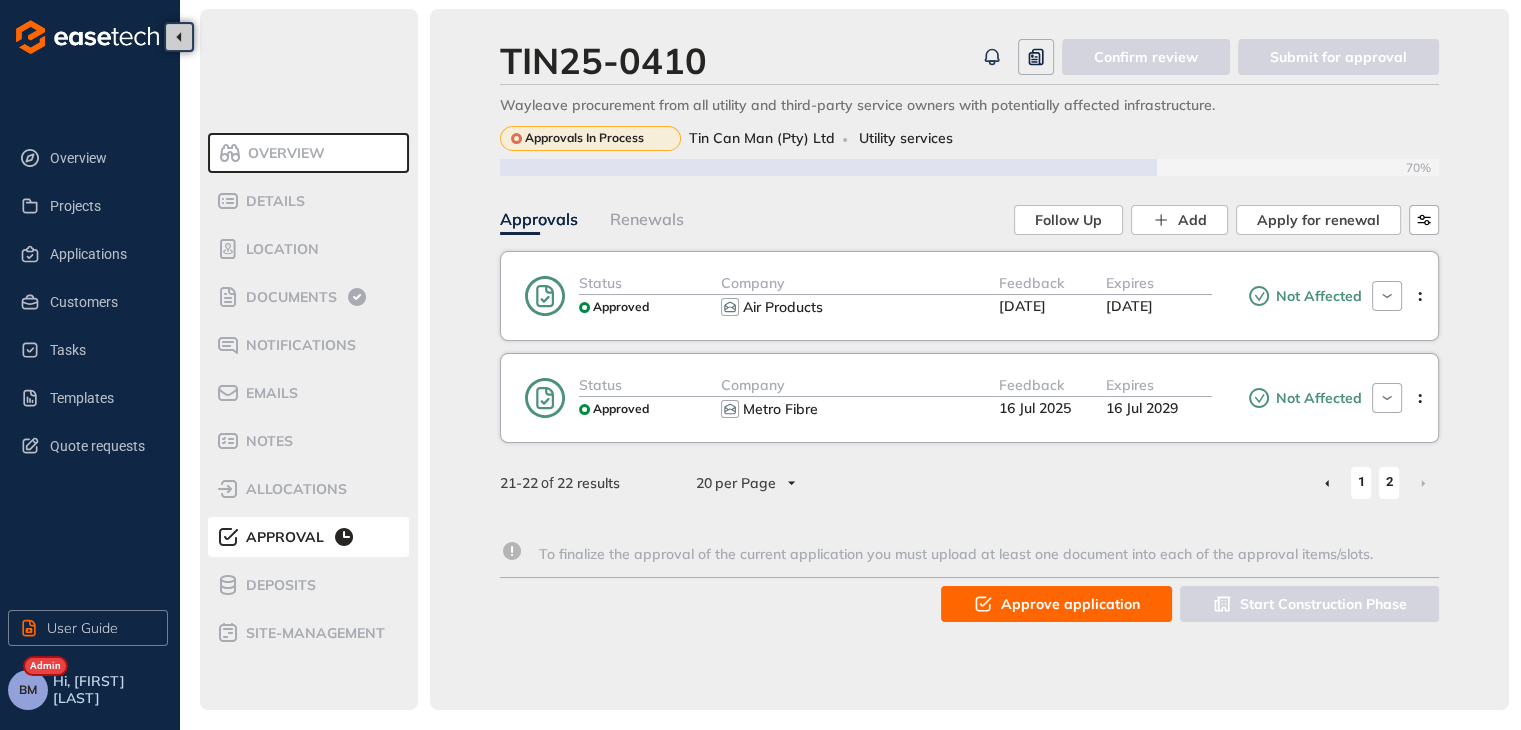 click on "1" at bounding box center [1361, 482] 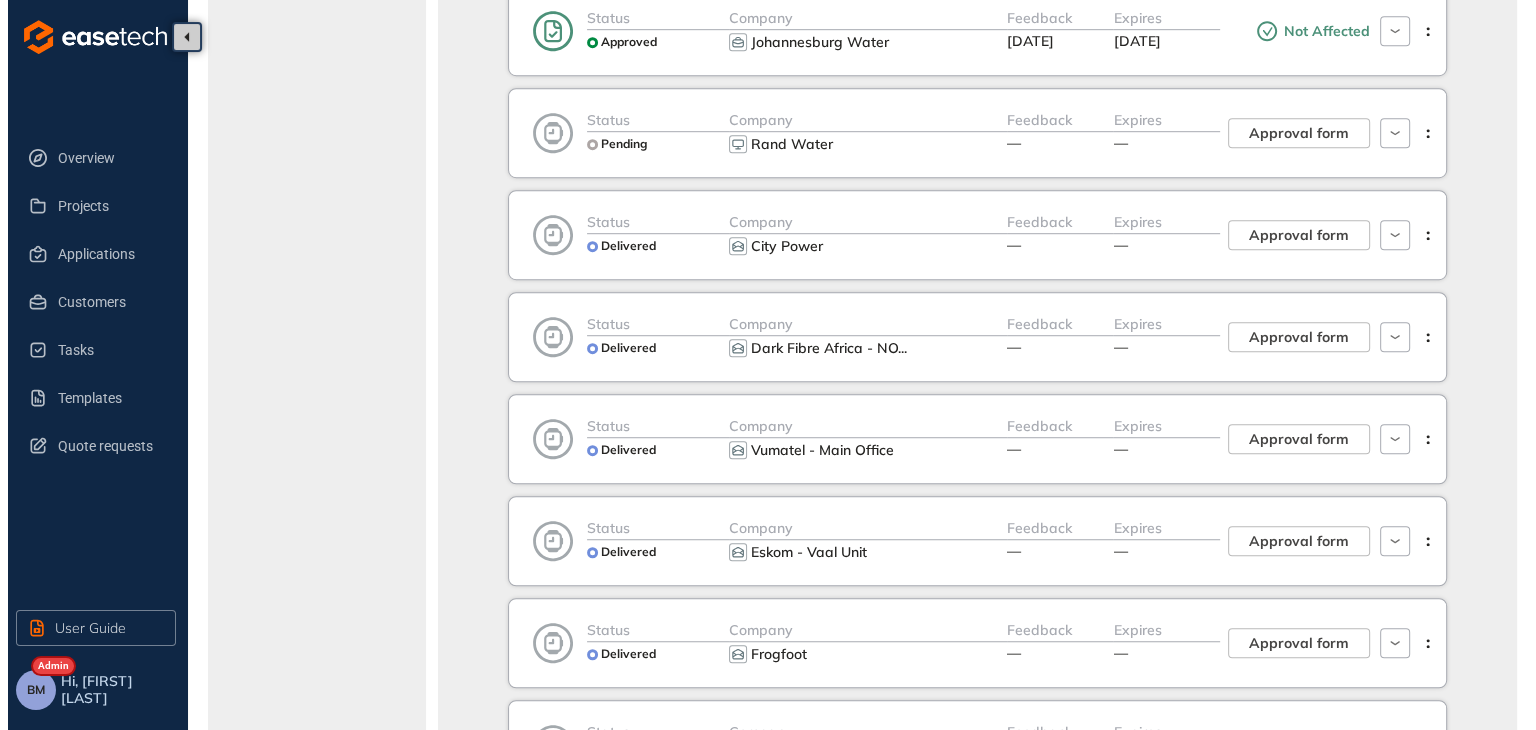 scroll, scrollTop: 1303, scrollLeft: 0, axis: vertical 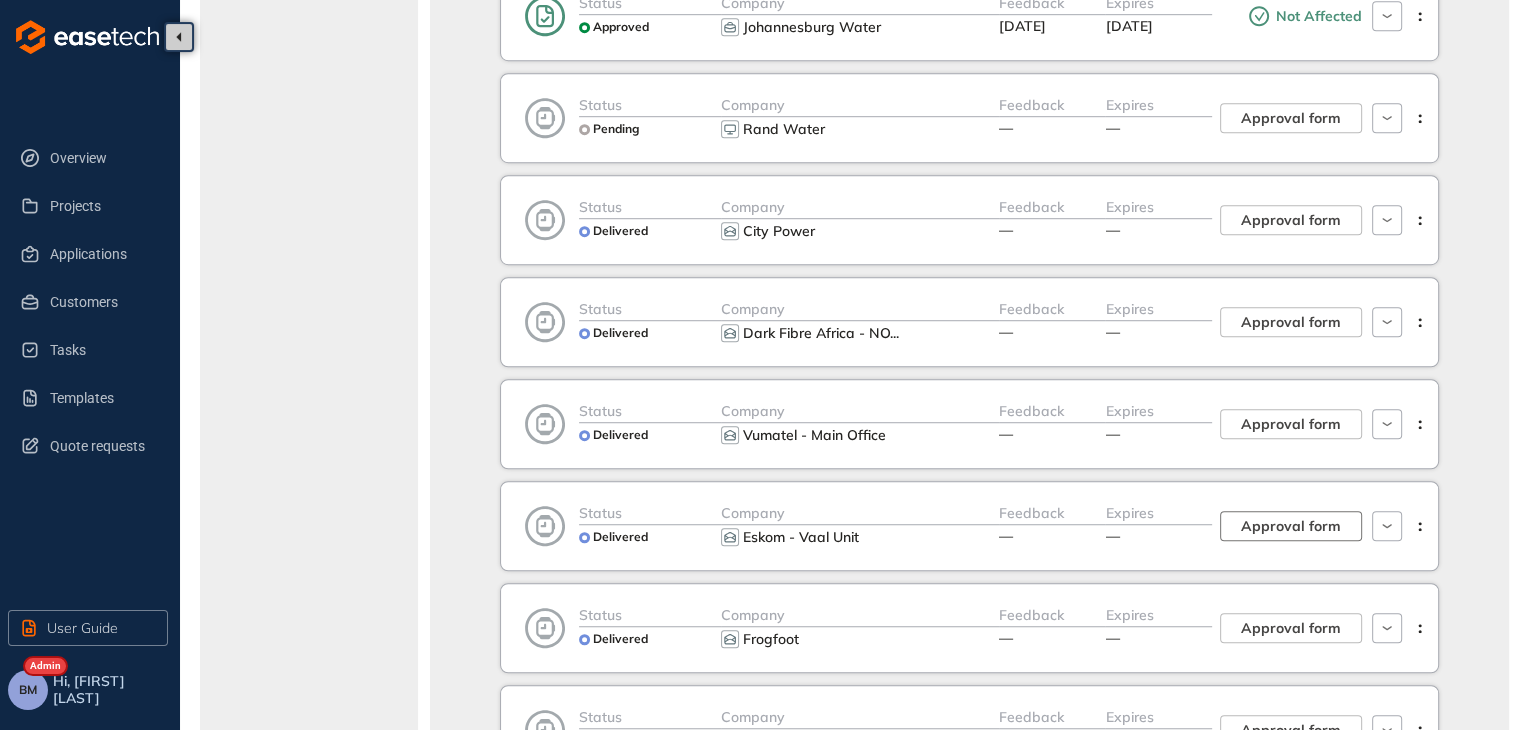 click on "Approval form" at bounding box center [1291, 526] 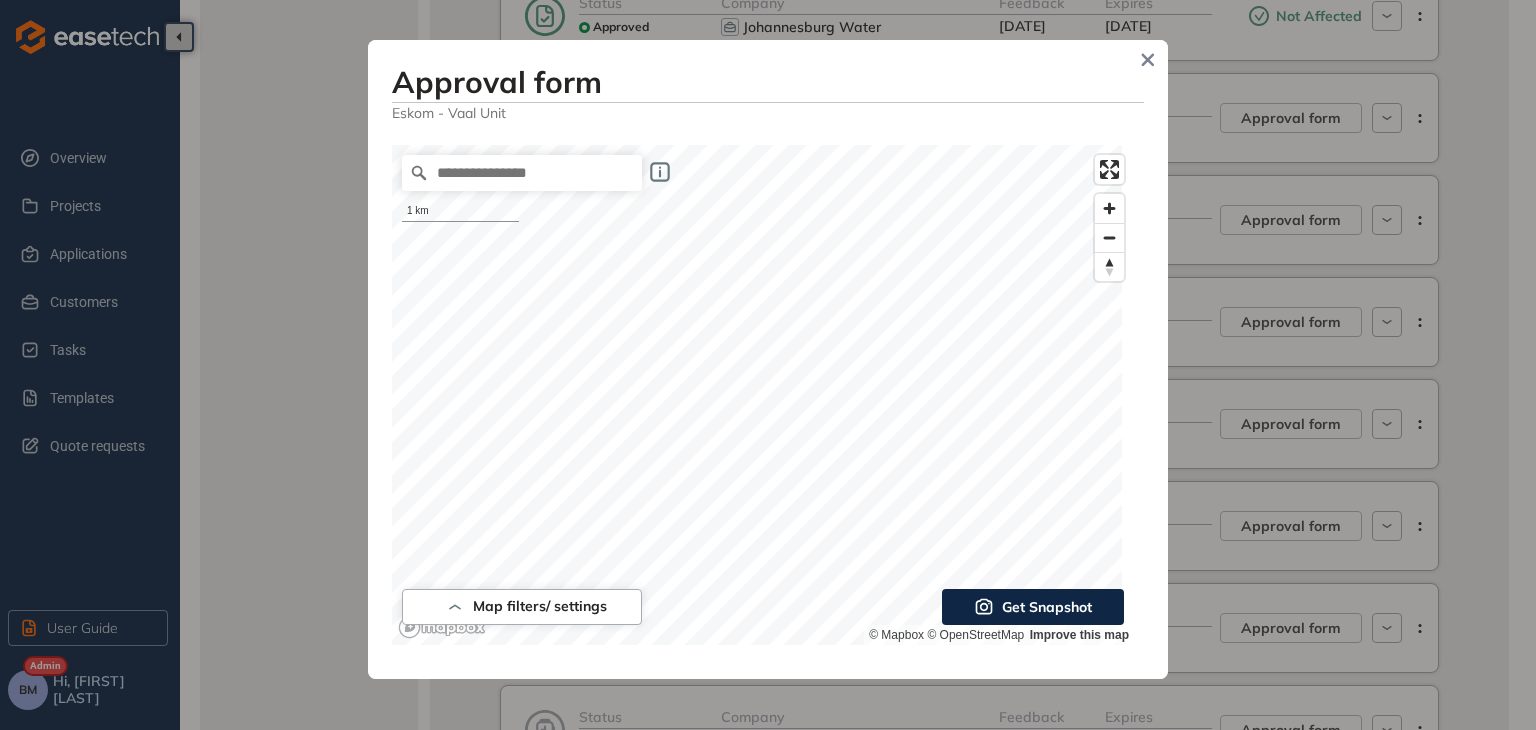 scroll, scrollTop: 0, scrollLeft: 0, axis: both 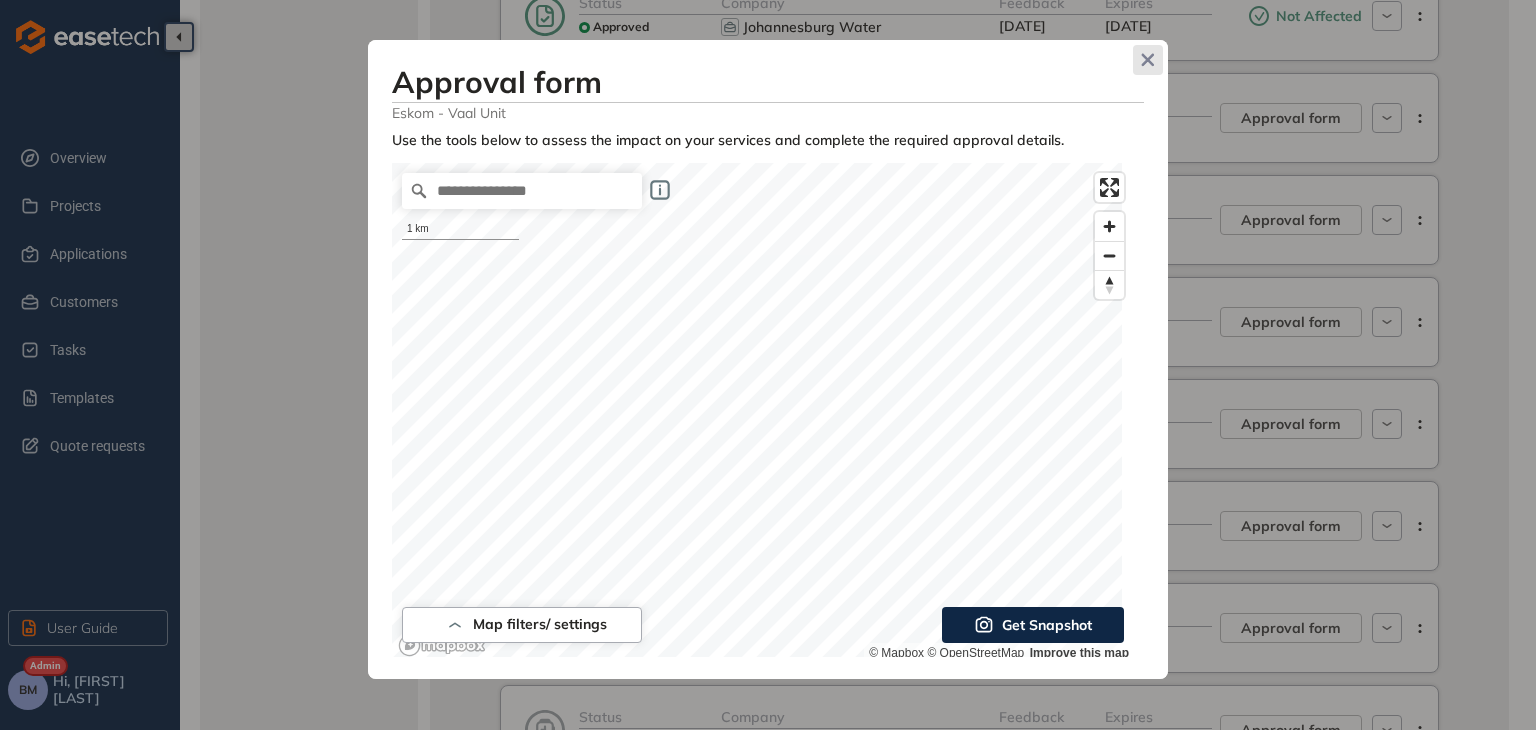 click at bounding box center [1148, 60] 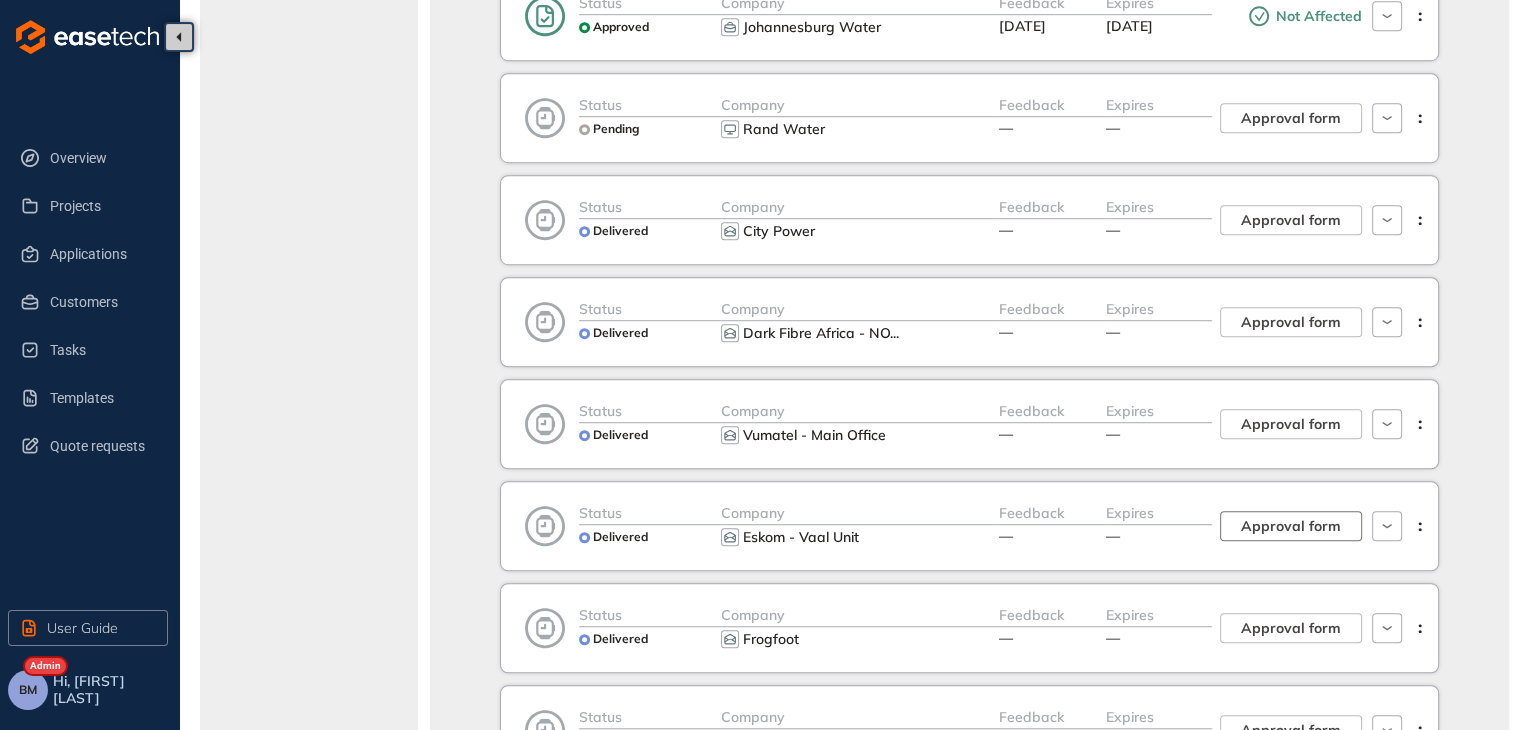 click on "Approval form" at bounding box center [1291, 526] 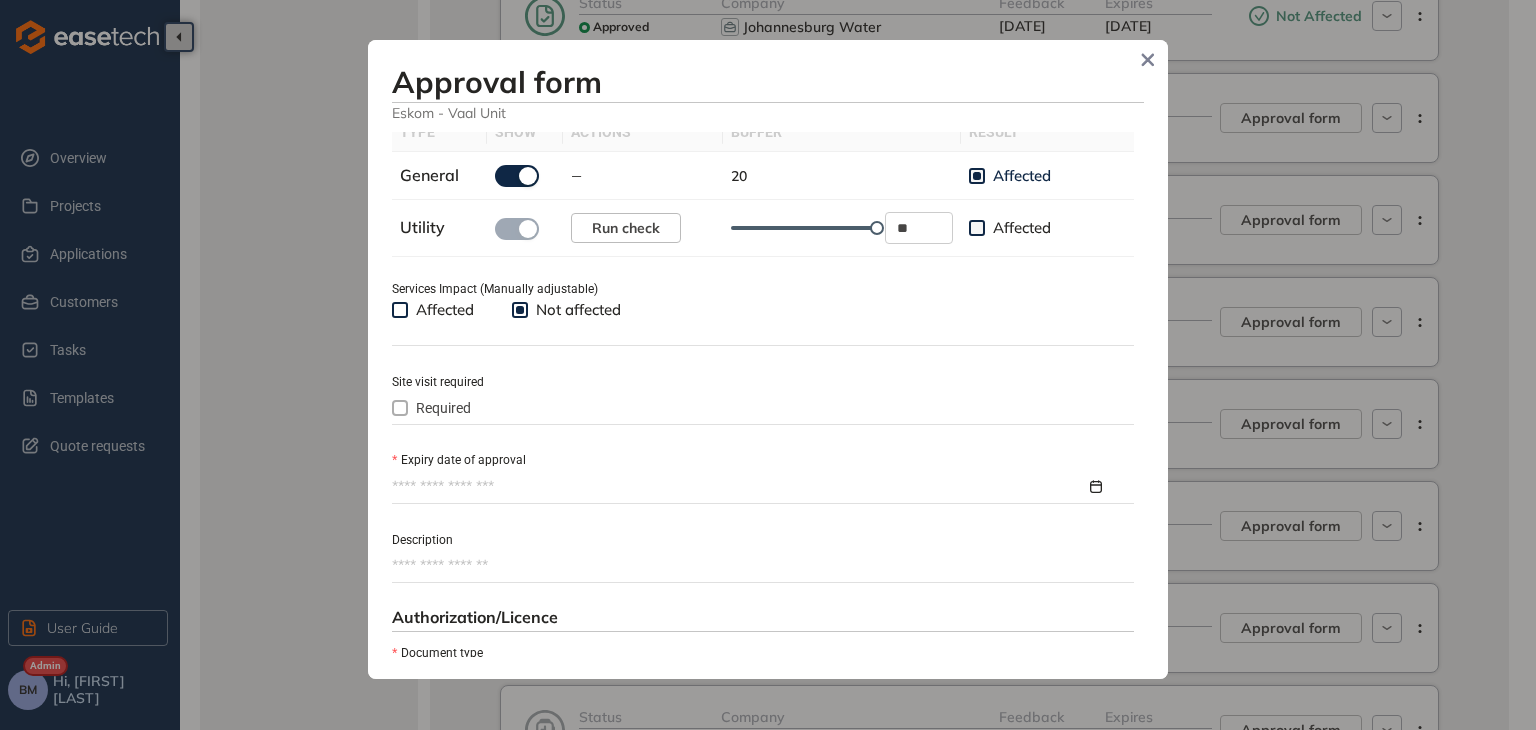 scroll, scrollTop: 700, scrollLeft: 0, axis: vertical 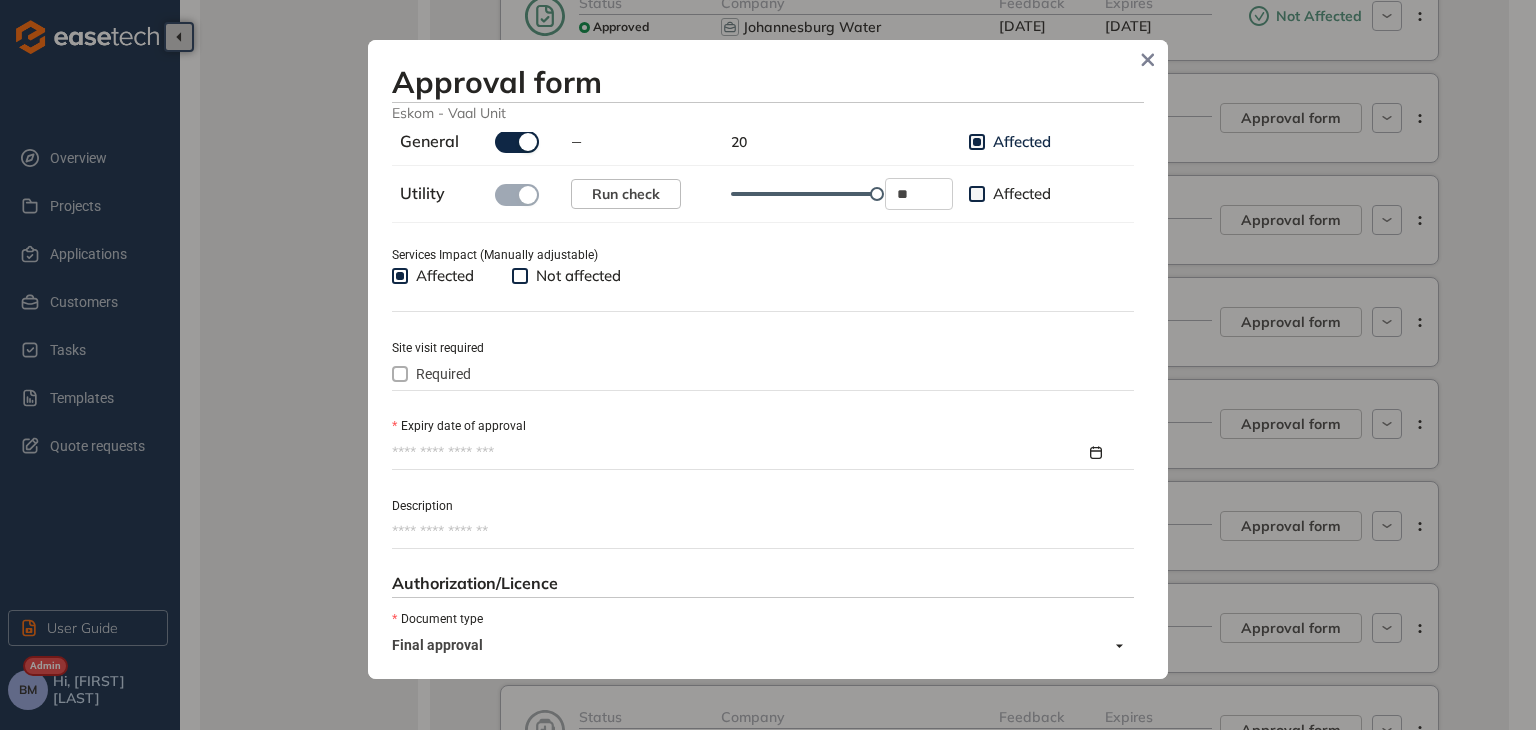 click at bounding box center [400, 374] 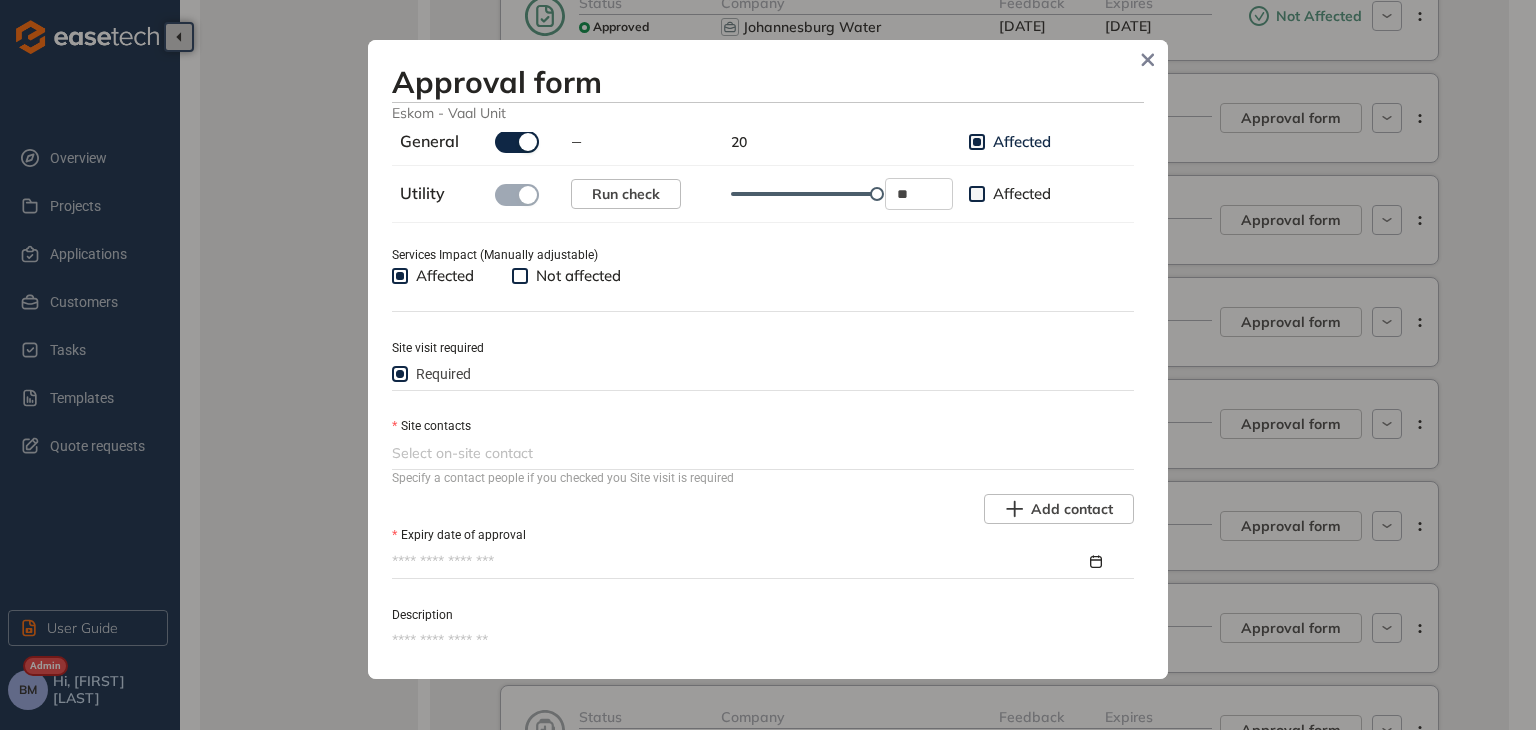 click at bounding box center [761, 453] 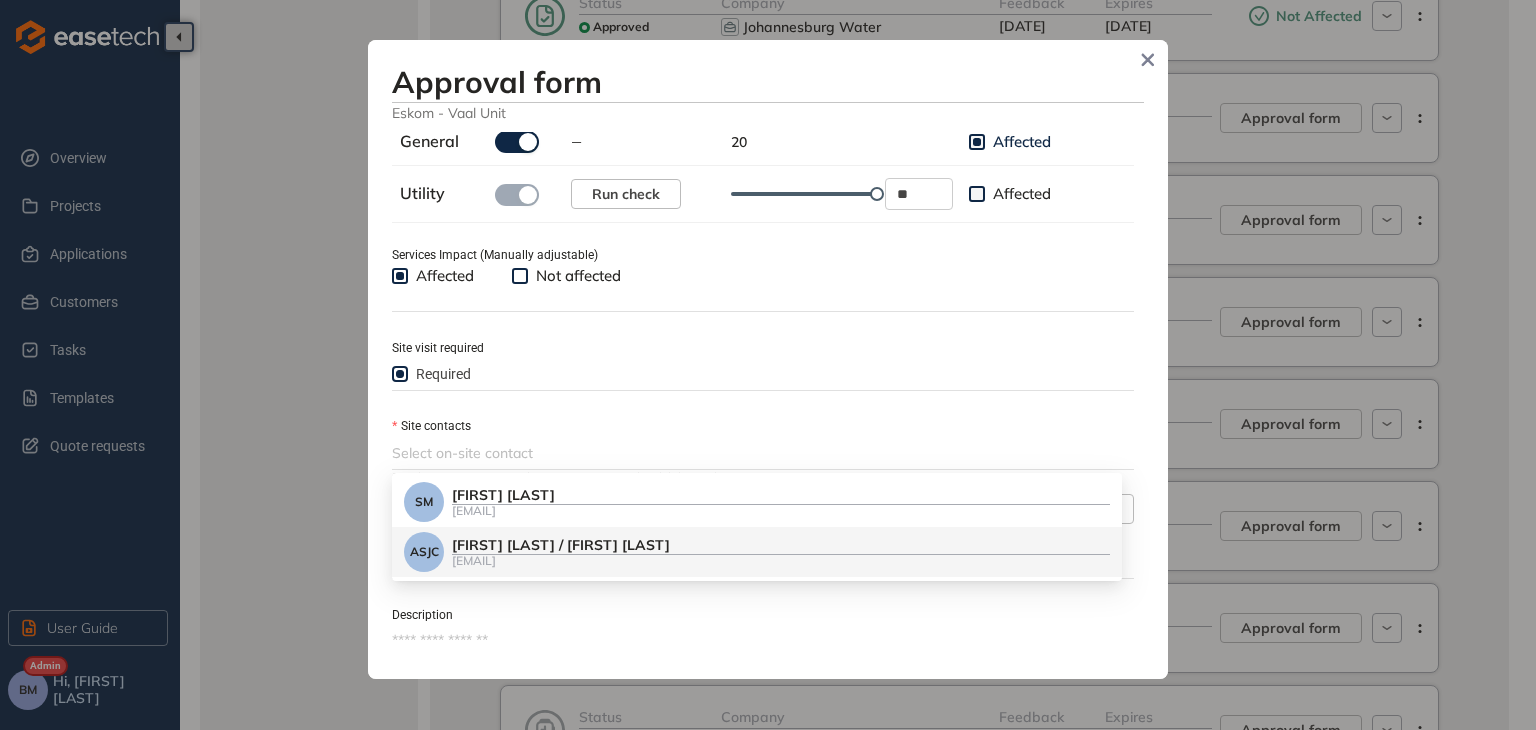 click on "[FIRST] [LAST] / [FIRST] [LAST]" at bounding box center (781, 545) 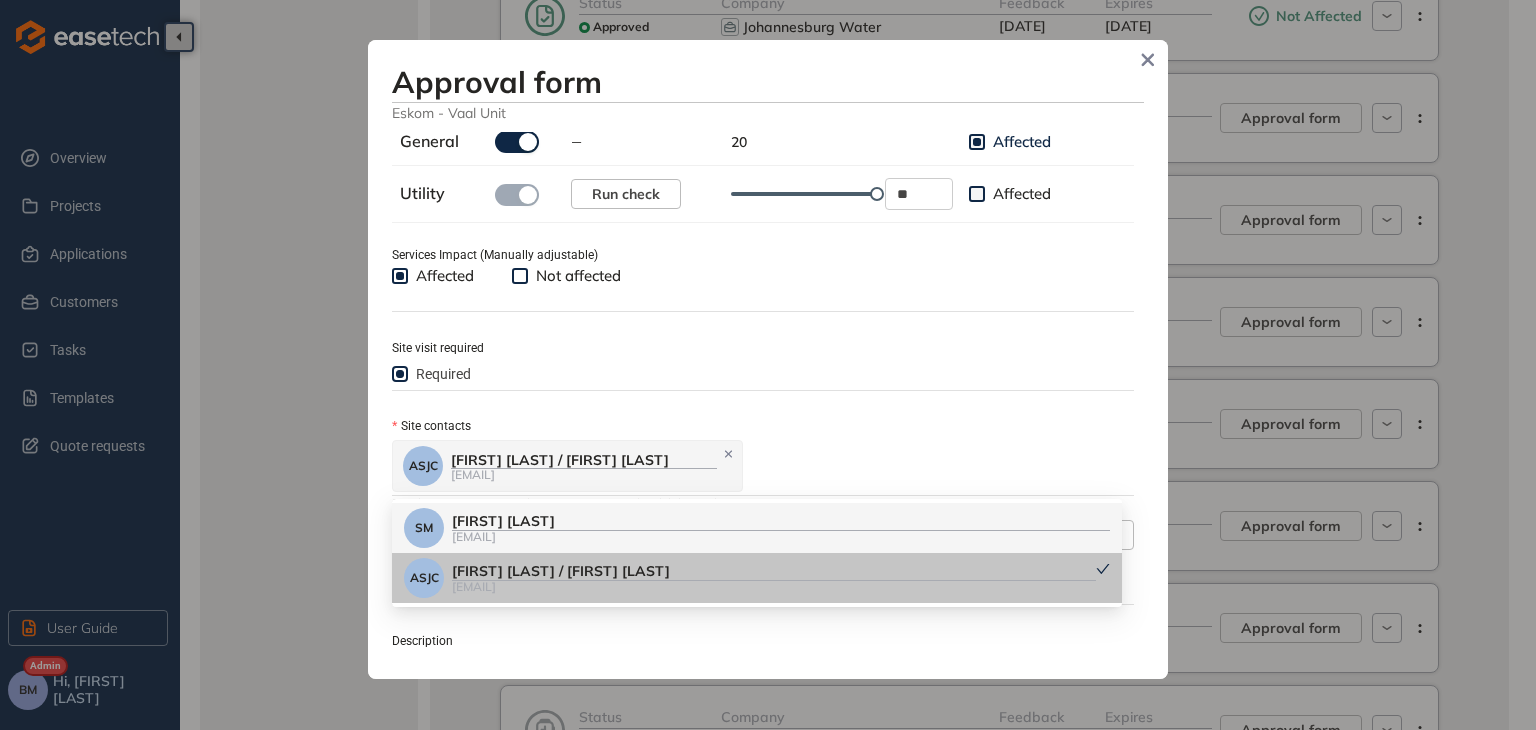 click on "[INITIALS] [FIRST] [LAST]  [EMAIL]" at bounding box center [761, 466] 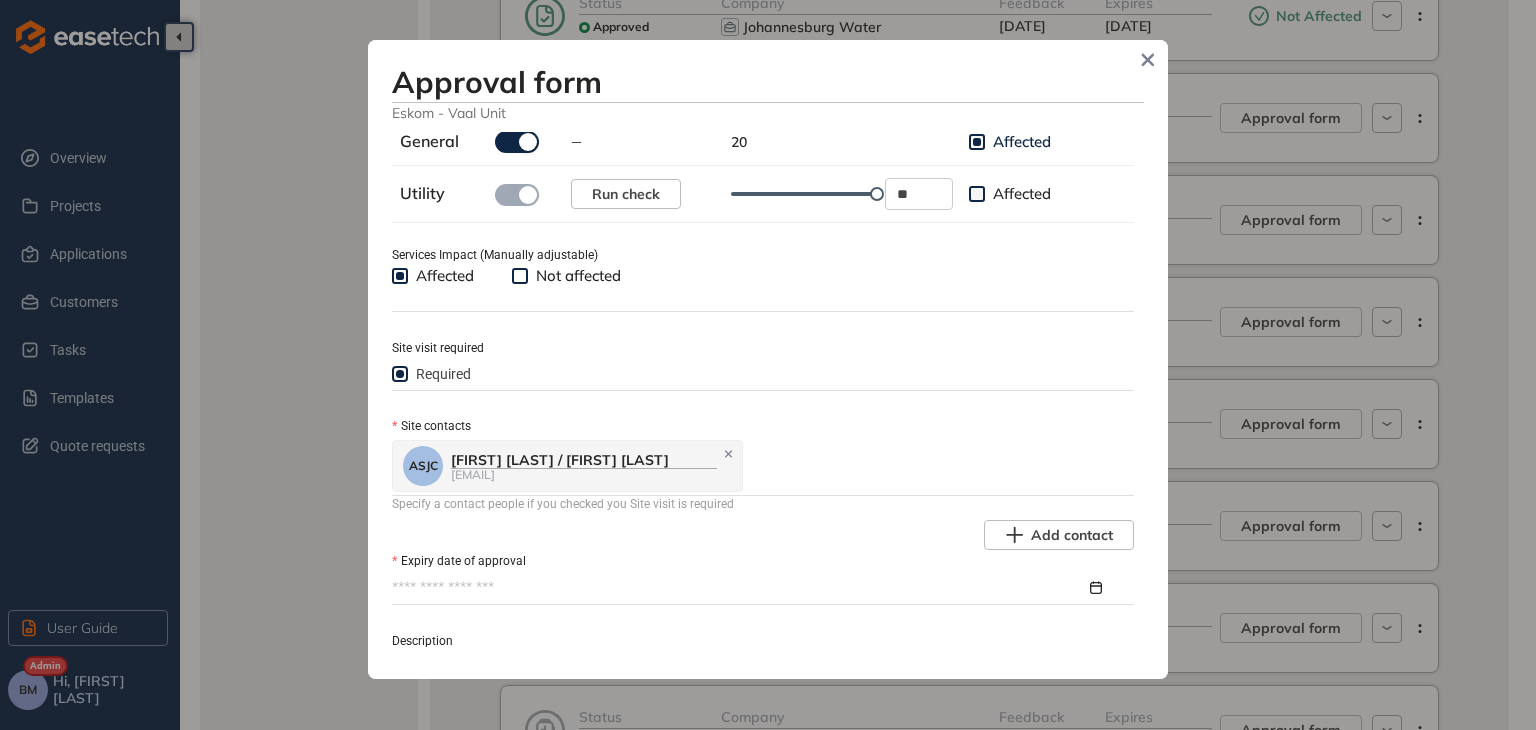 click on "Expiry date of approval" at bounding box center [739, 588] 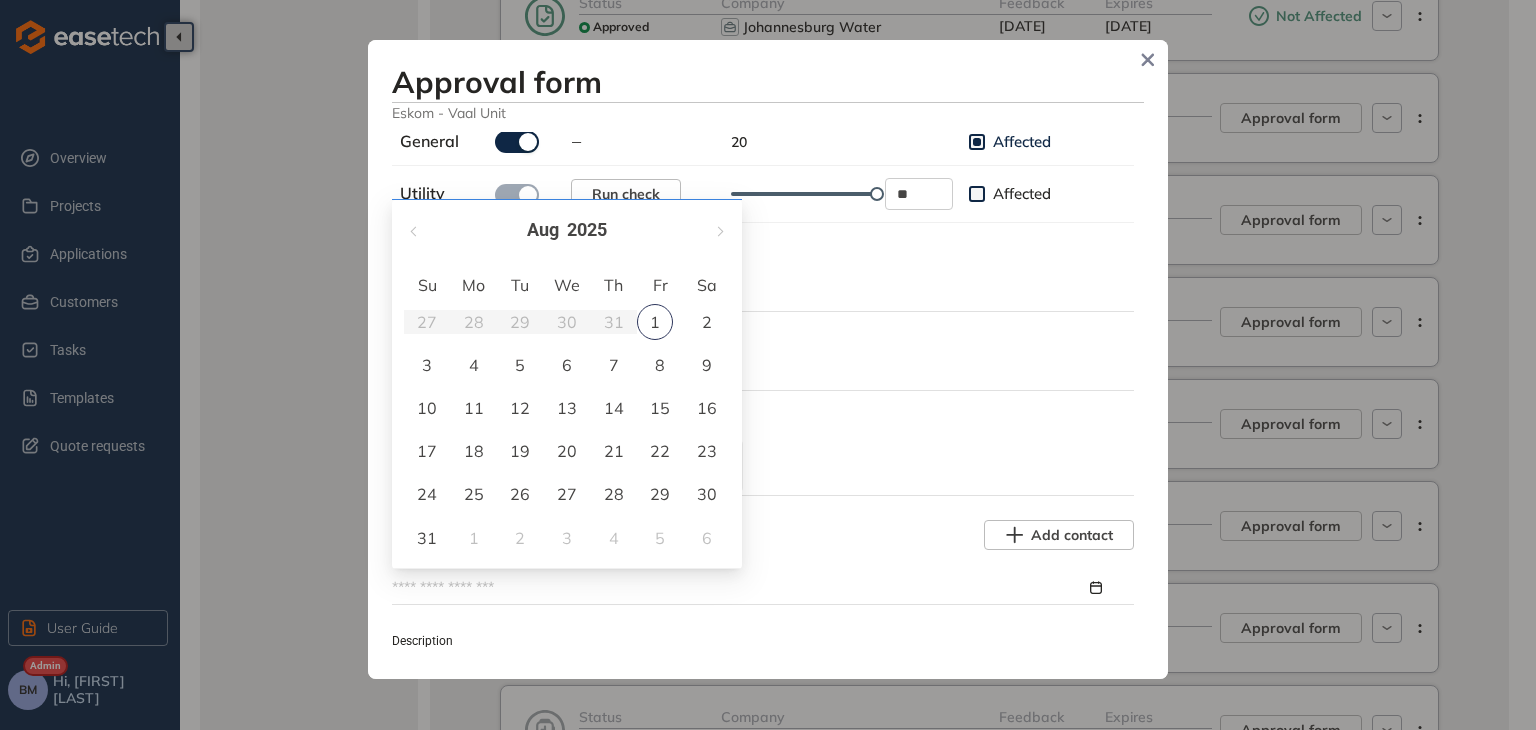 type on "**********" 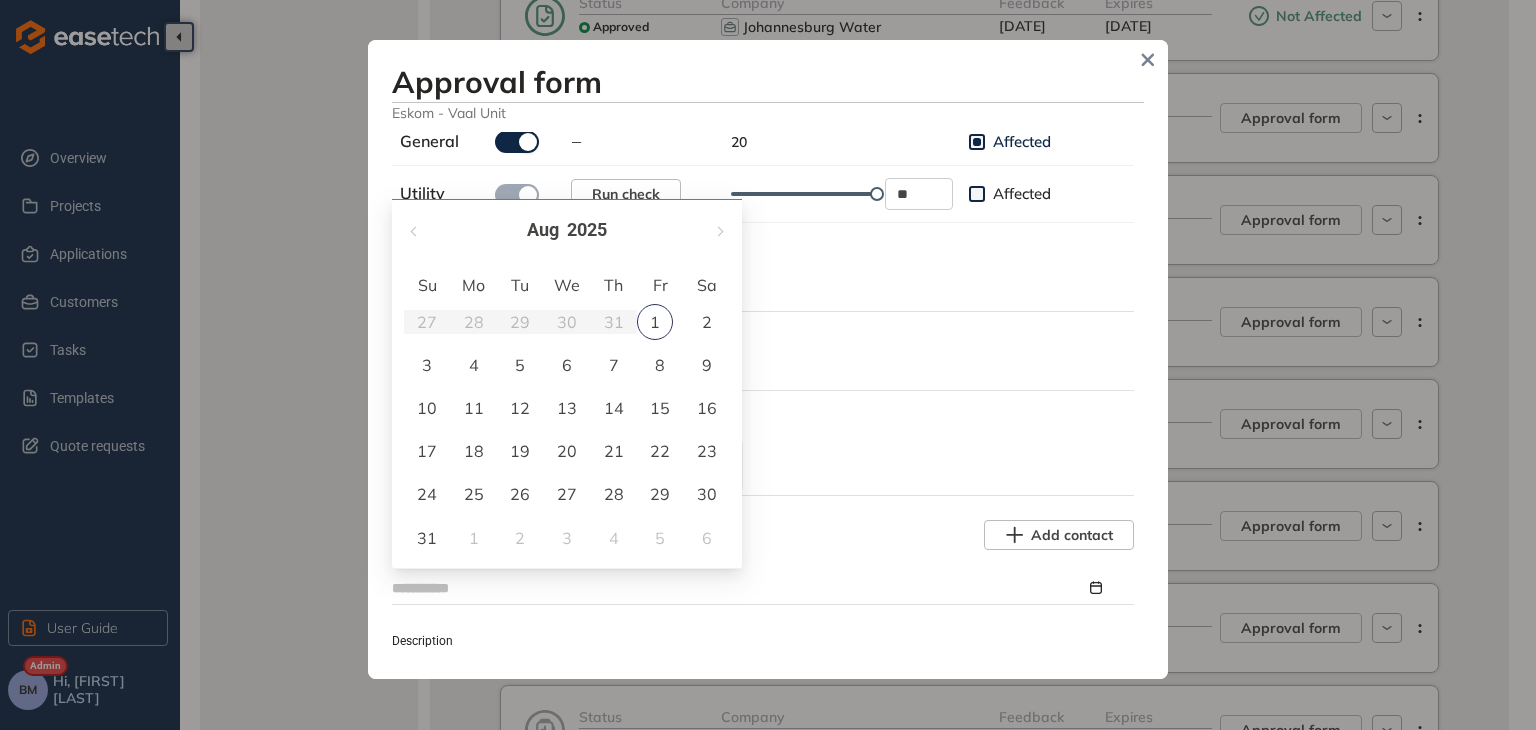 type on "**********" 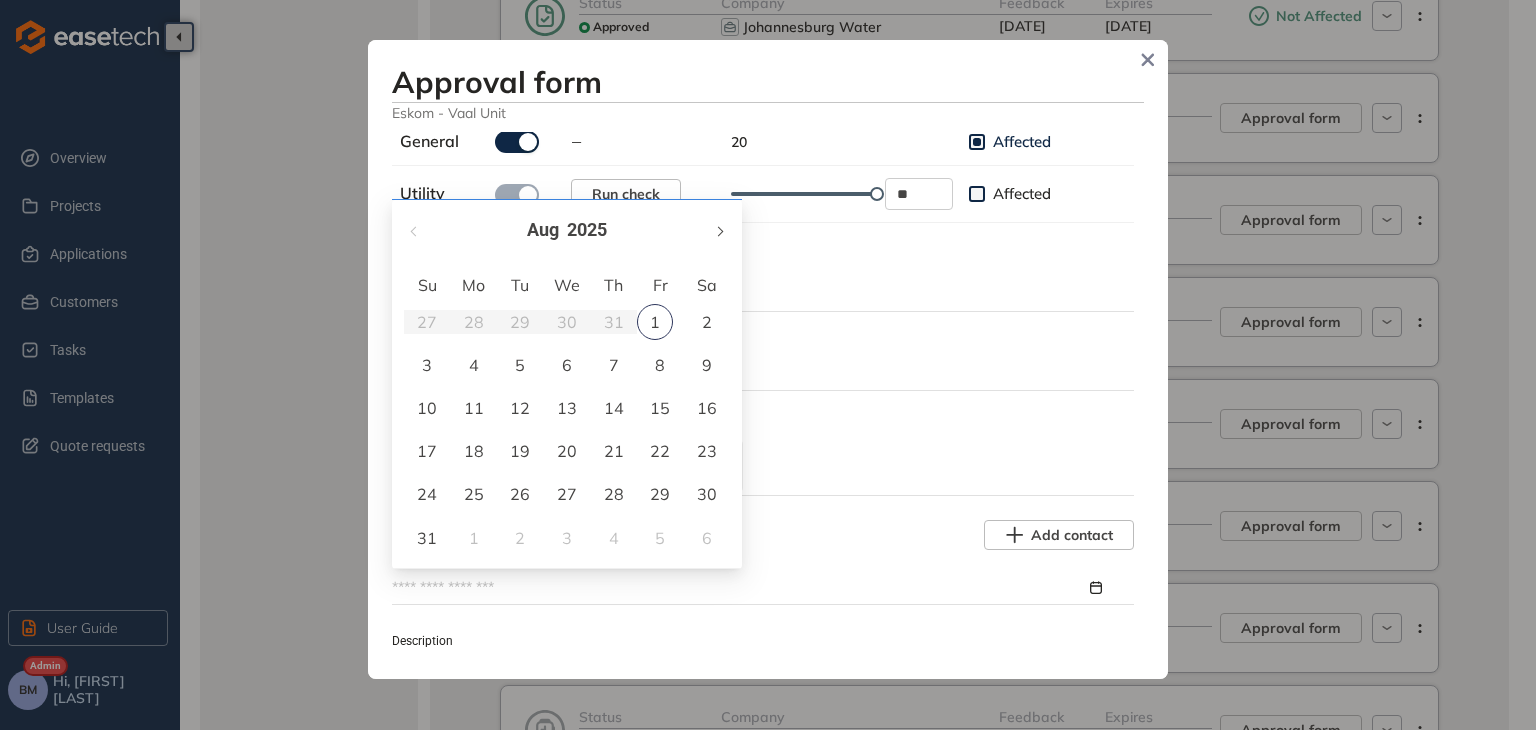 click at bounding box center (719, 232) 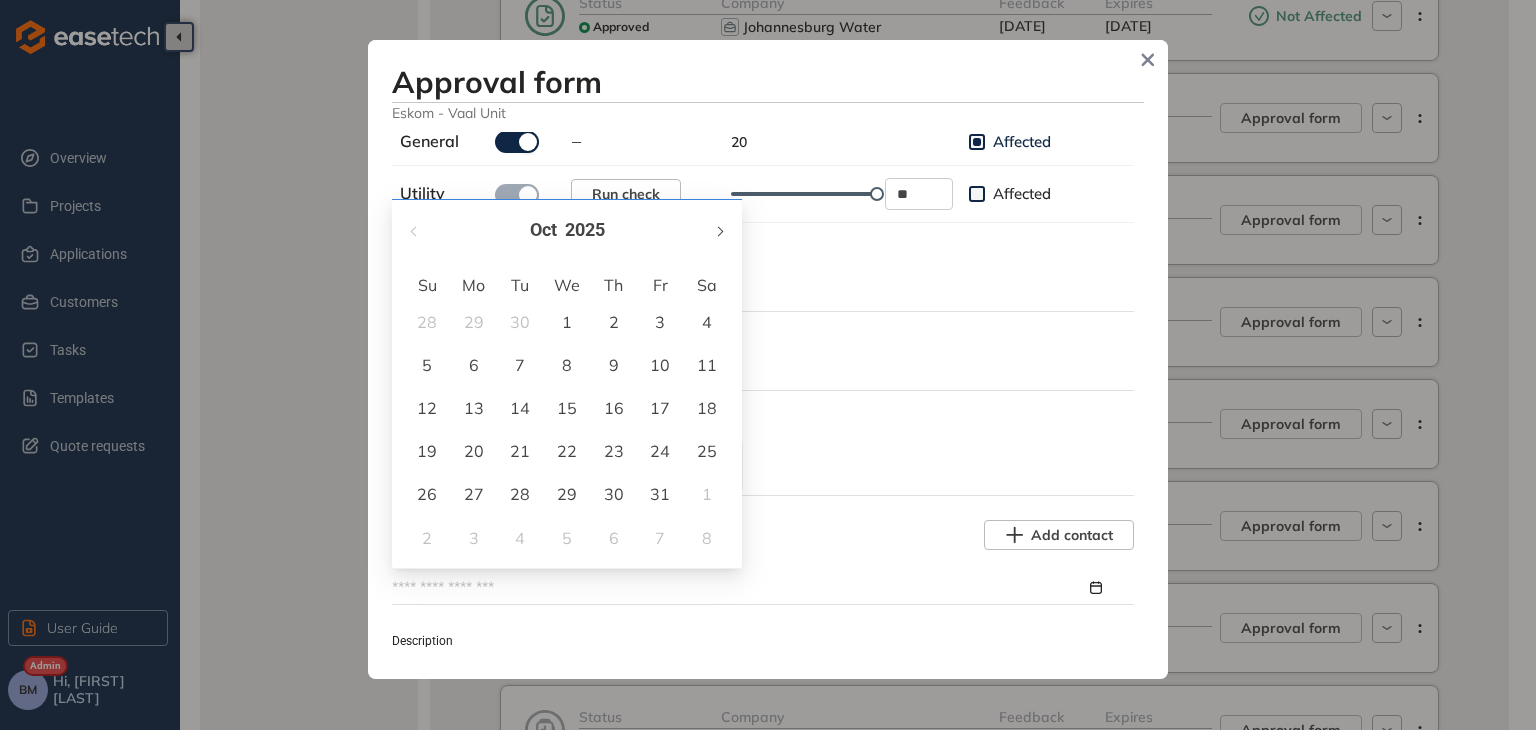 click at bounding box center (719, 232) 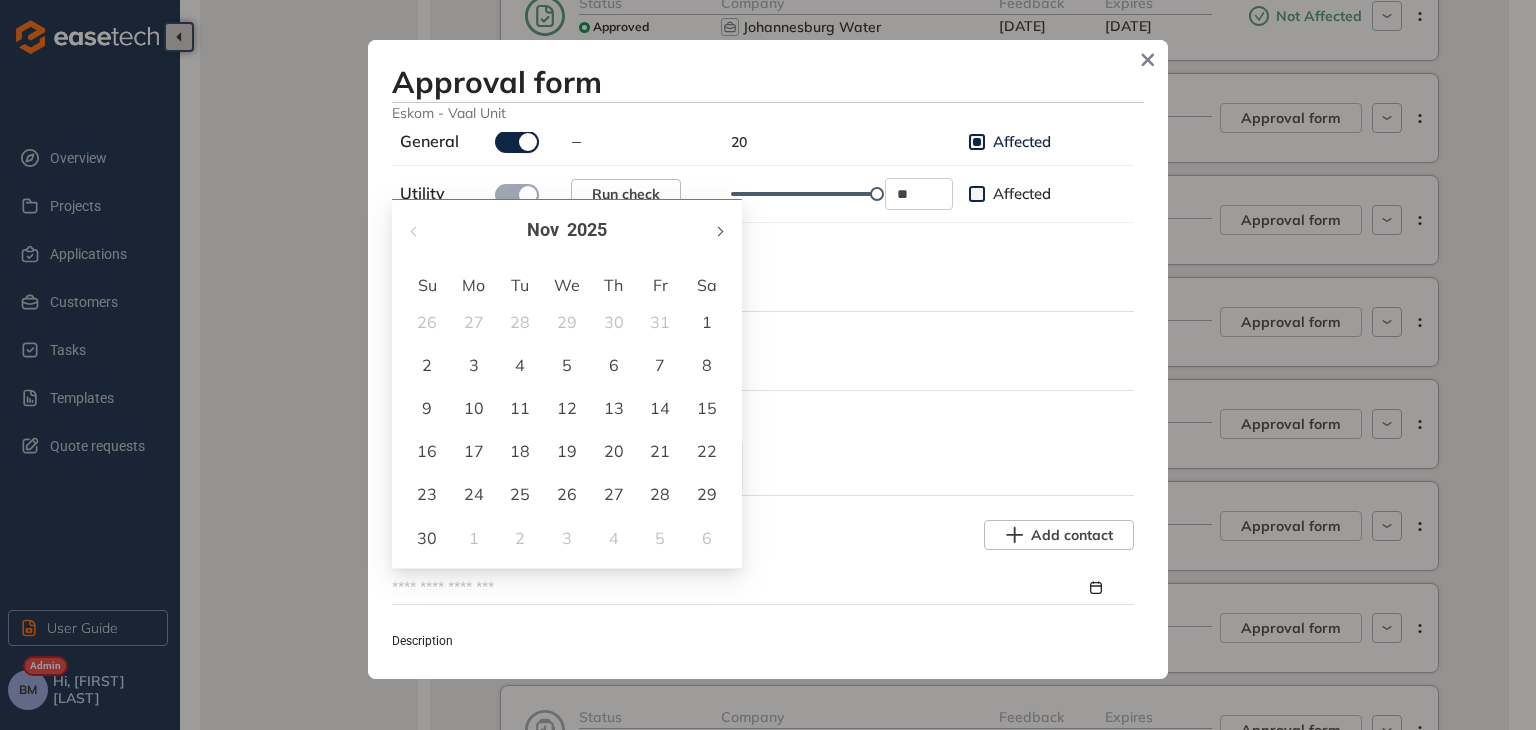 click at bounding box center (719, 232) 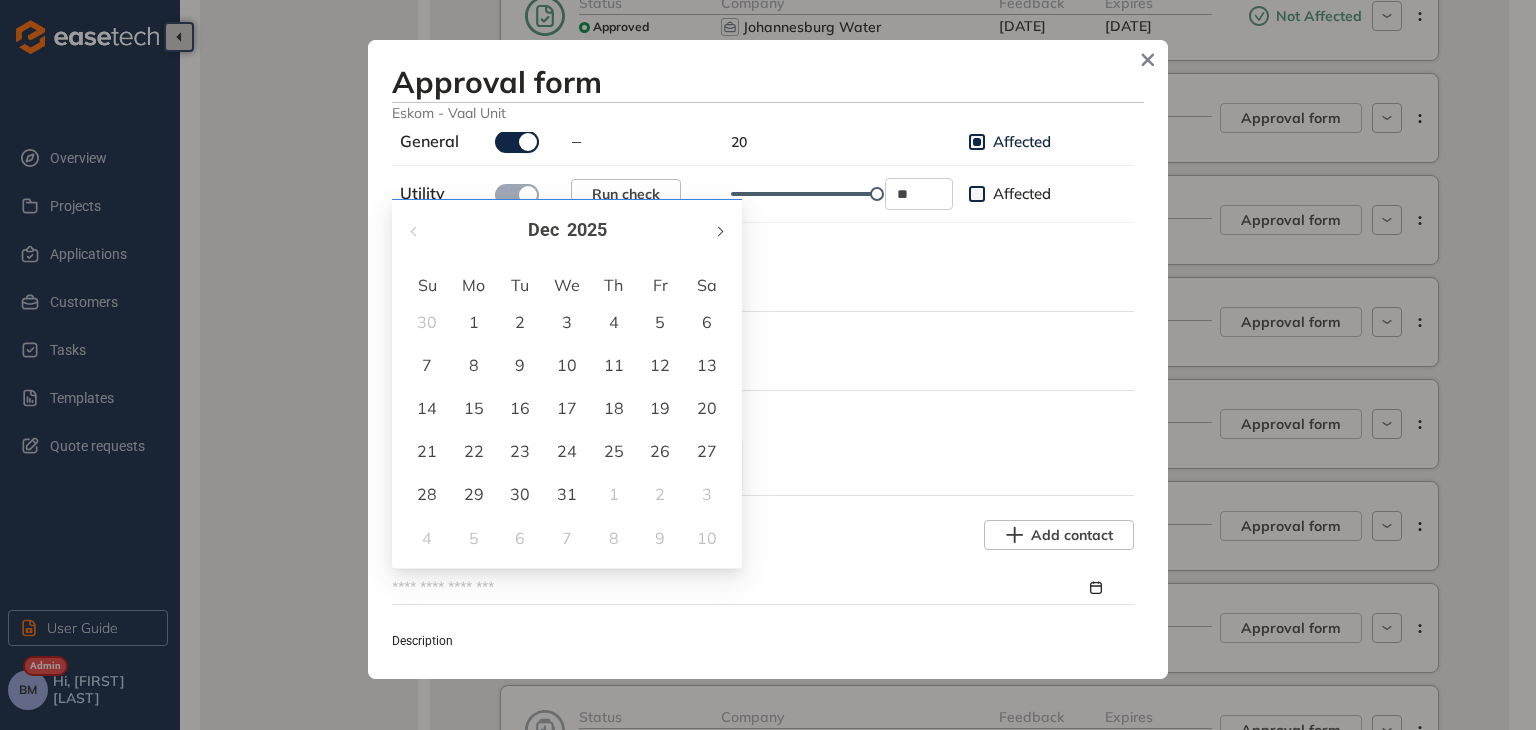 click at bounding box center (719, 232) 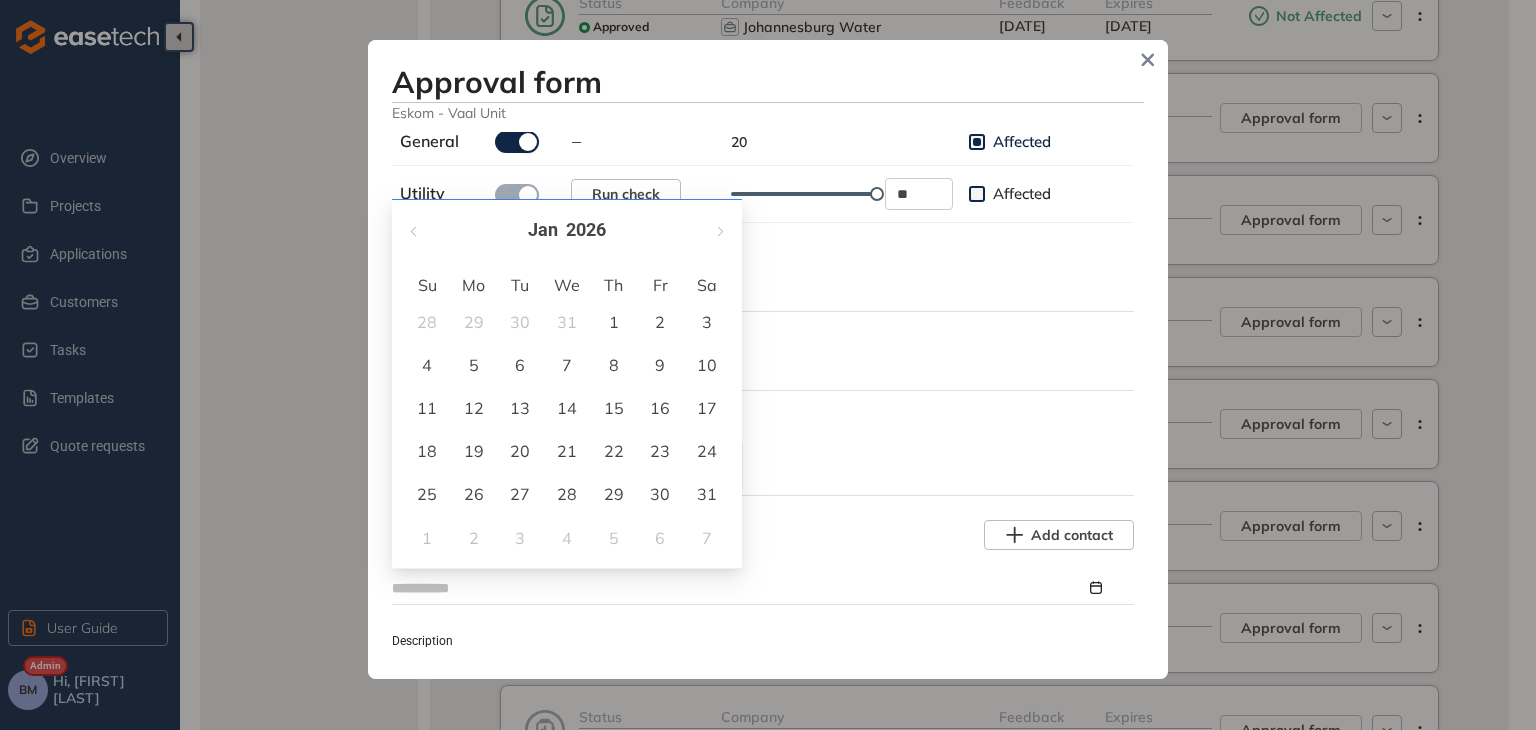 type on "**********" 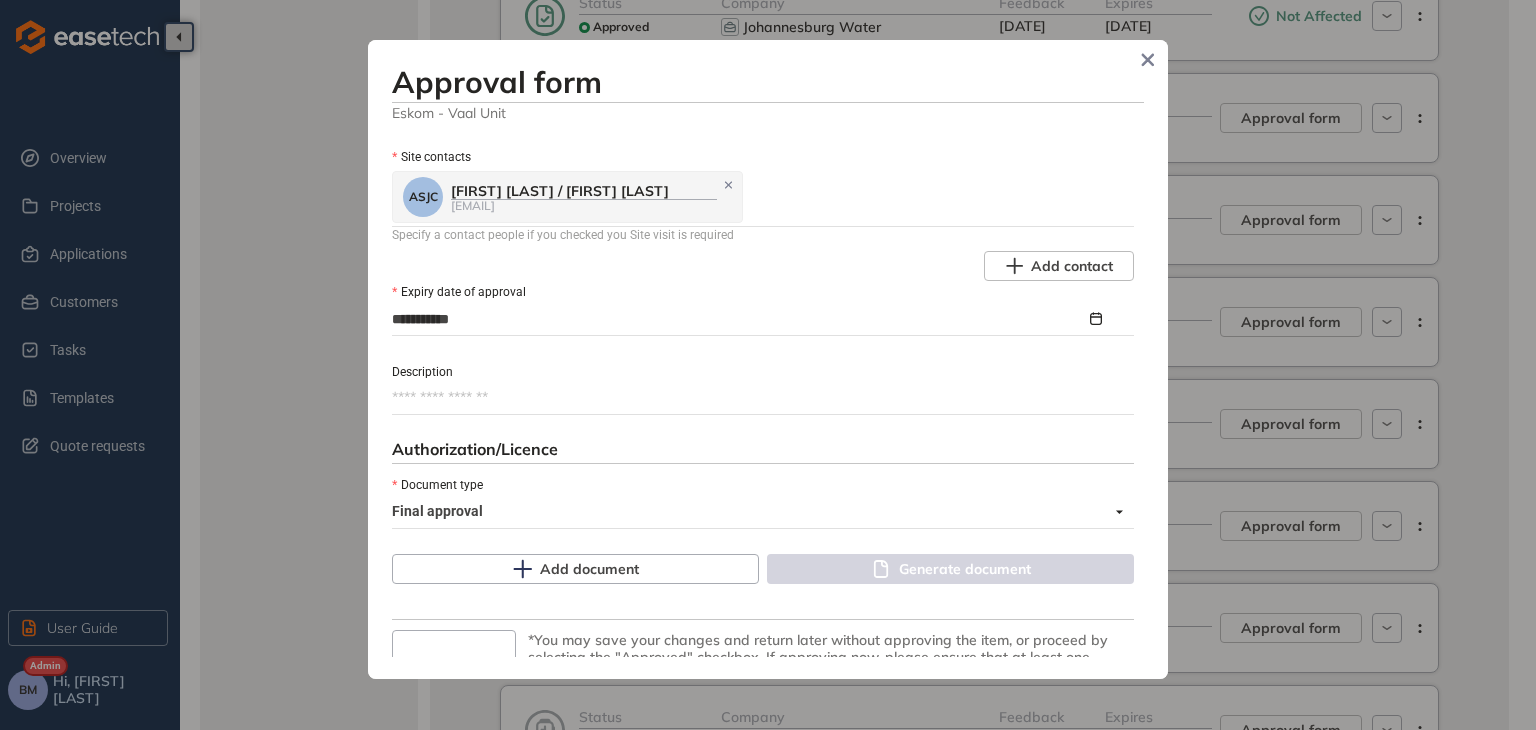 scroll, scrollTop: 1000, scrollLeft: 0, axis: vertical 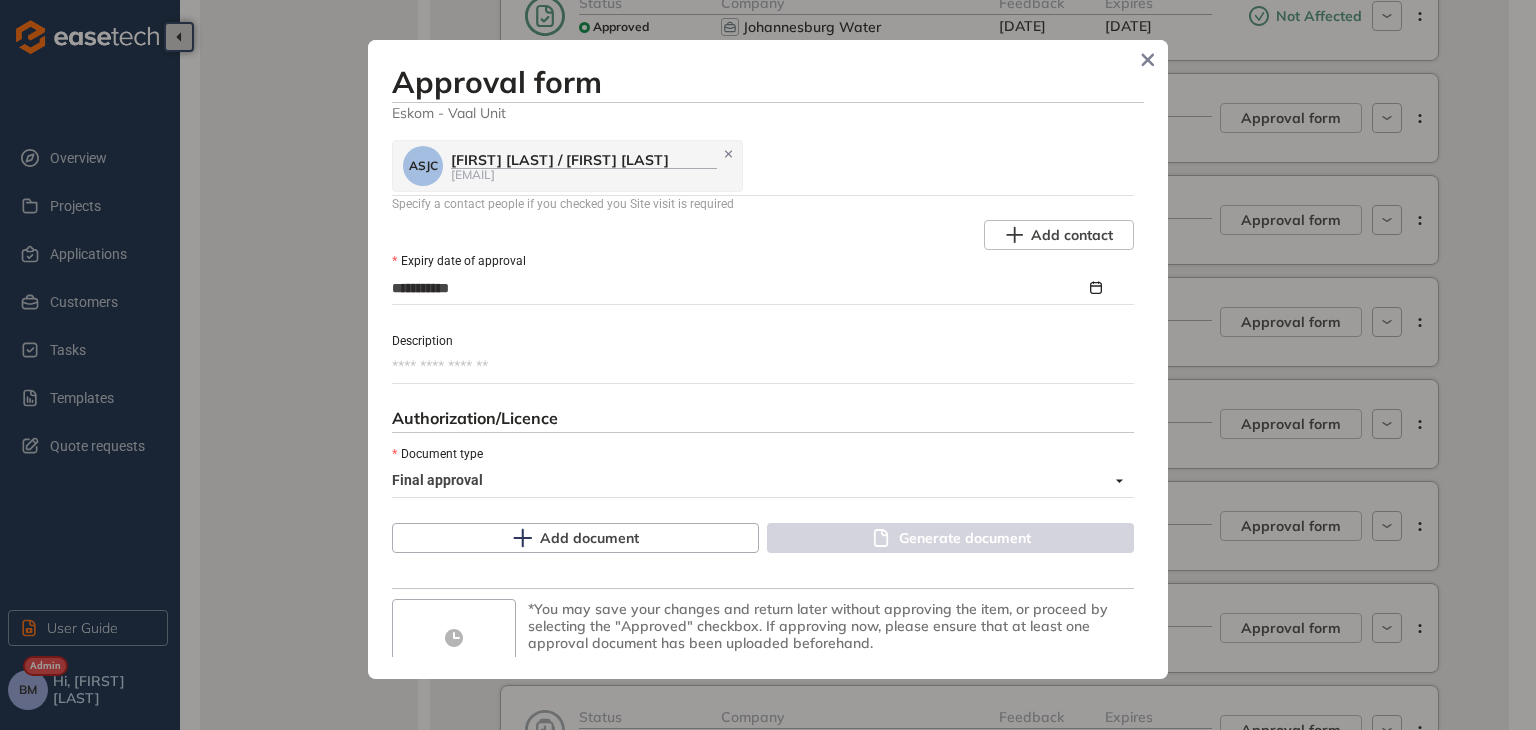 click on "Description" at bounding box center (763, 367) 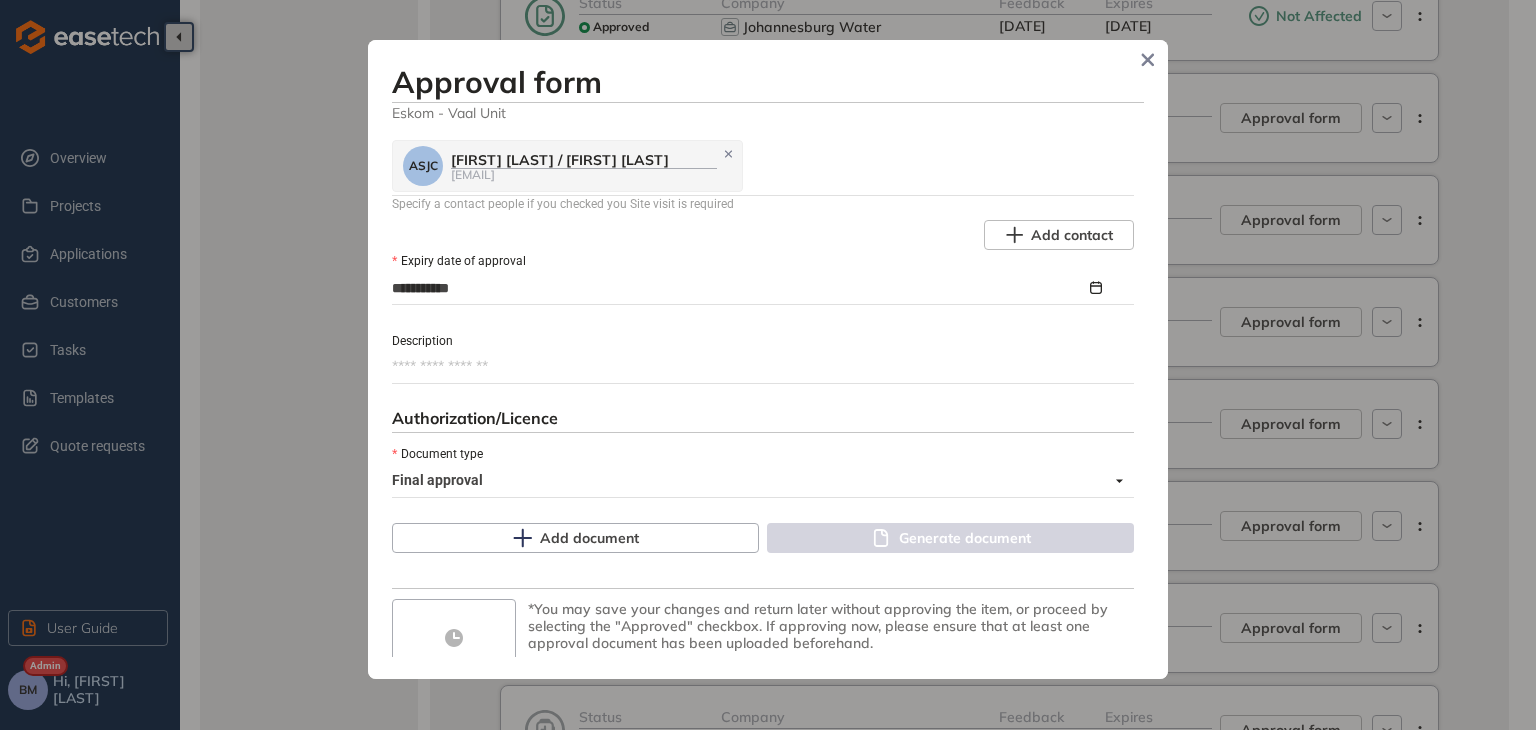 type on "*" 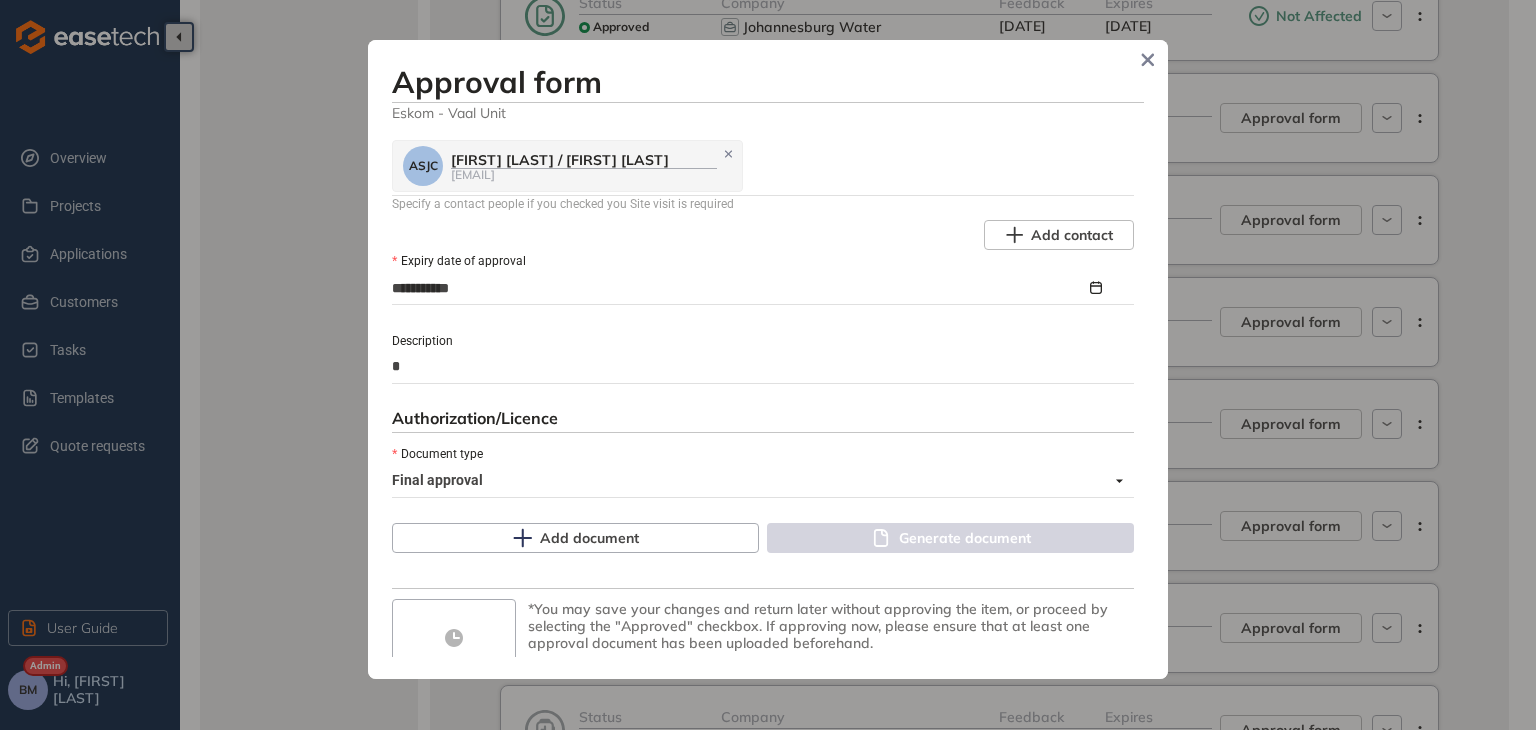 type on "**" 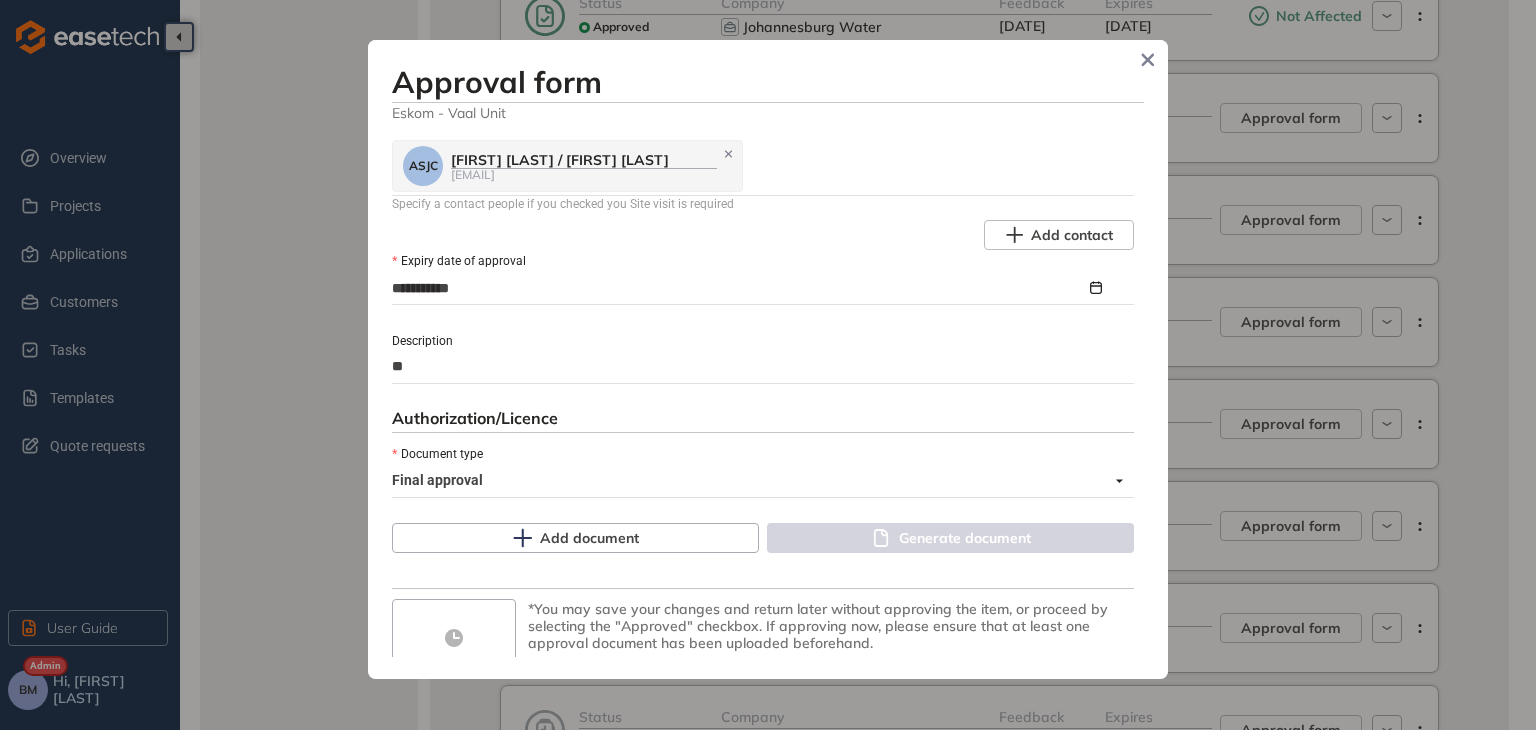 type on "***" 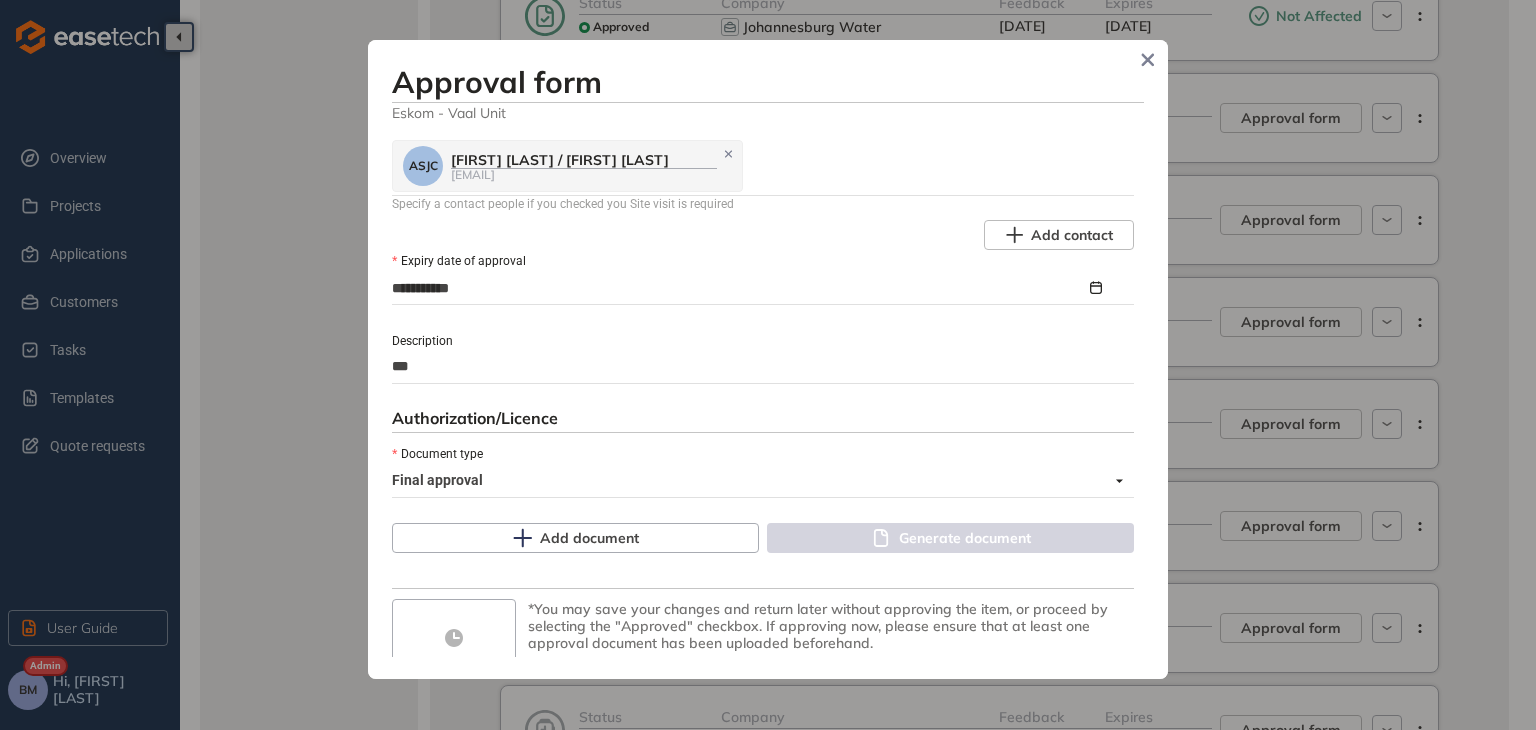type on "****" 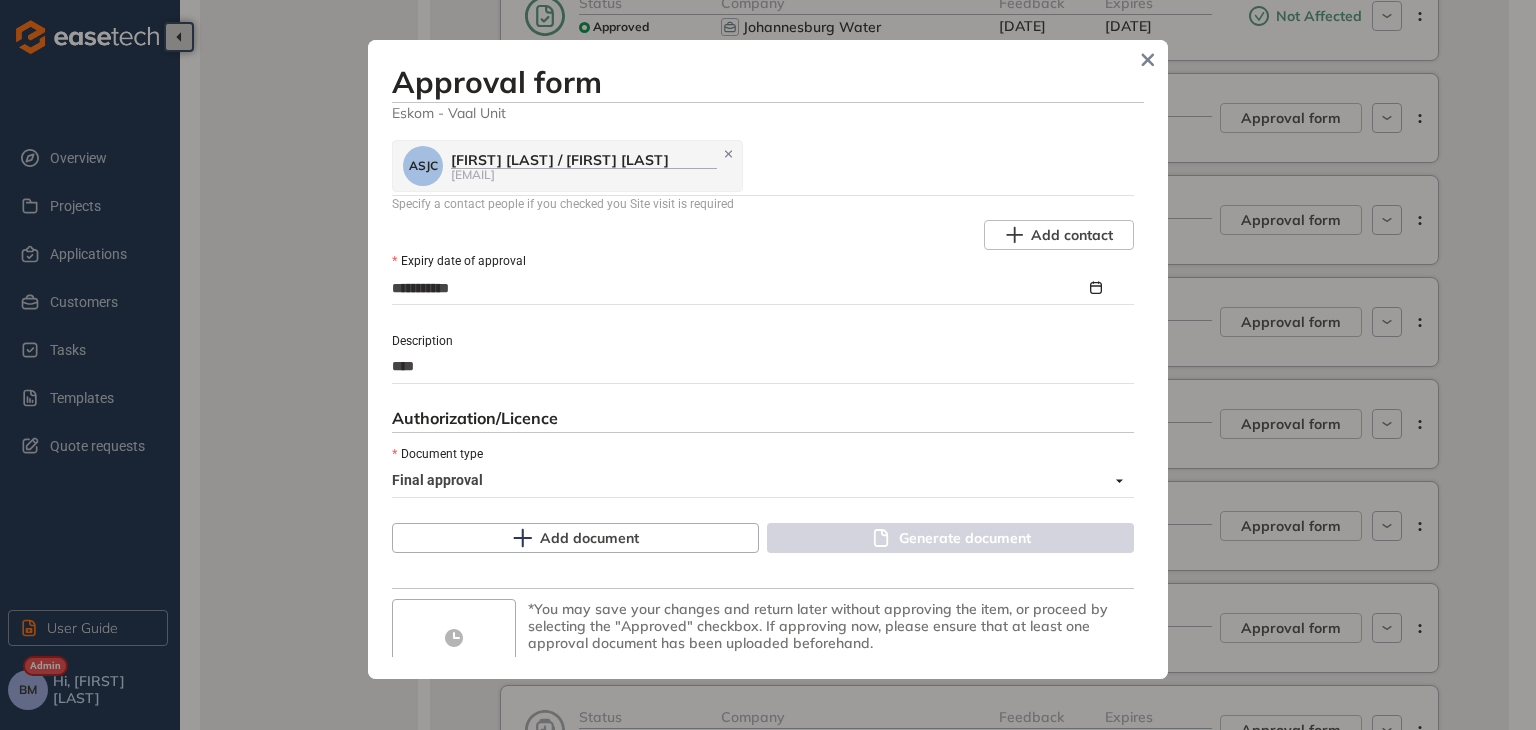 type on "*****" 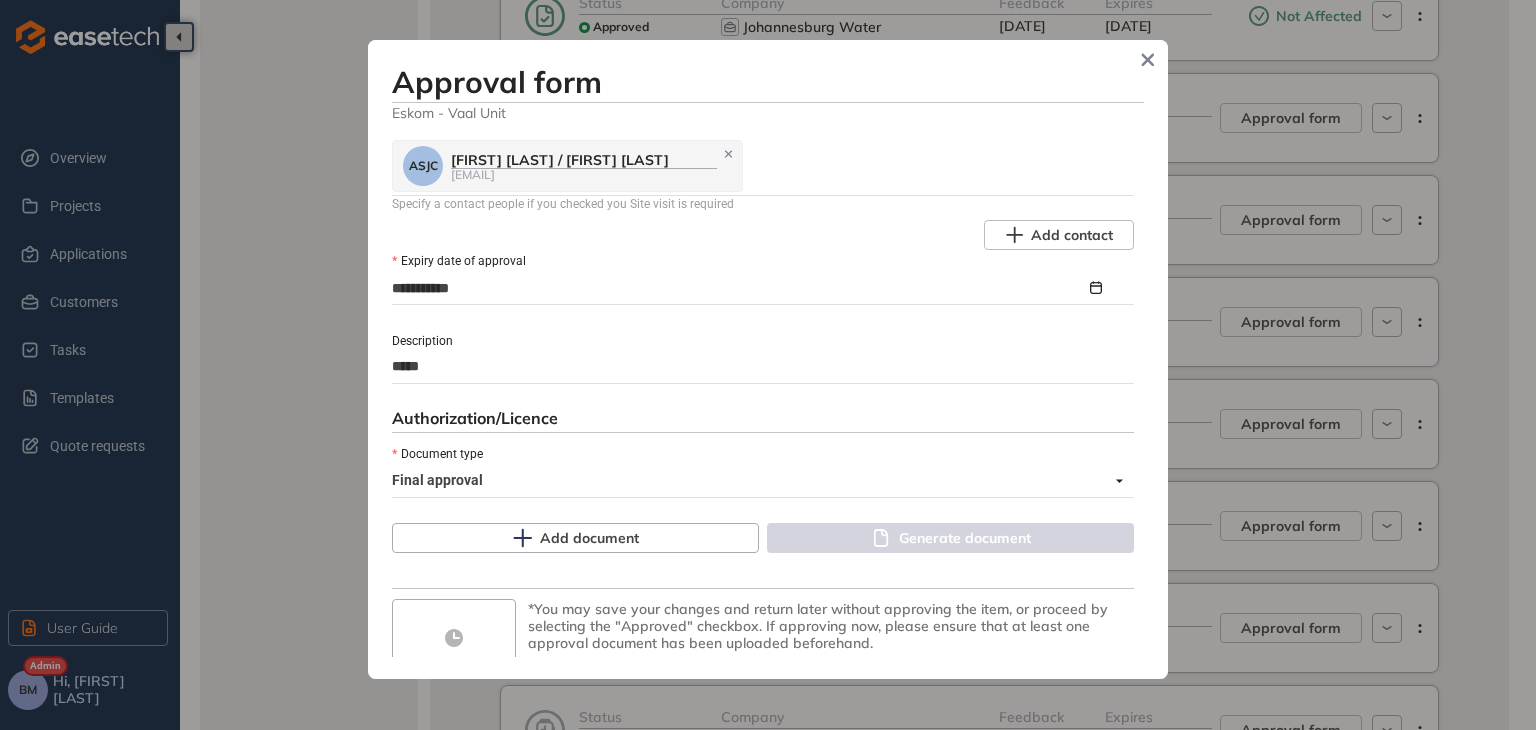 type on "******" 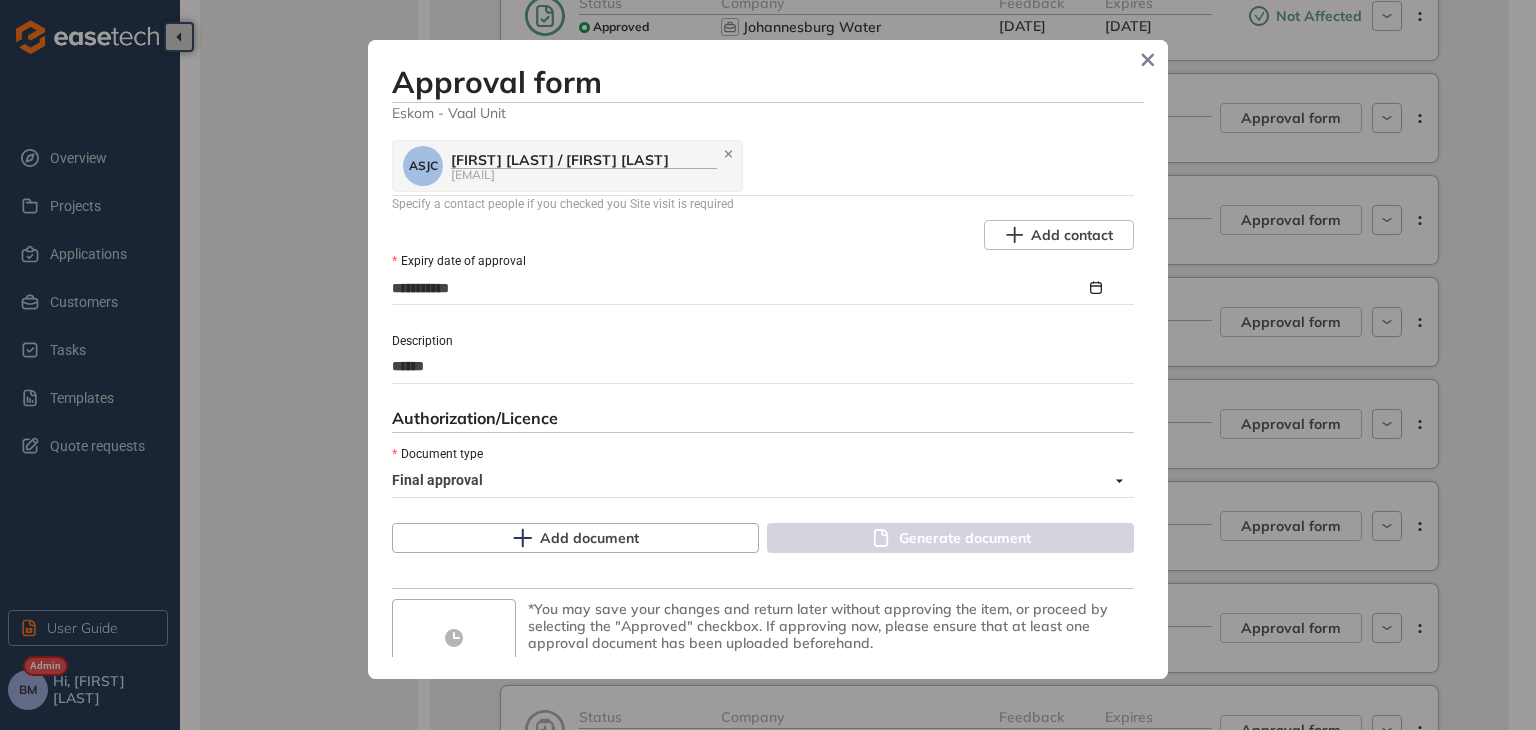 type on "*******" 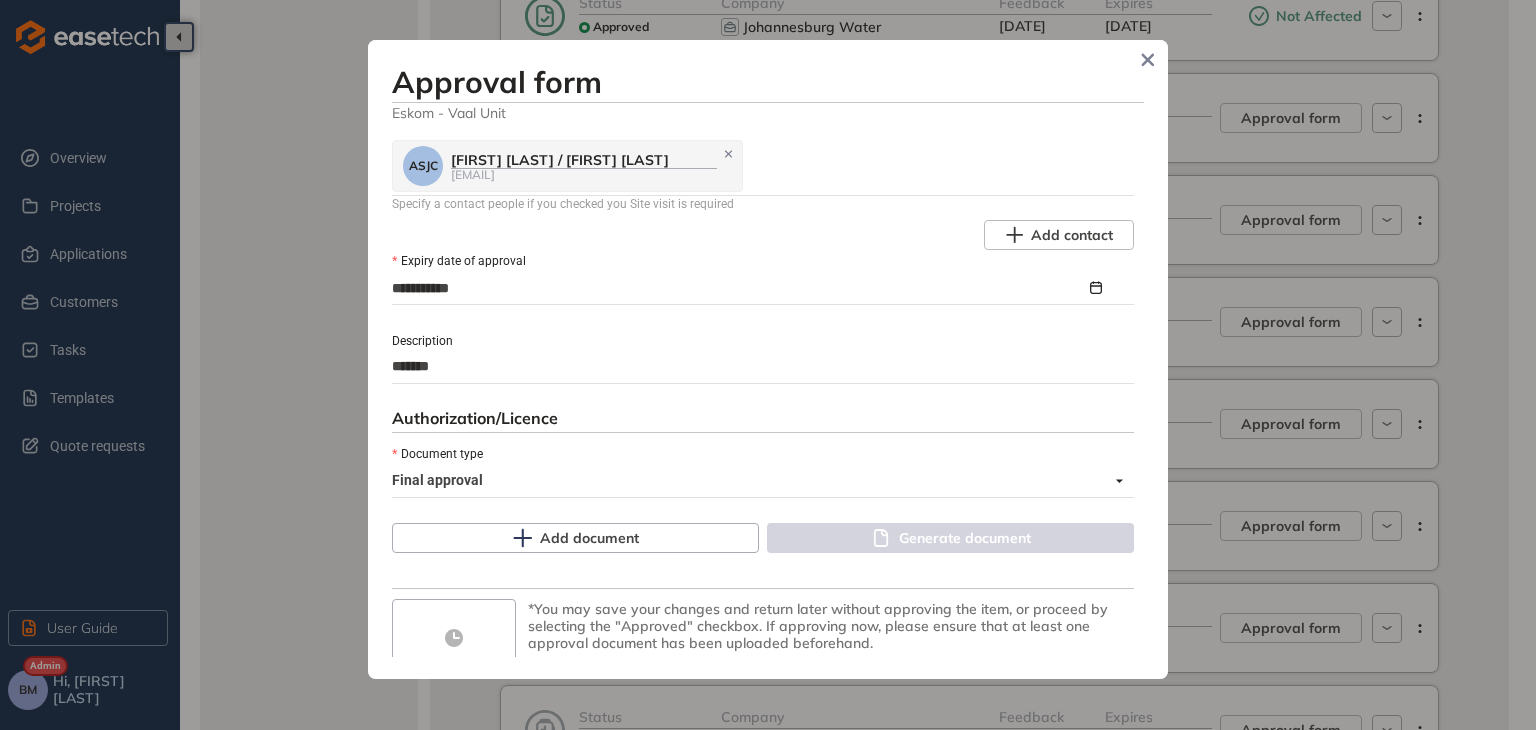 type on "*******" 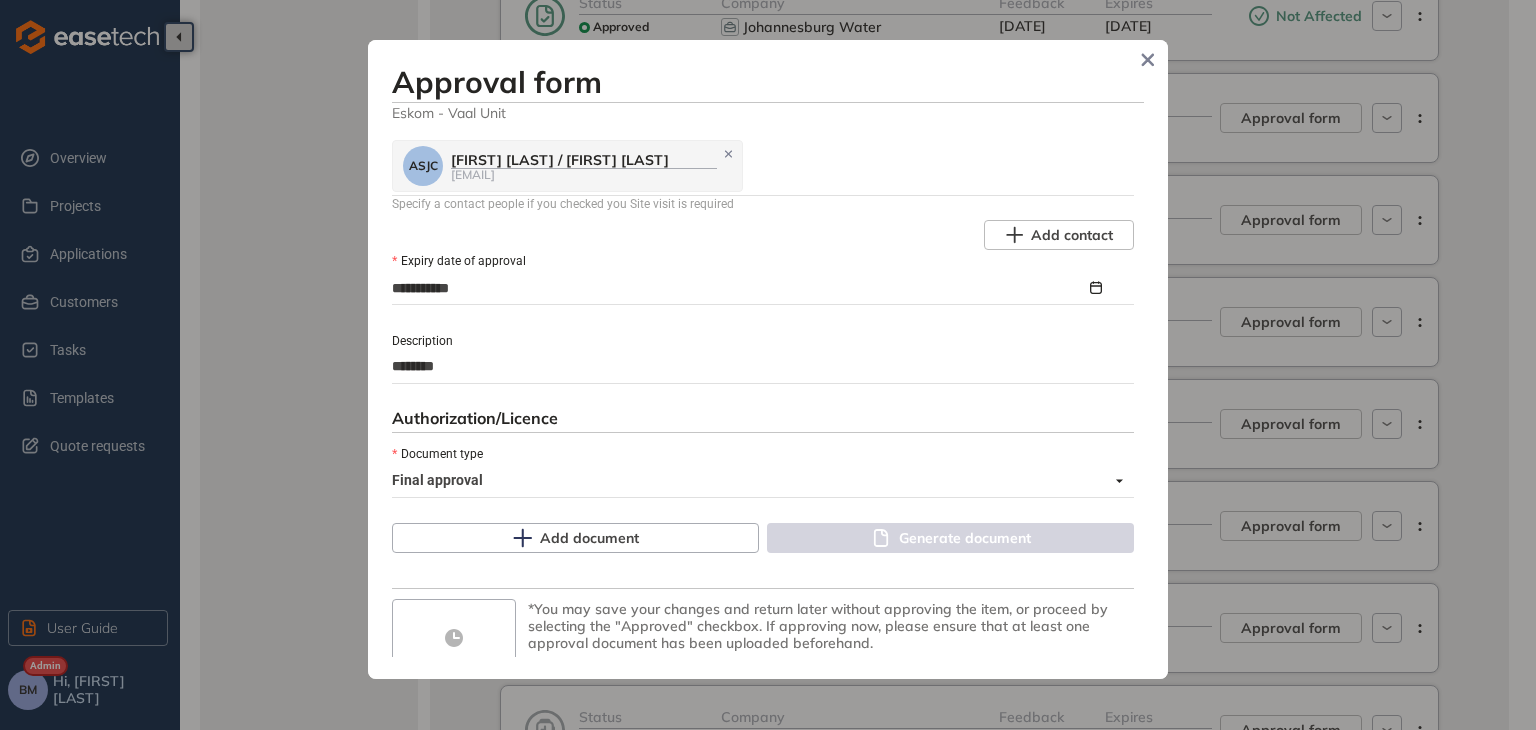 type on "*******" 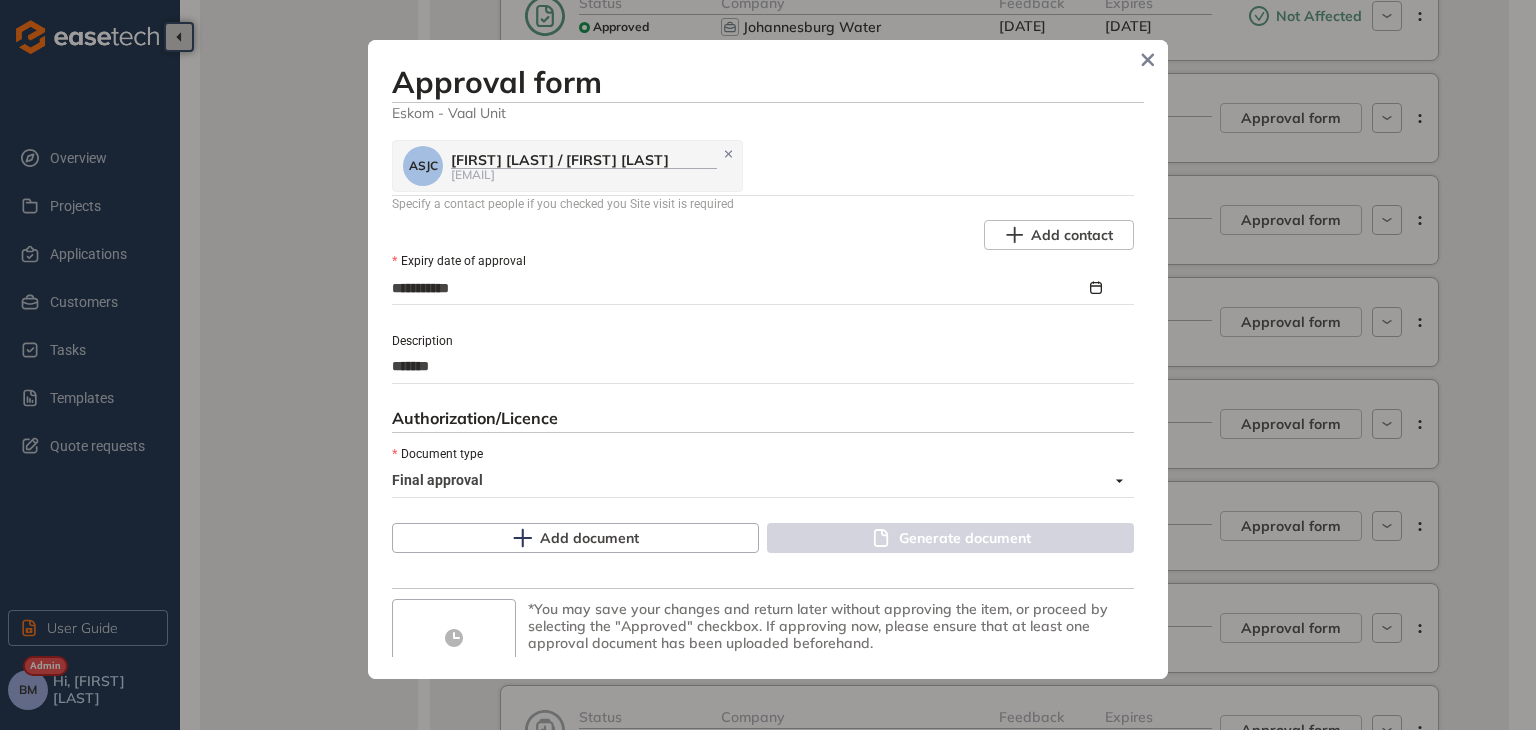 type on "********" 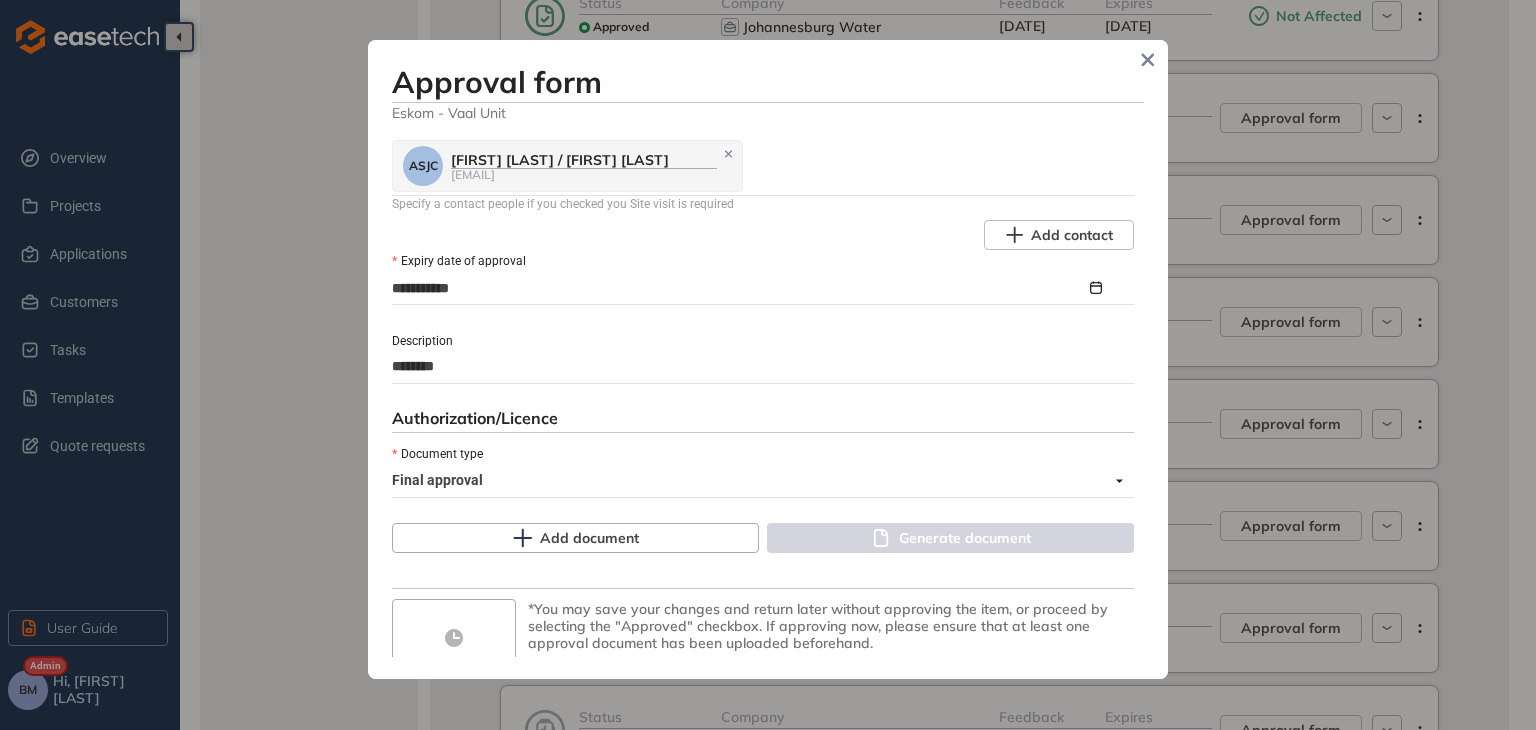 type on "********" 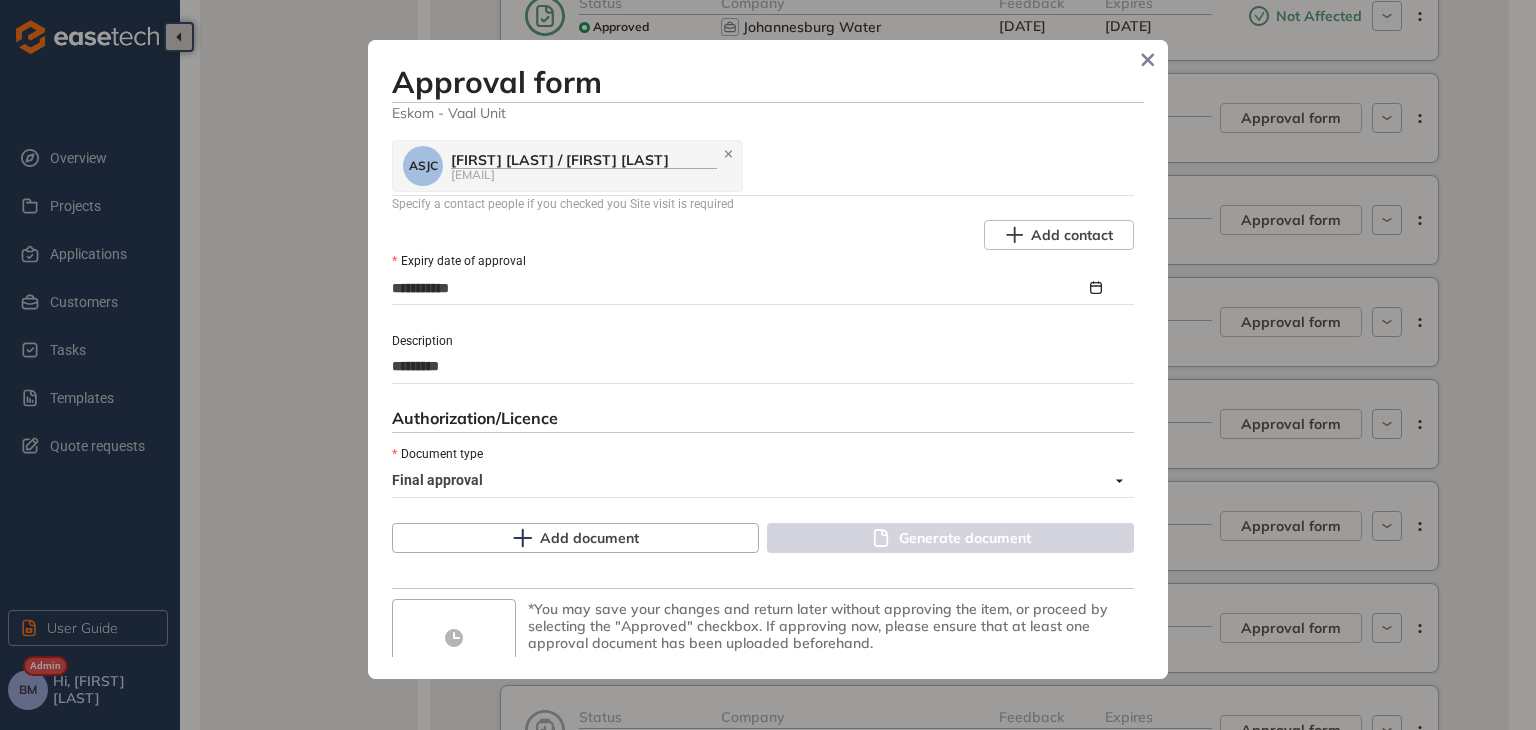 type on "**********" 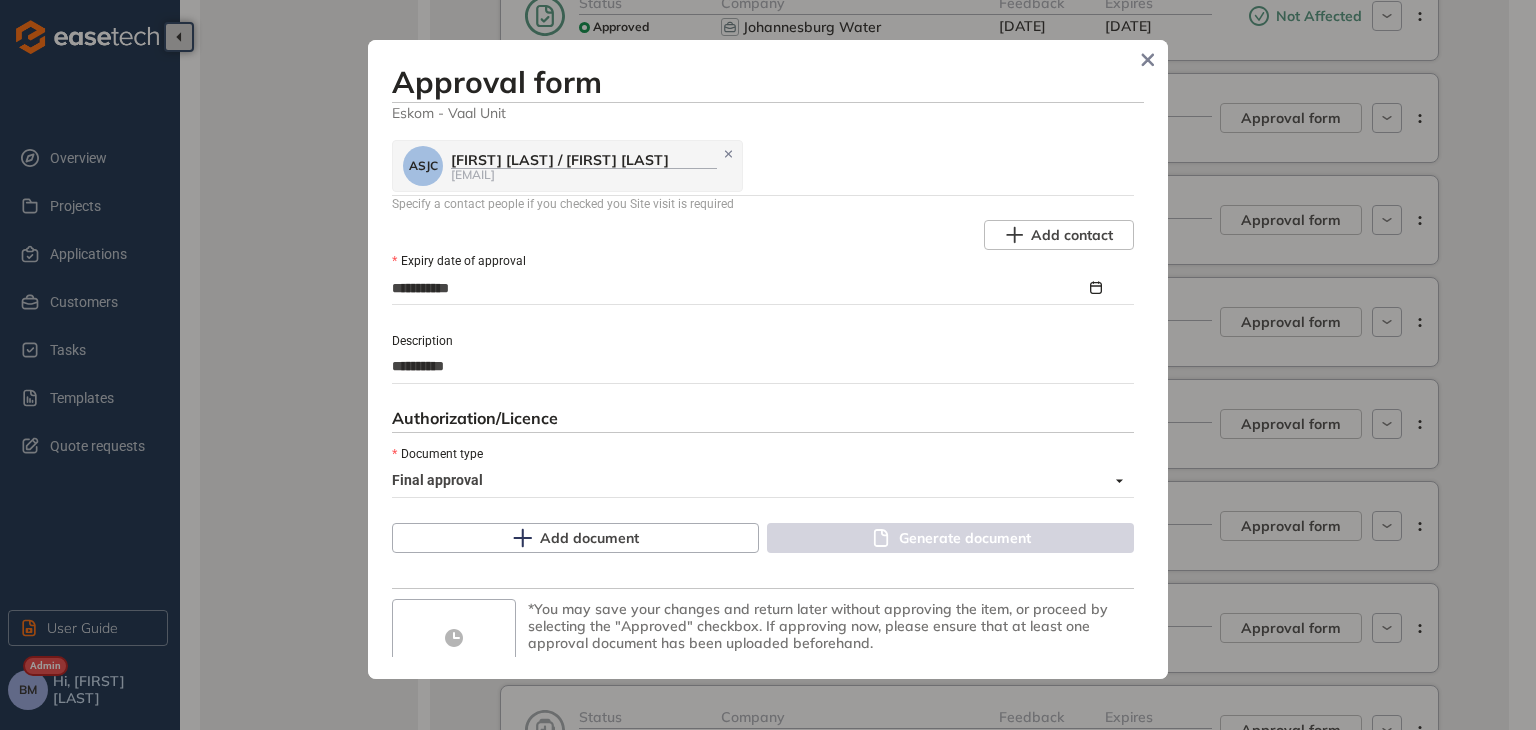type on "**********" 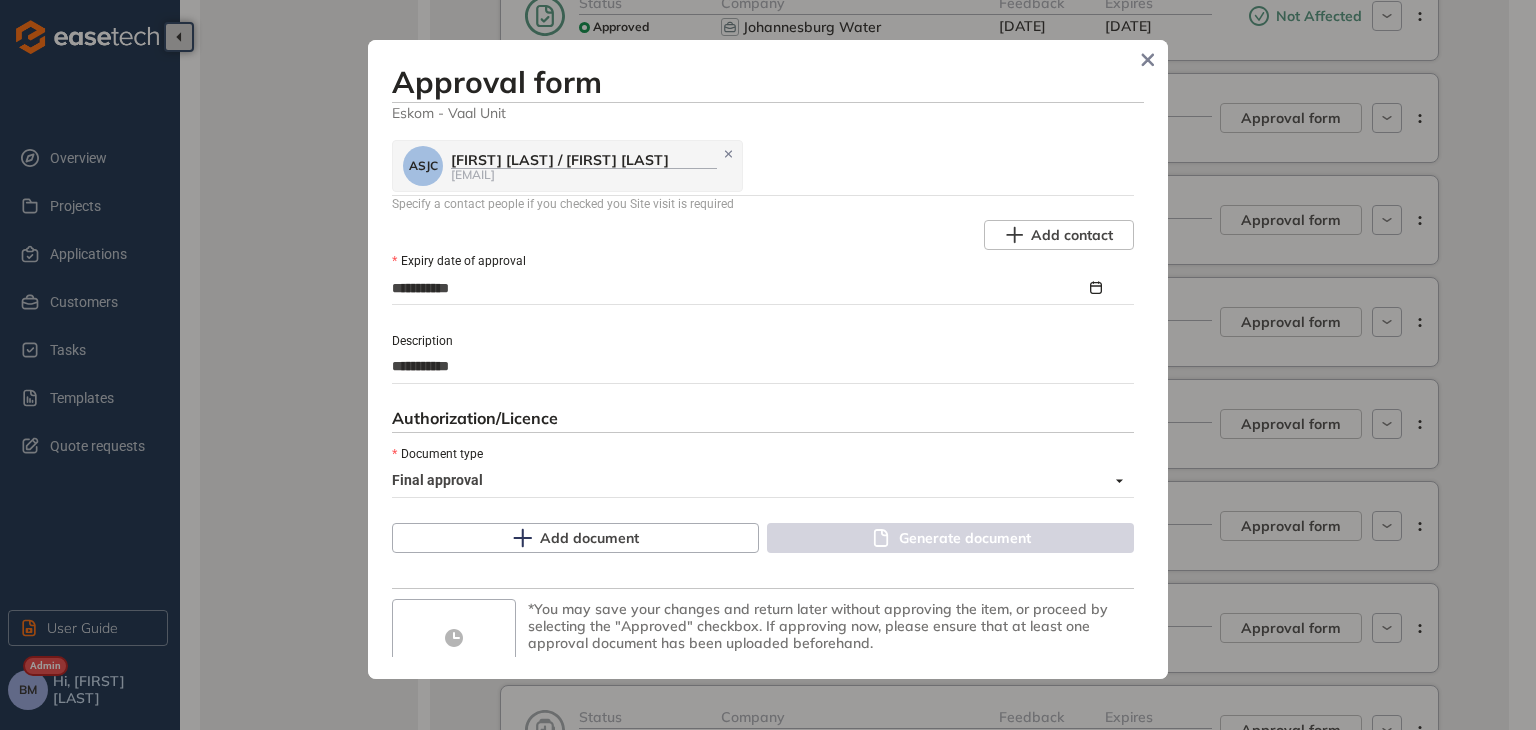 type on "**********" 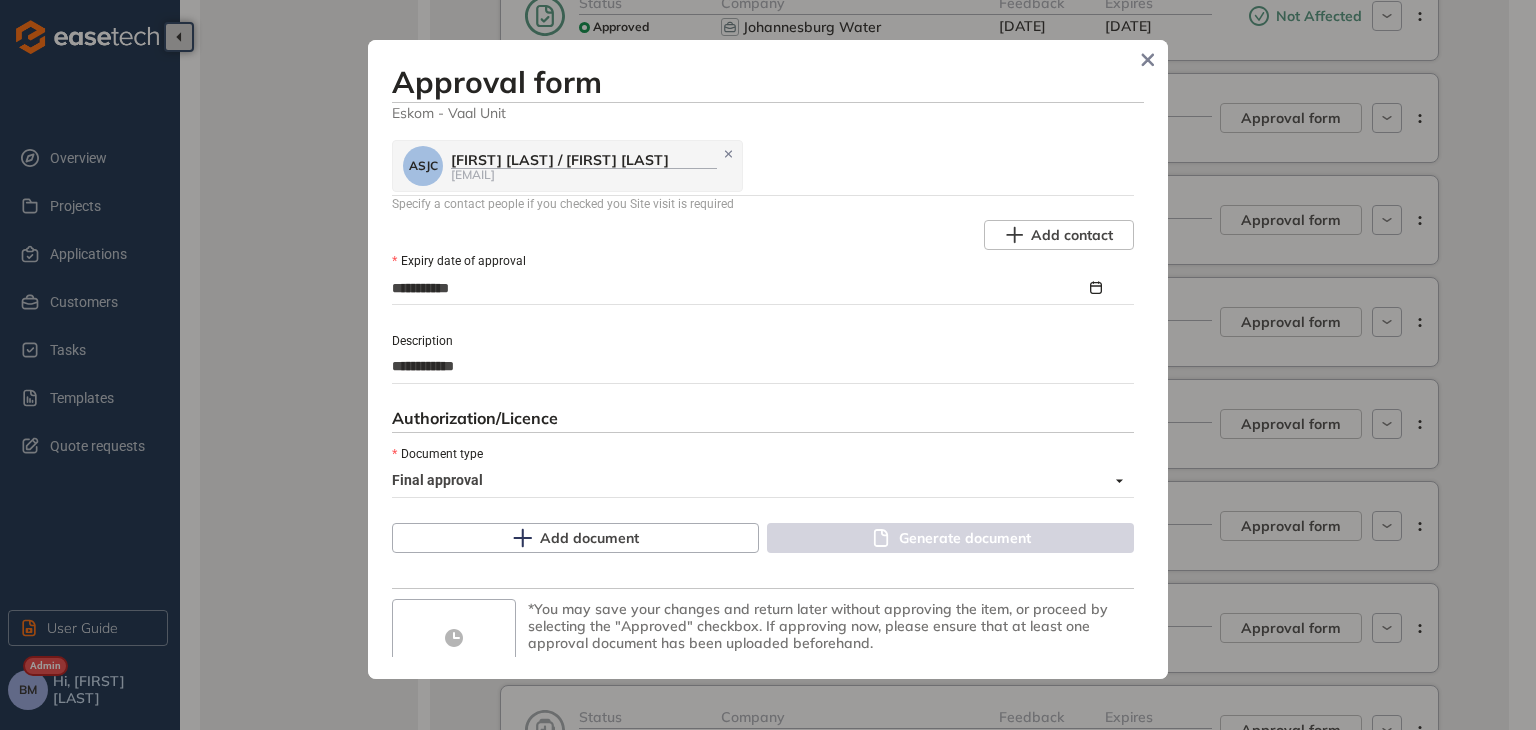 type on "**********" 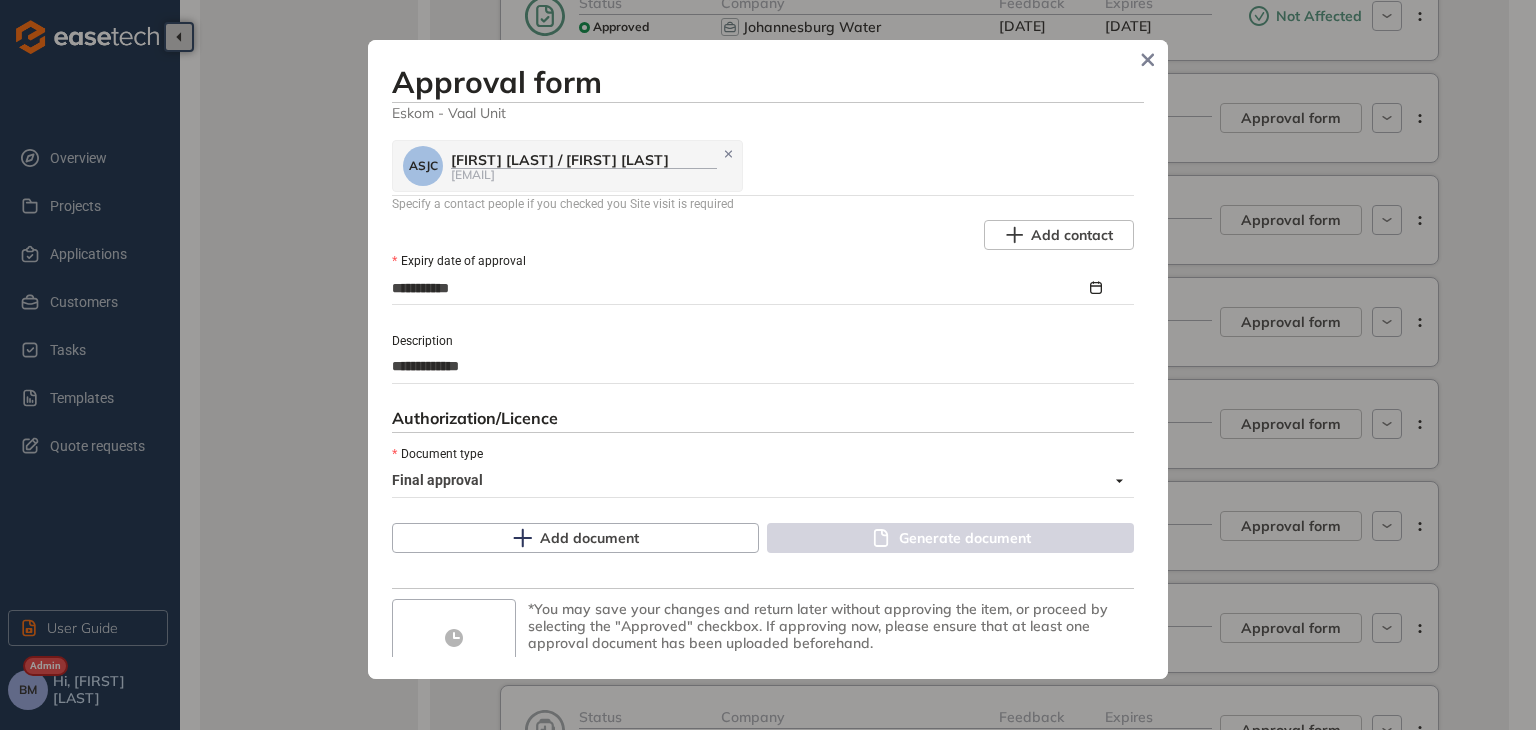 type on "**********" 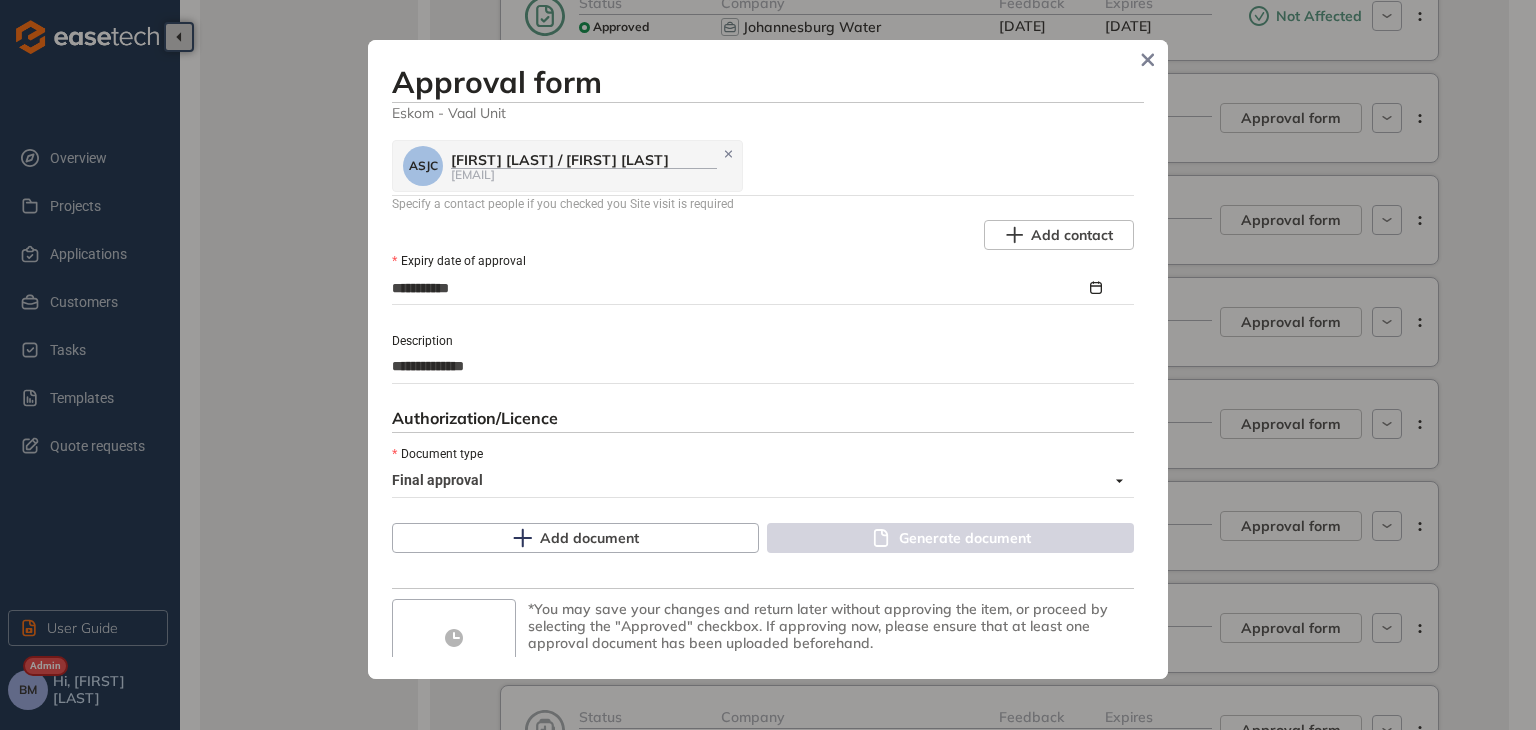 type on "**********" 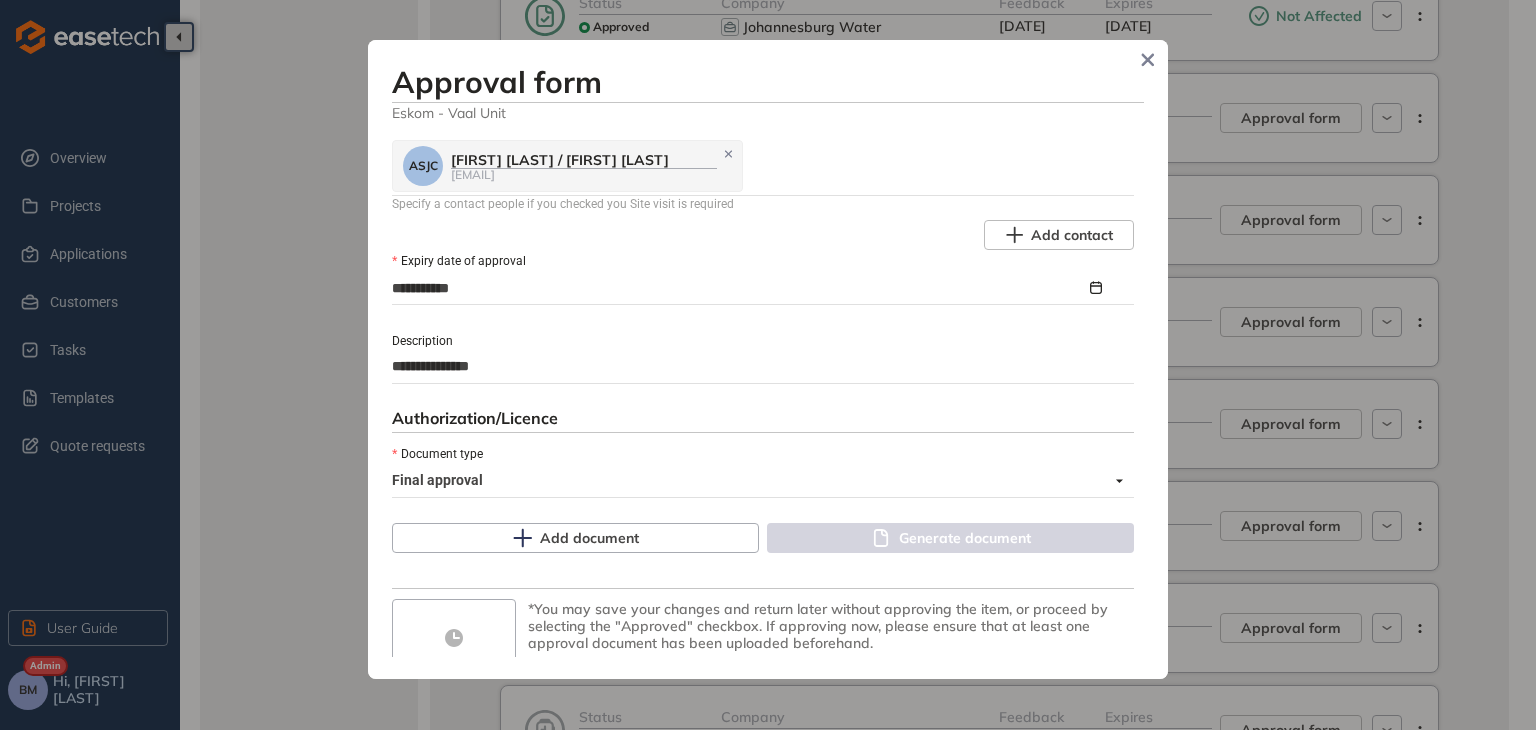 type on "**********" 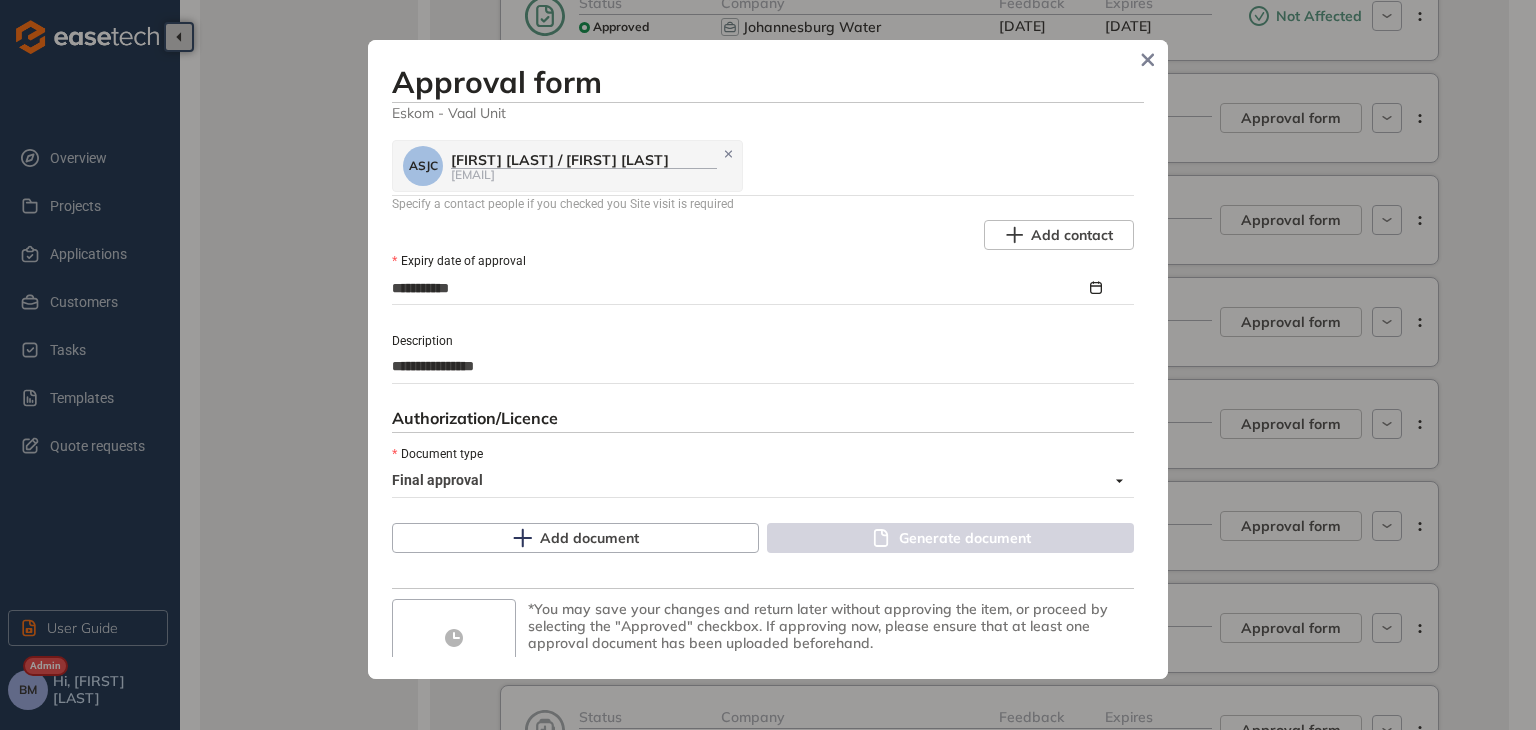 type on "**********" 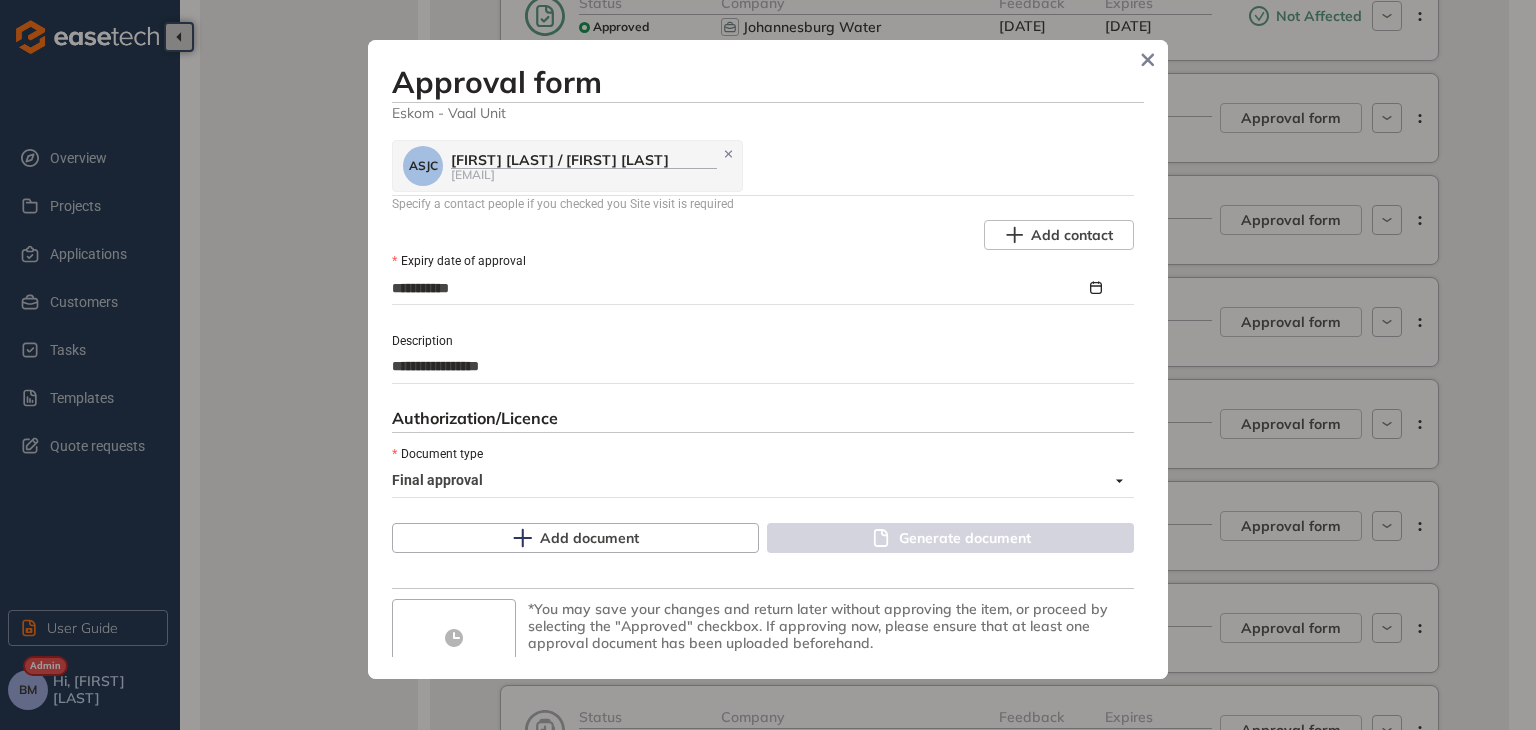 type on "**********" 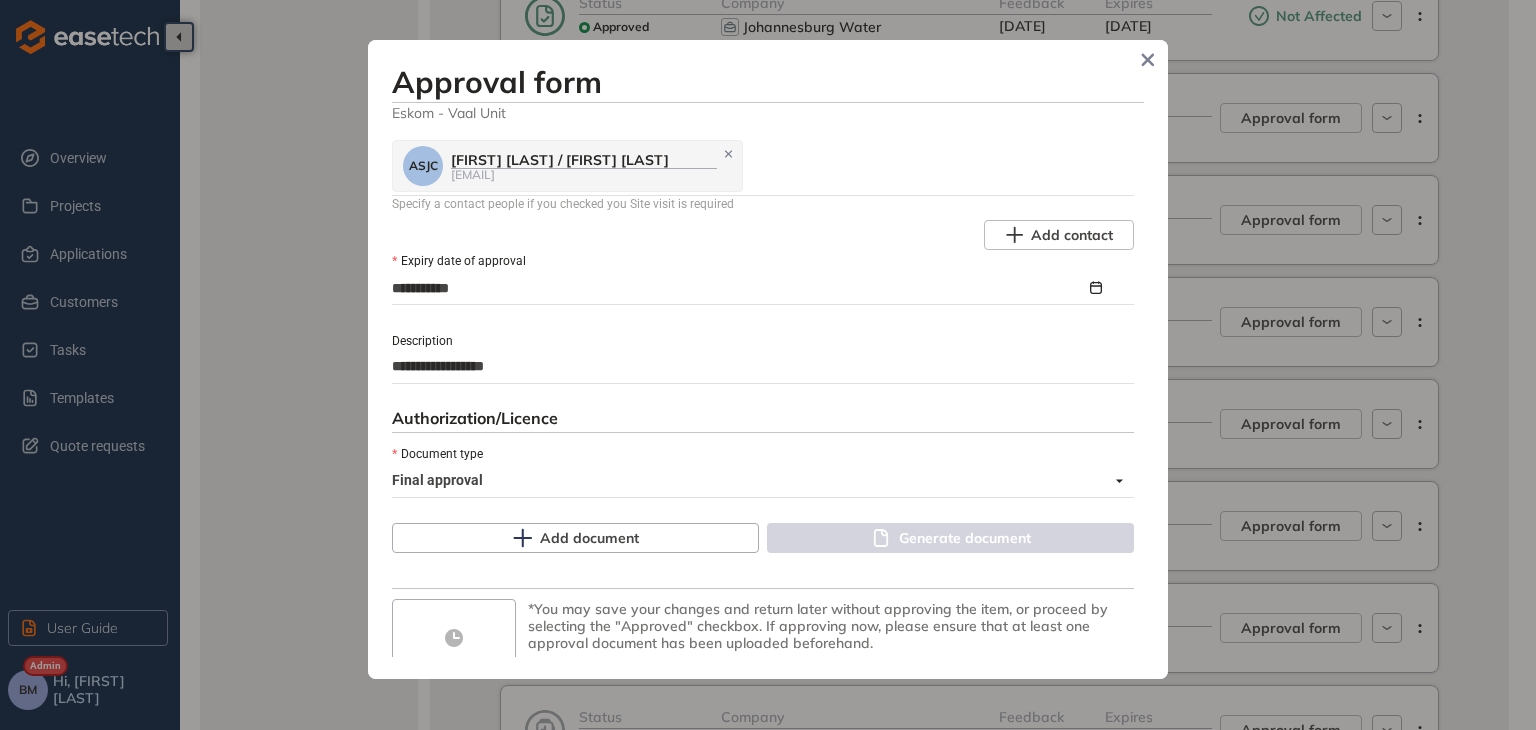 type on "**********" 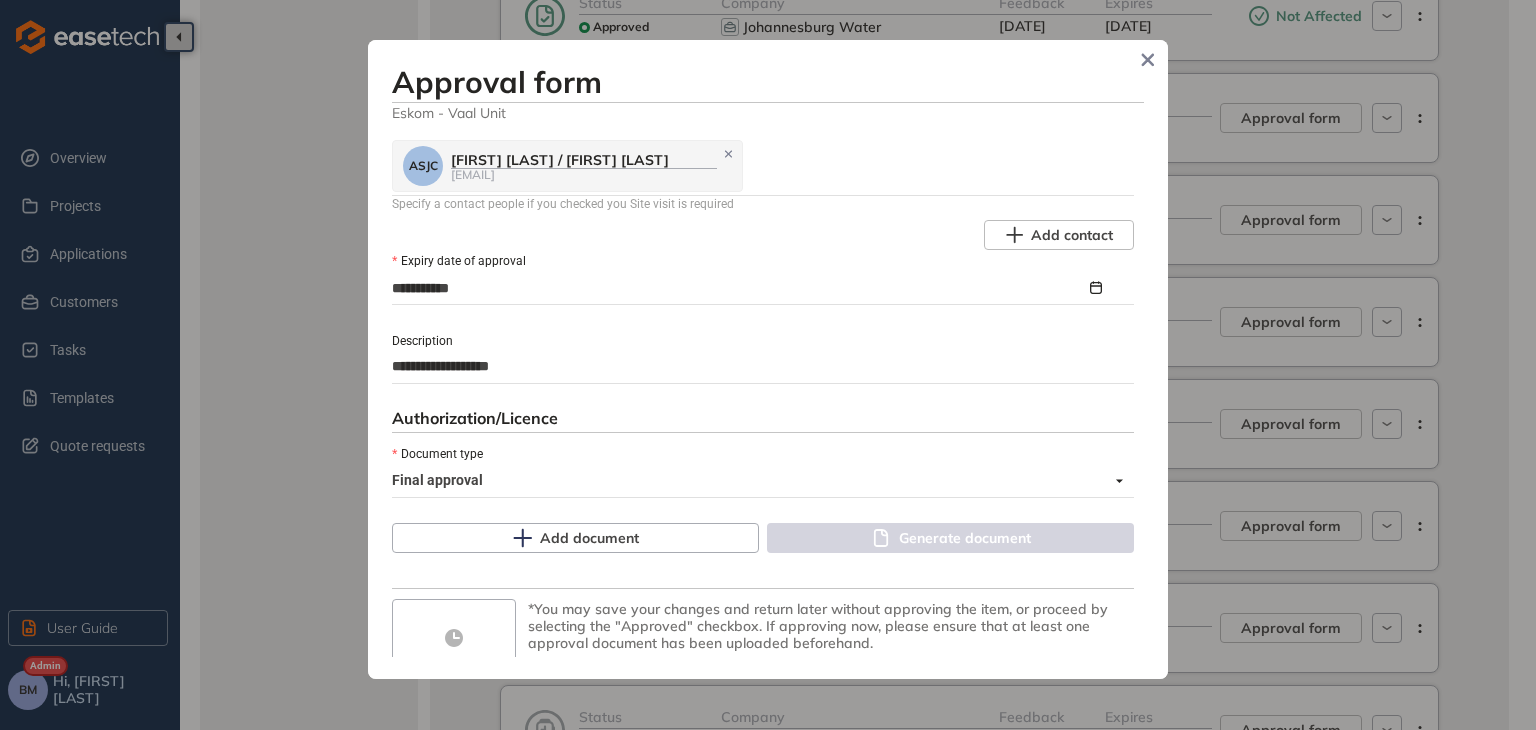 type on "**********" 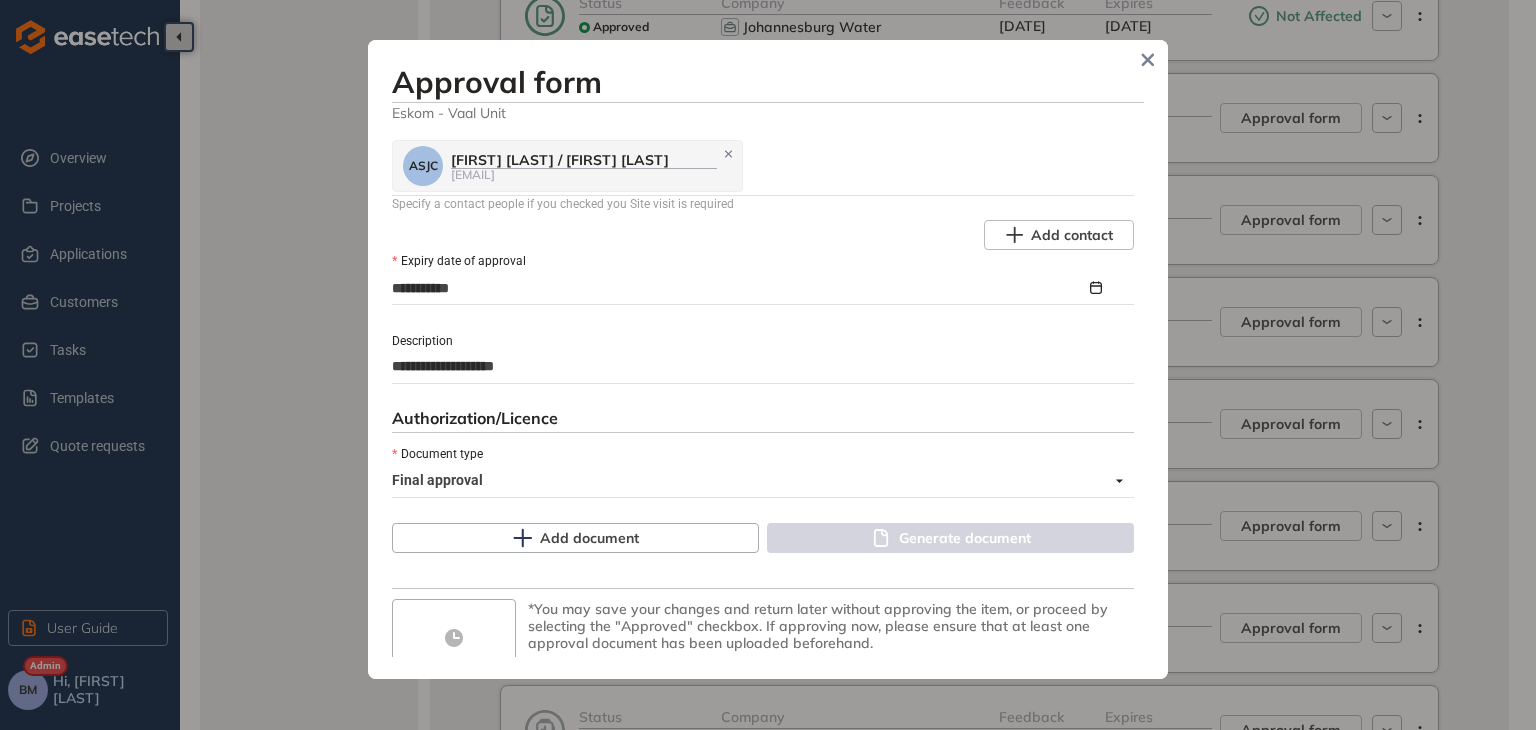 type on "**********" 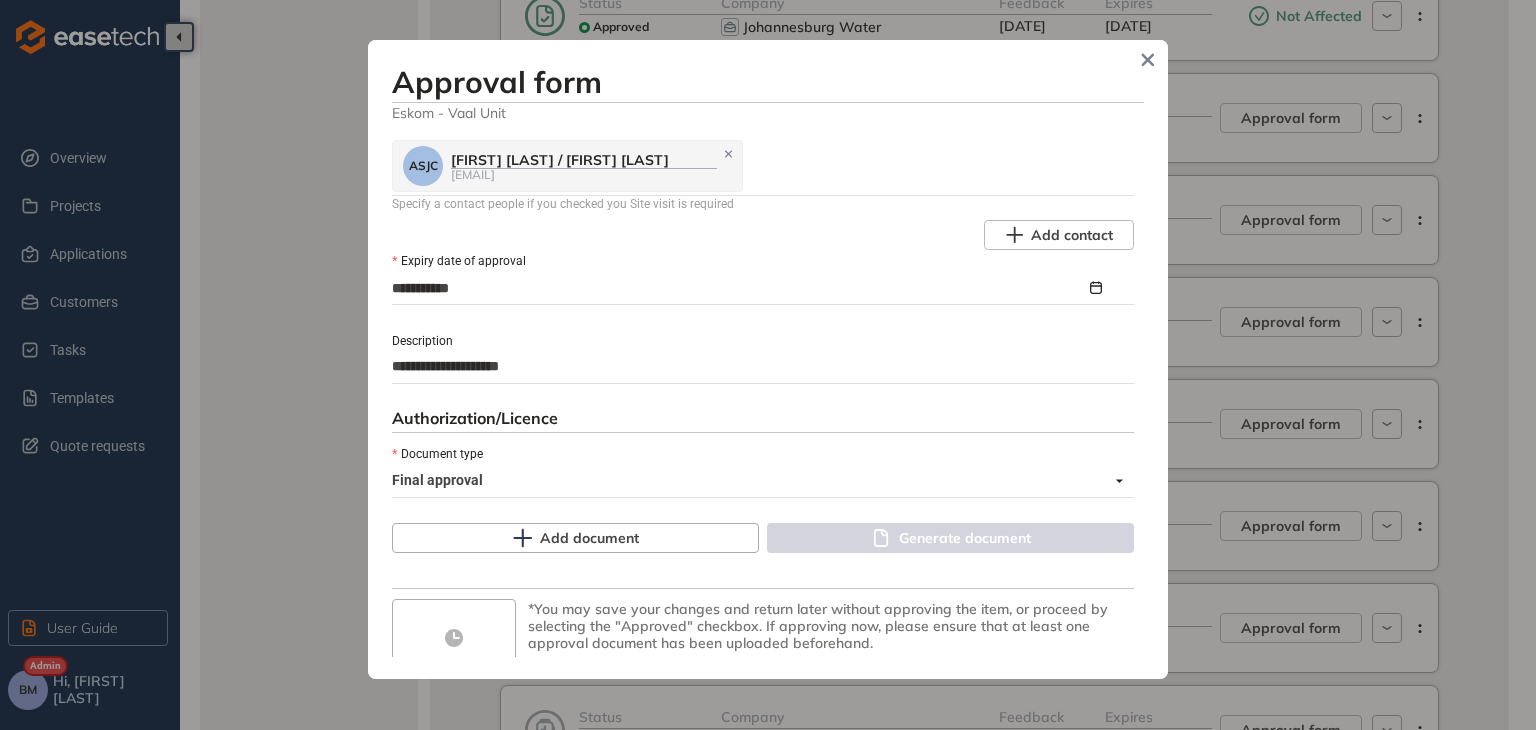 type on "**********" 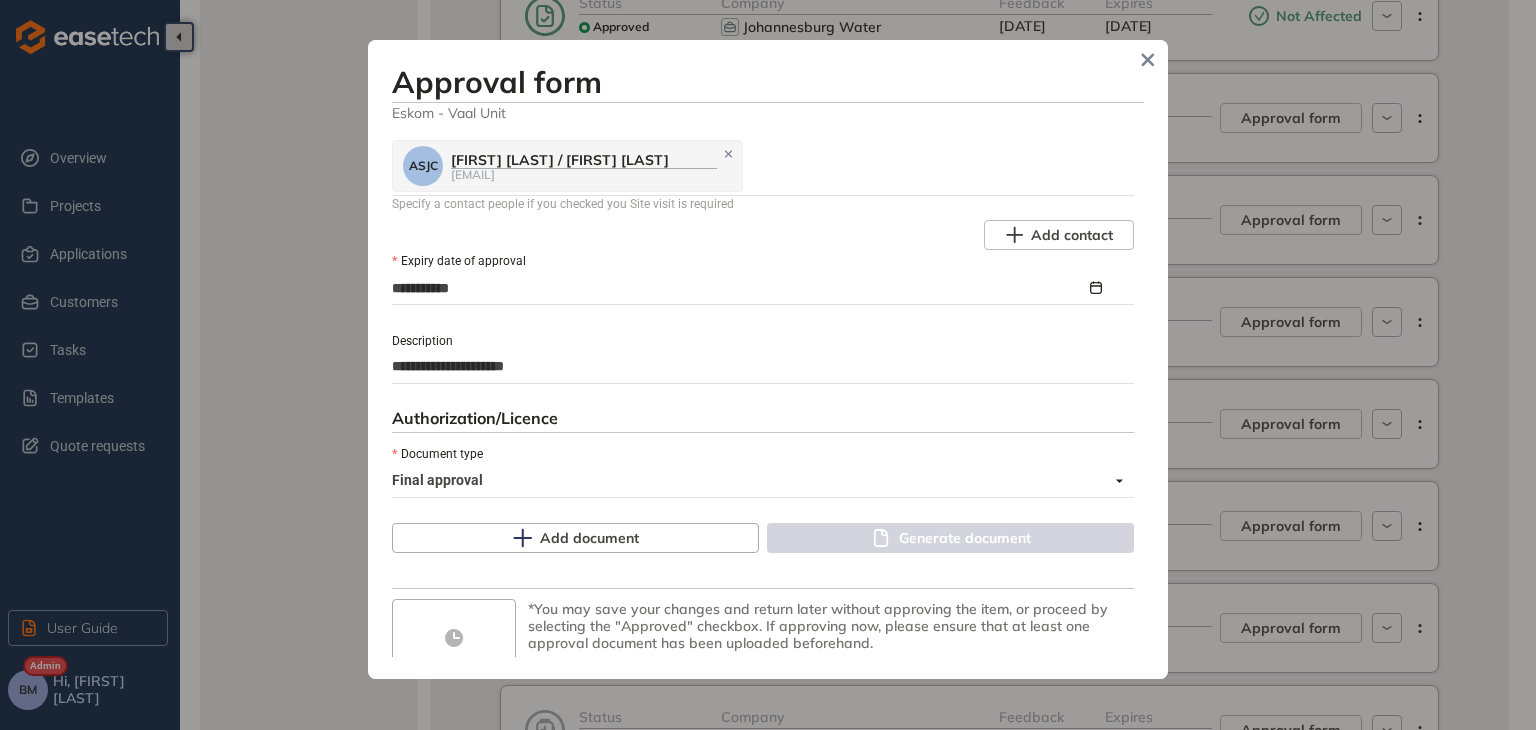 type on "**********" 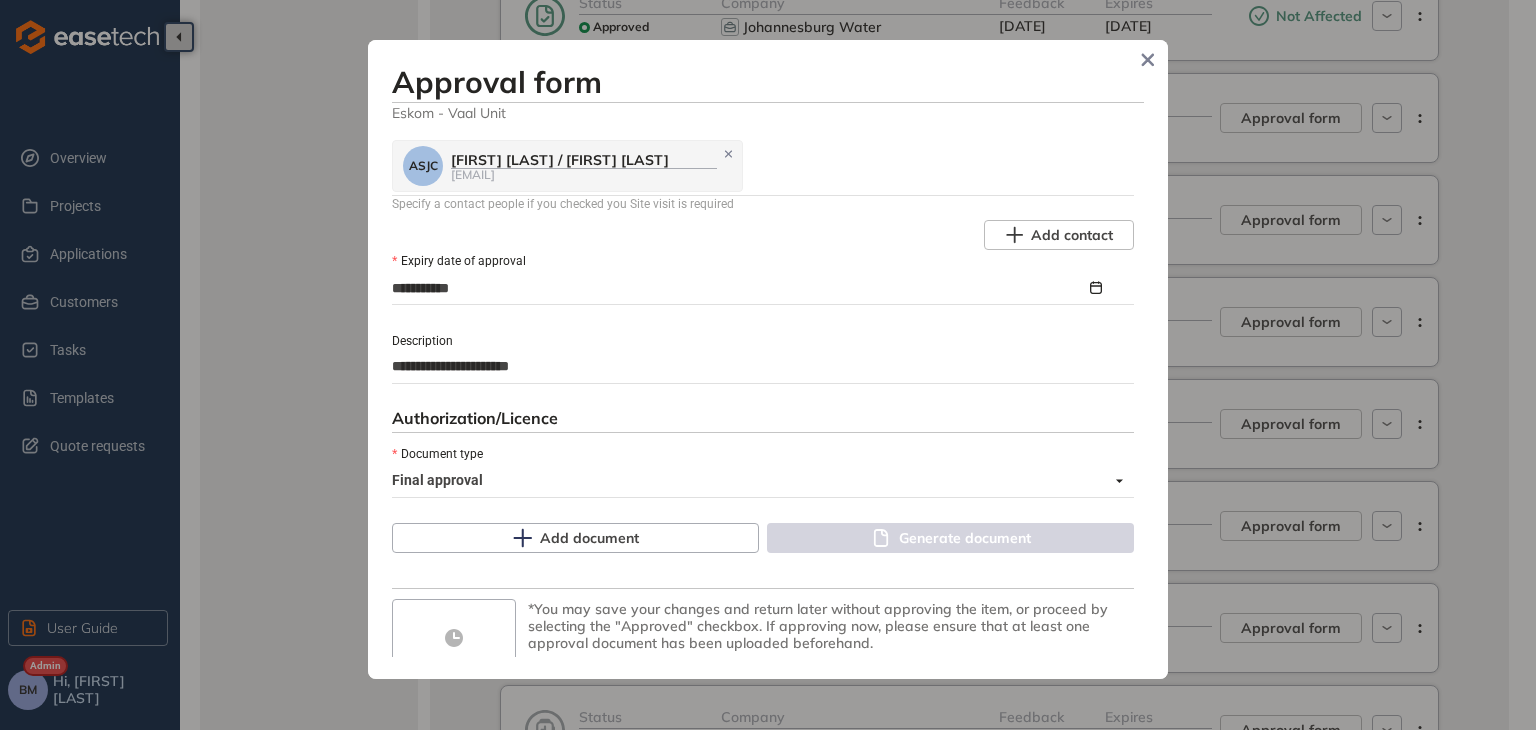 type on "**********" 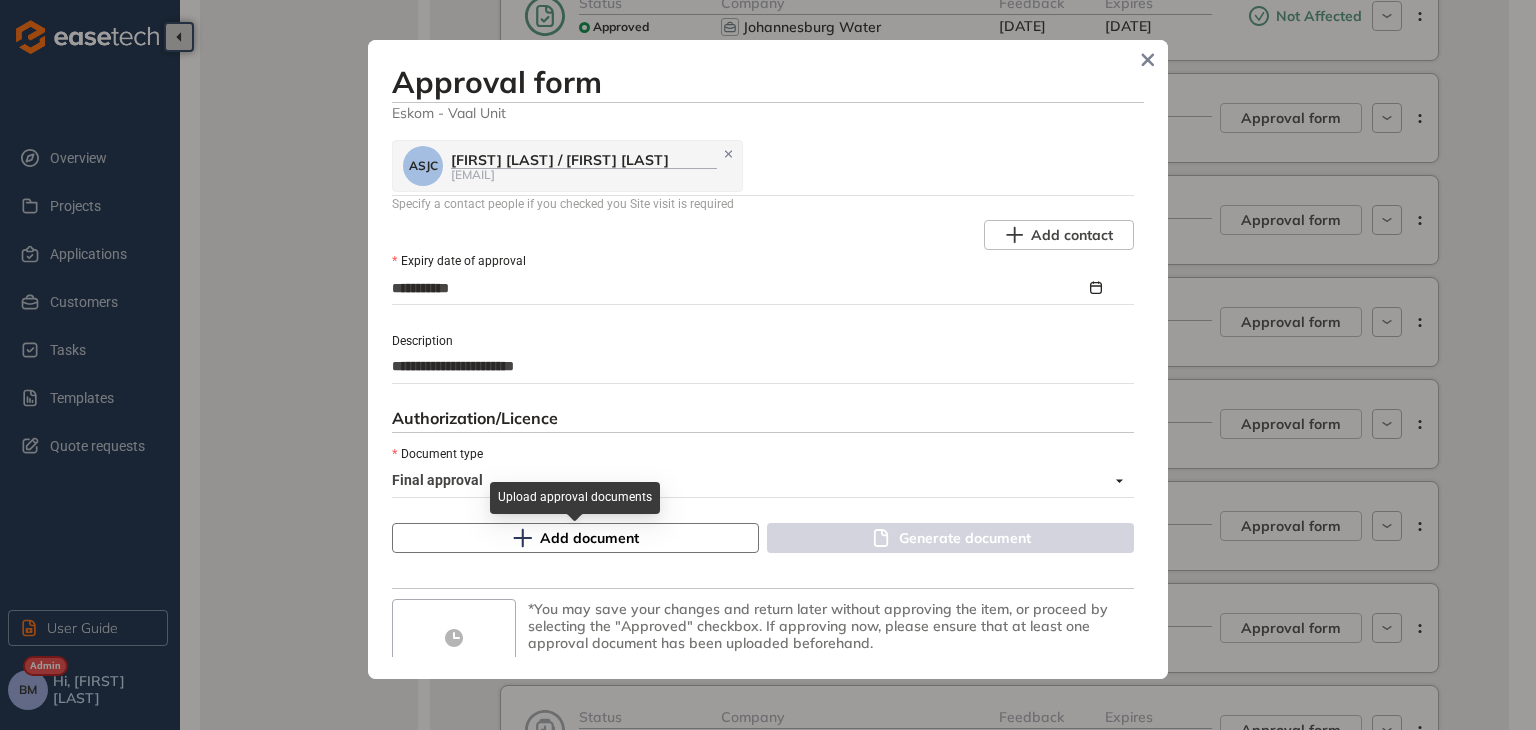 type on "**********" 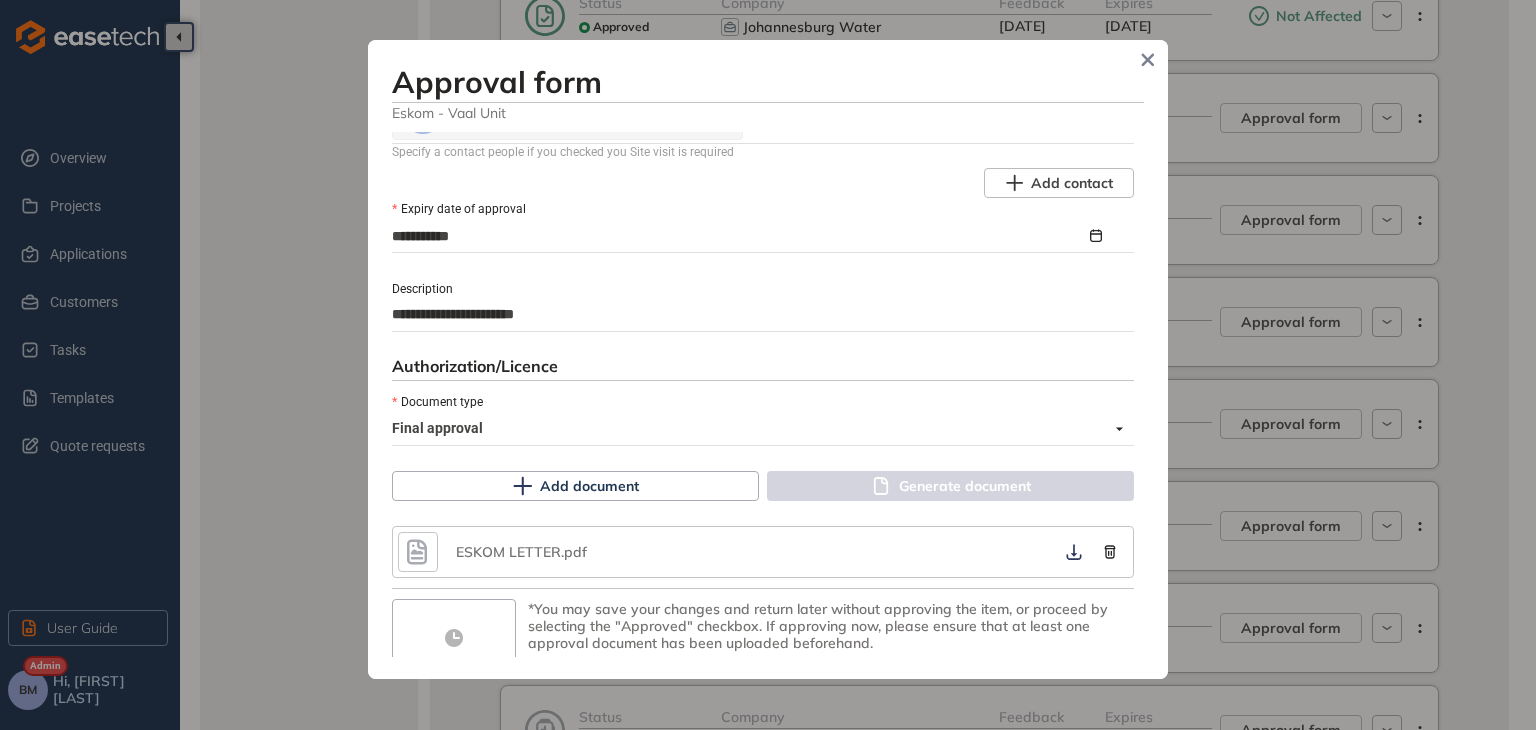scroll, scrollTop: 1104, scrollLeft: 0, axis: vertical 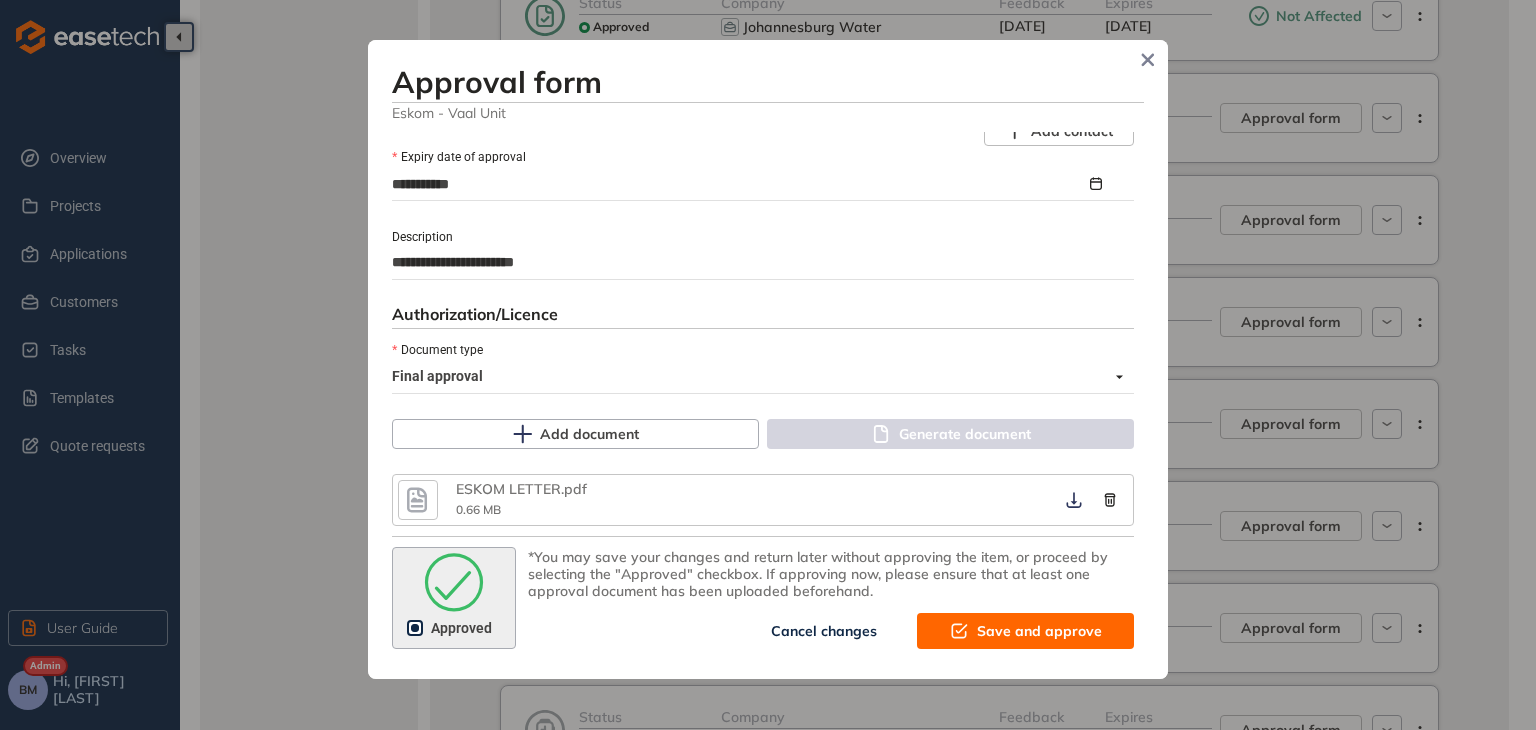 click on "Save and approve" at bounding box center [1039, 631] 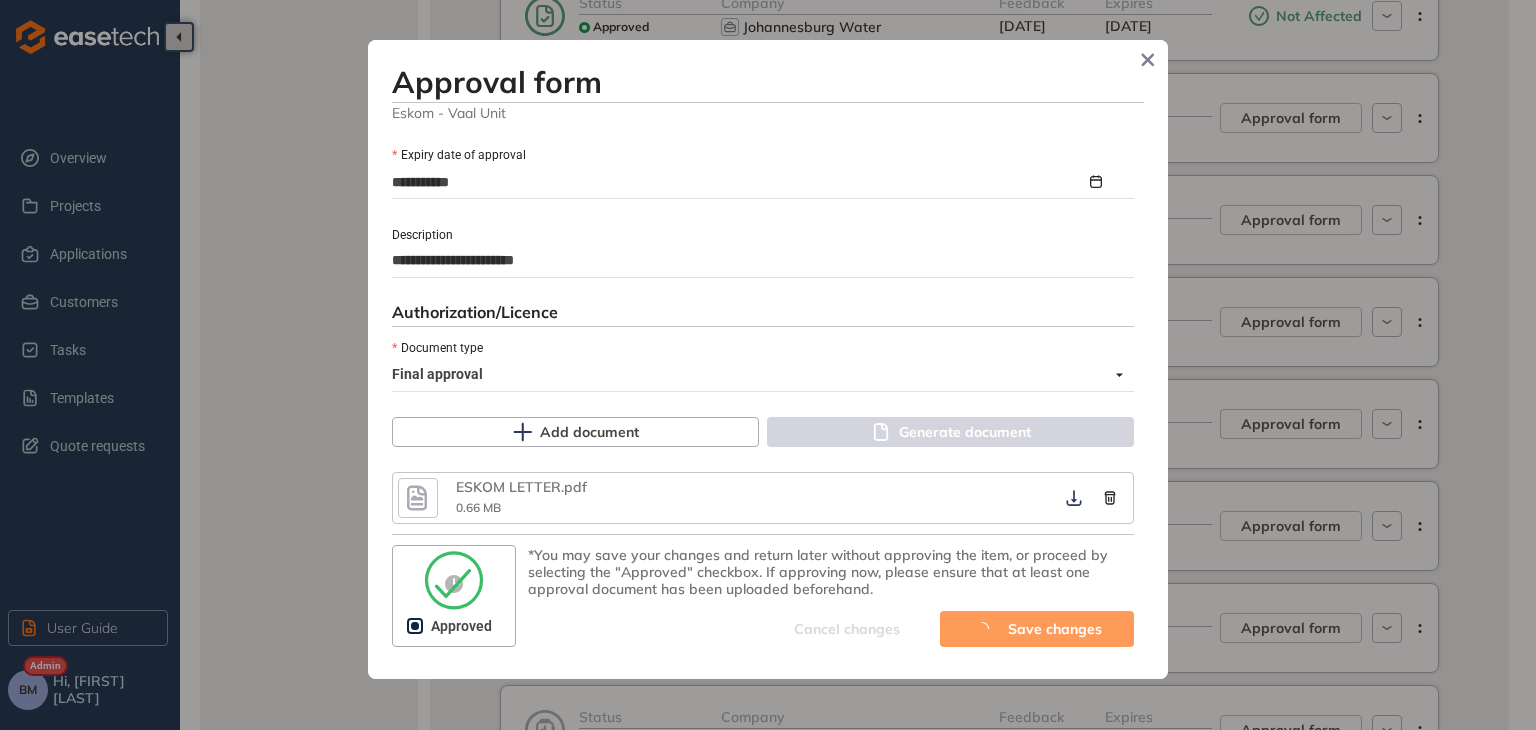 scroll, scrollTop: 969, scrollLeft: 0, axis: vertical 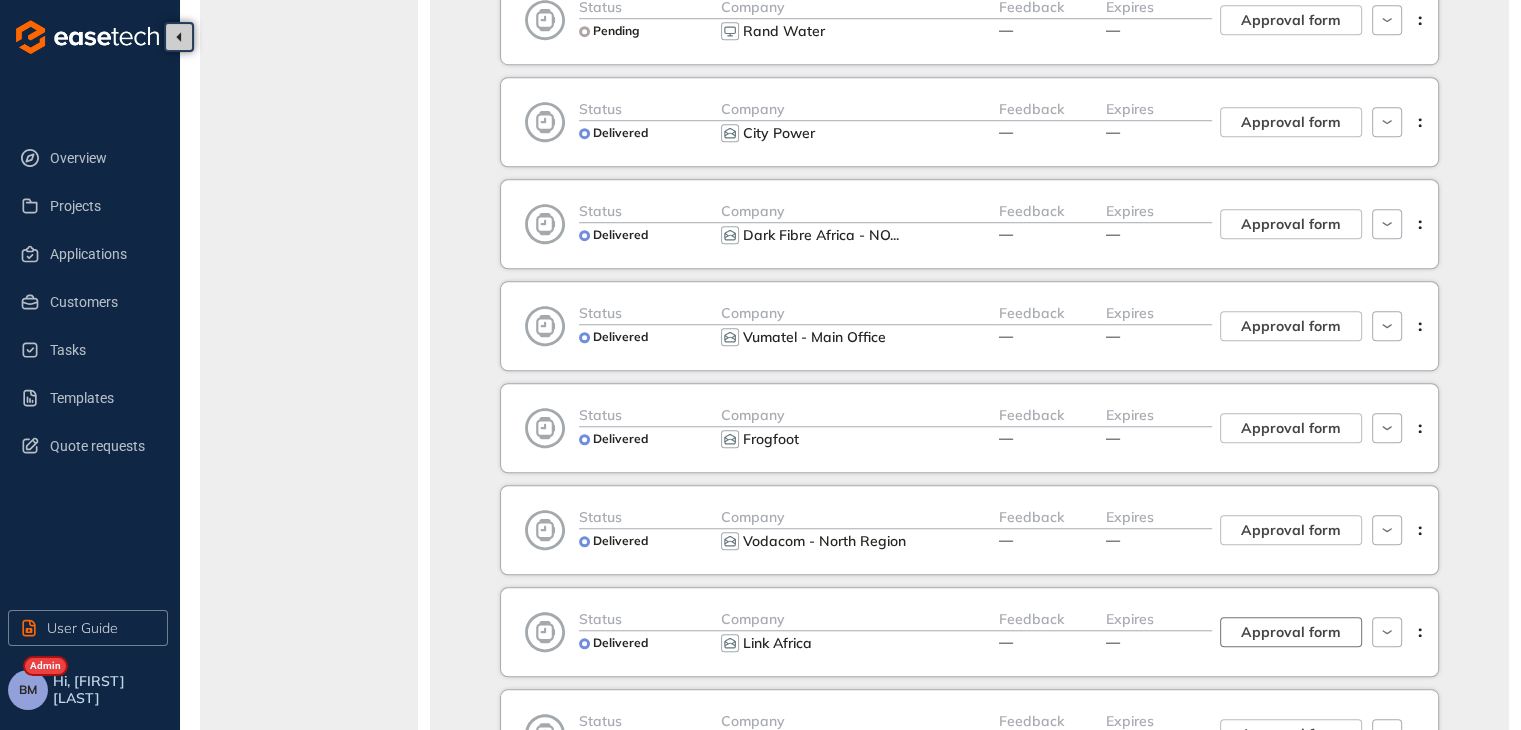 click on "Approval form" at bounding box center [1291, 632] 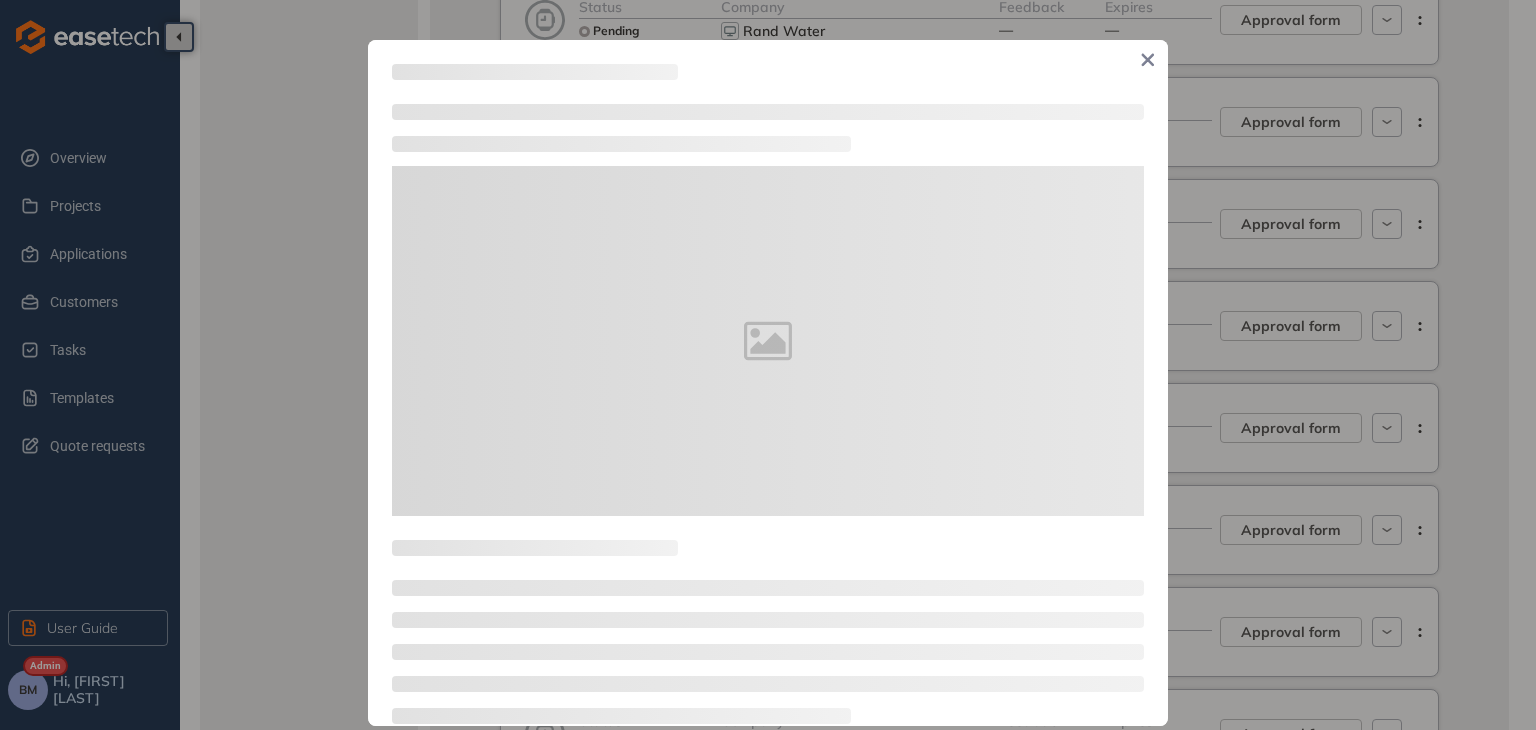 type on "**********" 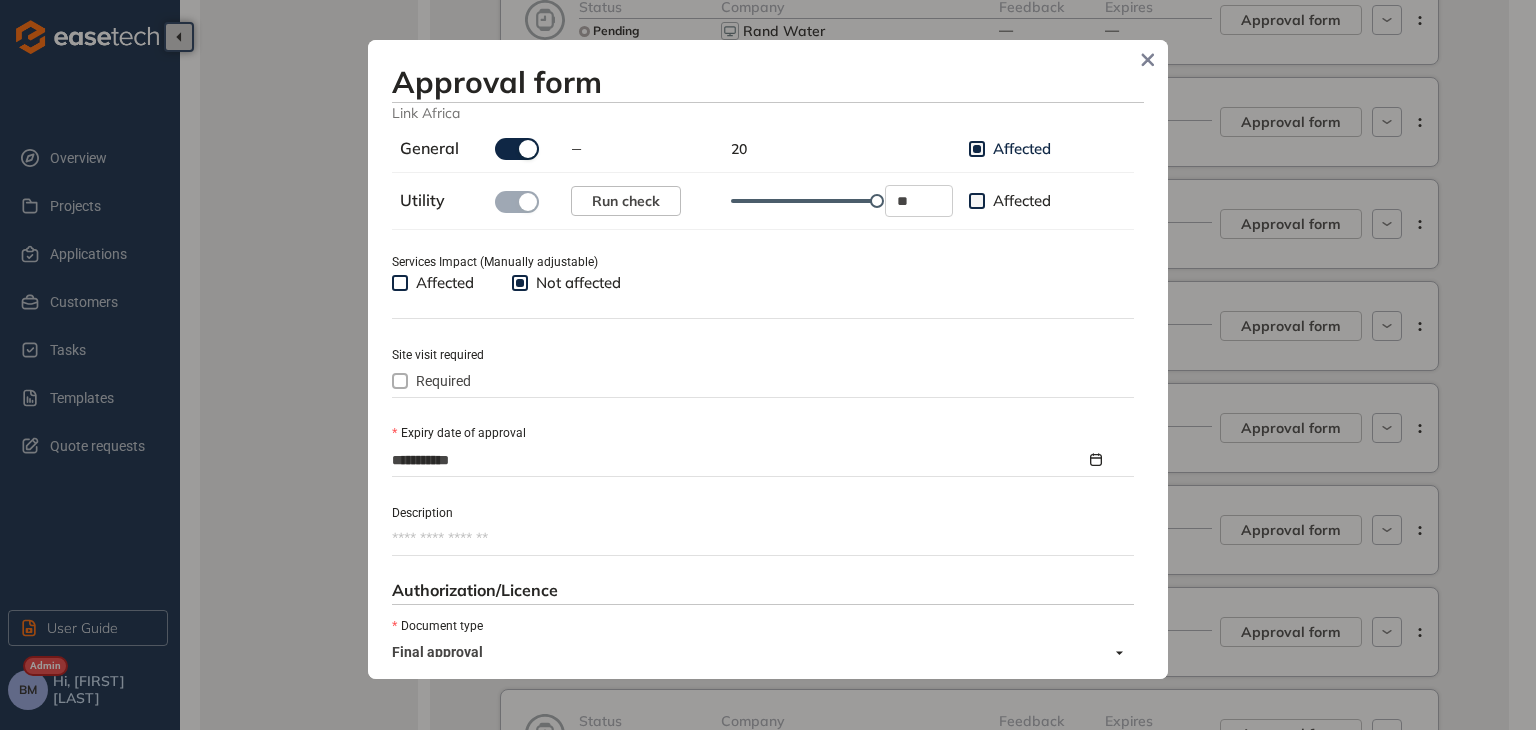 scroll, scrollTop: 800, scrollLeft: 0, axis: vertical 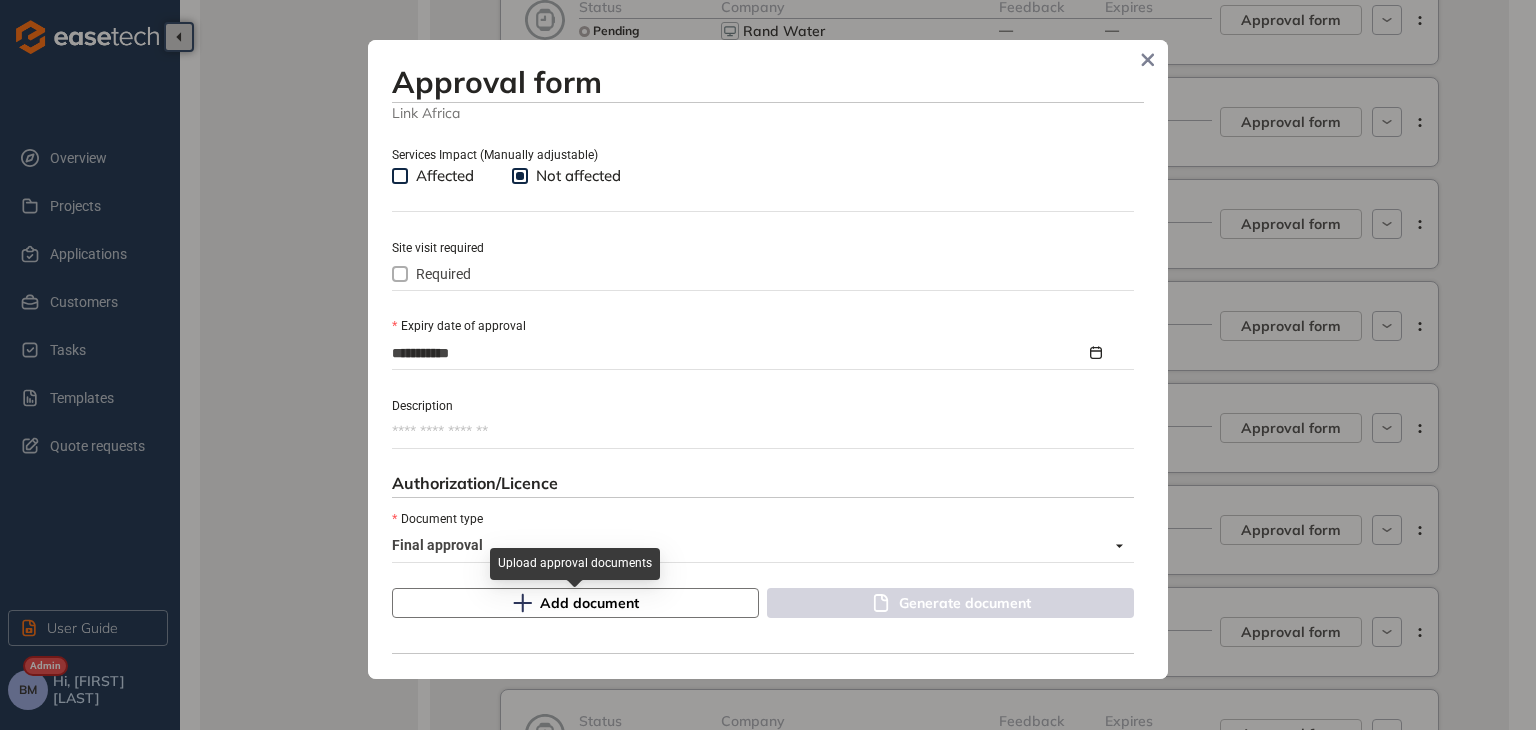 click on "Add document" at bounding box center (589, 603) 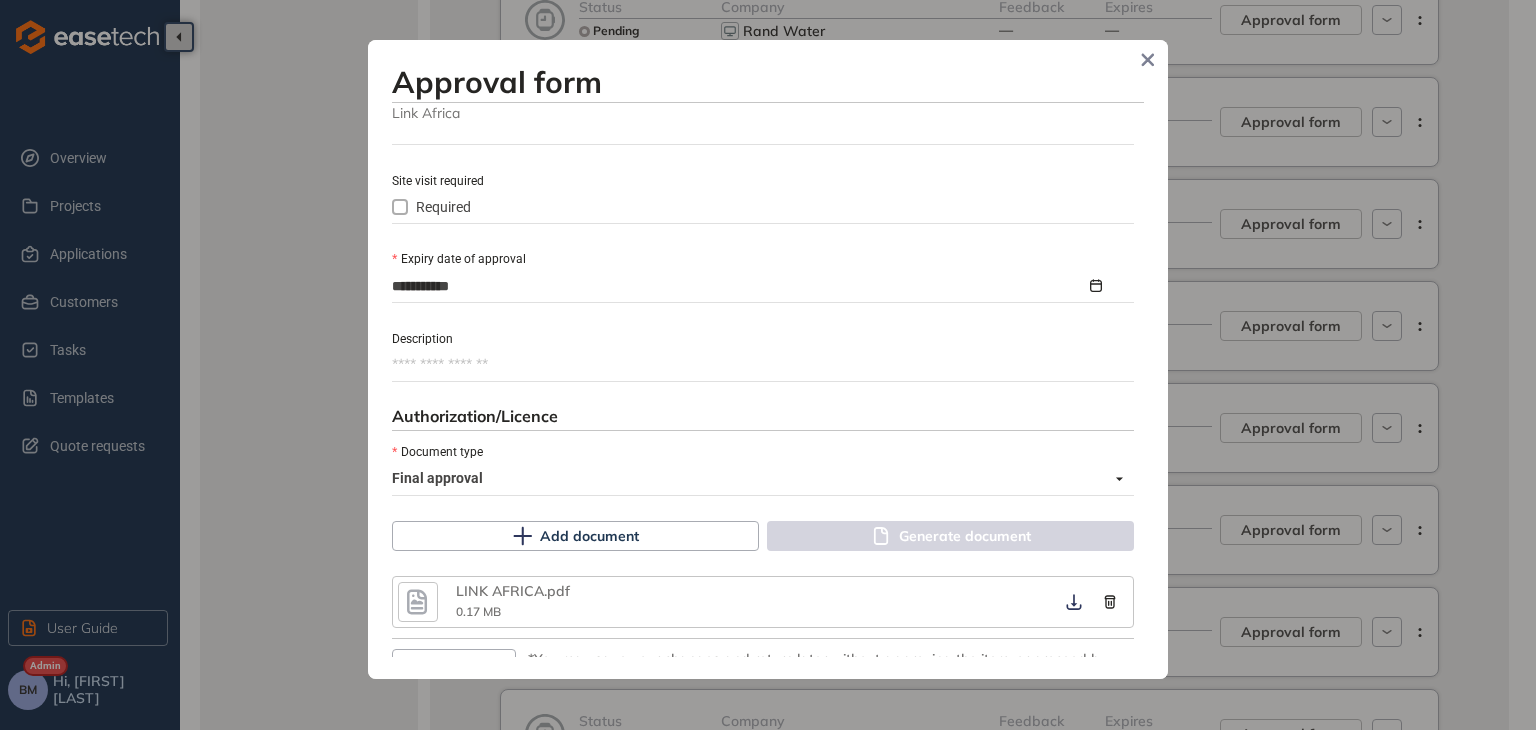 scroll, scrollTop: 969, scrollLeft: 0, axis: vertical 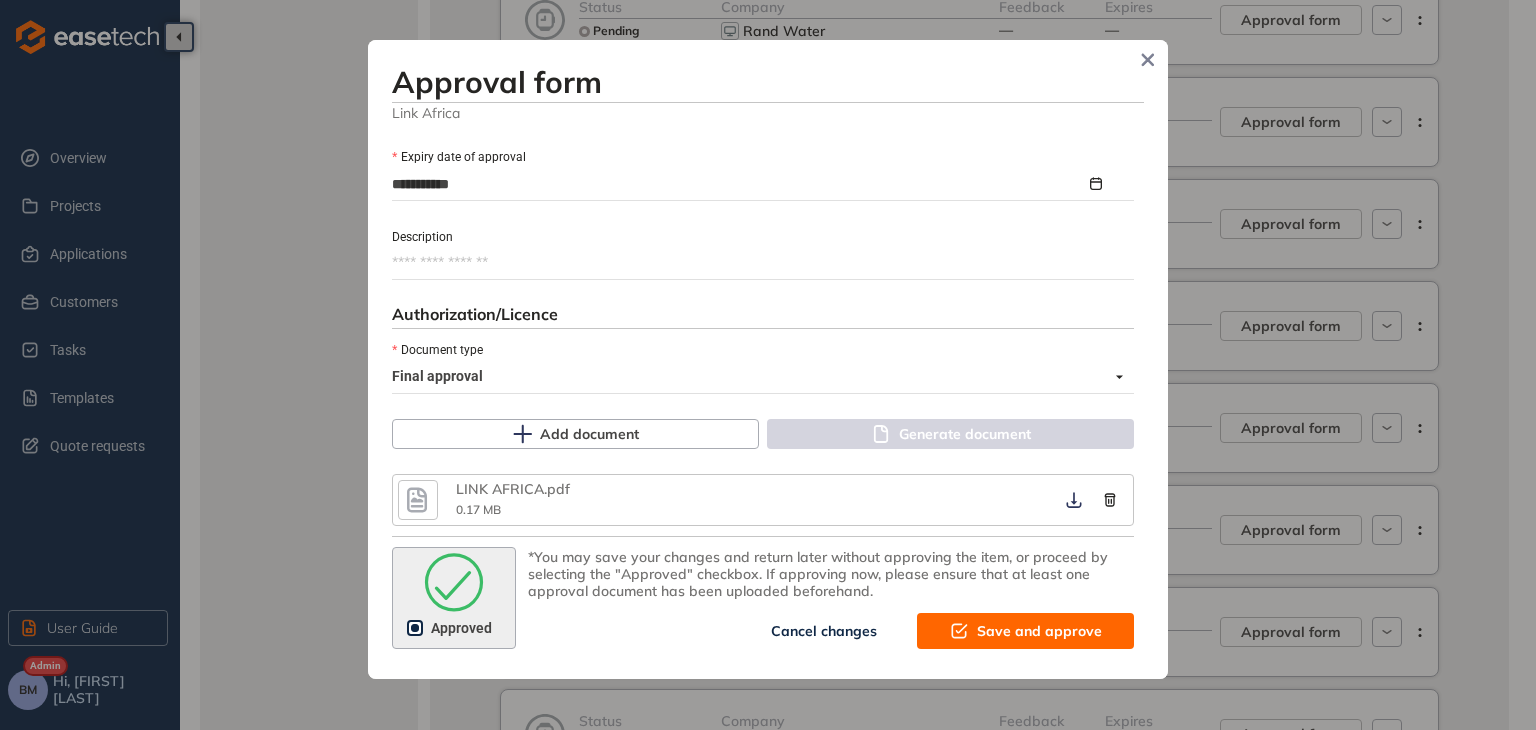 click on "Save and approve" at bounding box center (1039, 631) 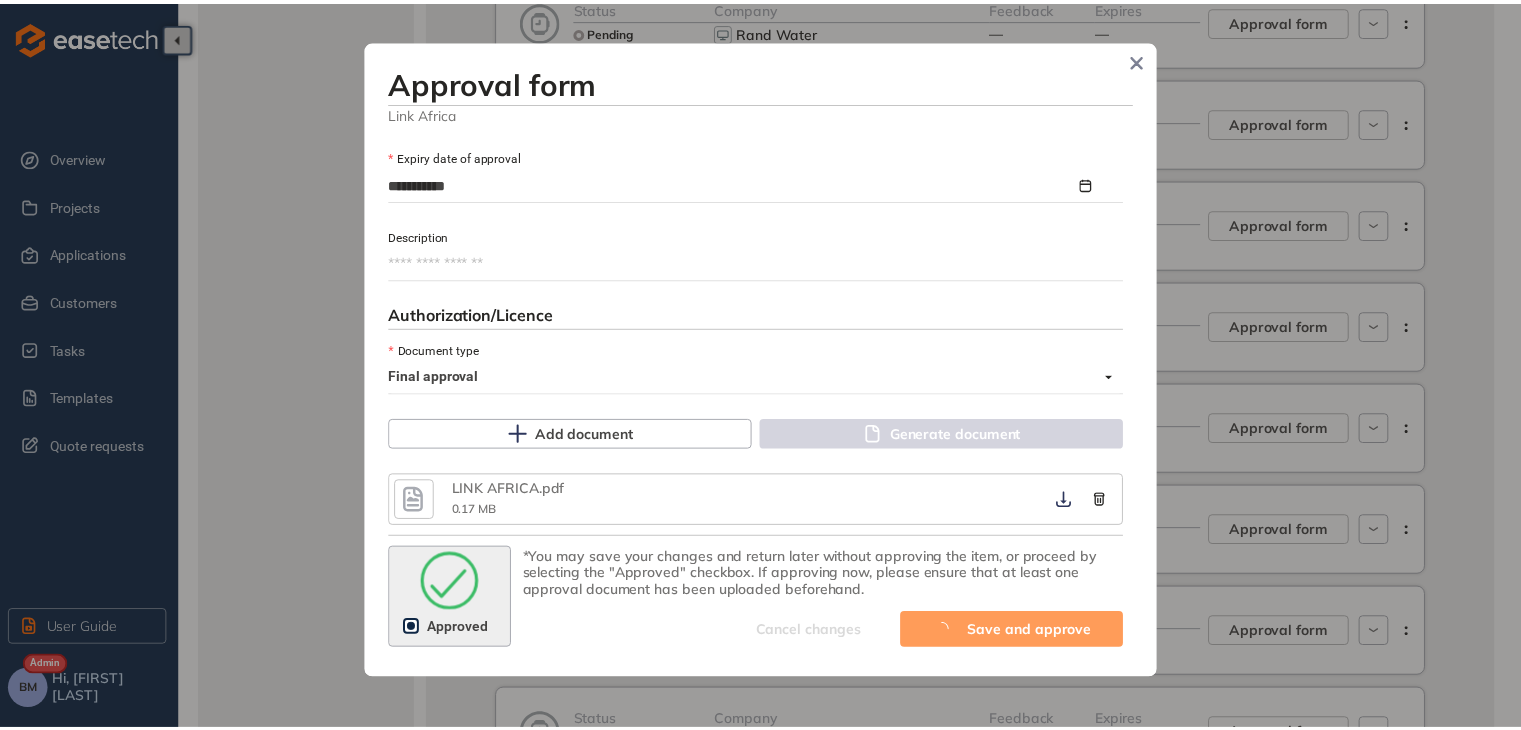 scroll, scrollTop: 1222, scrollLeft: 0, axis: vertical 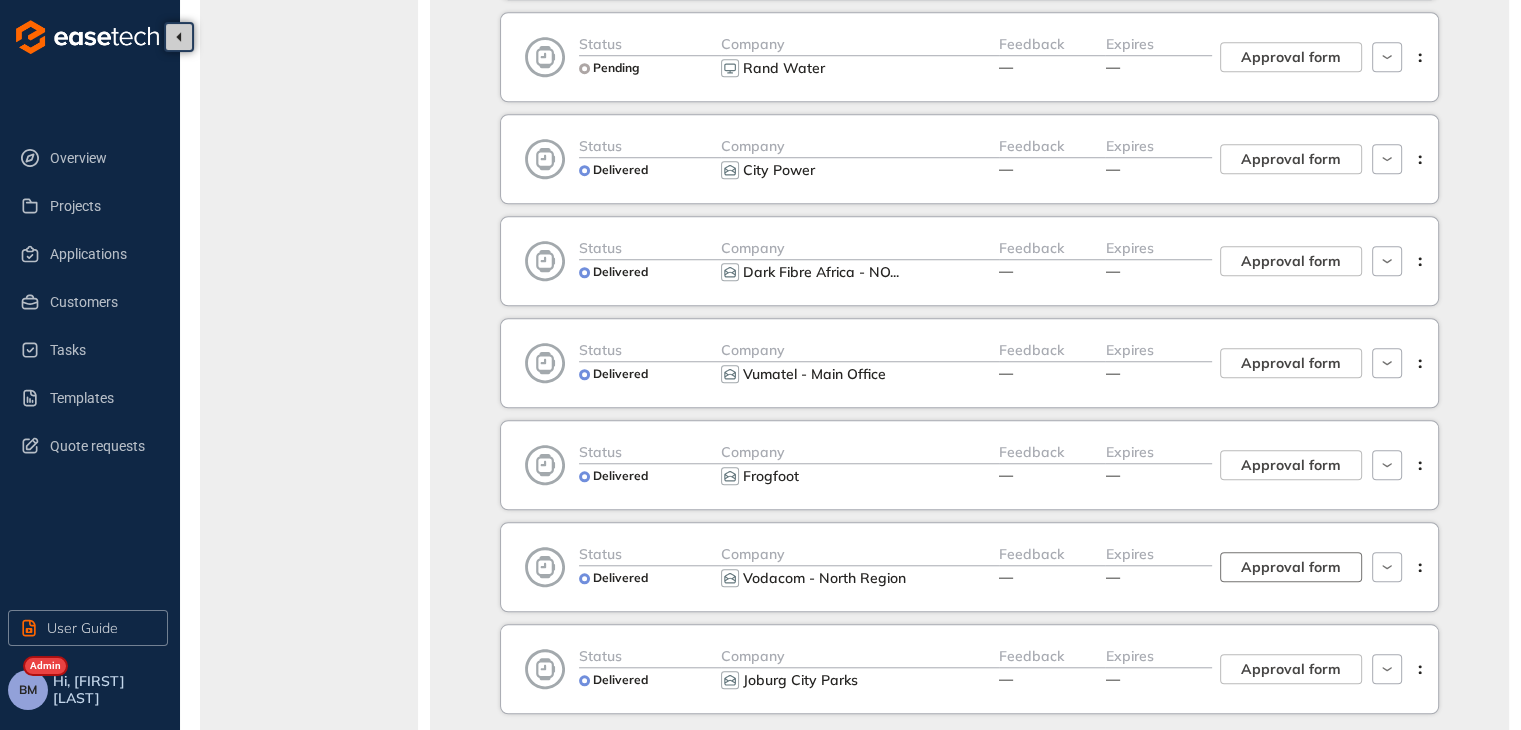 click on "Approval form" at bounding box center [1291, 567] 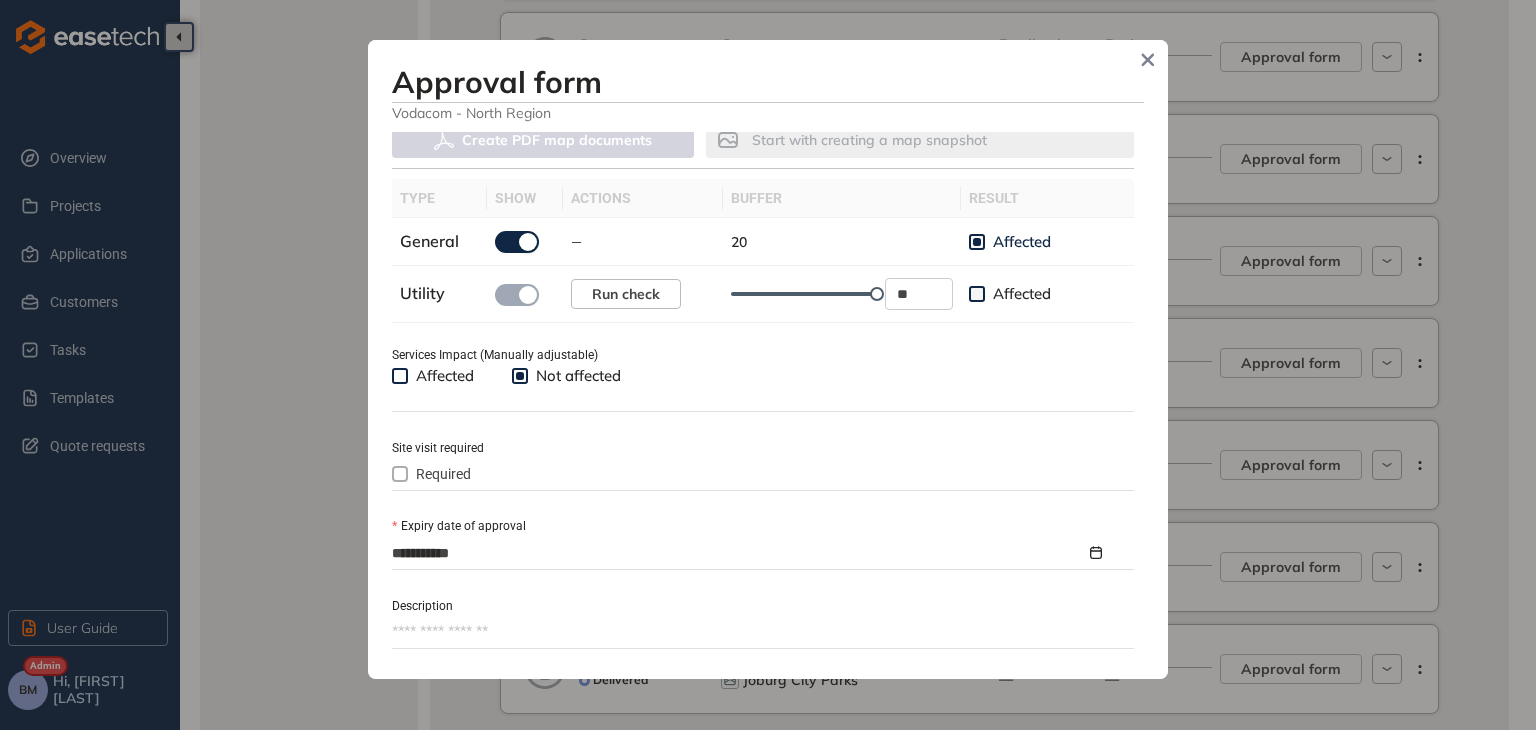 scroll, scrollTop: 800, scrollLeft: 0, axis: vertical 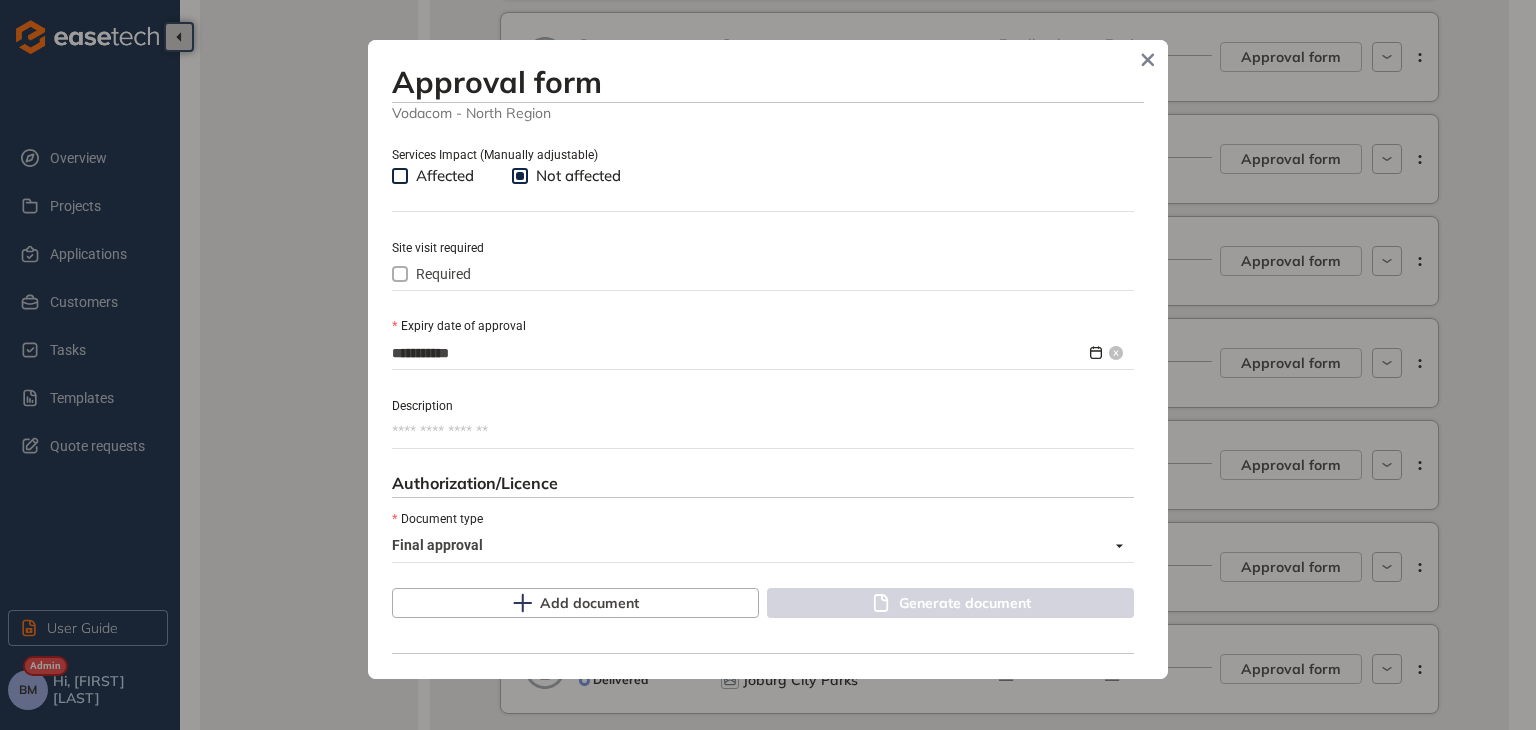 click on "**********" at bounding box center (739, 353) 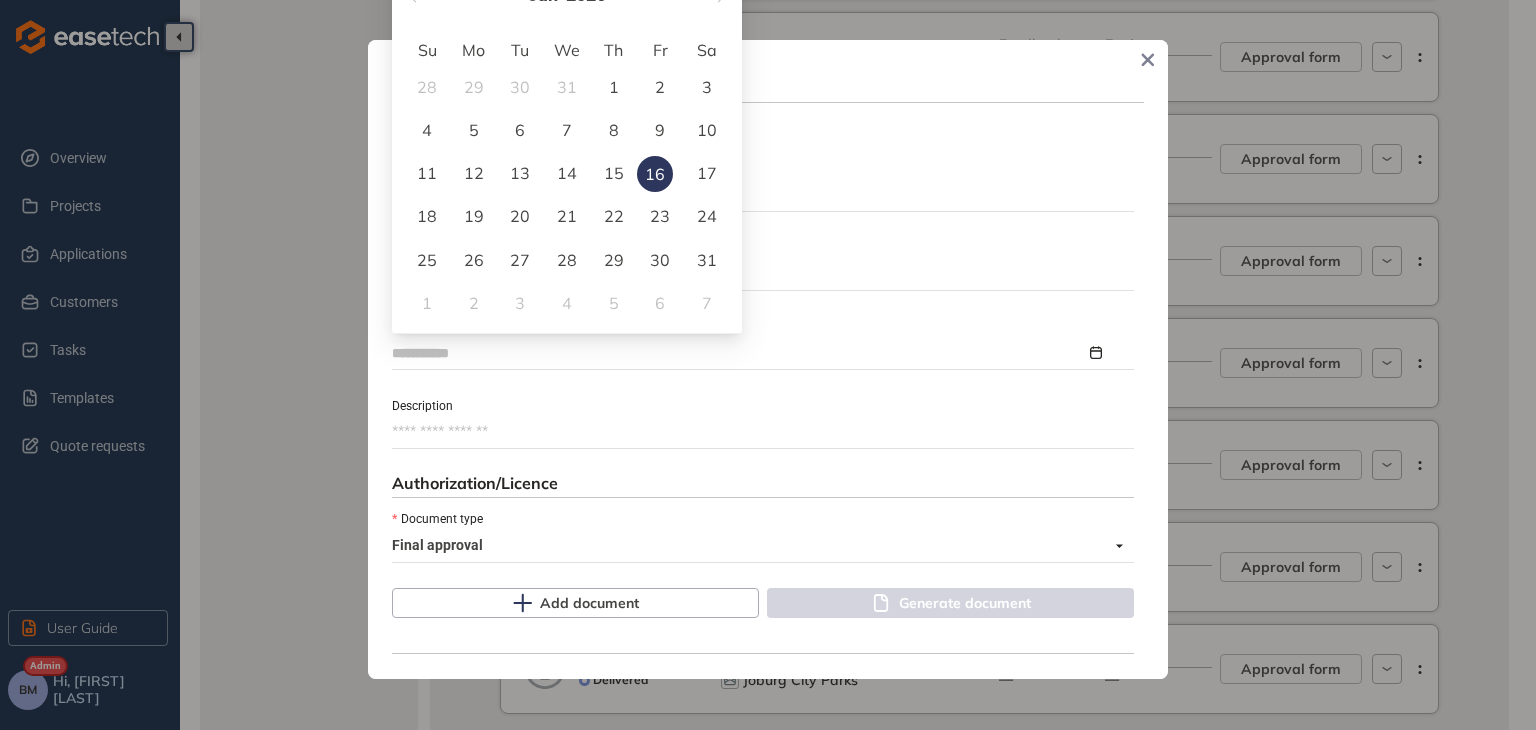 type on "**********" 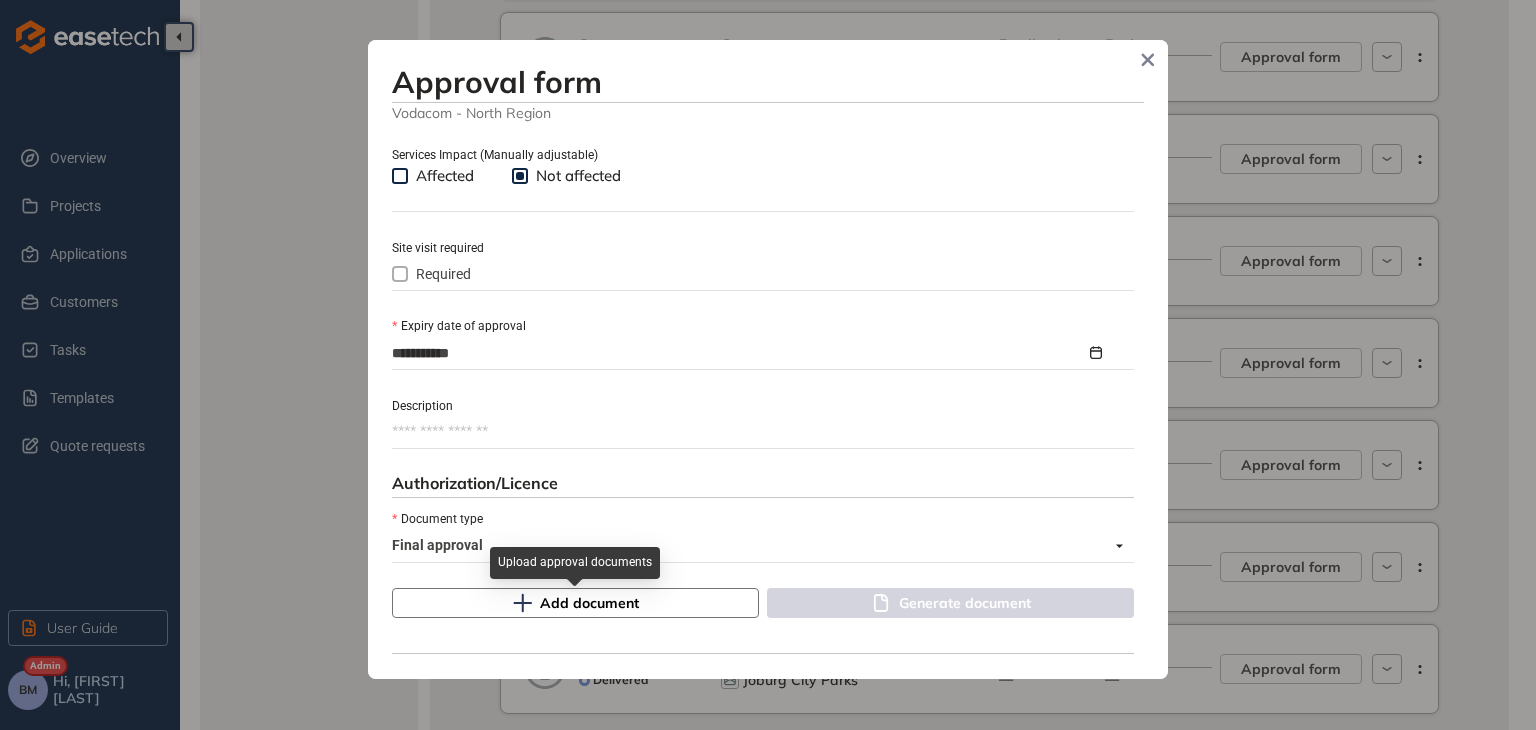 click on "Add document" at bounding box center [575, 603] 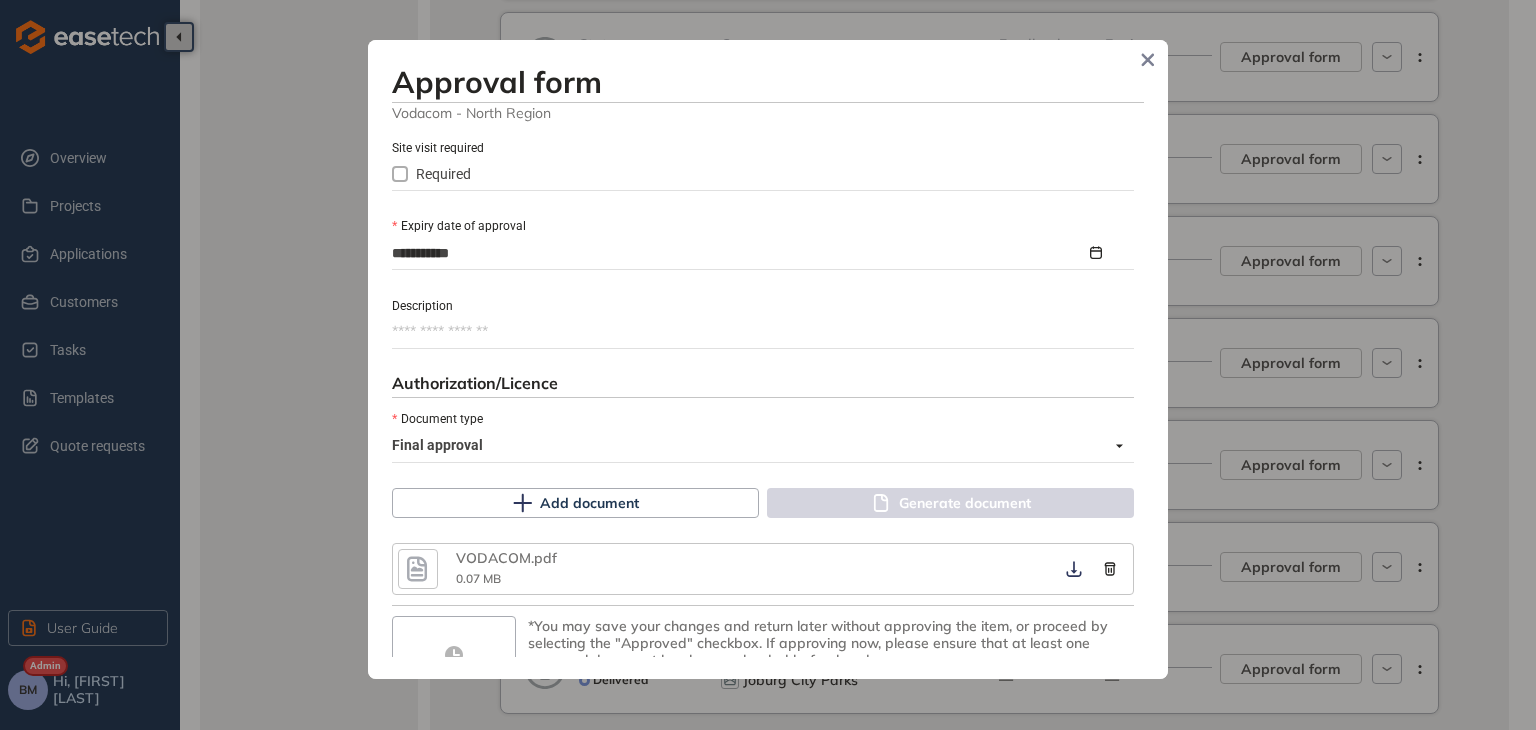 scroll, scrollTop: 969, scrollLeft: 0, axis: vertical 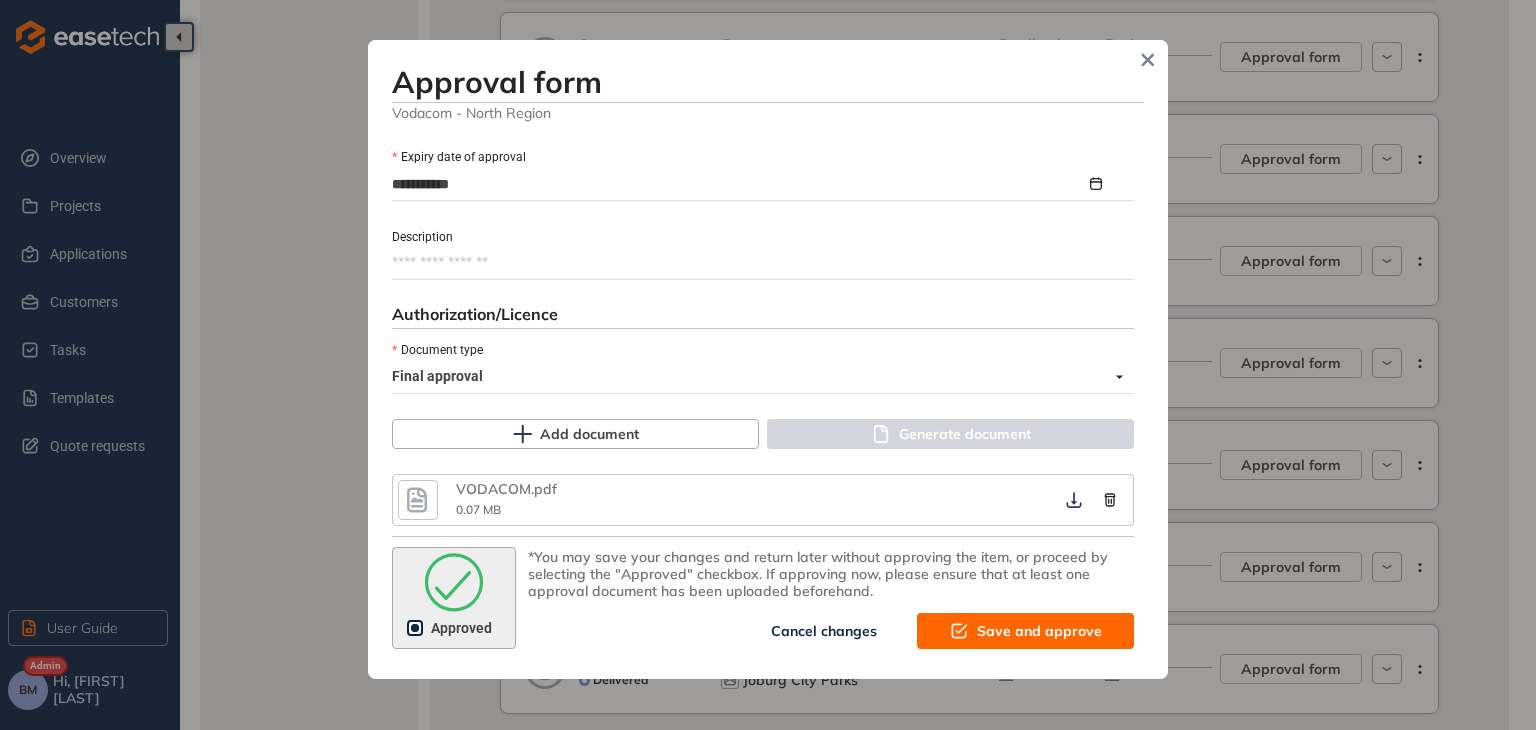 click 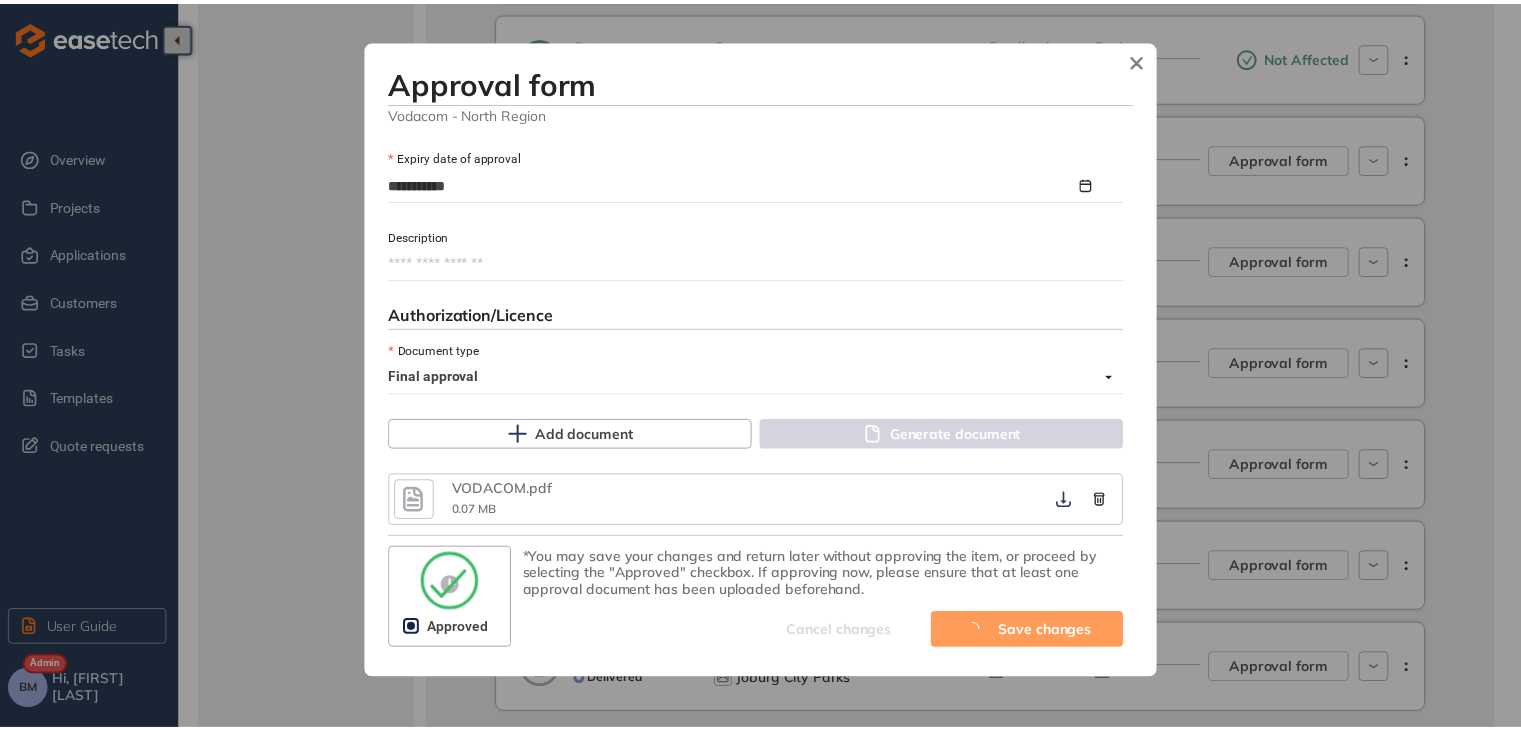 scroll, scrollTop: 1222, scrollLeft: 0, axis: vertical 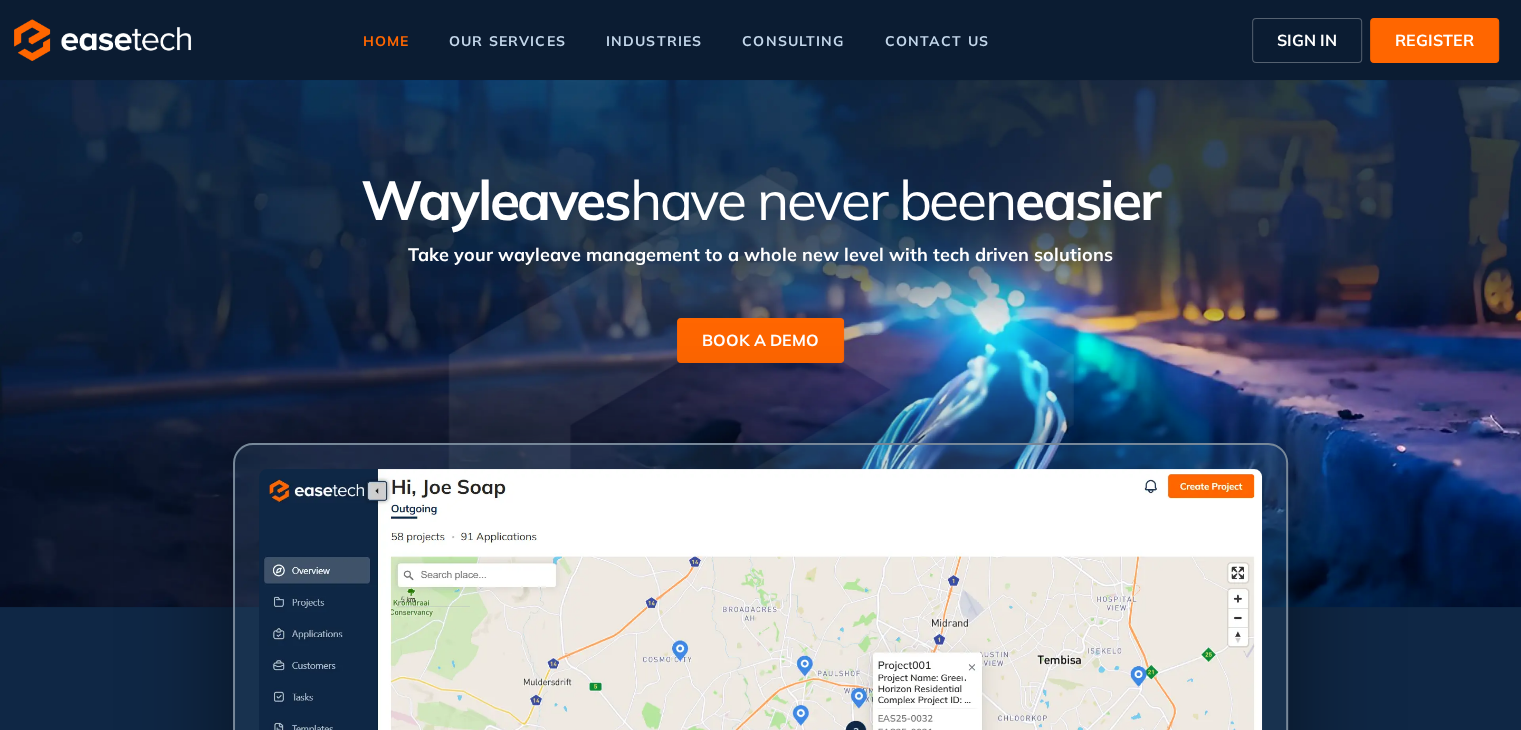 click on "SIGN IN" at bounding box center (1307, 40) 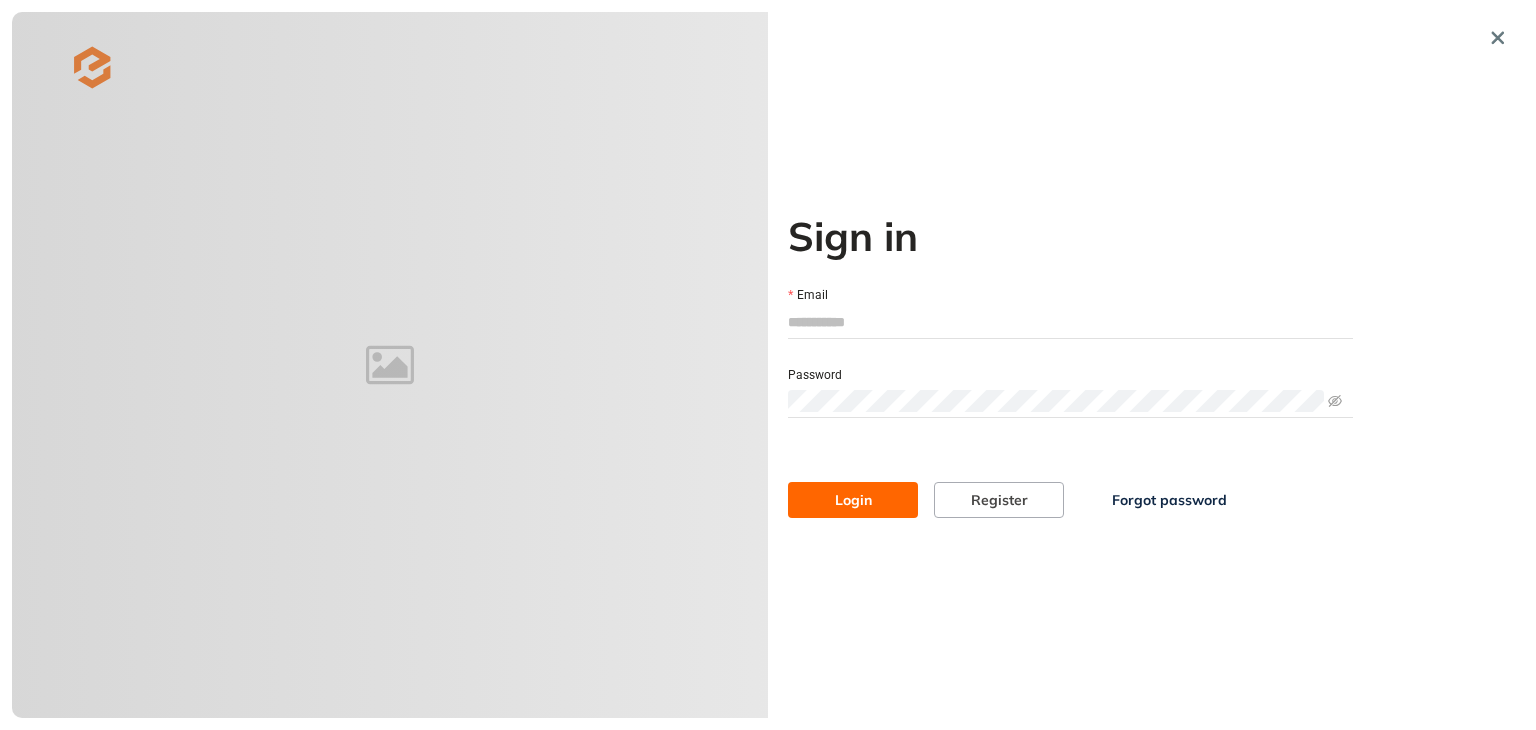 type on "**********" 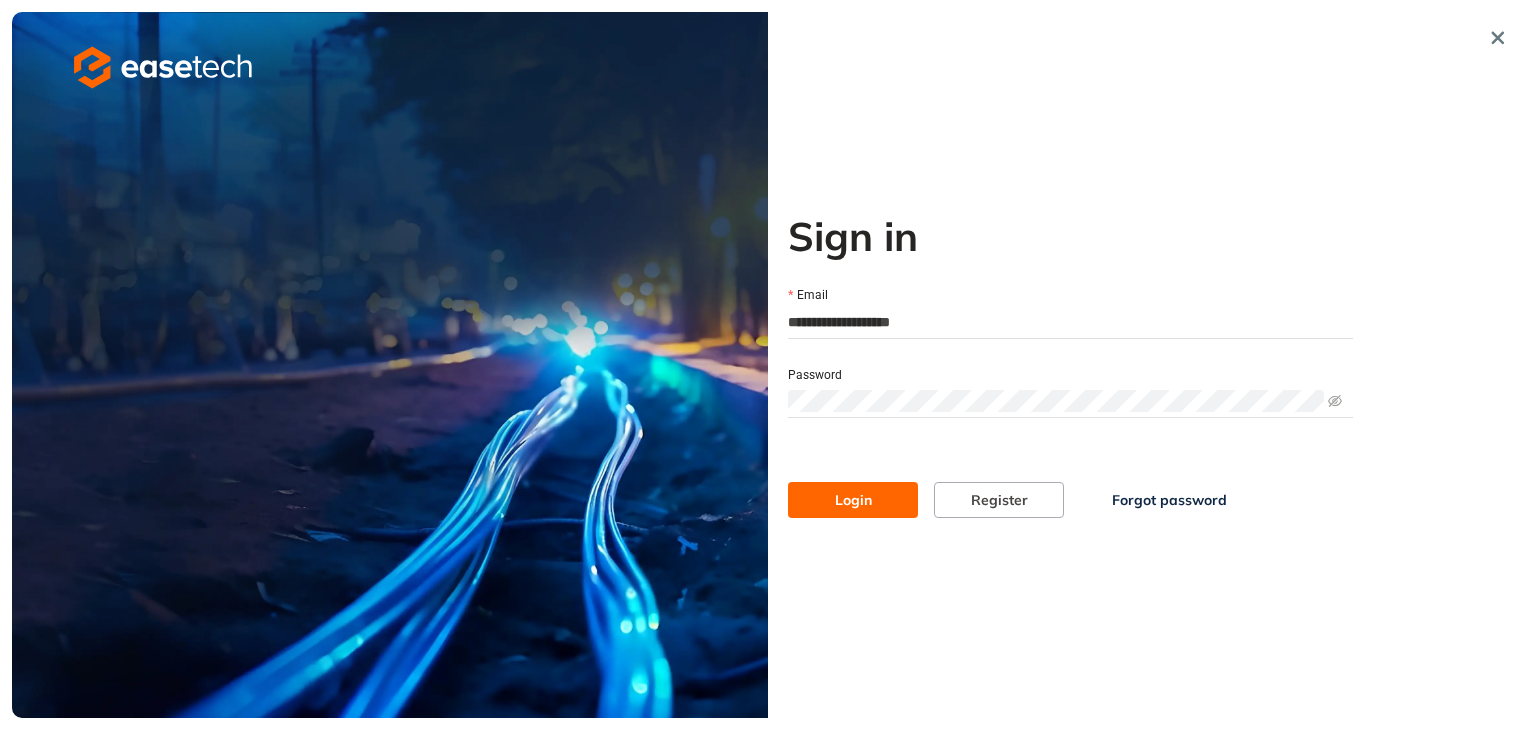 click on "Login" at bounding box center [853, 500] 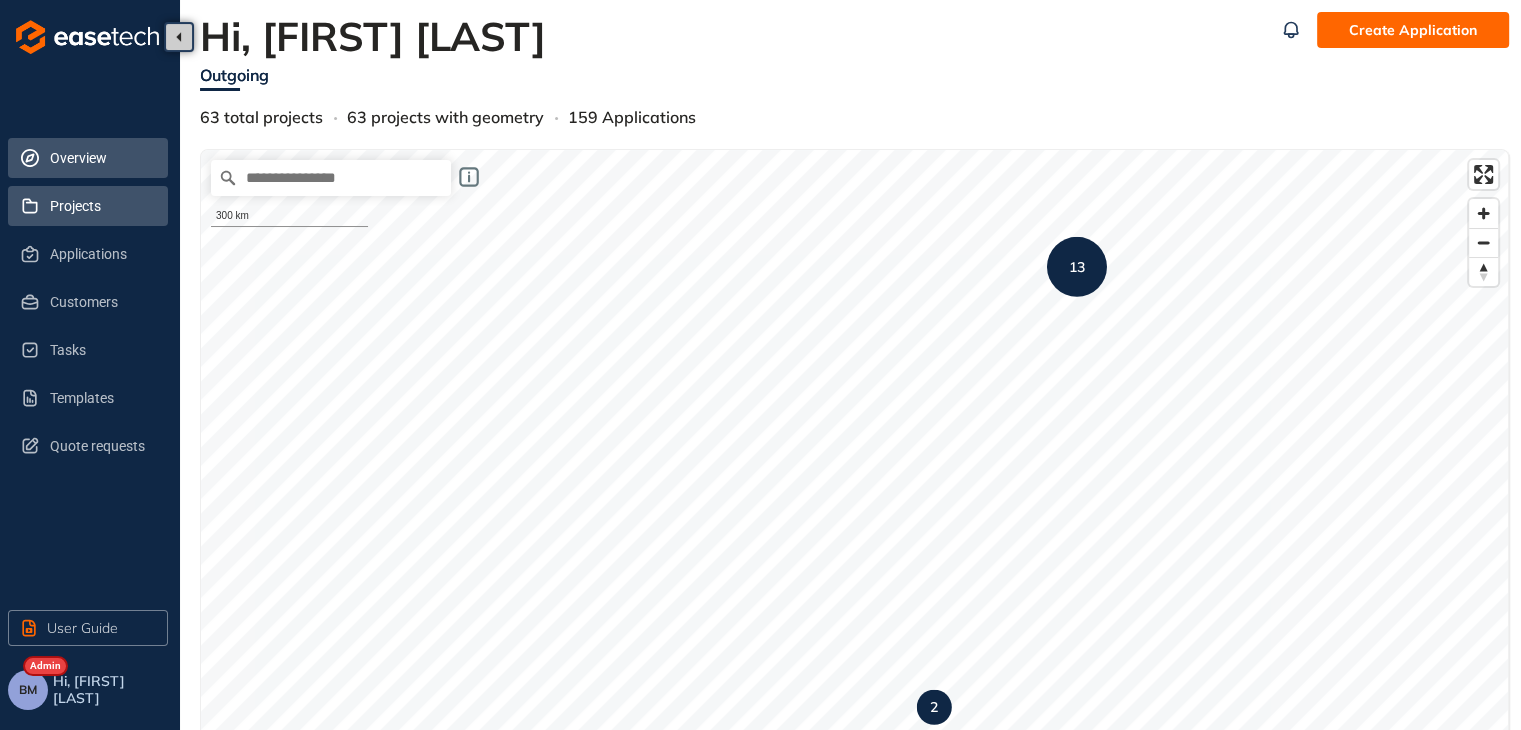 click on "Projects" at bounding box center [101, 206] 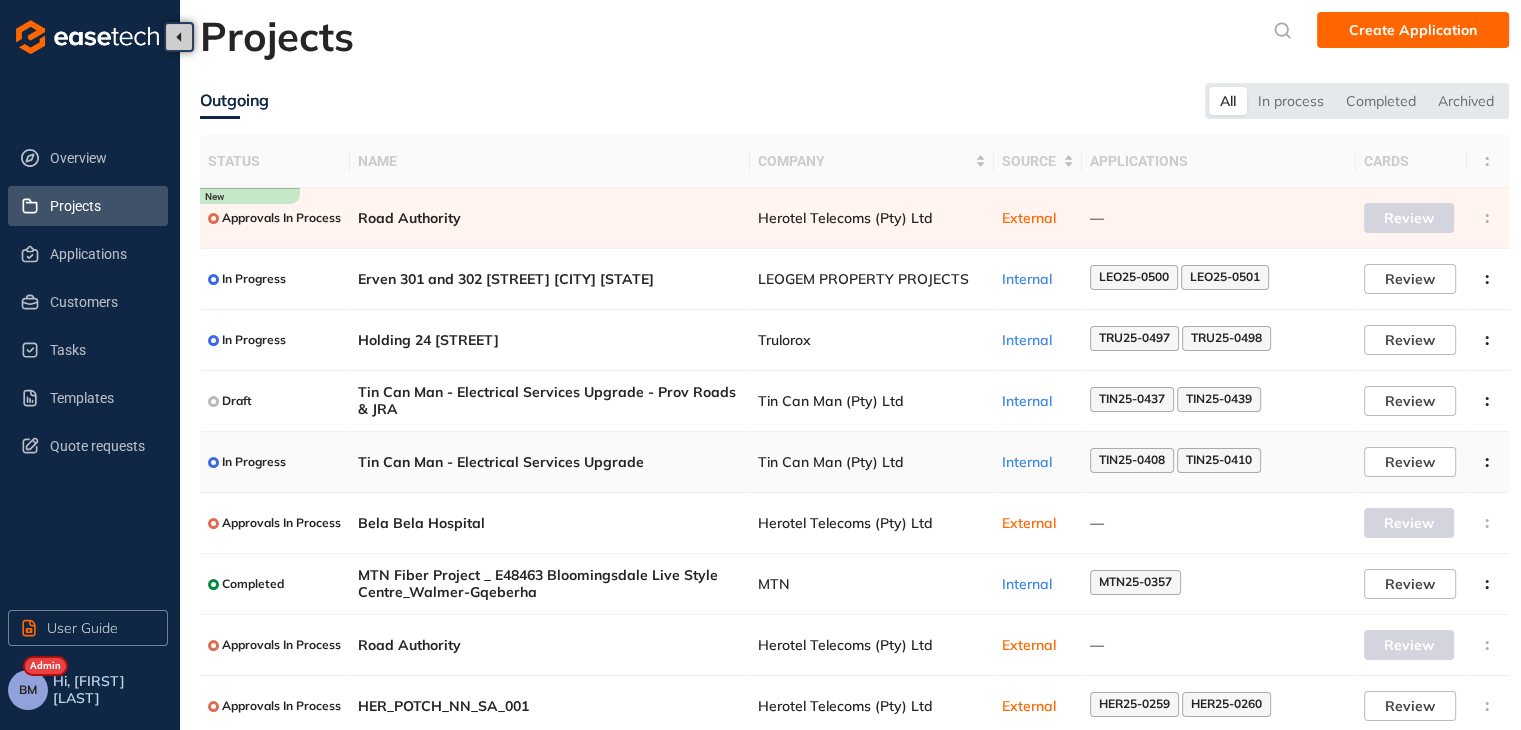 click on "Tin Can Man (Pty) Ltd" at bounding box center [872, 462] 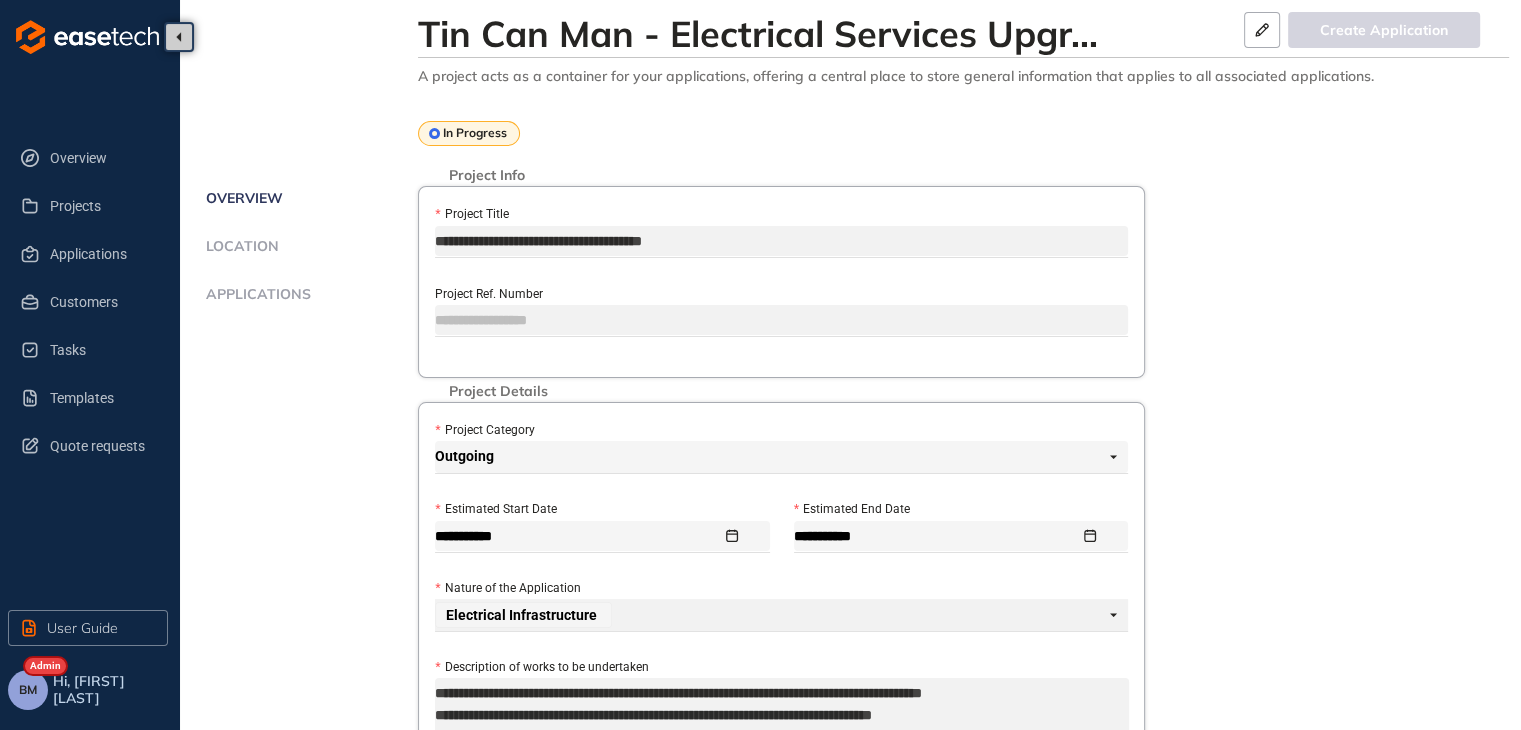 click on "Applications" at bounding box center [255, 294] 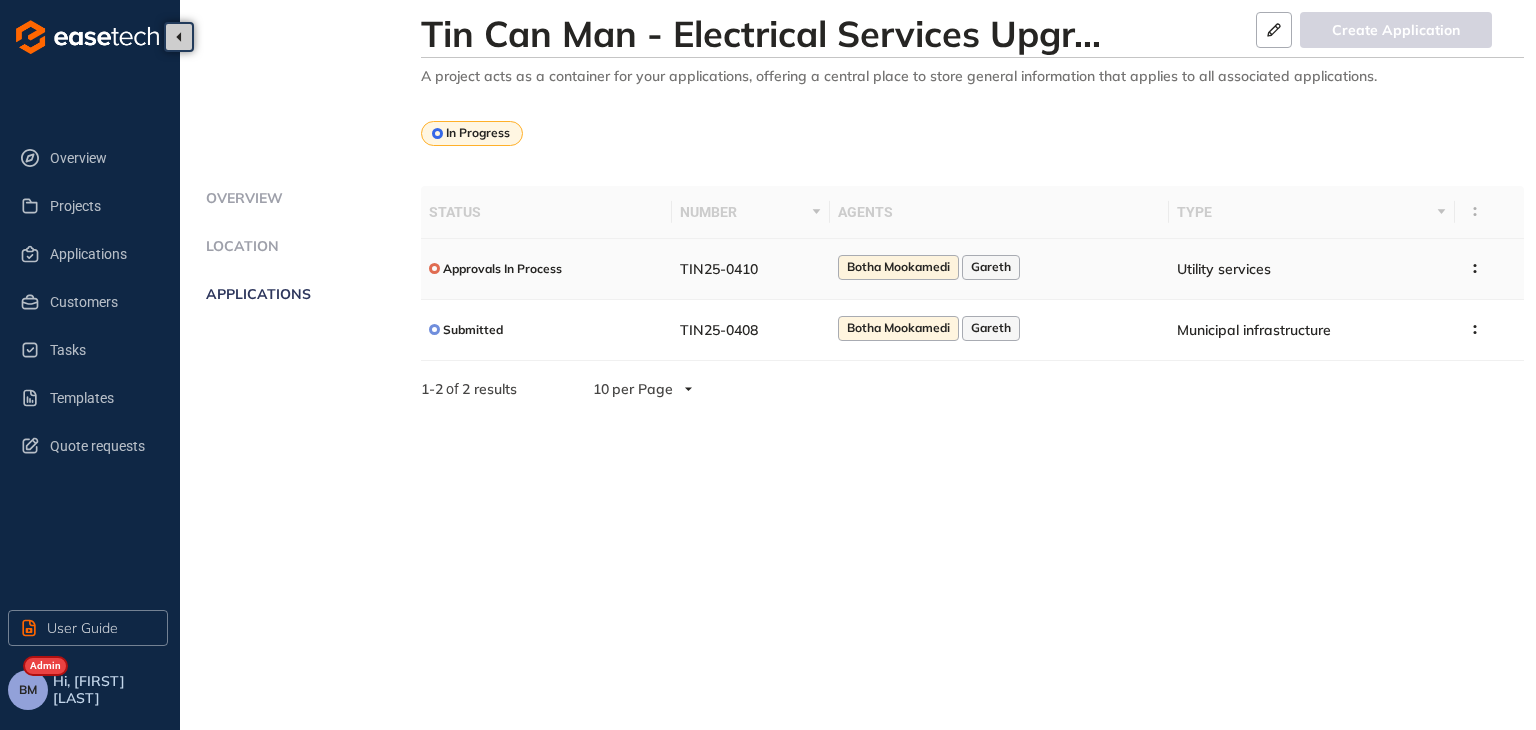 click on "Botha Mookamedi Gareth" at bounding box center [999, 269] 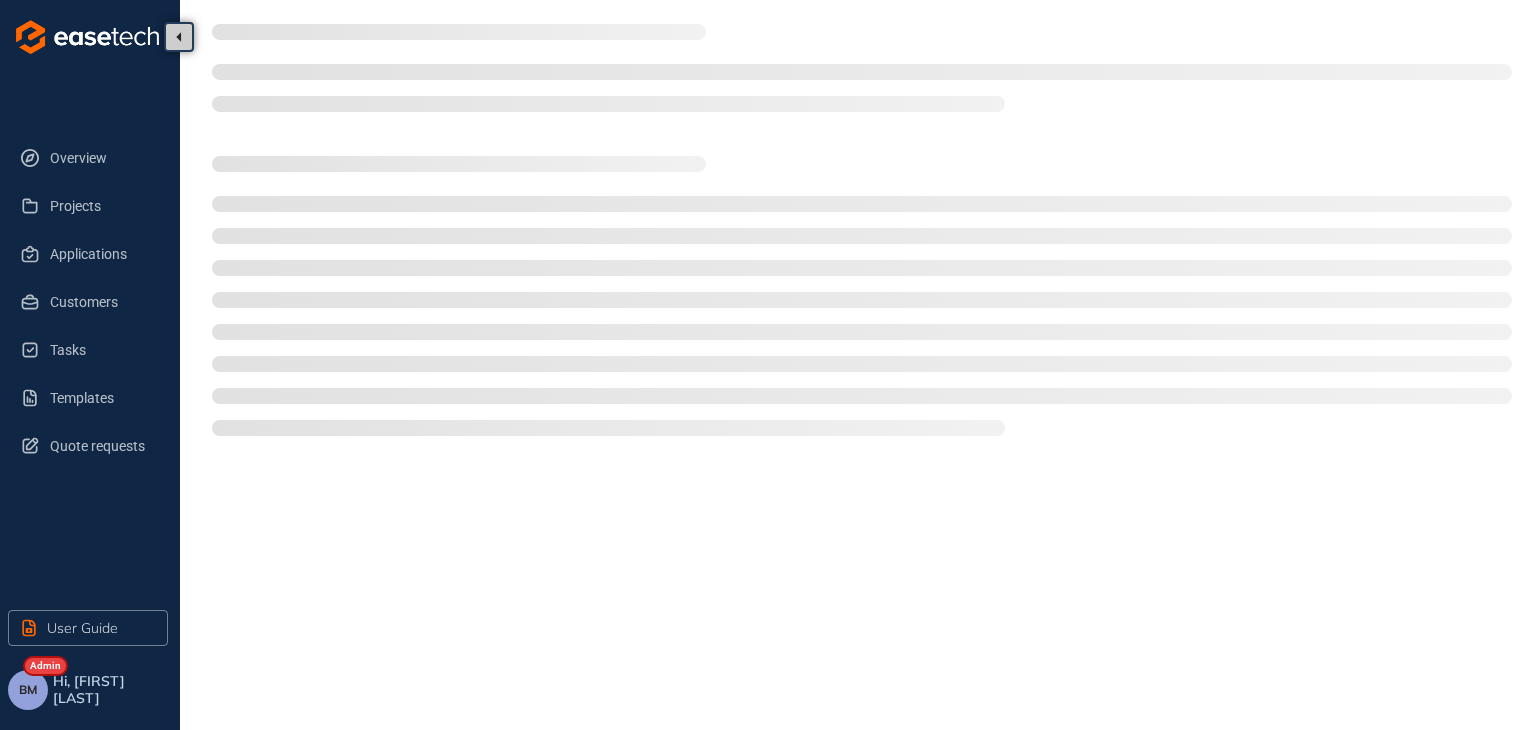 click at bounding box center (862, 316) 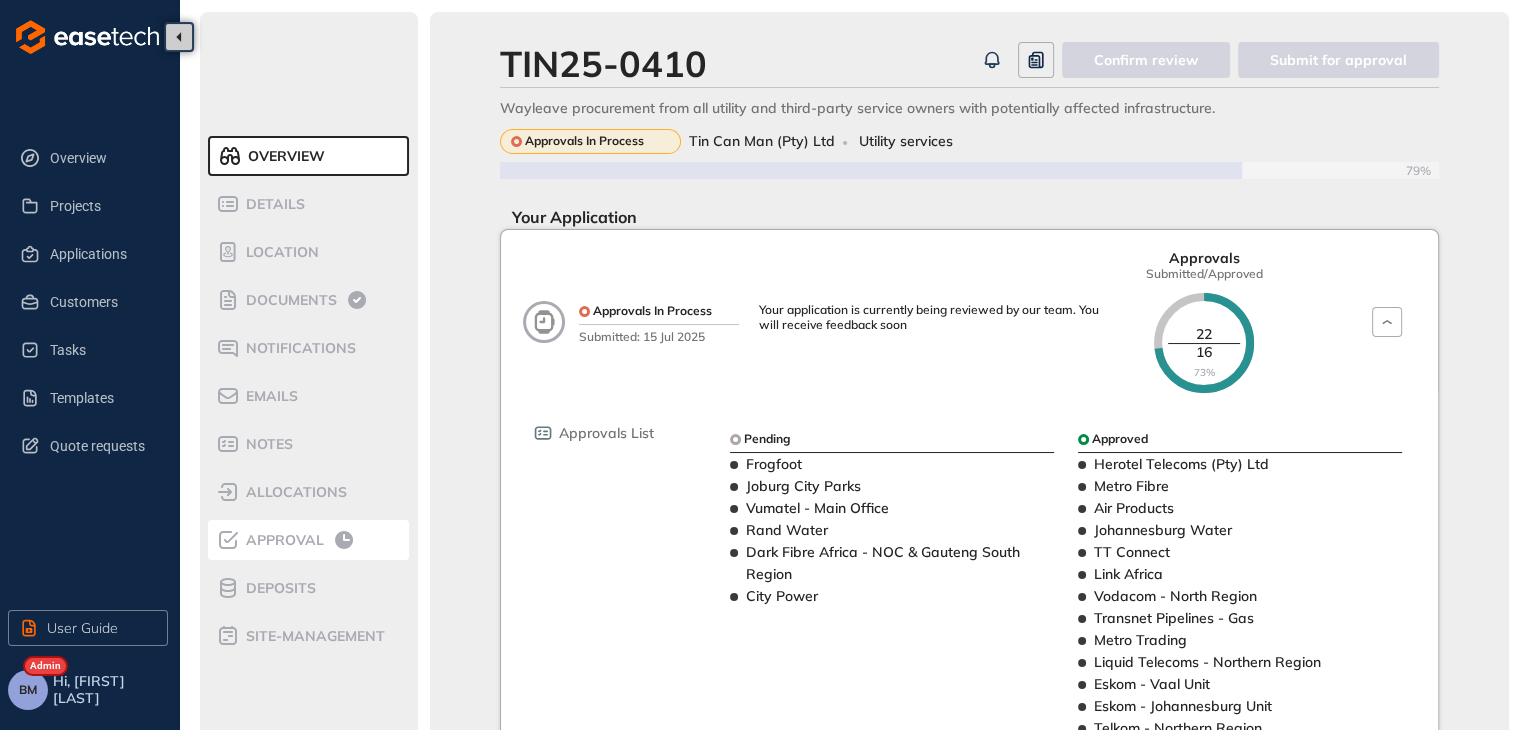 click on "Approval" at bounding box center [282, 540] 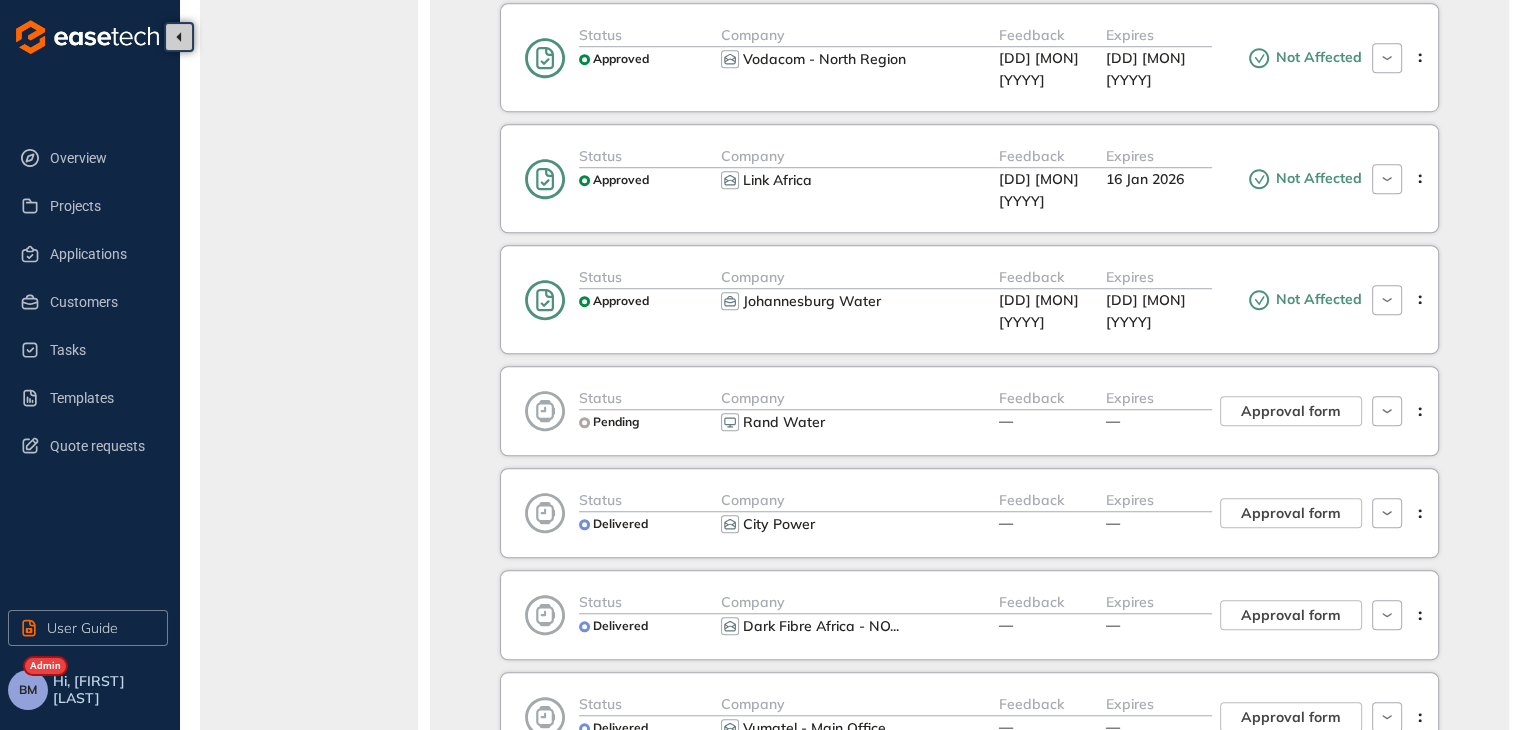 scroll, scrollTop: 1500, scrollLeft: 0, axis: vertical 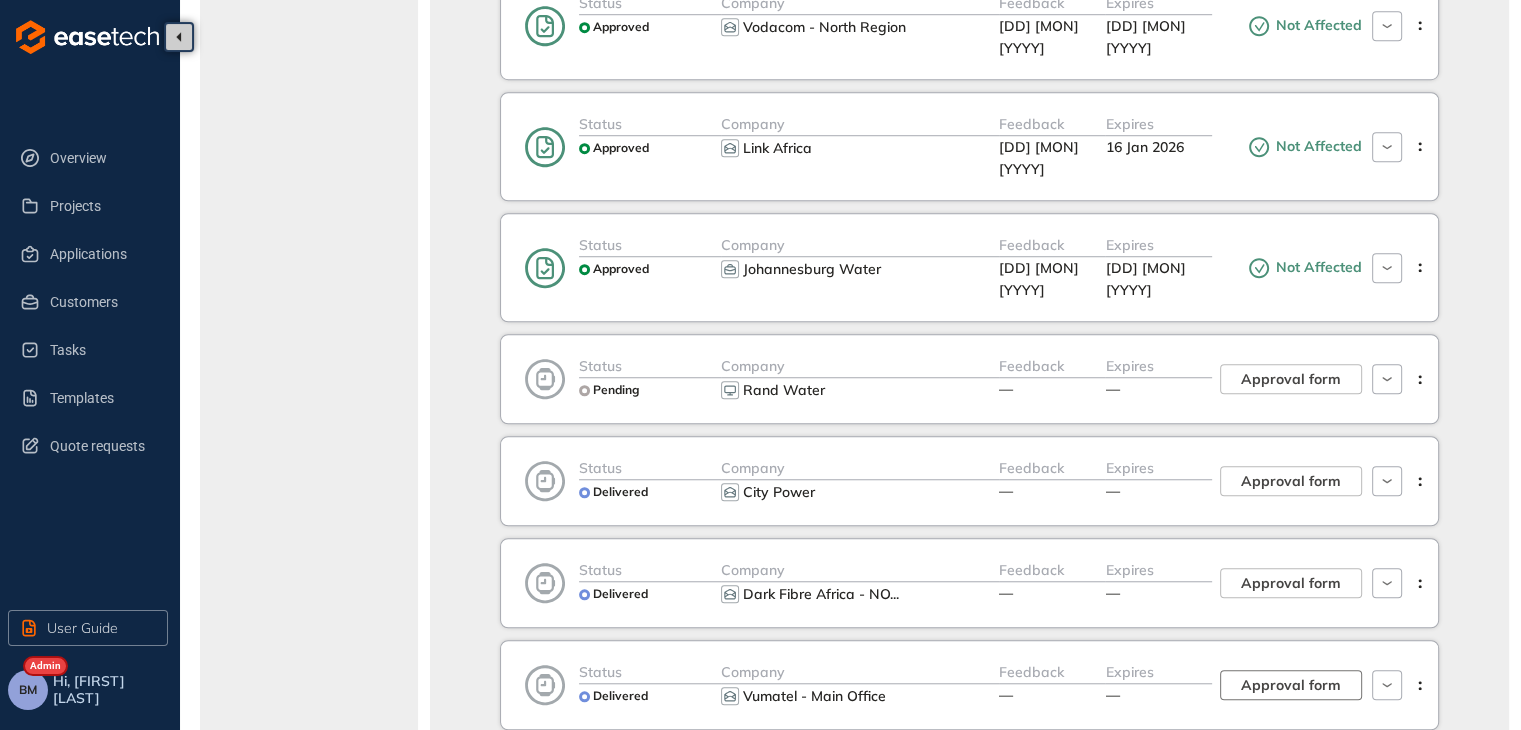 click on "Approval form" at bounding box center [1291, 685] 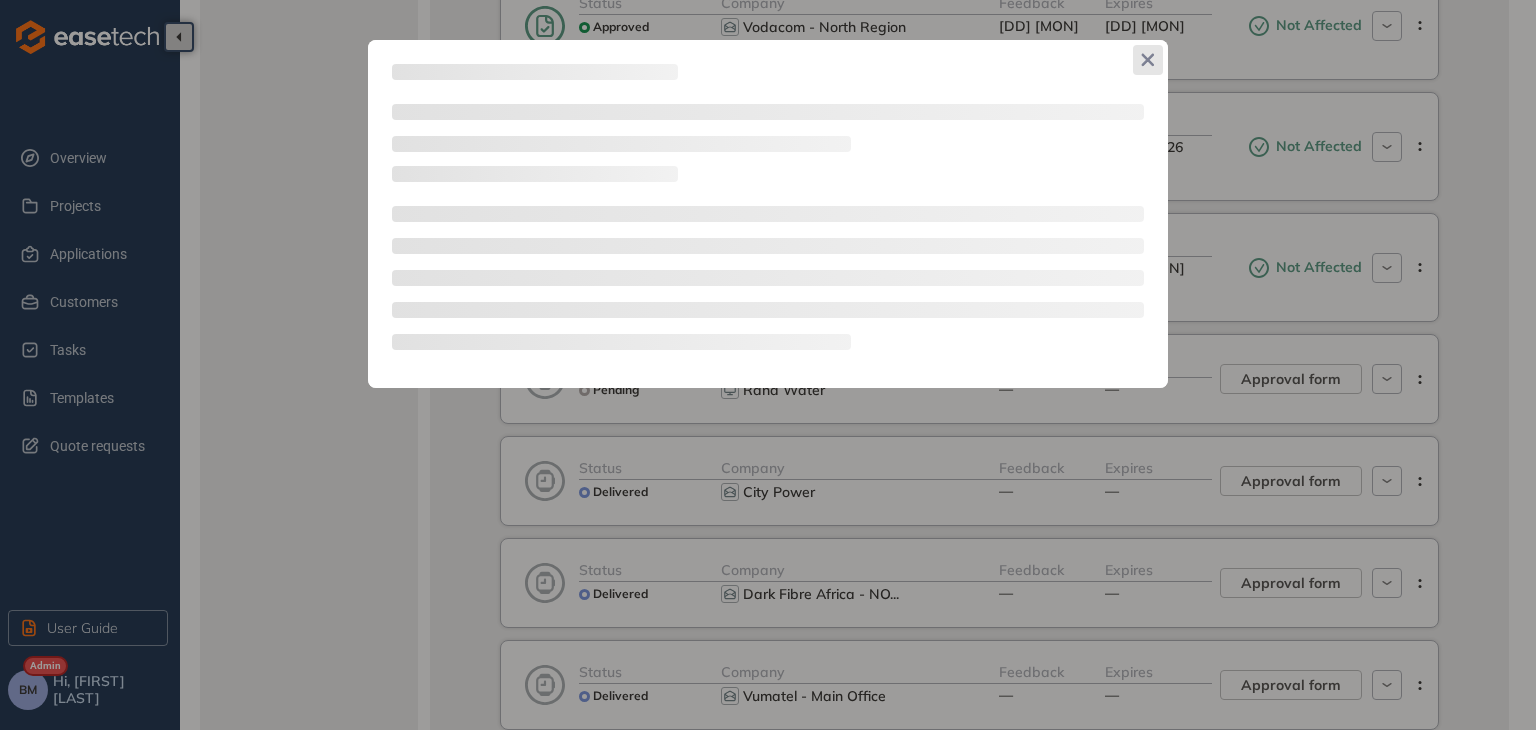click 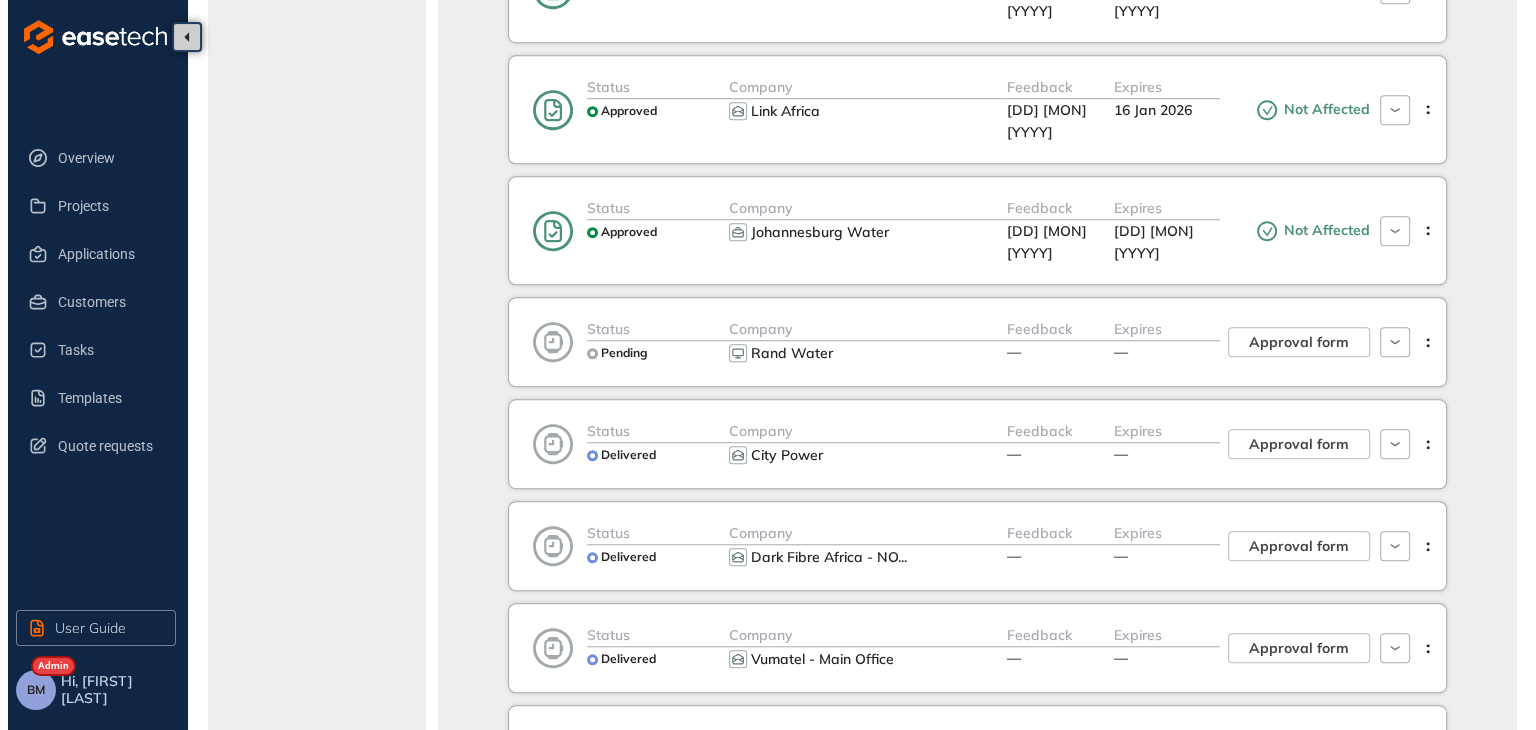 scroll, scrollTop: 1700, scrollLeft: 0, axis: vertical 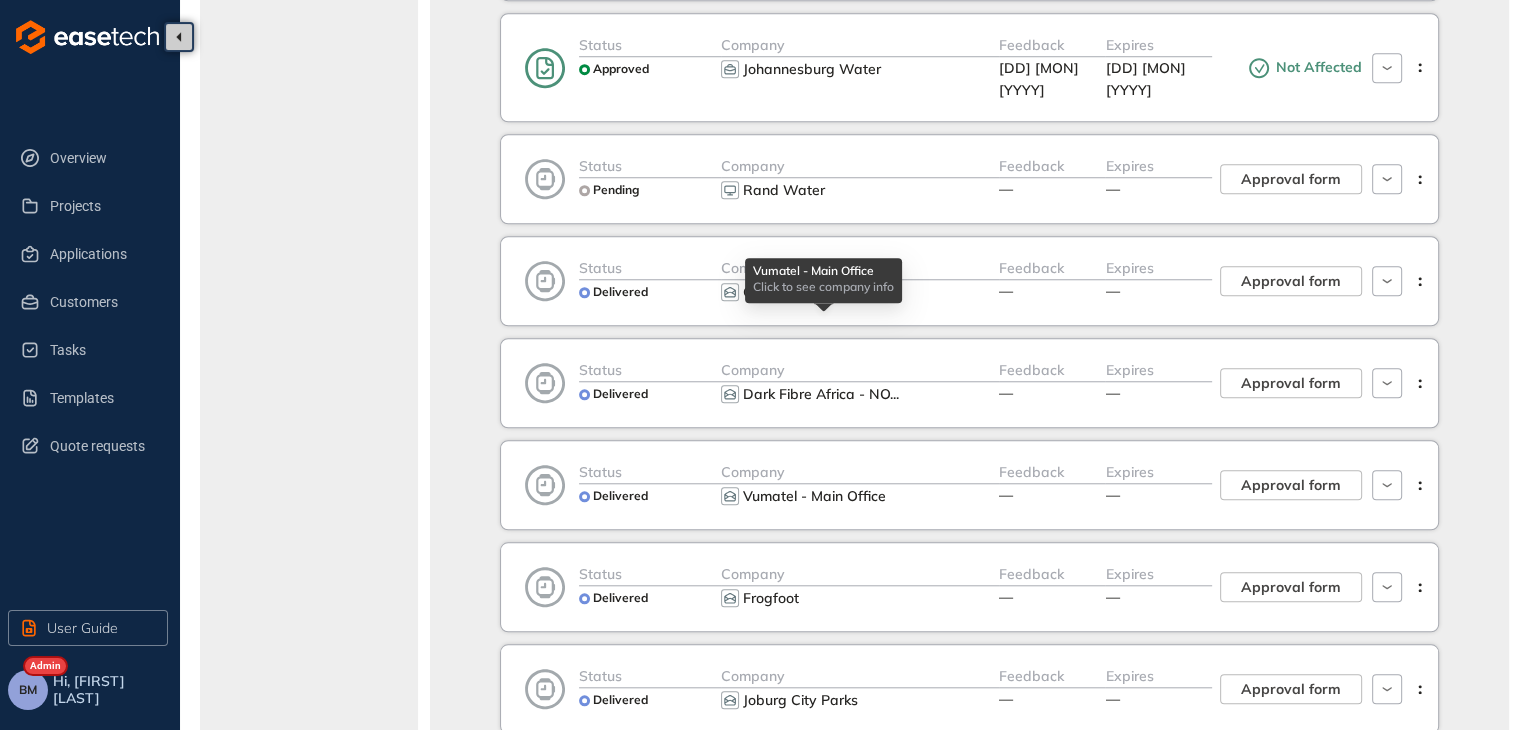 click on "Vumatel - Main Office" at bounding box center [814, 496] 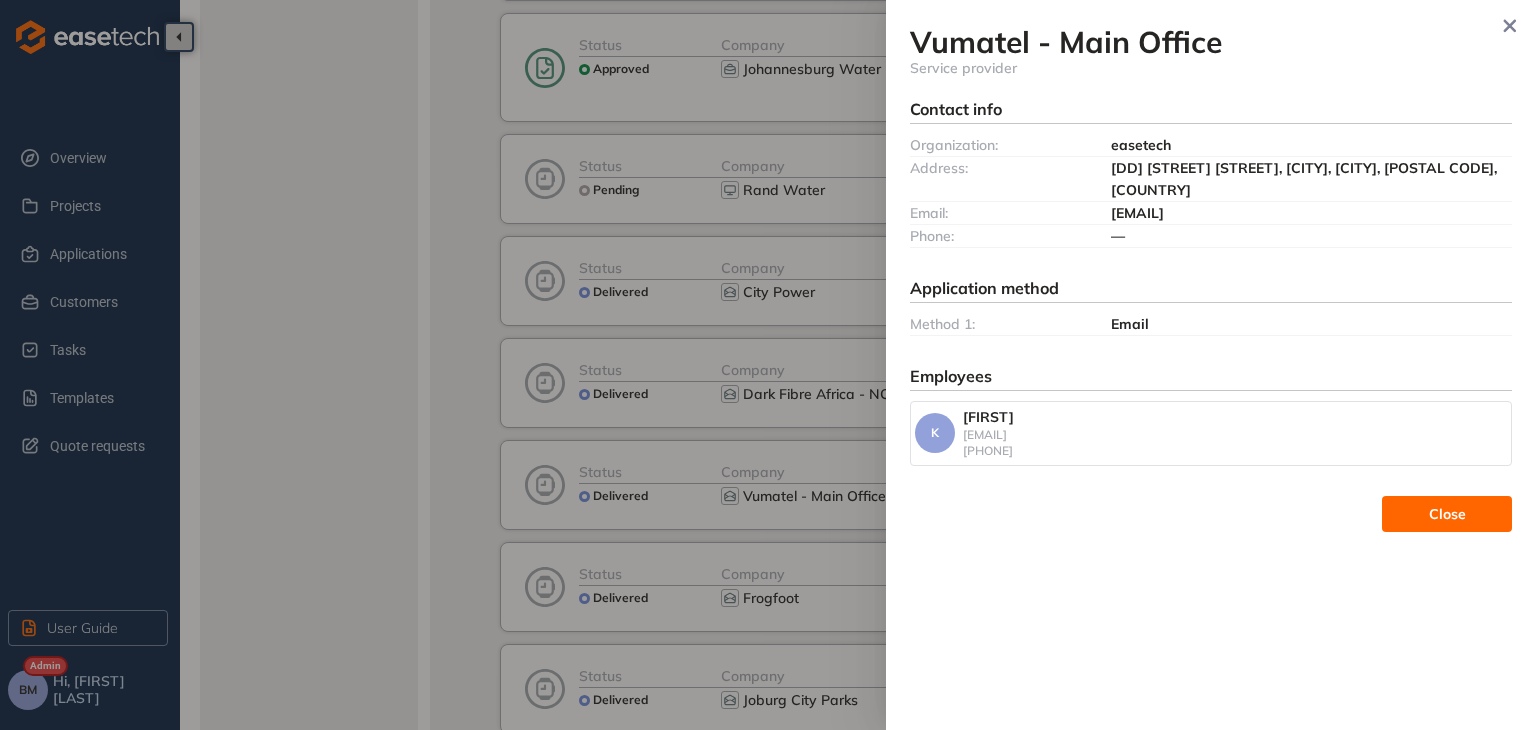 click at bounding box center [768, 365] 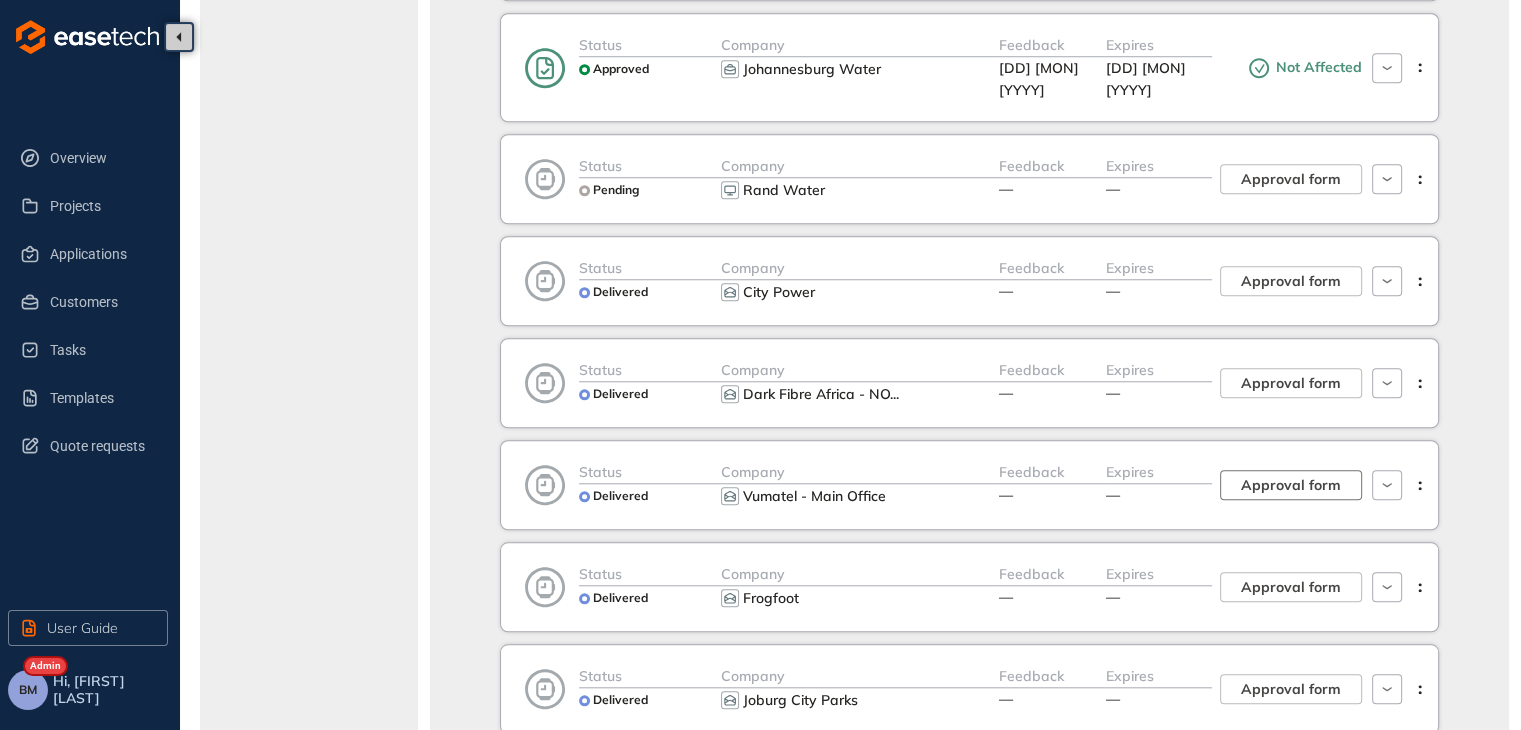 click on "Approval form" at bounding box center [1291, 485] 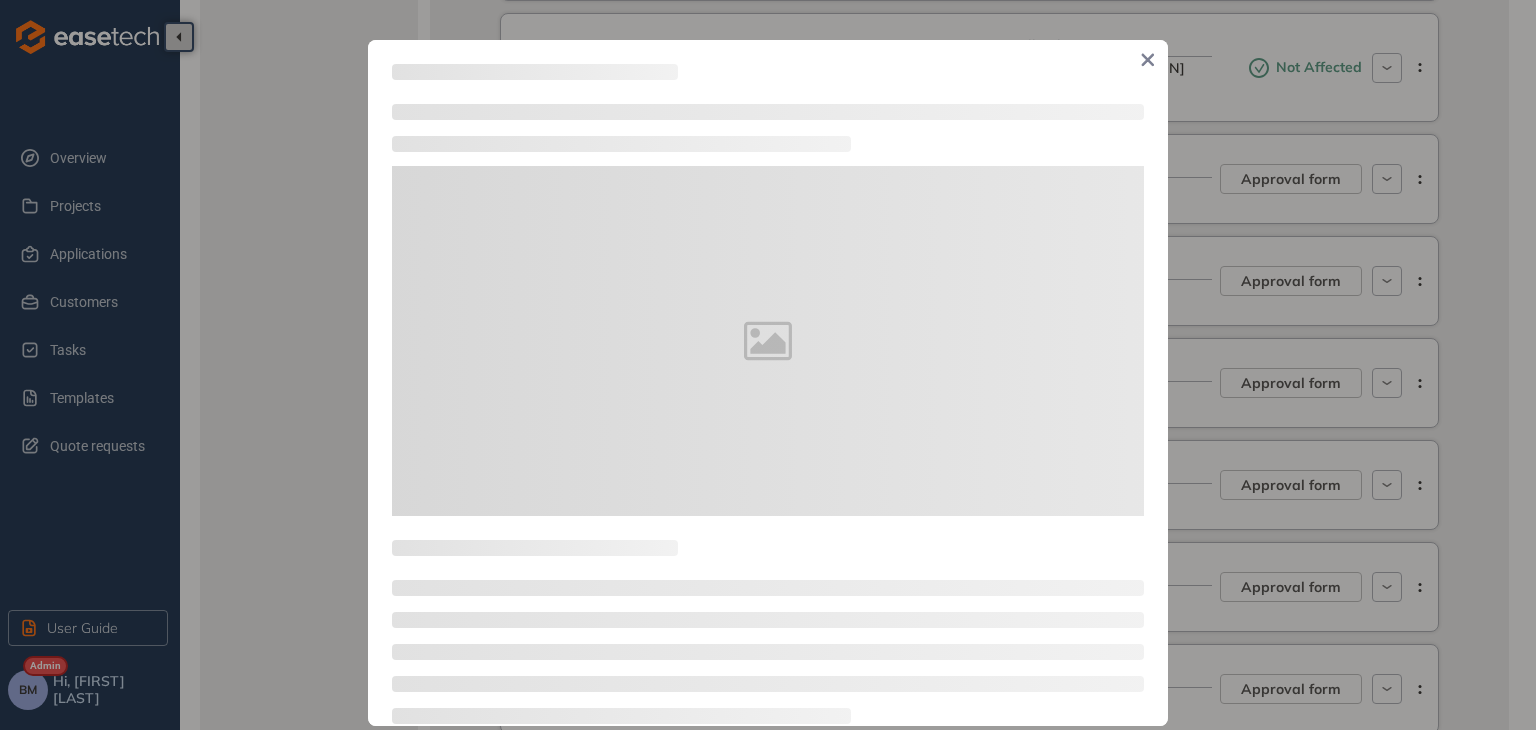 type on "**********" 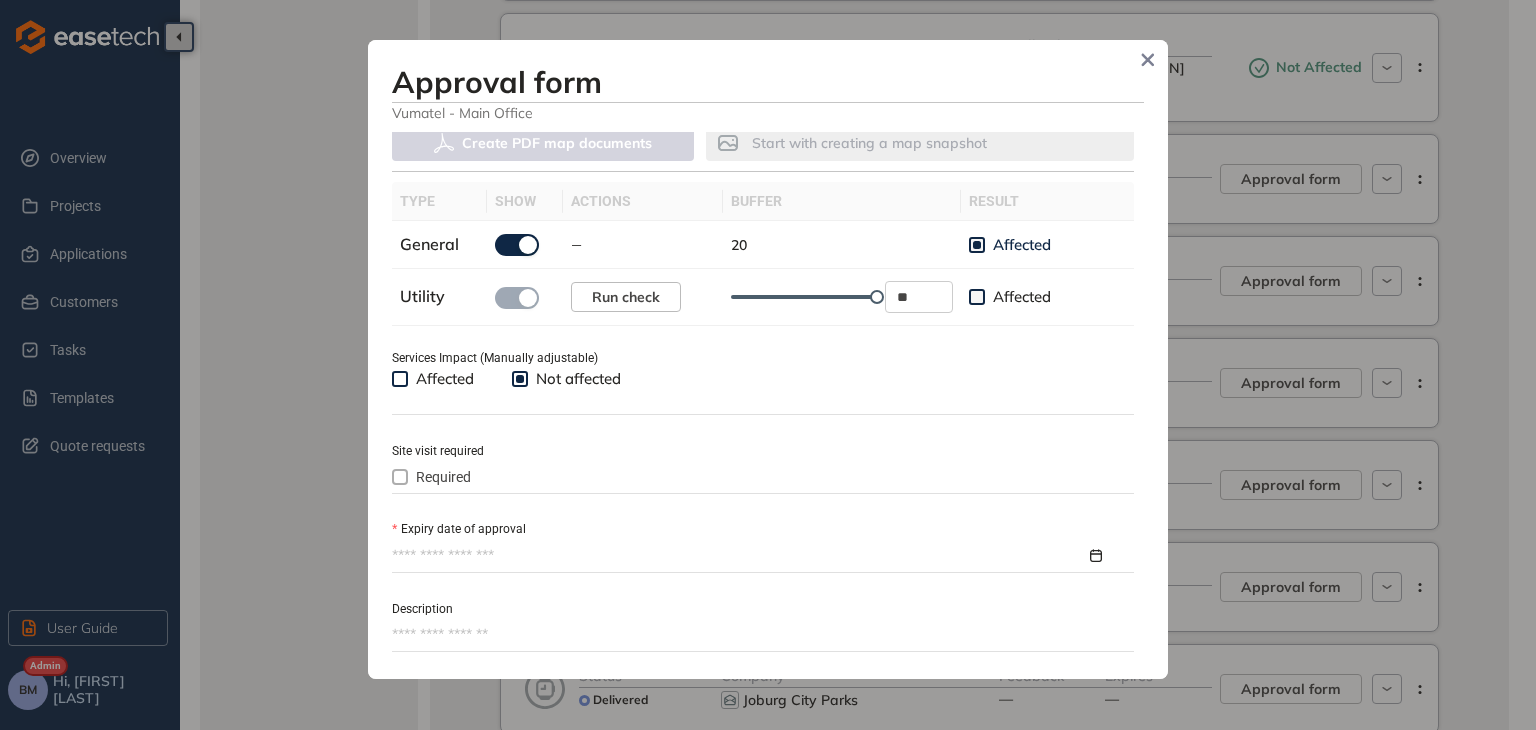 scroll, scrollTop: 600, scrollLeft: 0, axis: vertical 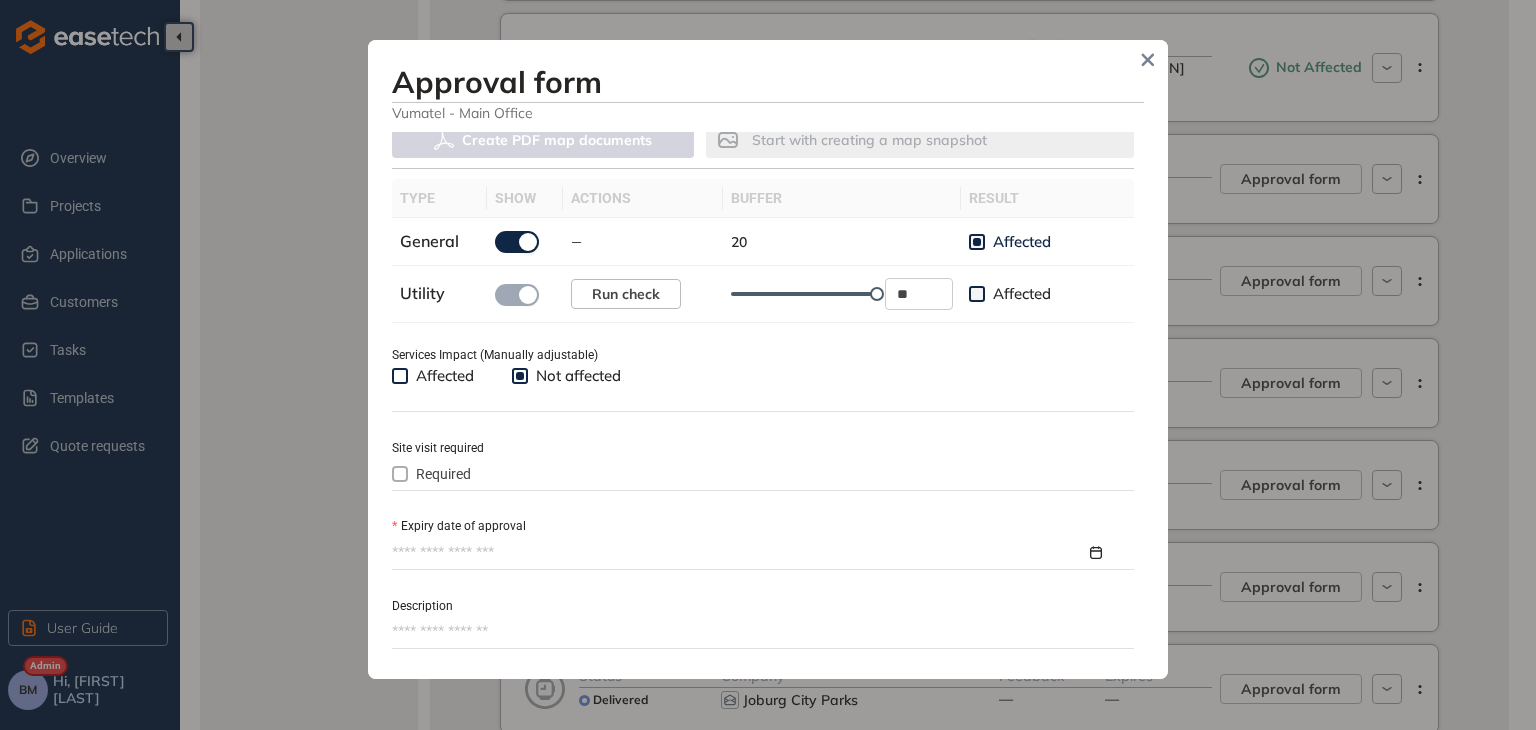 click on "Expiry date of approval" at bounding box center [739, 553] 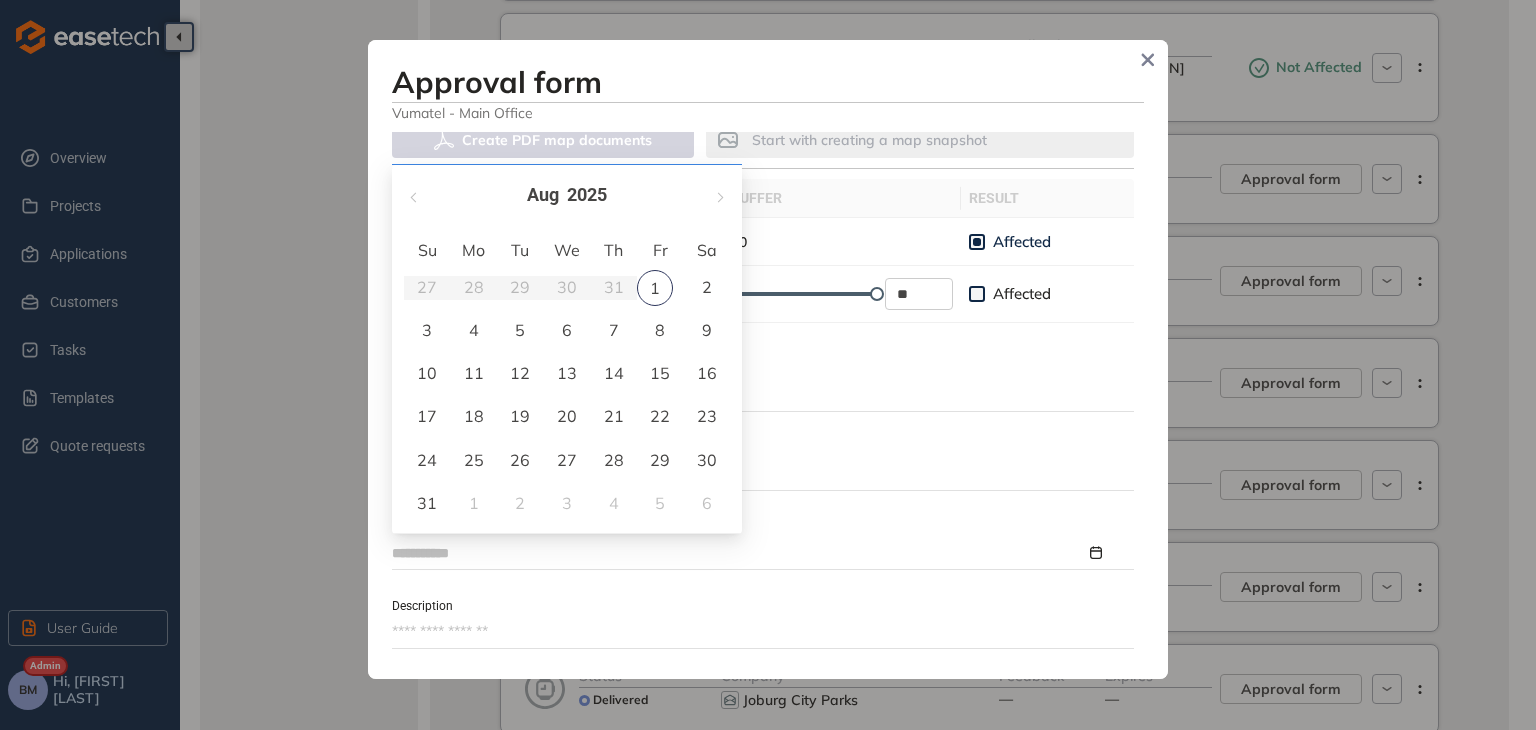 type on "**********" 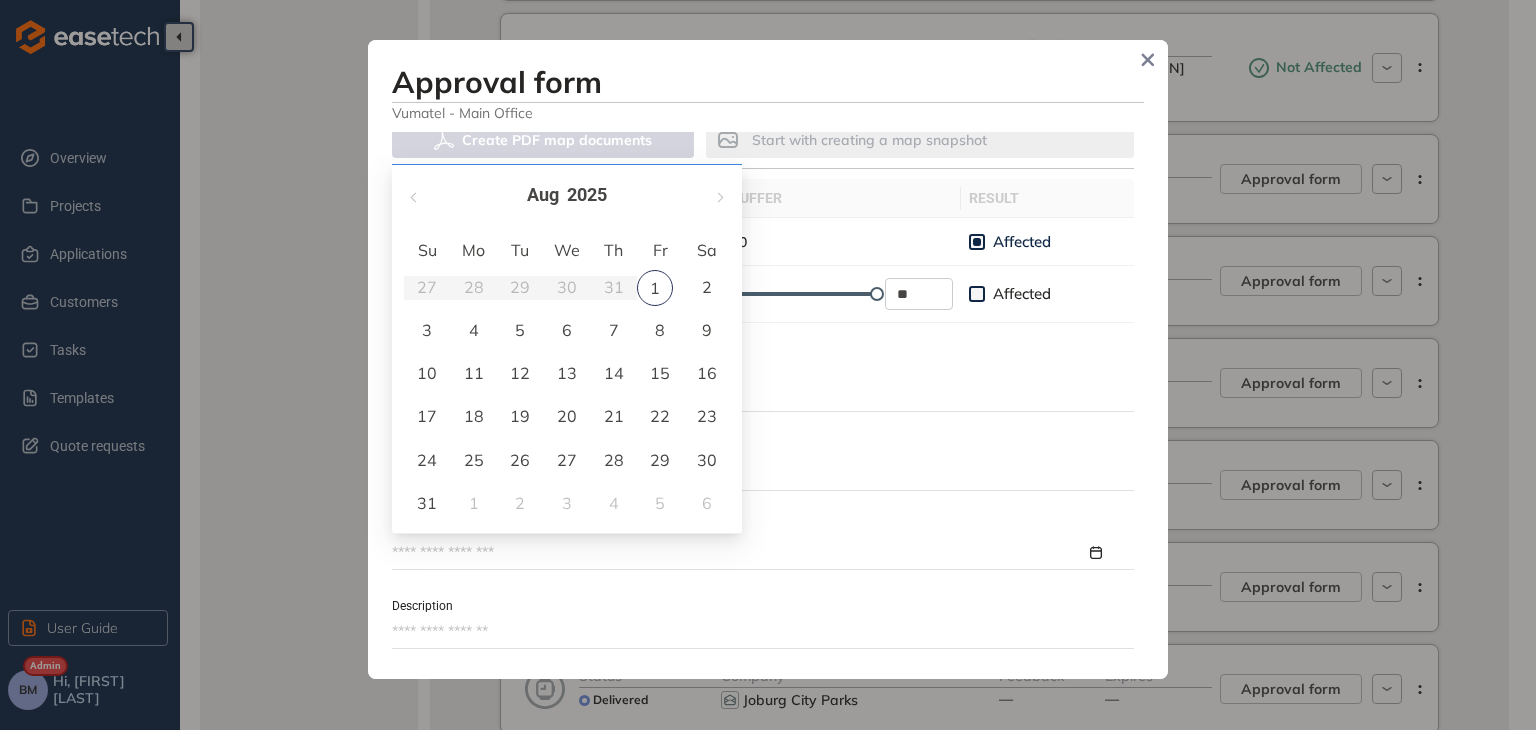 type on "**********" 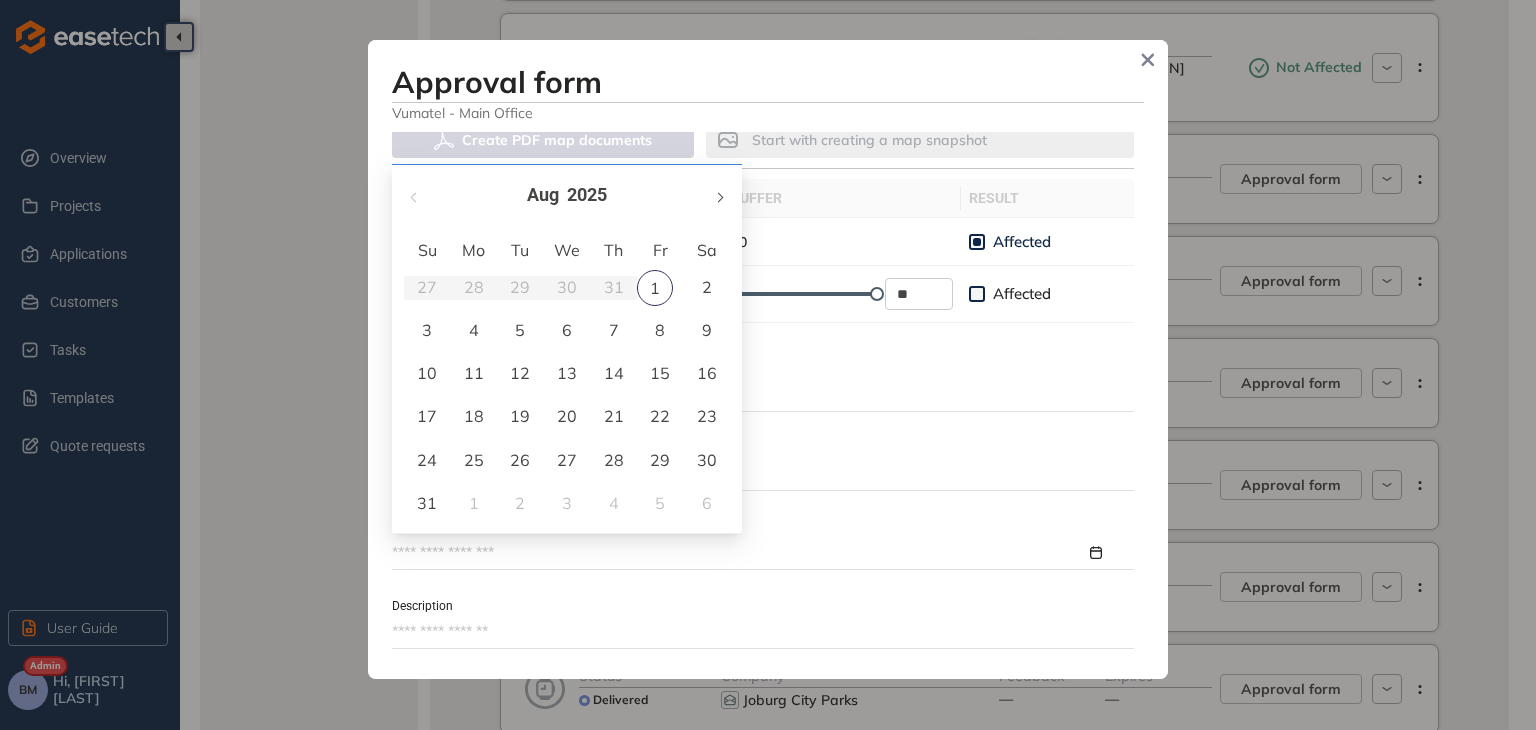 click at bounding box center [719, 195] 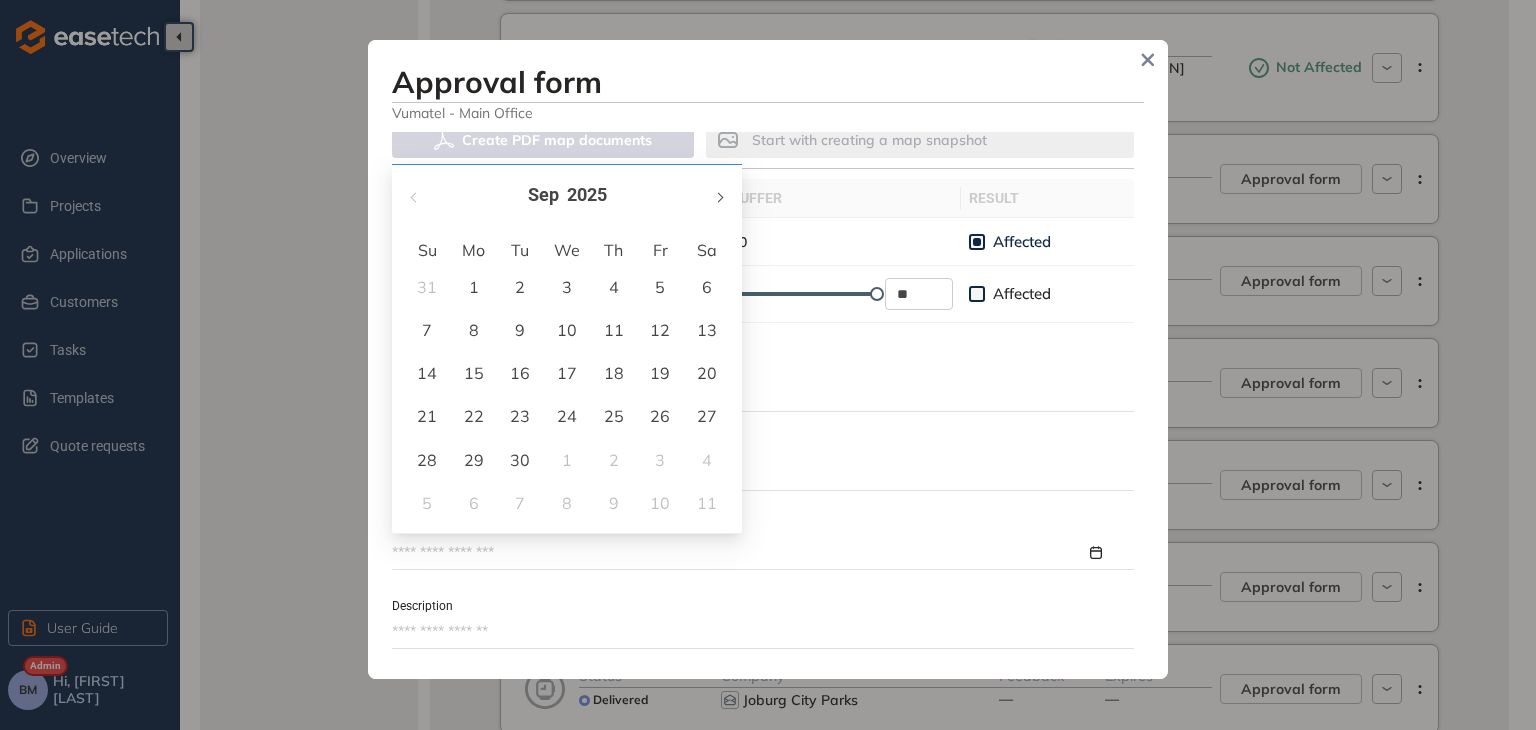 click at bounding box center (719, 195) 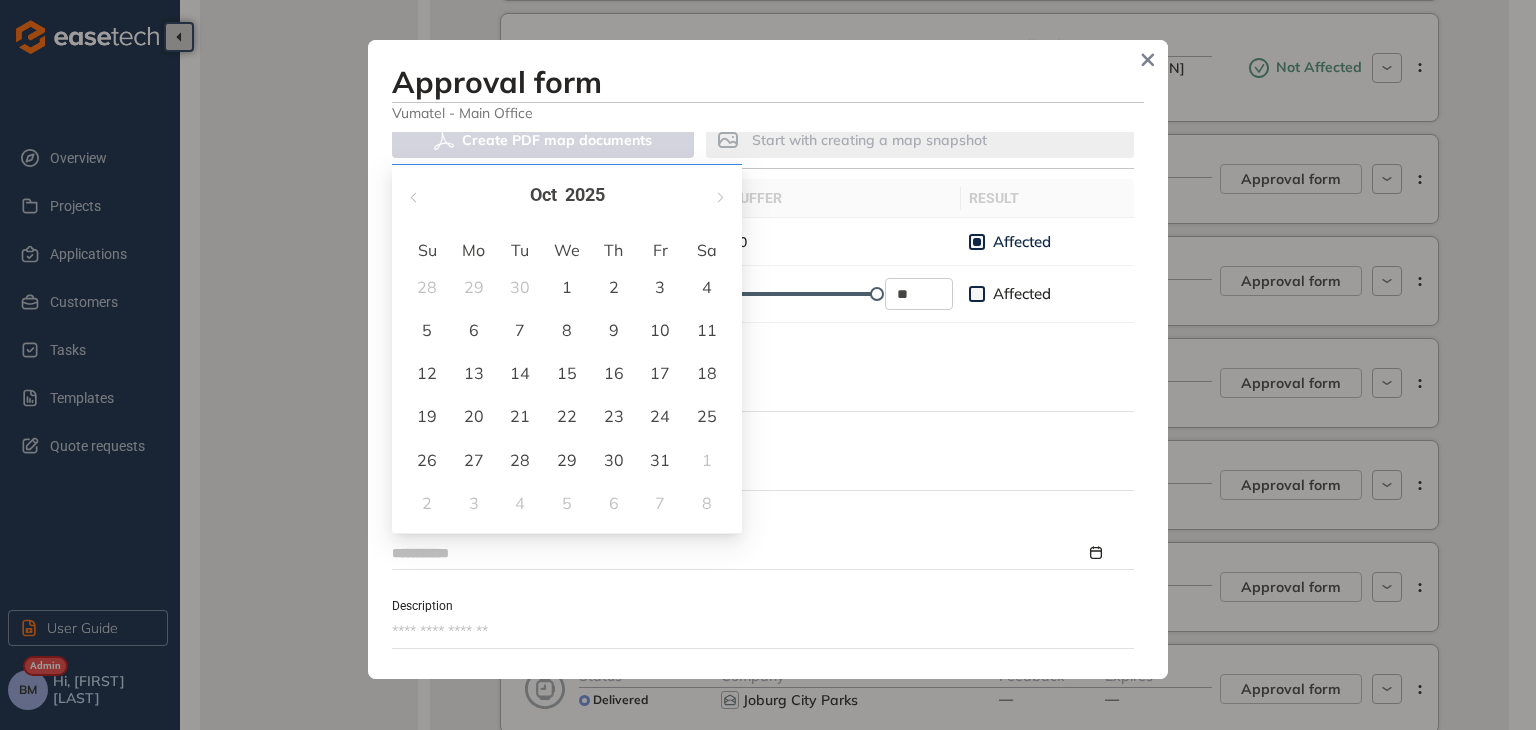 type on "**********" 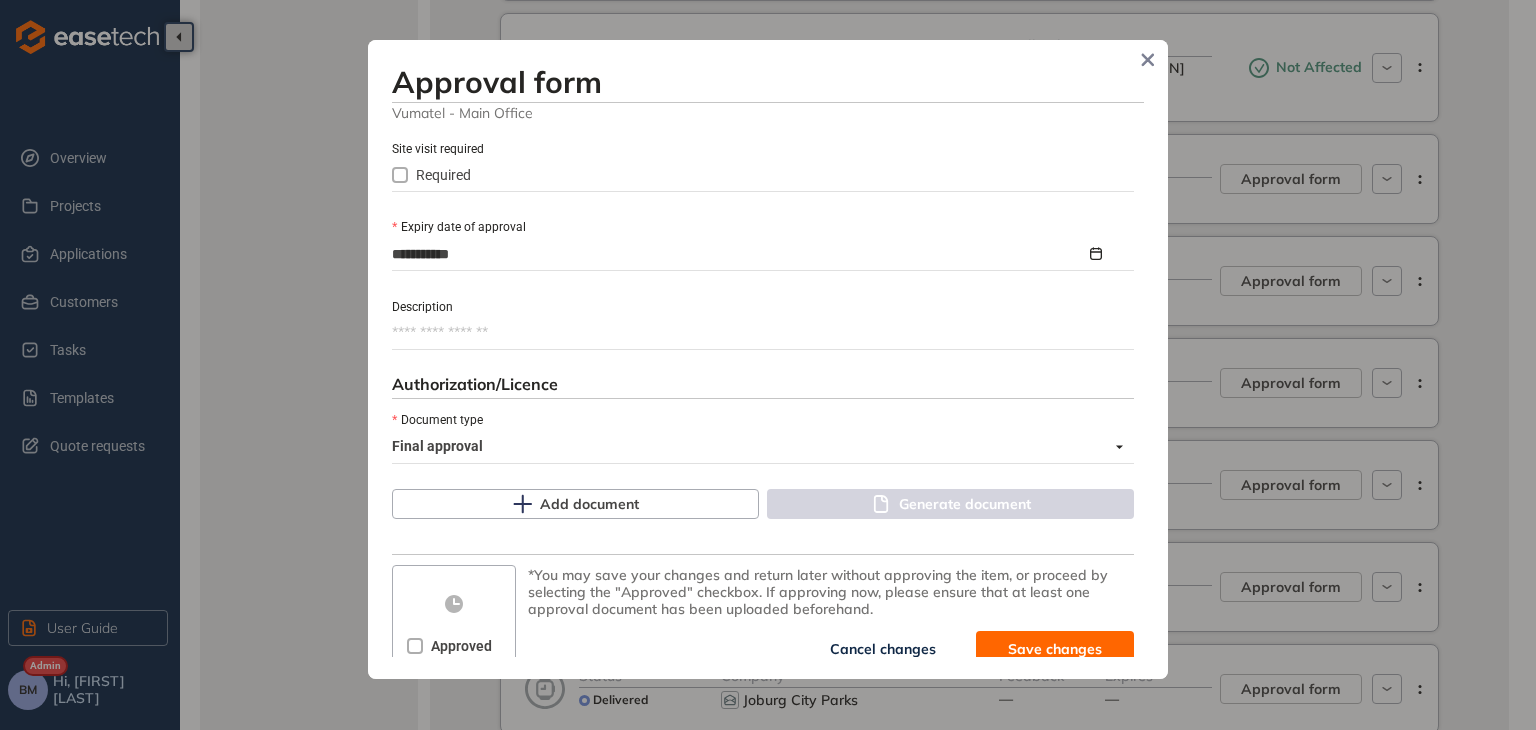 scroll, scrollTop: 900, scrollLeft: 0, axis: vertical 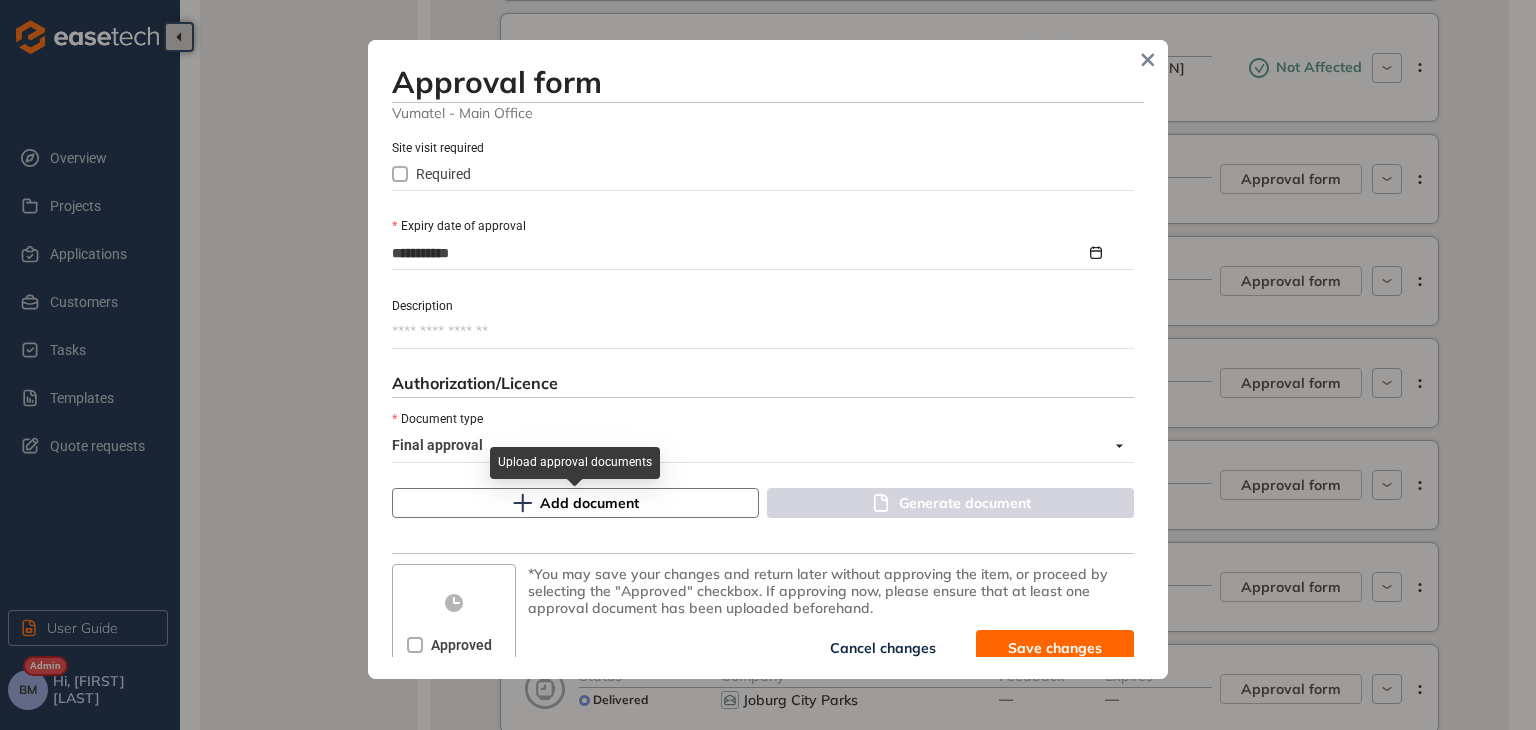 click on "Add document" at bounding box center (575, 503) 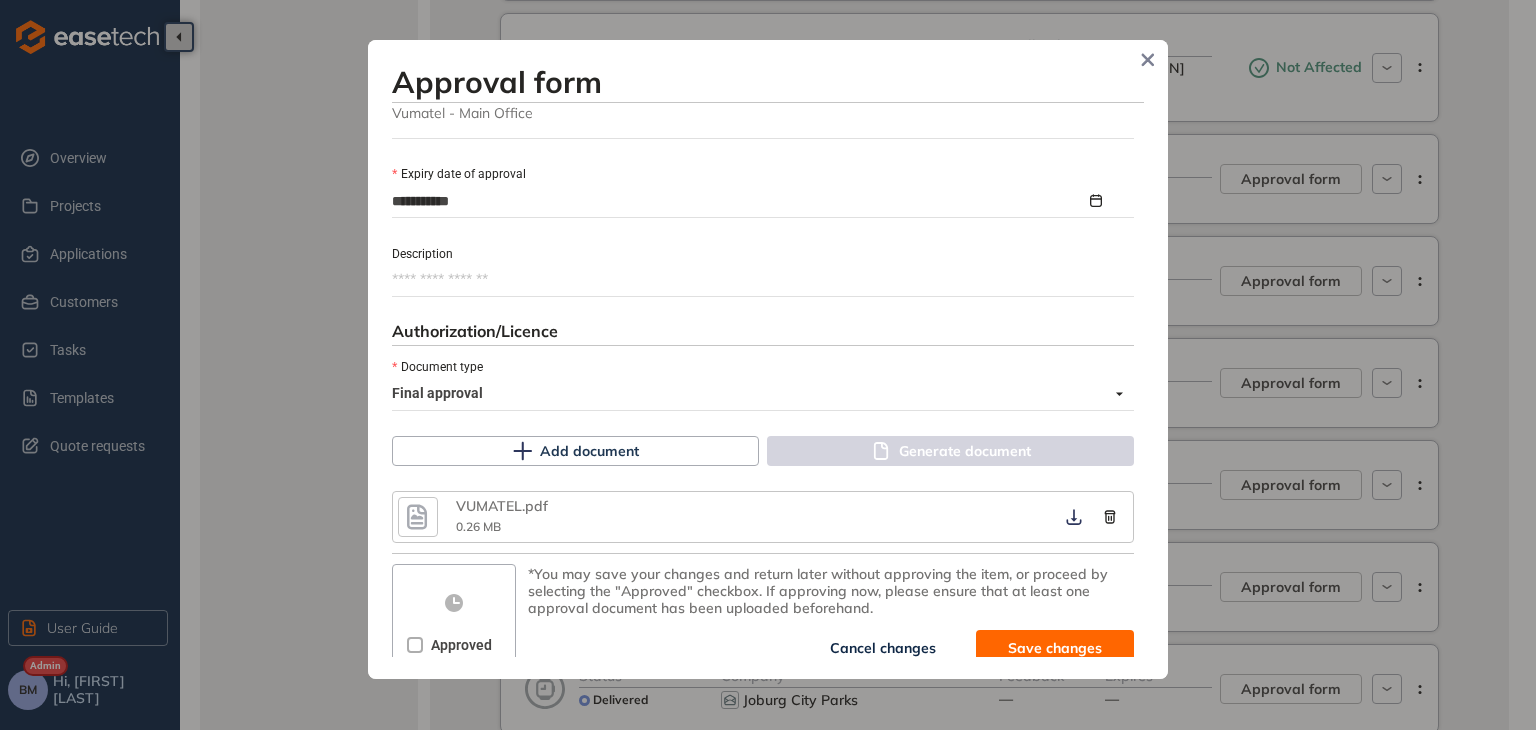 scroll, scrollTop: 969, scrollLeft: 0, axis: vertical 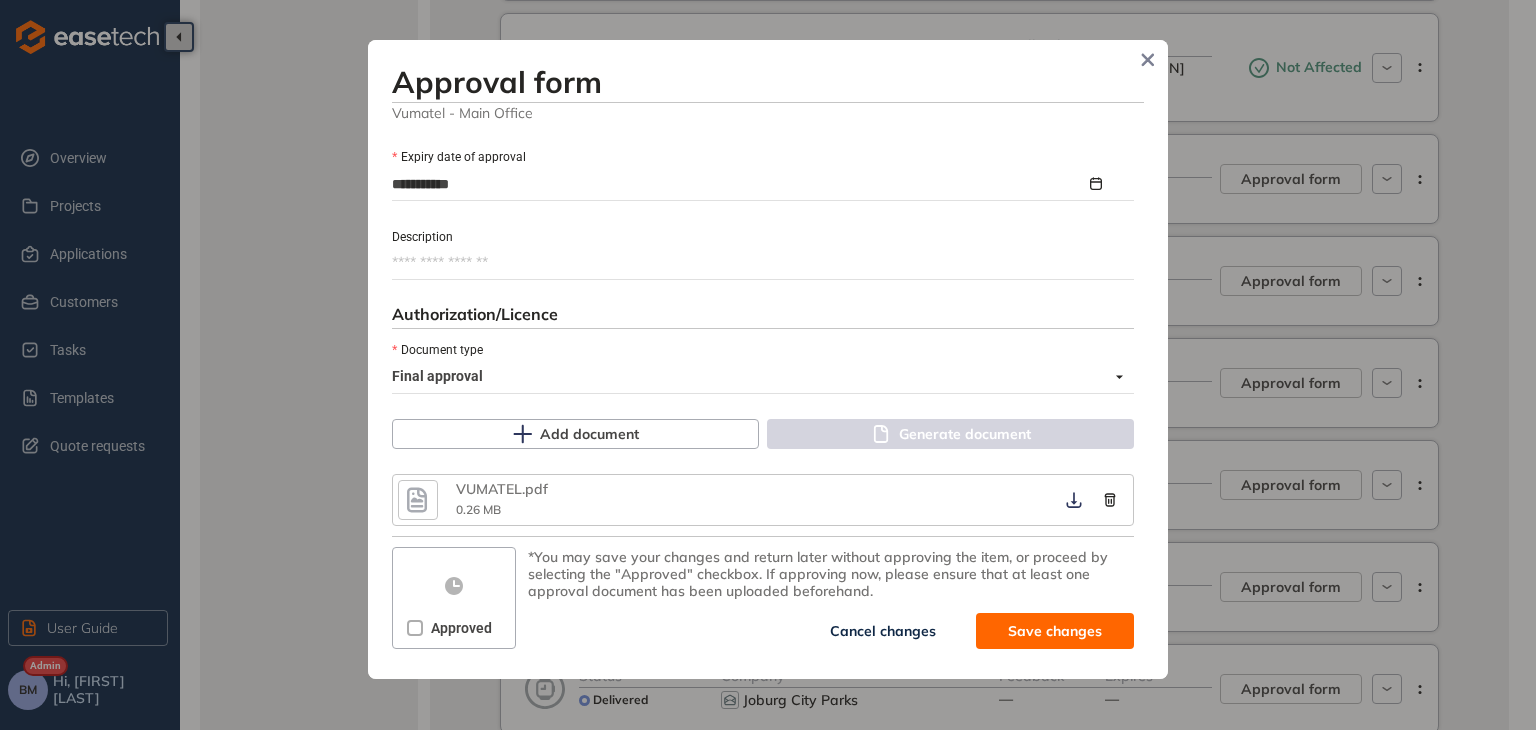 click at bounding box center [415, 628] 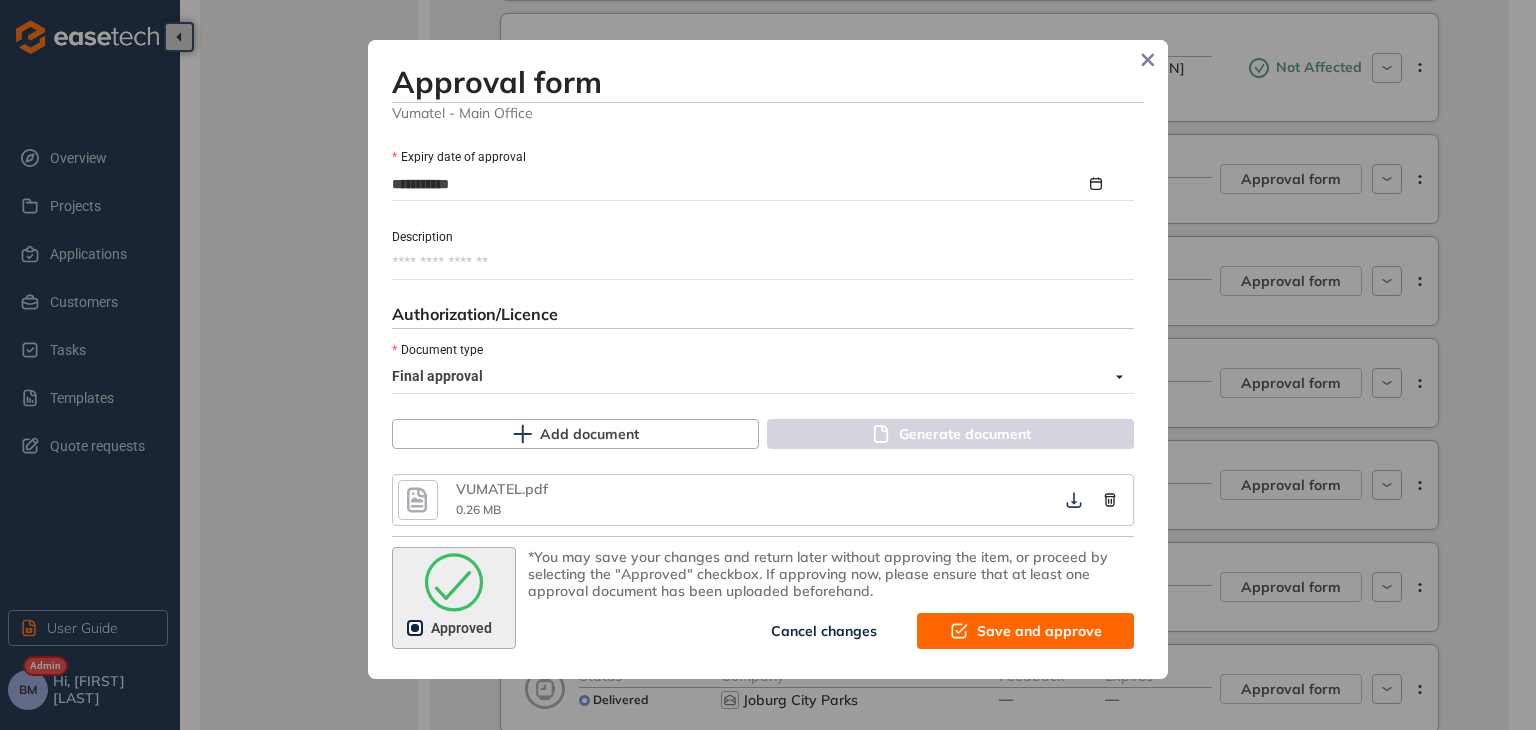 click on "Save and approve" at bounding box center [1025, 631] 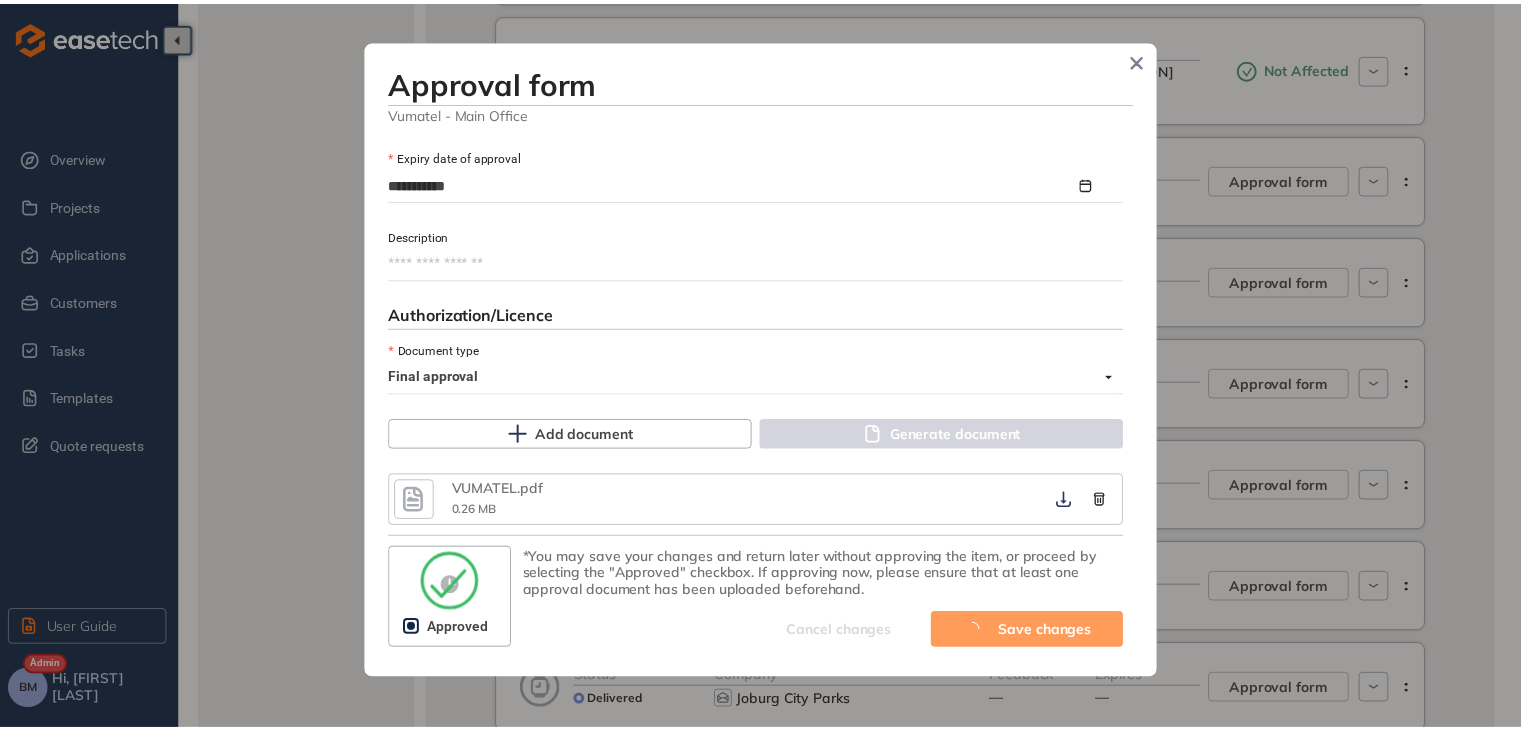 scroll, scrollTop: 1222, scrollLeft: 0, axis: vertical 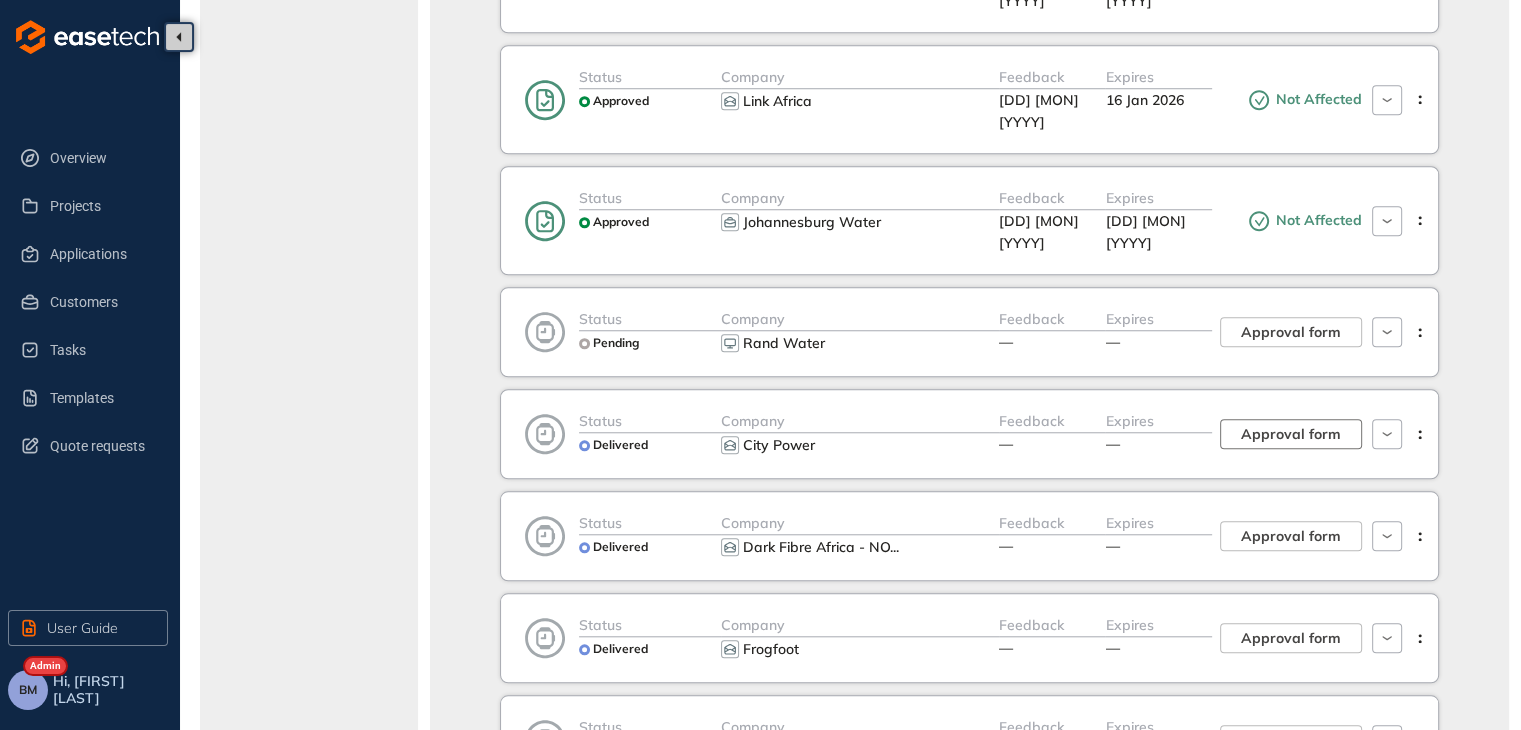 click on "Approval form" at bounding box center [1291, 434] 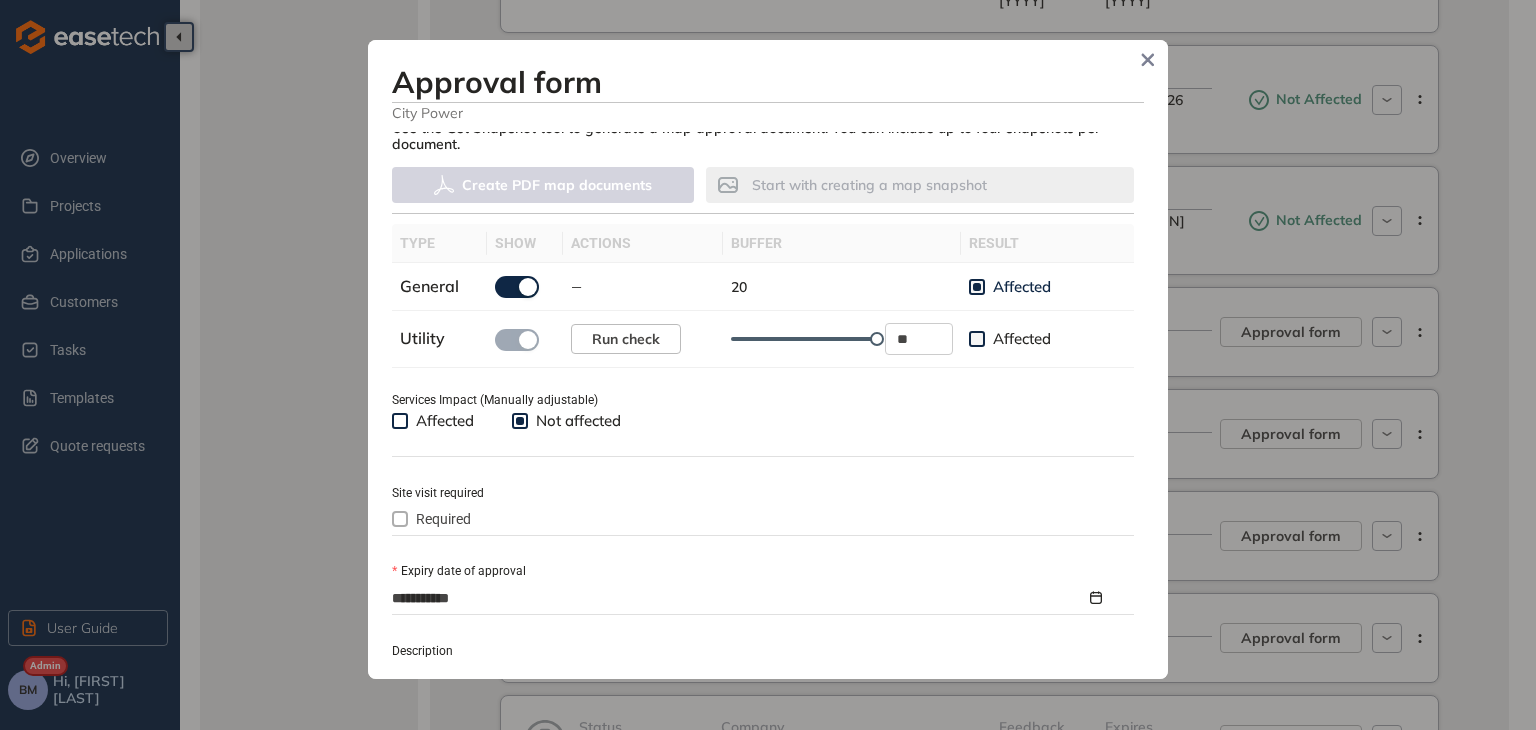 scroll, scrollTop: 600, scrollLeft: 0, axis: vertical 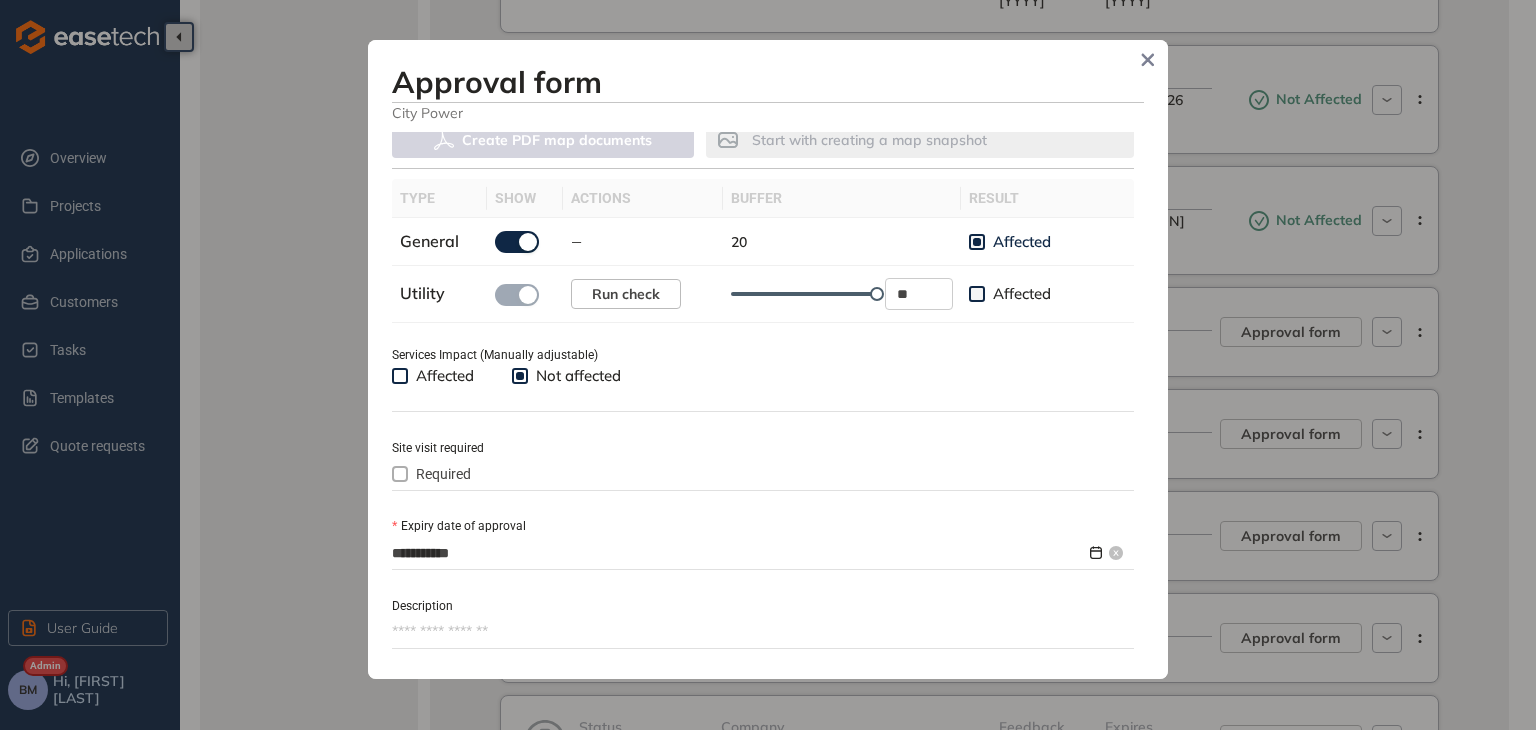 click on "**********" at bounding box center (739, 553) 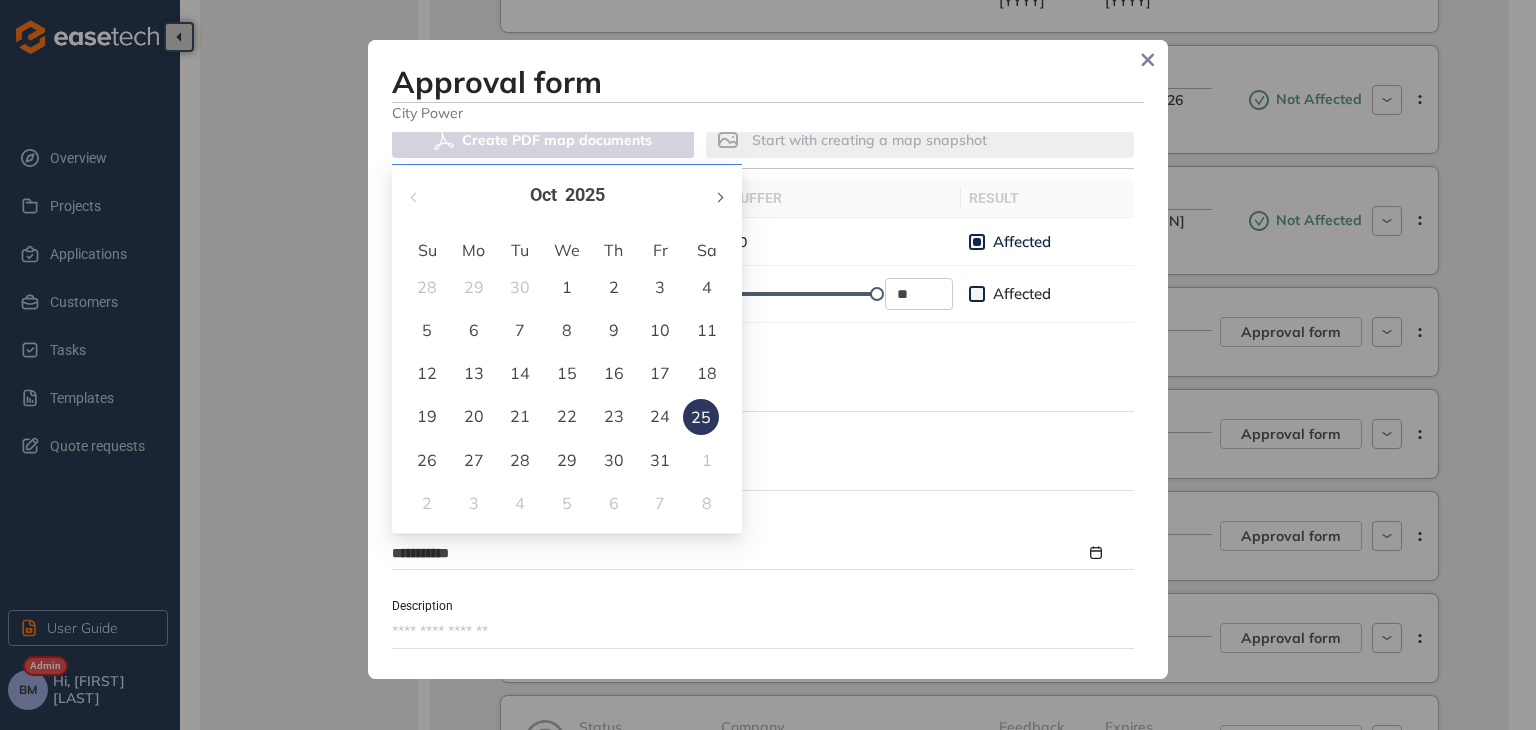 click at bounding box center (719, 197) 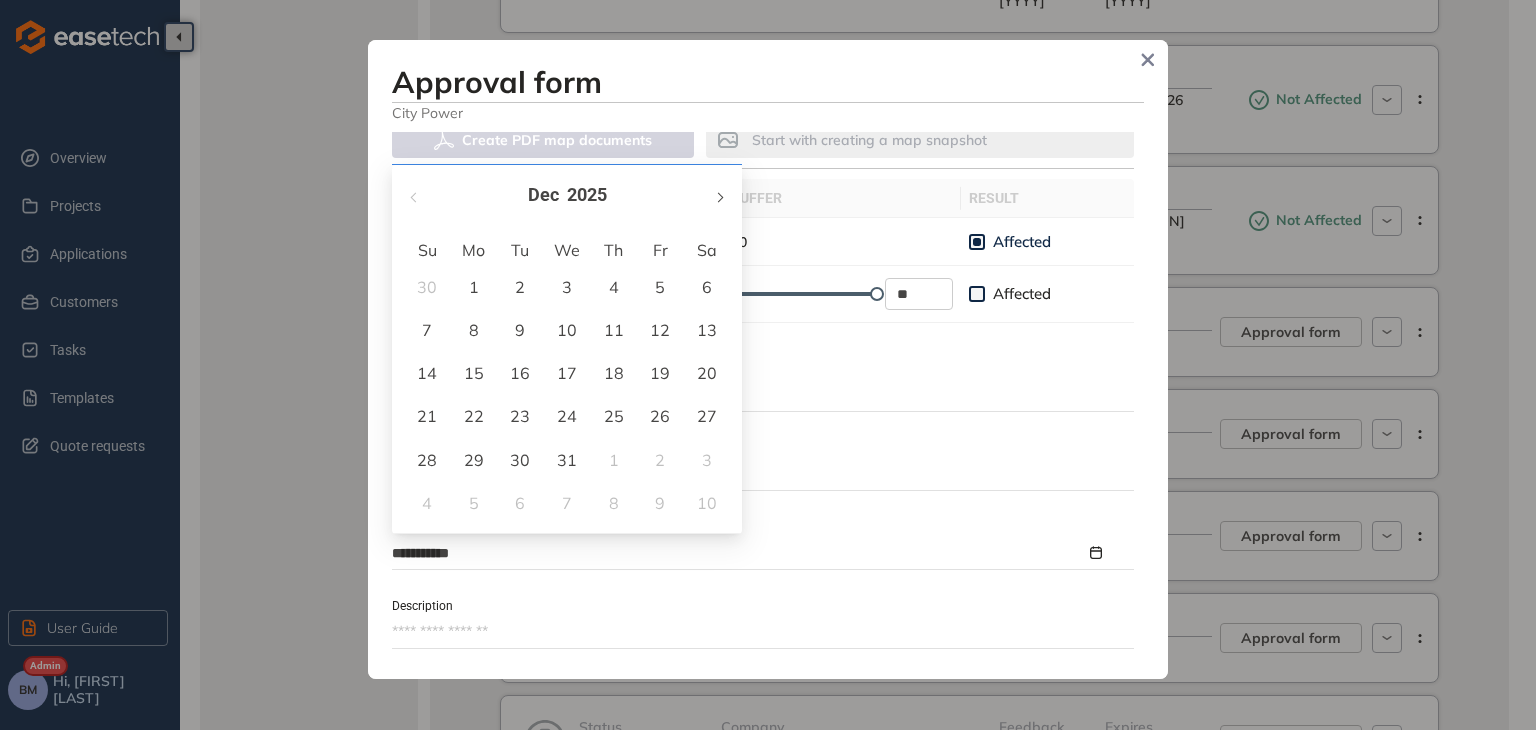 click at bounding box center [719, 197] 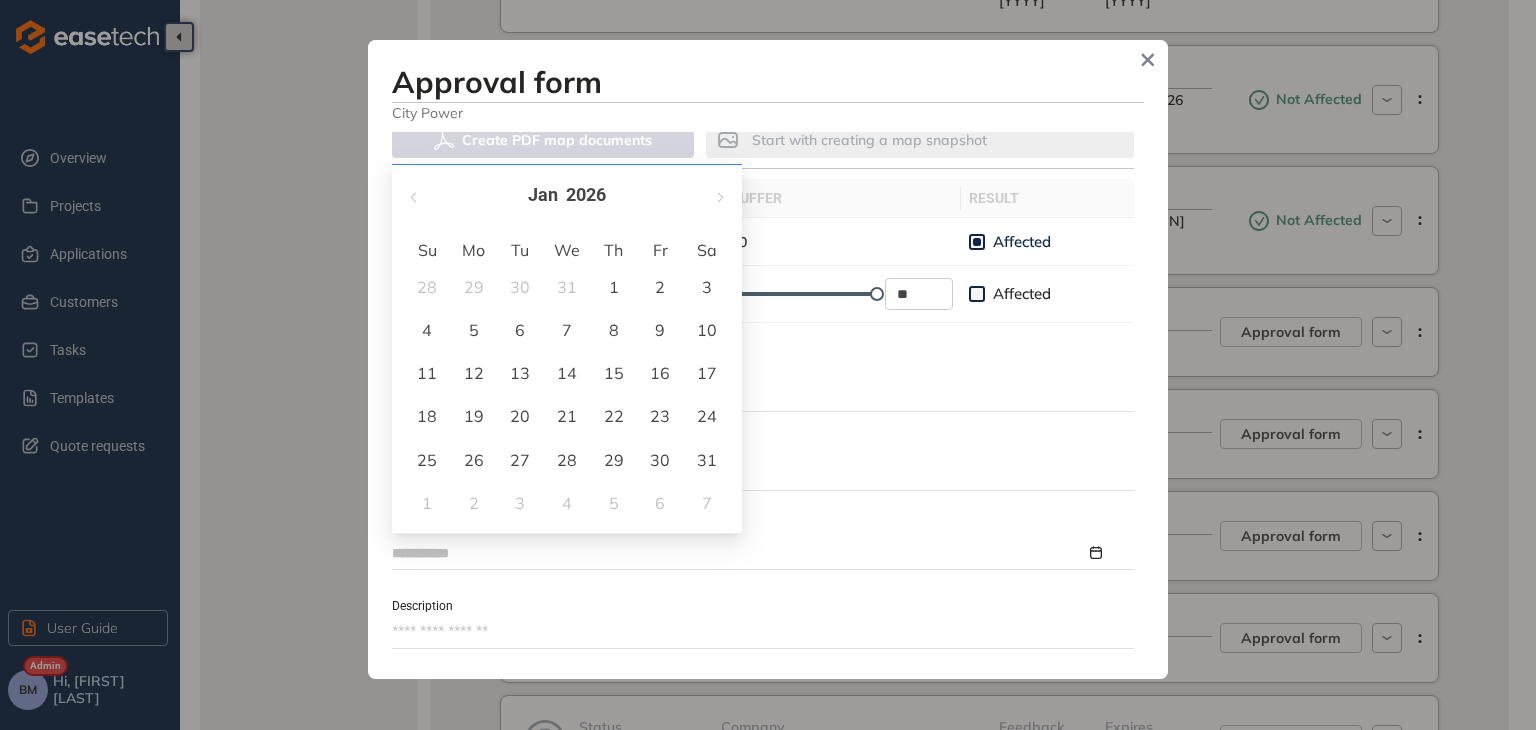 type on "**********" 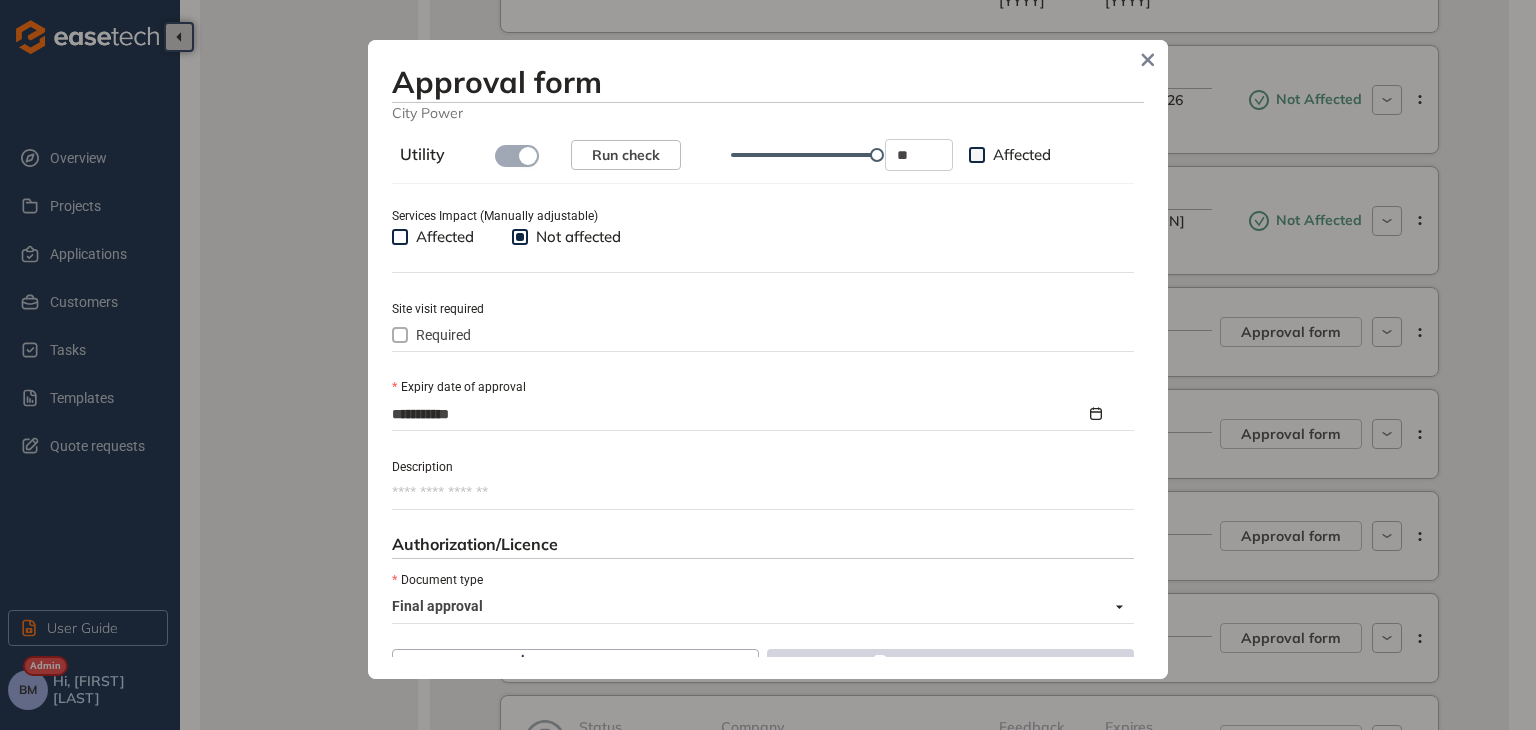 scroll, scrollTop: 917, scrollLeft: 0, axis: vertical 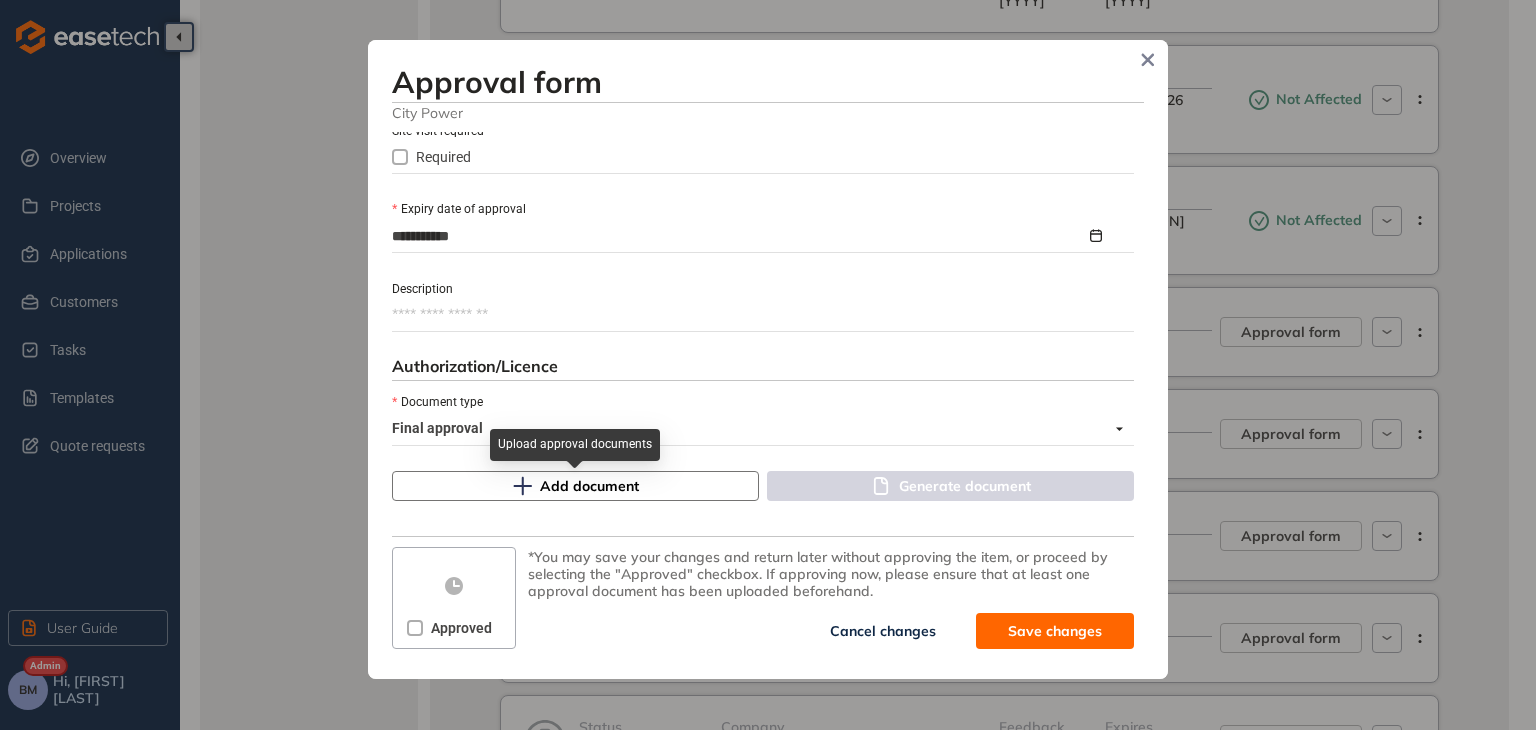 click on "Add document" at bounding box center [589, 486] 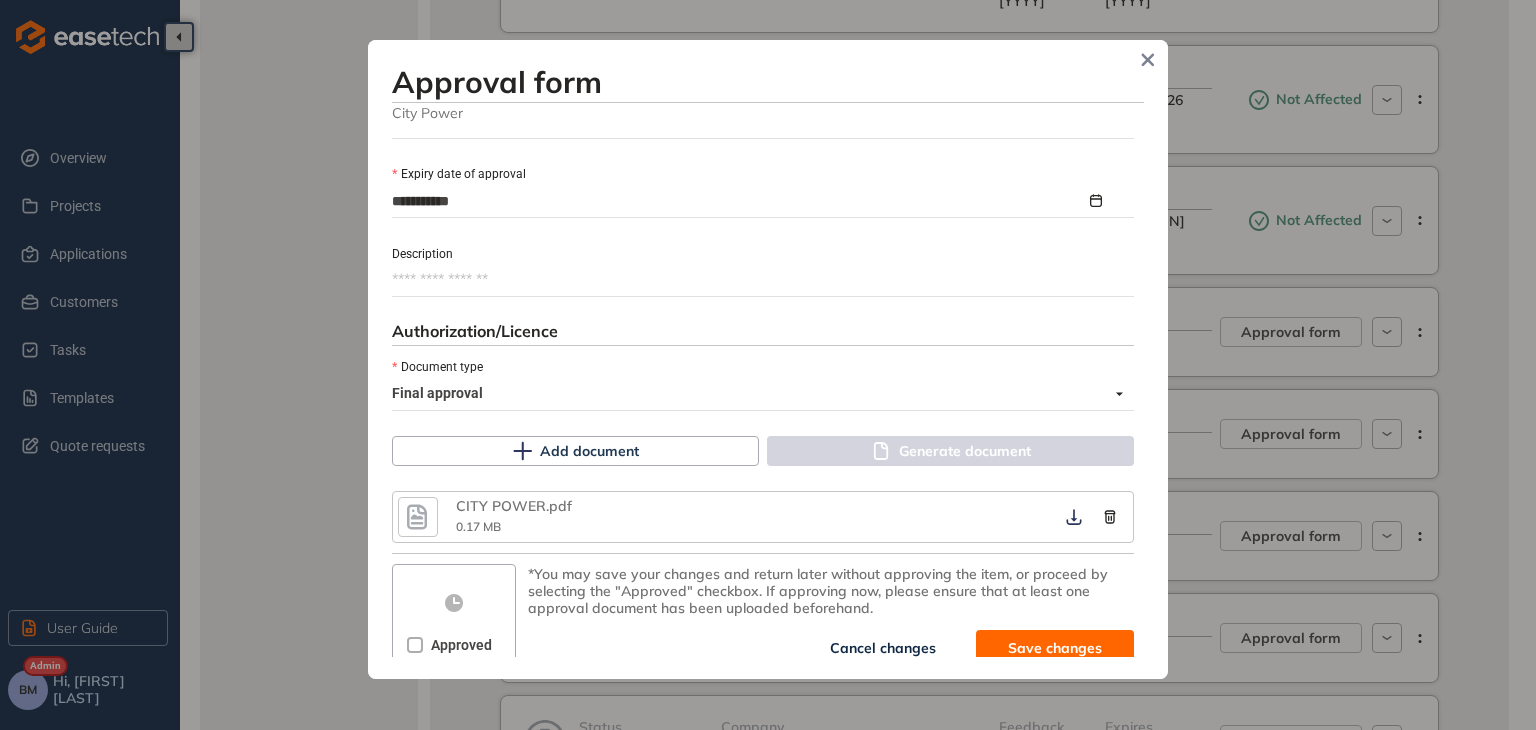scroll, scrollTop: 969, scrollLeft: 0, axis: vertical 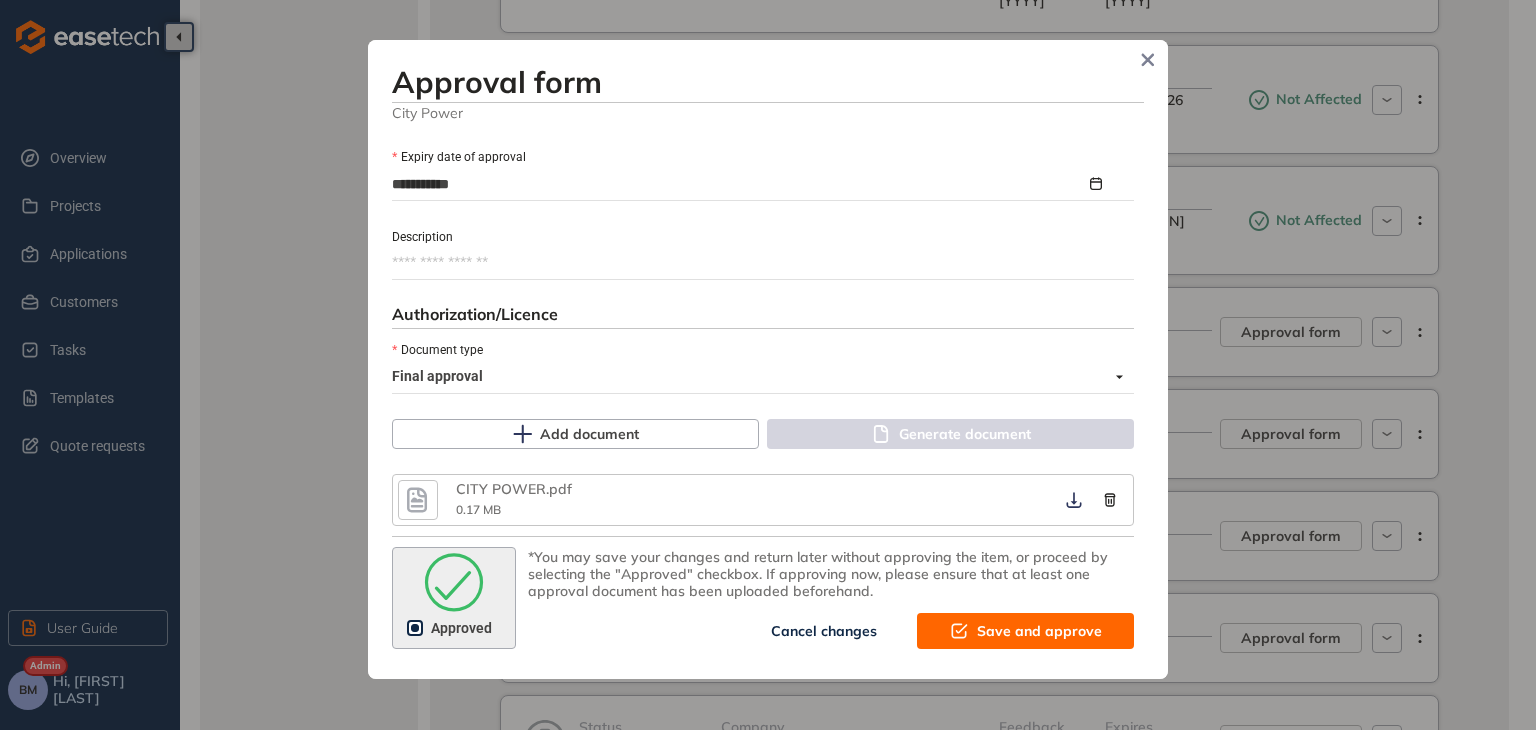 click 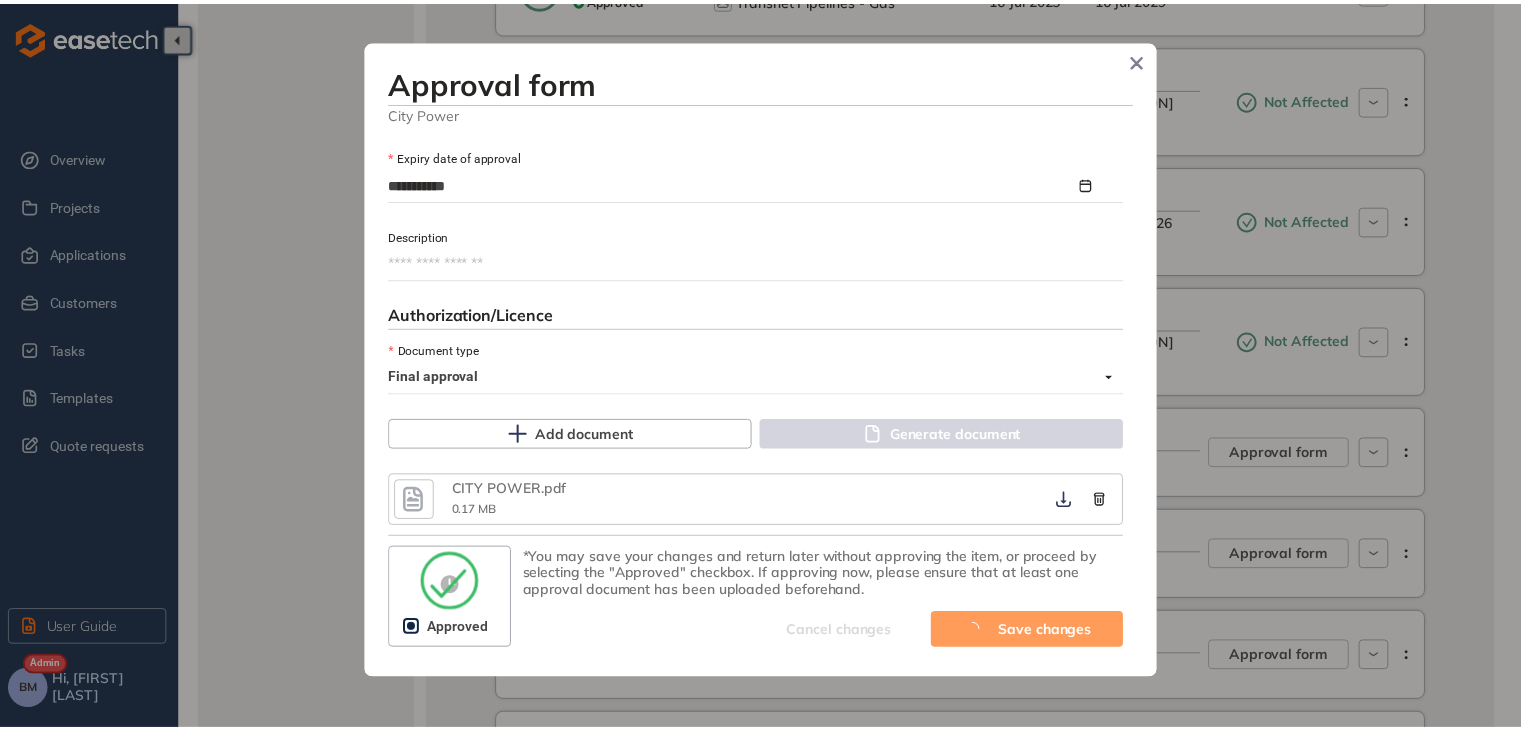 scroll, scrollTop: 1222, scrollLeft: 0, axis: vertical 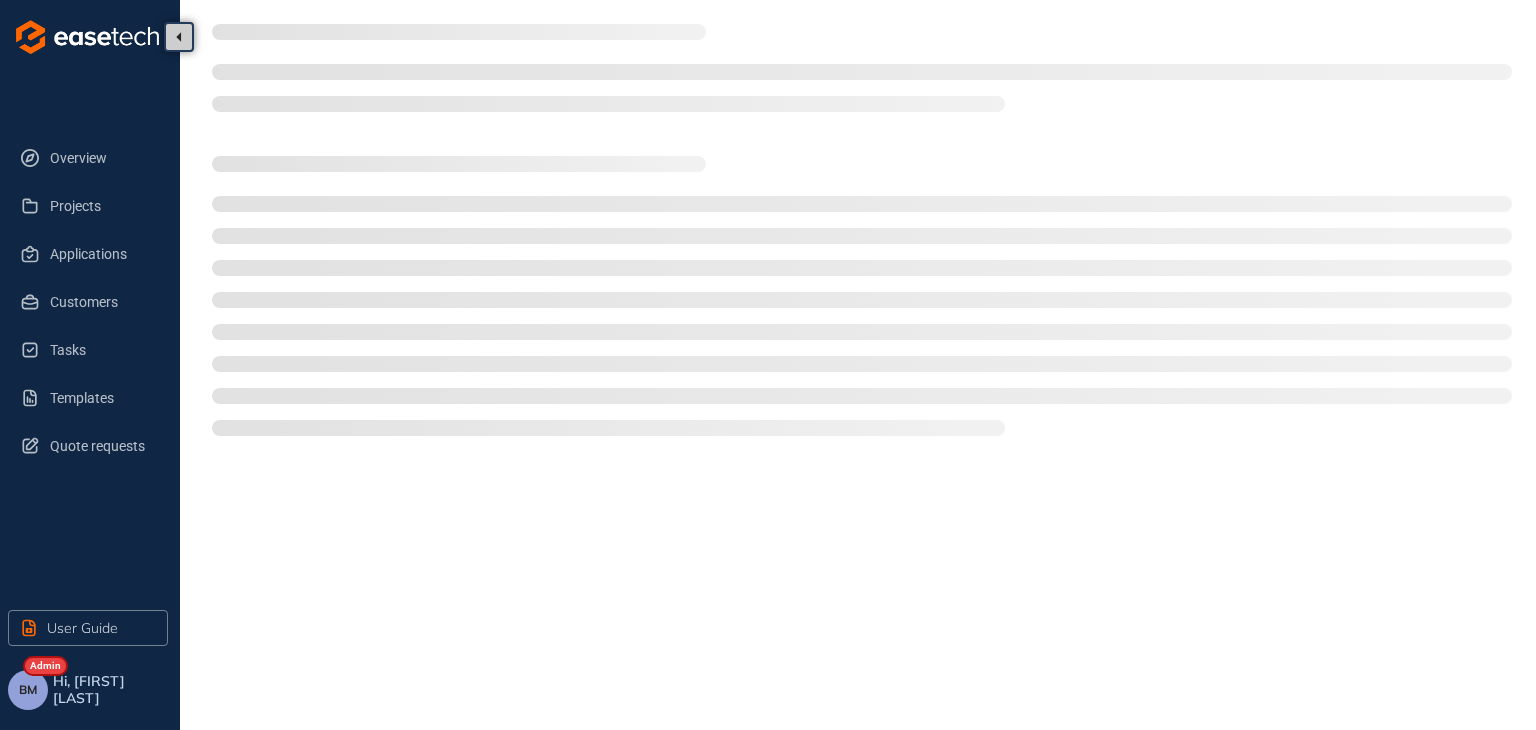 type on "**********" 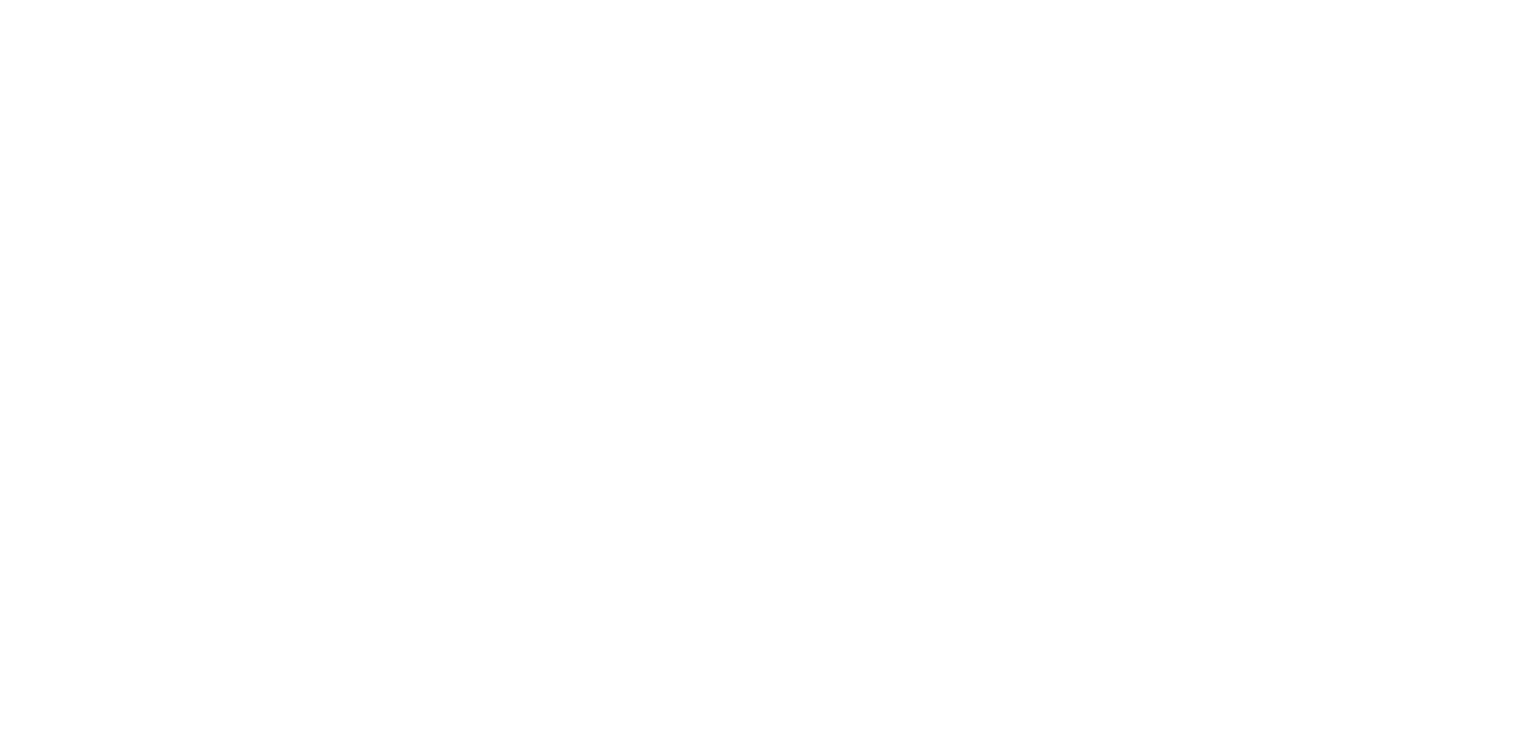 scroll, scrollTop: 0, scrollLeft: 0, axis: both 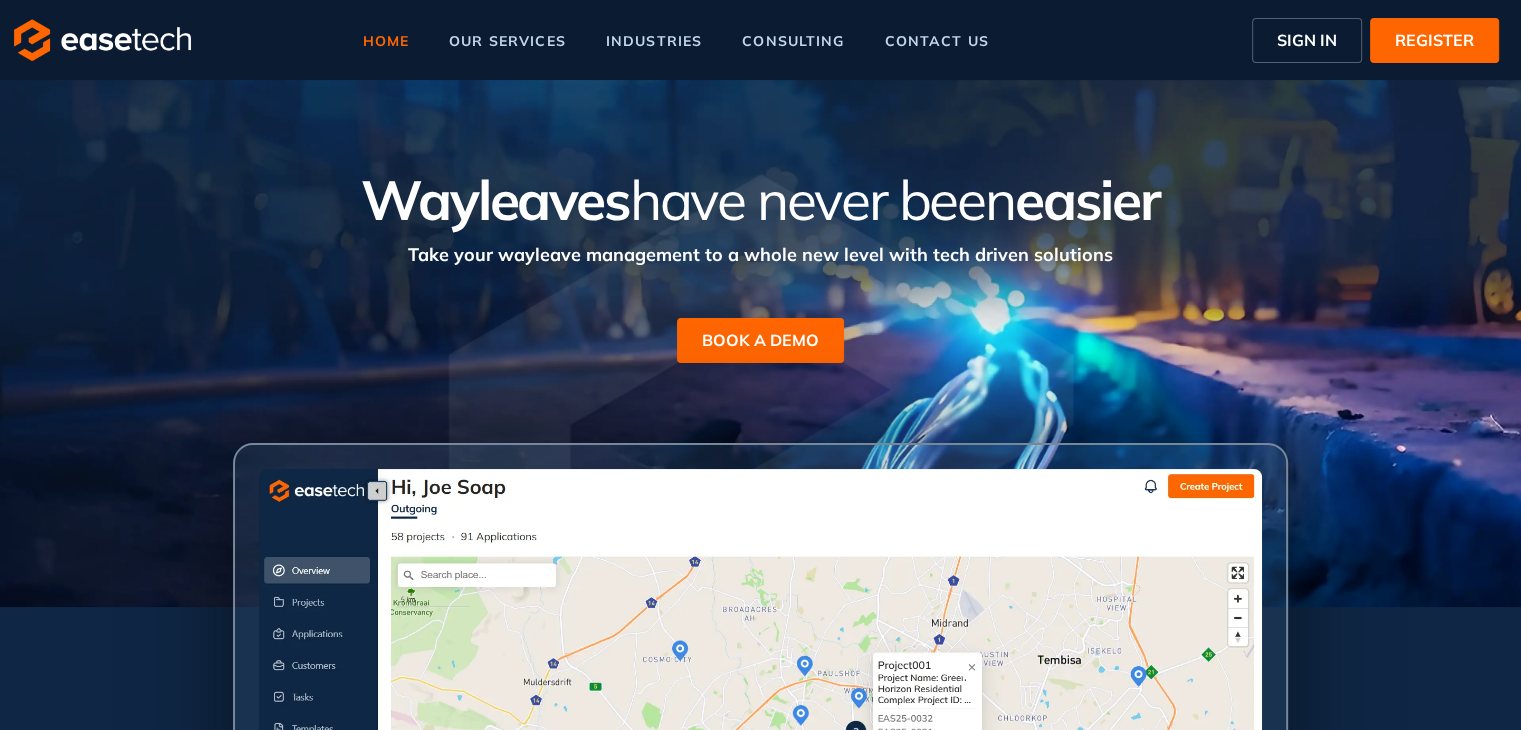 click on "SIGN IN" at bounding box center [1307, 40] 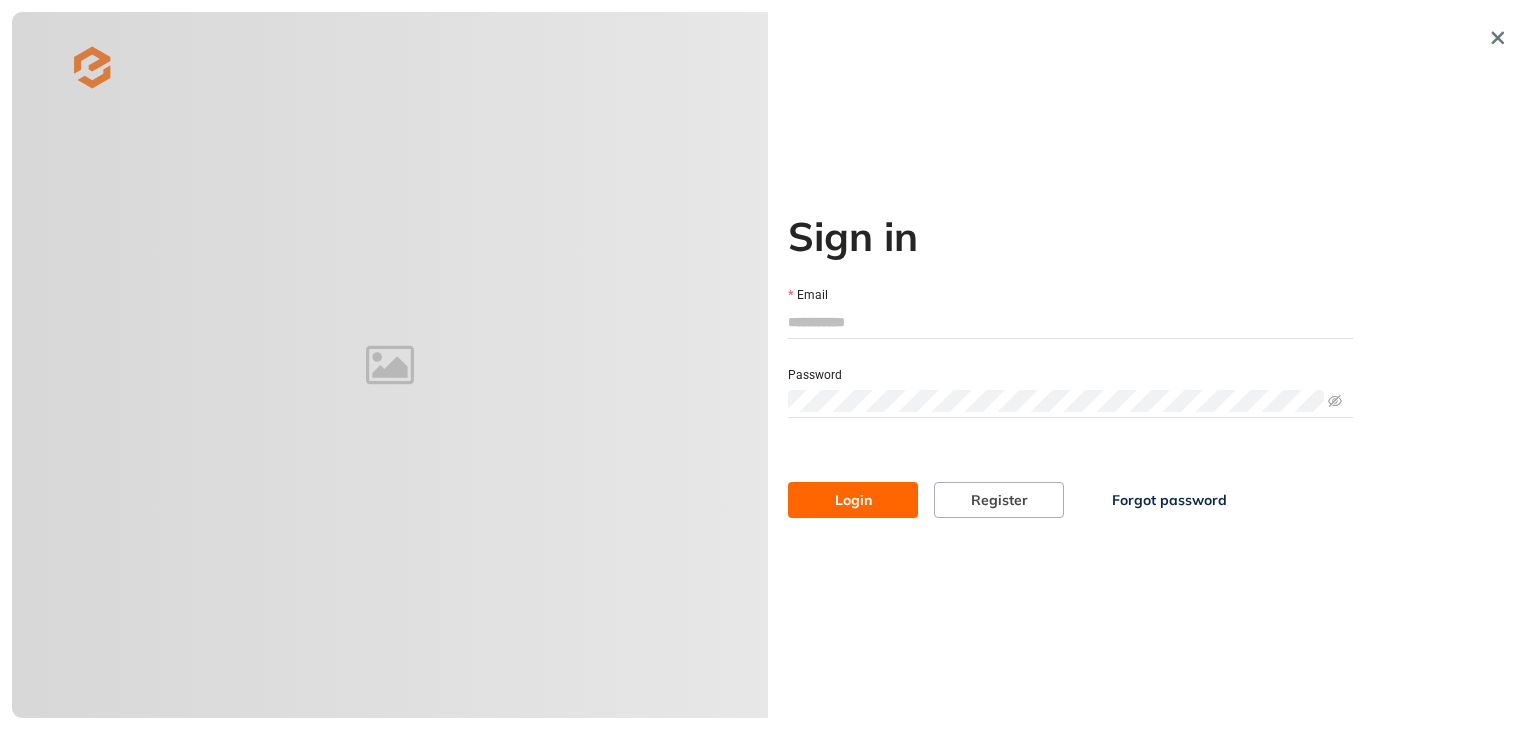 type on "**********" 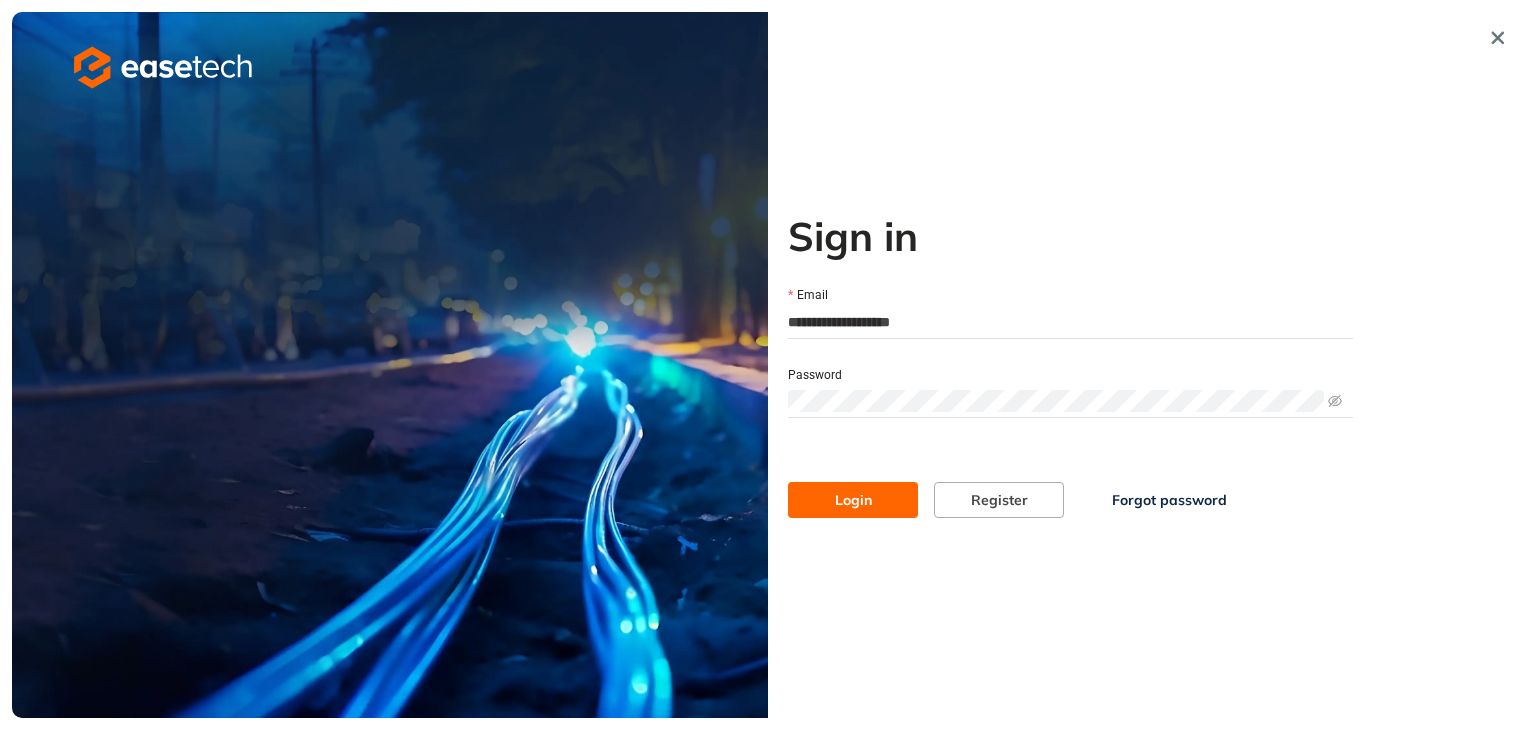 click on "Login" at bounding box center [853, 500] 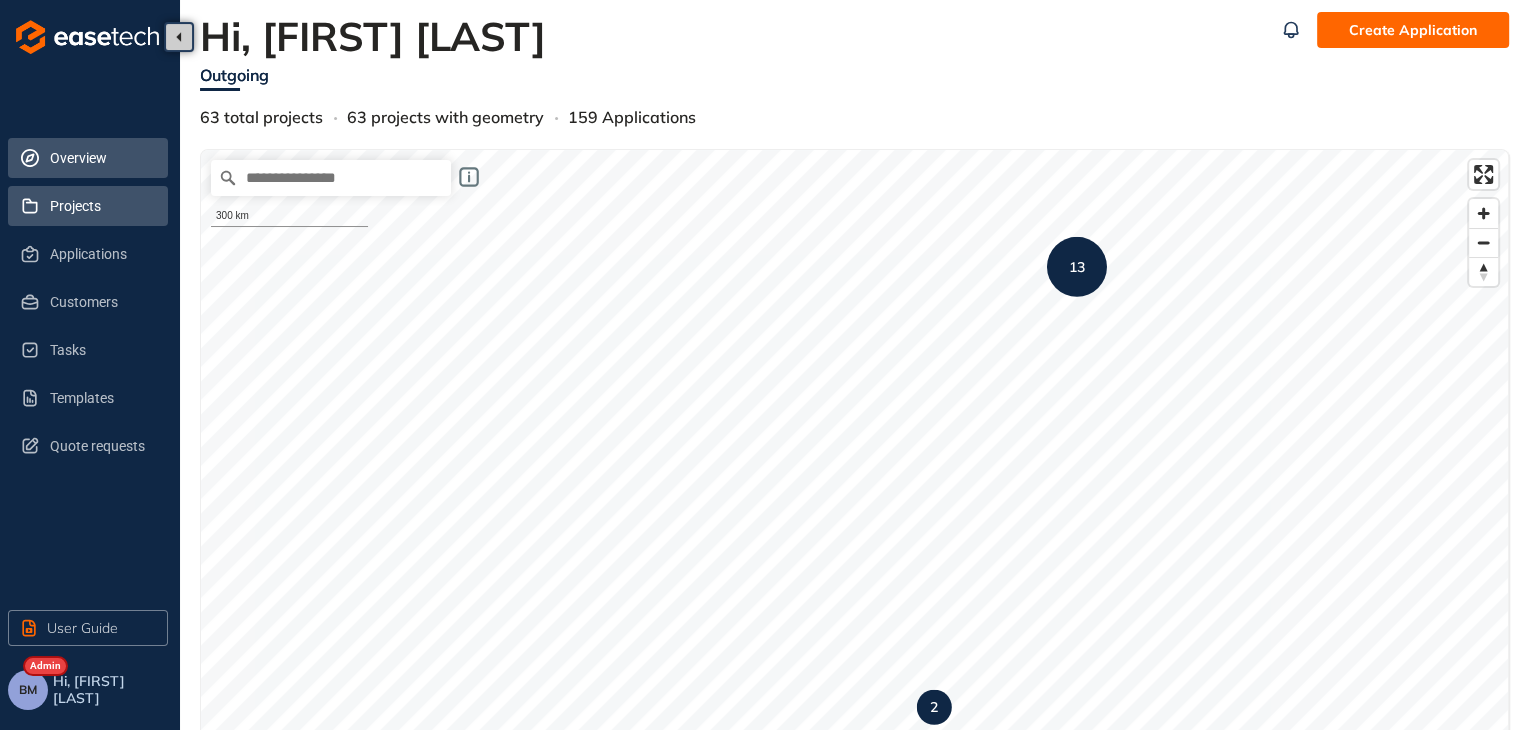 click on "Projects" at bounding box center (101, 206) 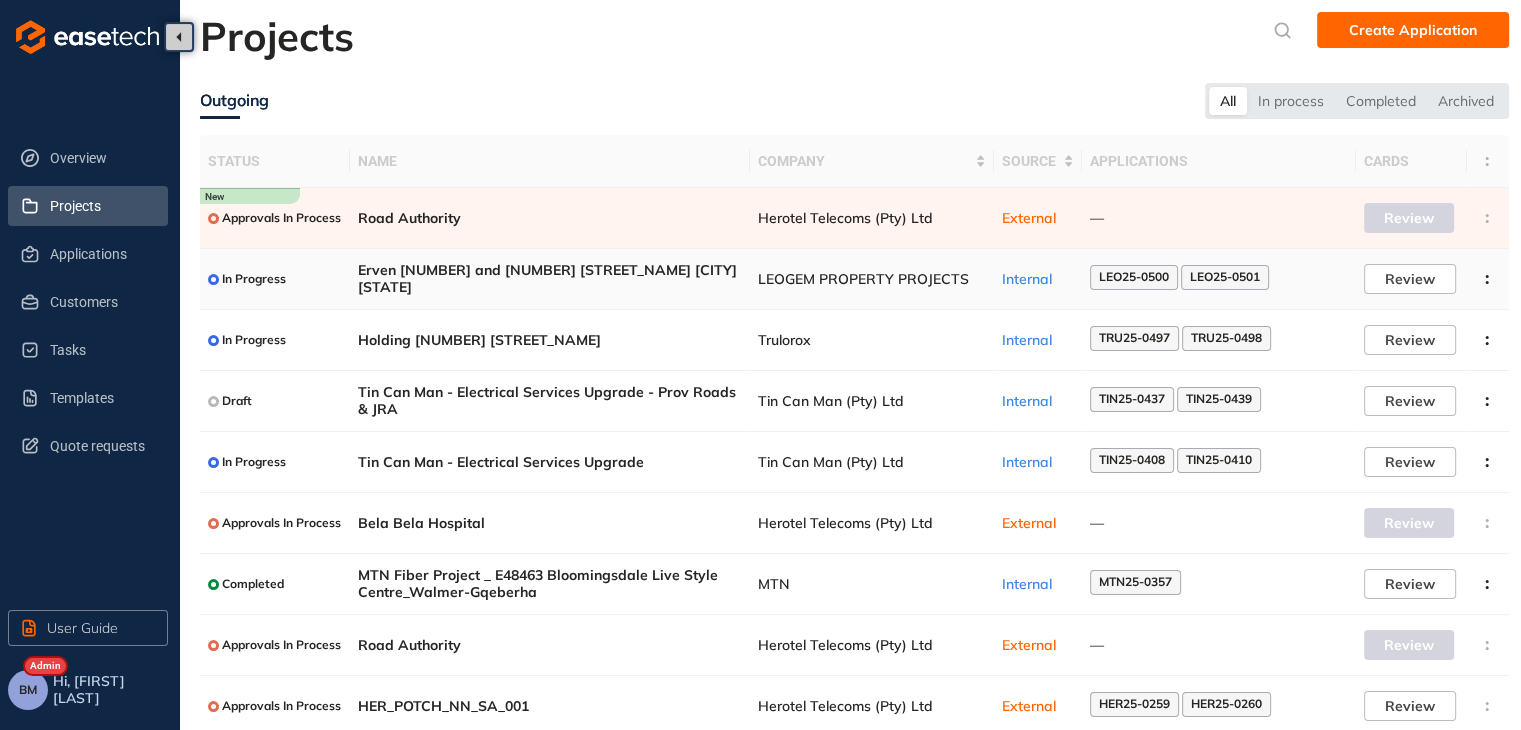 click on "LEOGEM PROPERTY PROJECTS" at bounding box center (872, 279) 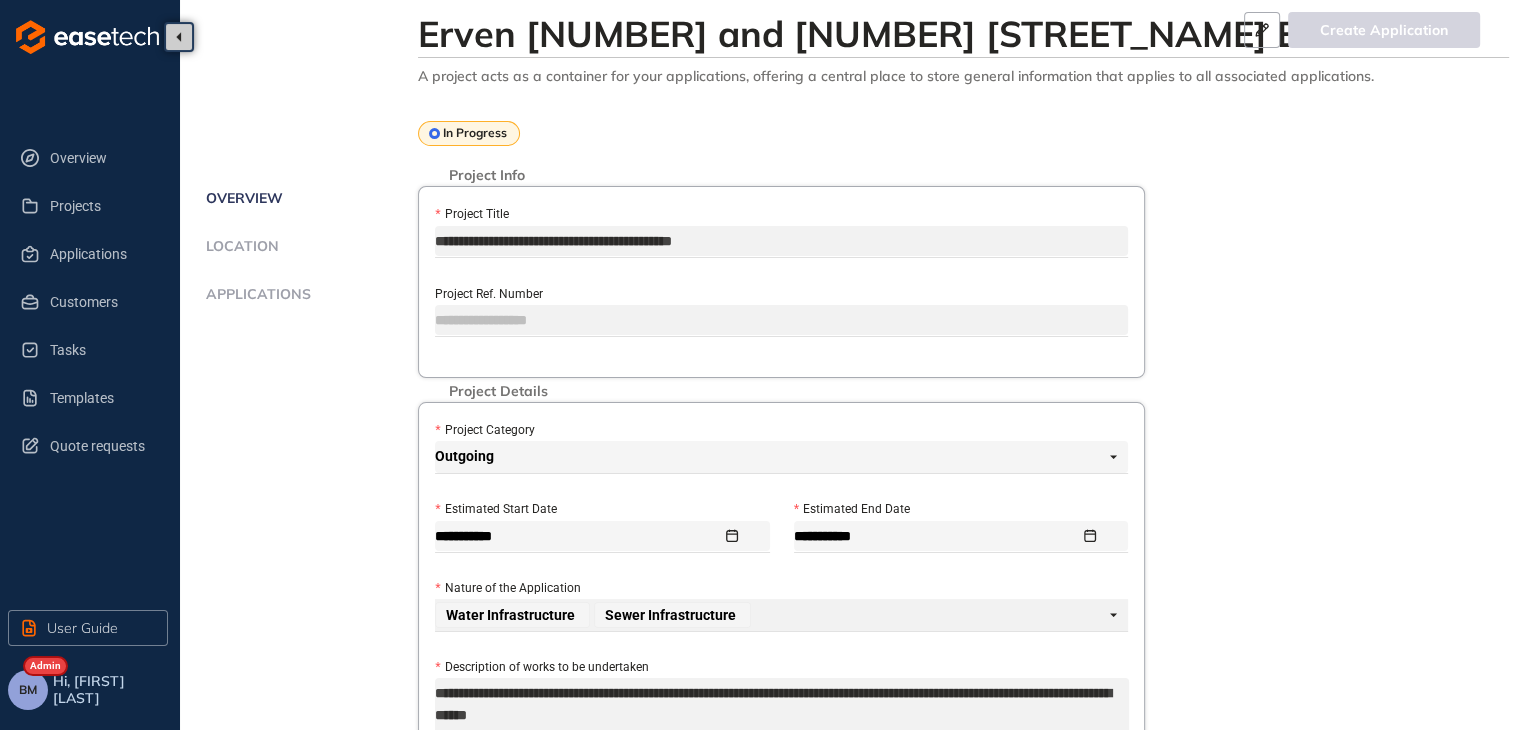 click on "Applications" at bounding box center [255, 294] 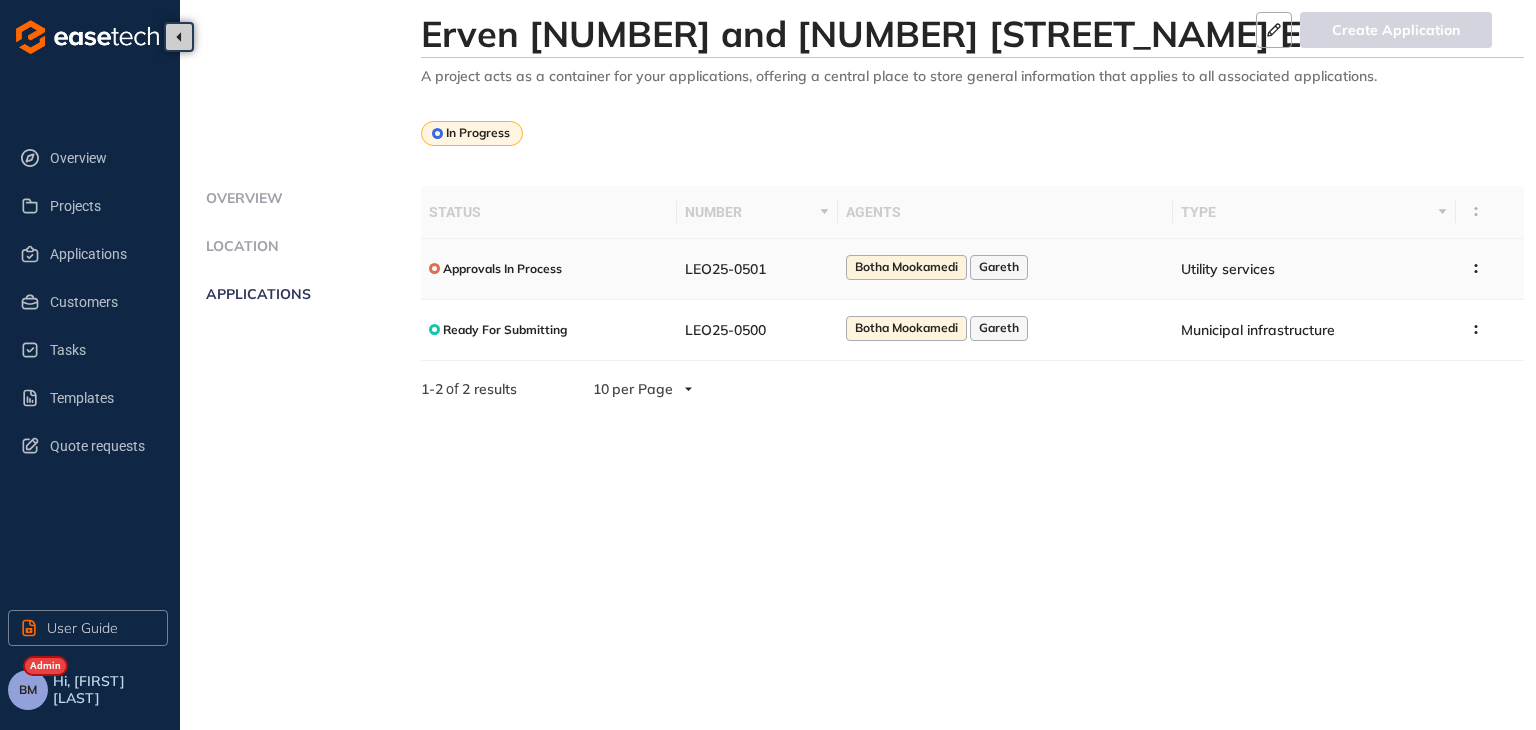 click on "LEO25-0501" at bounding box center [725, 269] 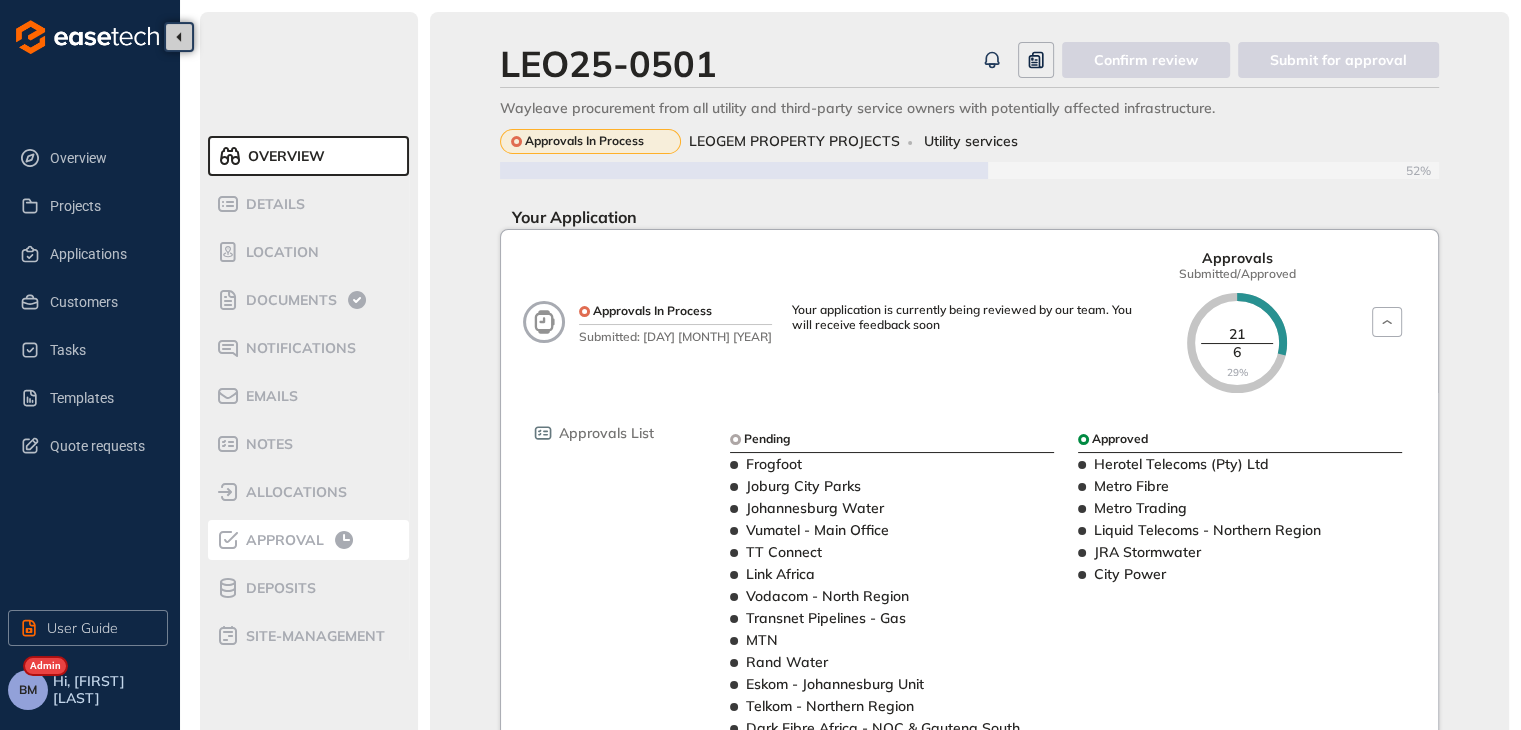 click on "Approval" at bounding box center (282, 540) 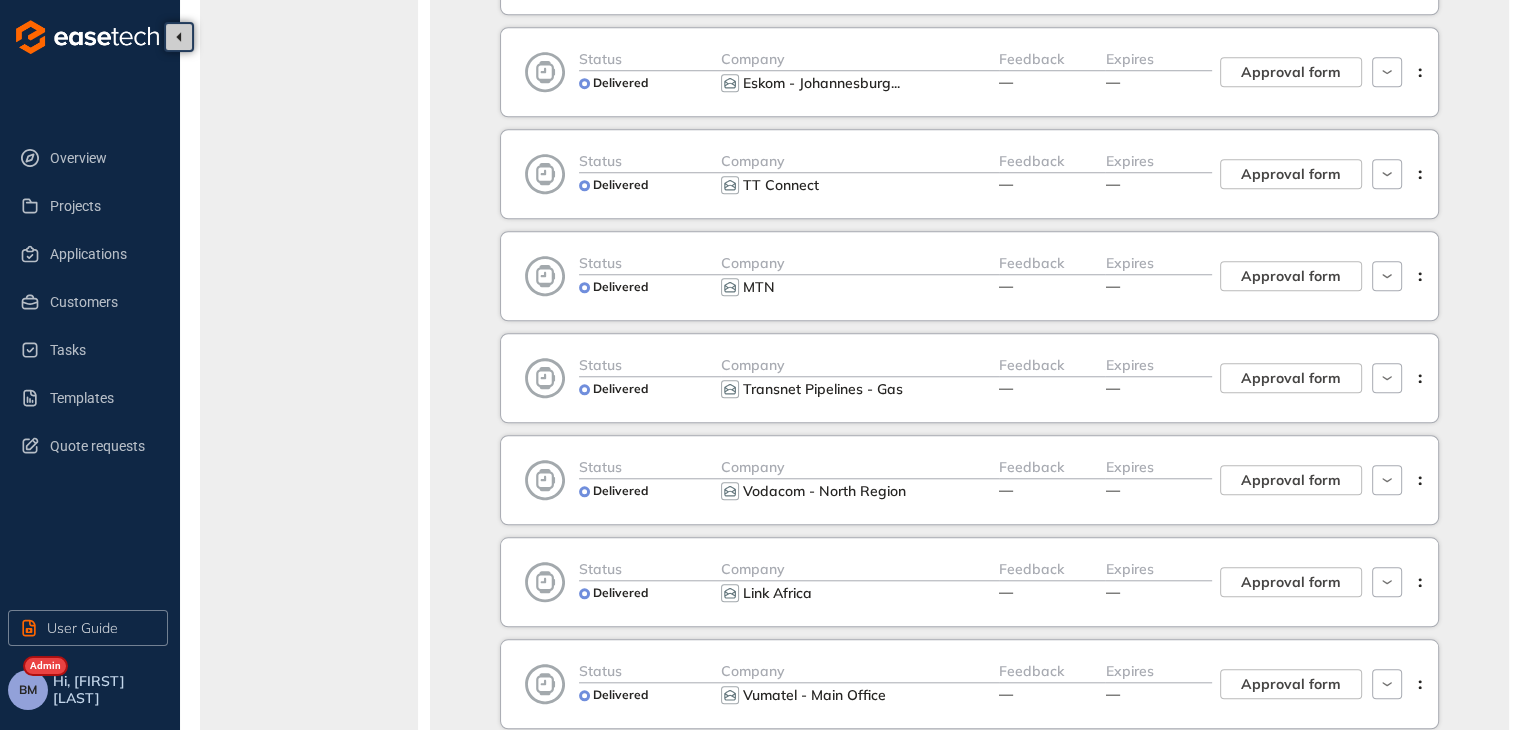 scroll, scrollTop: 1700, scrollLeft: 0, axis: vertical 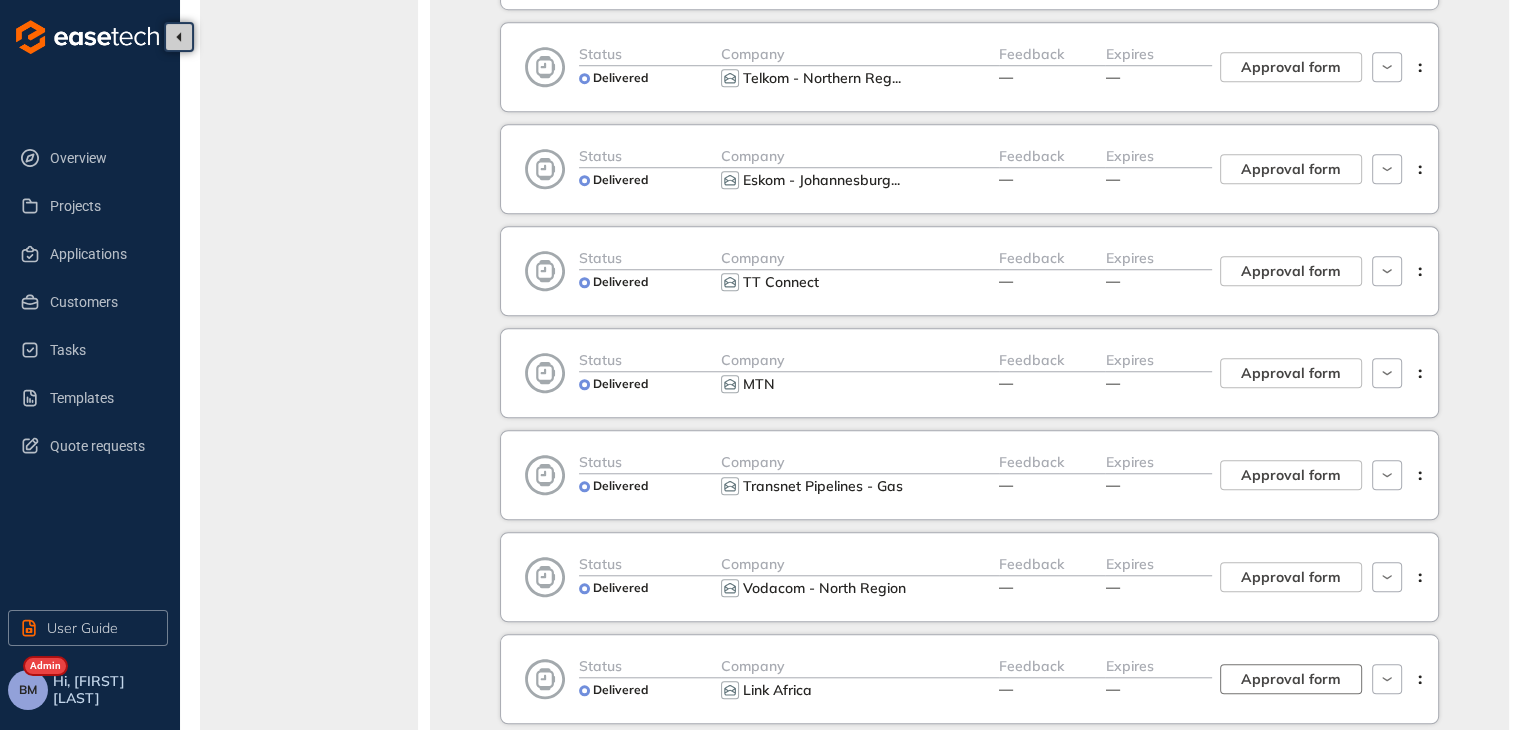 click on "Approval form" at bounding box center [1291, 679] 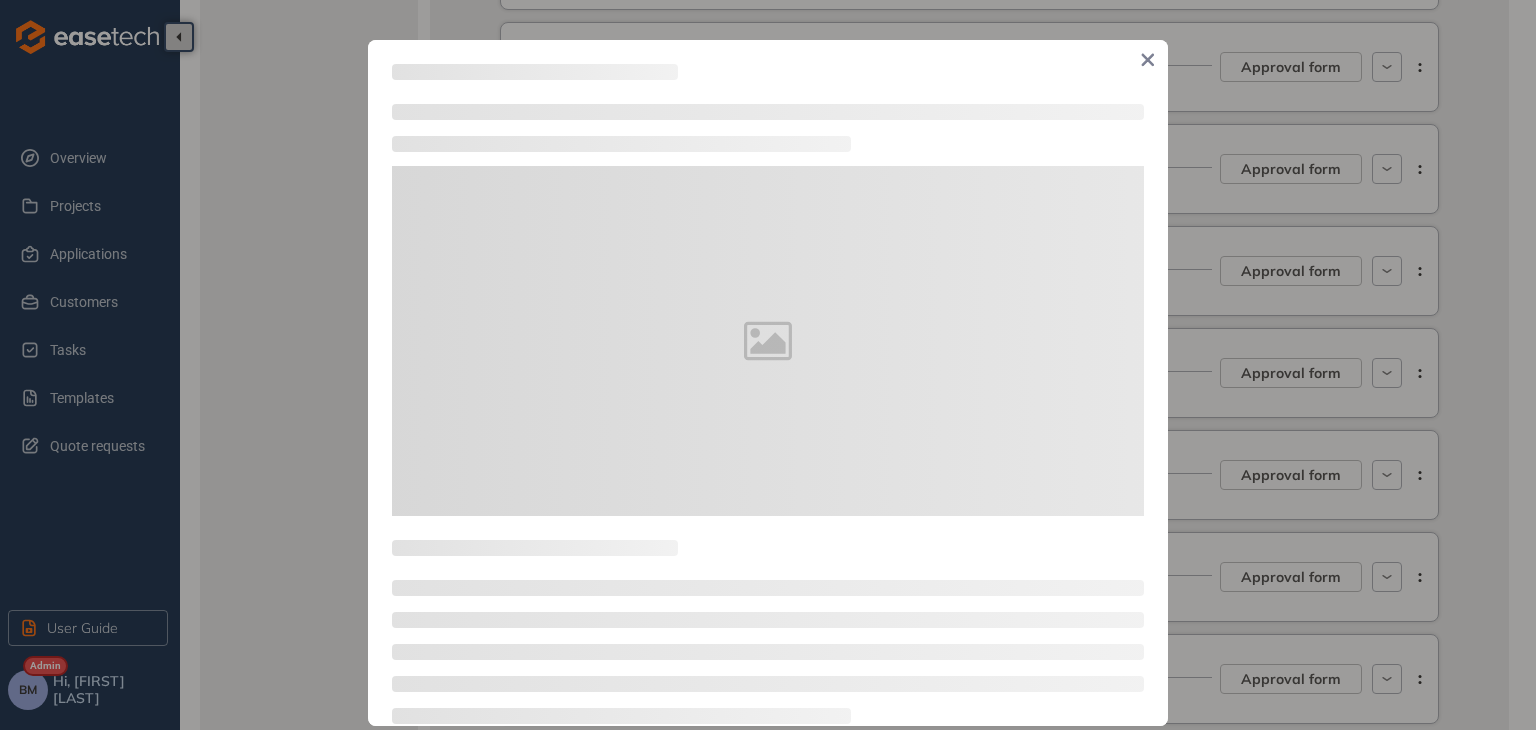 type on "**********" 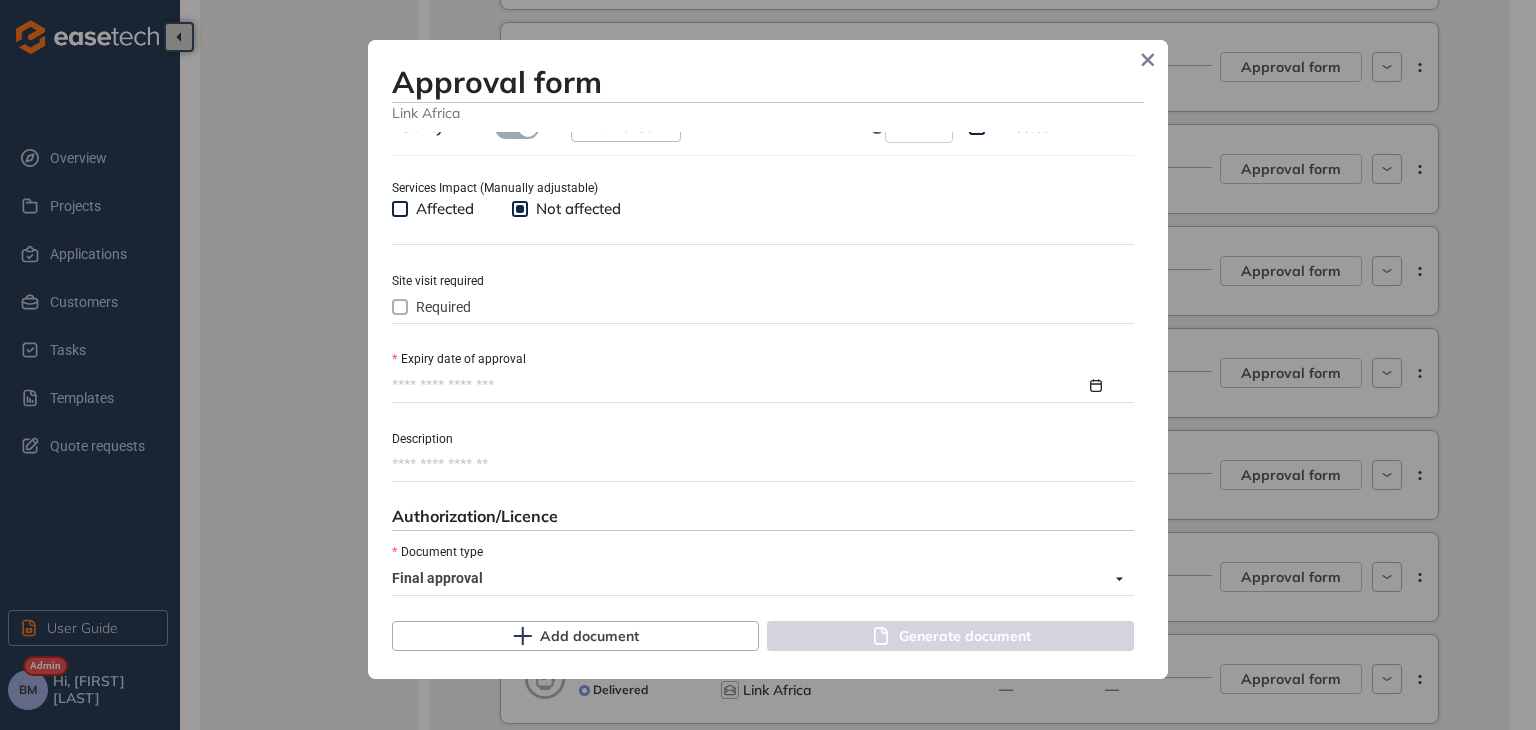 scroll, scrollTop: 800, scrollLeft: 0, axis: vertical 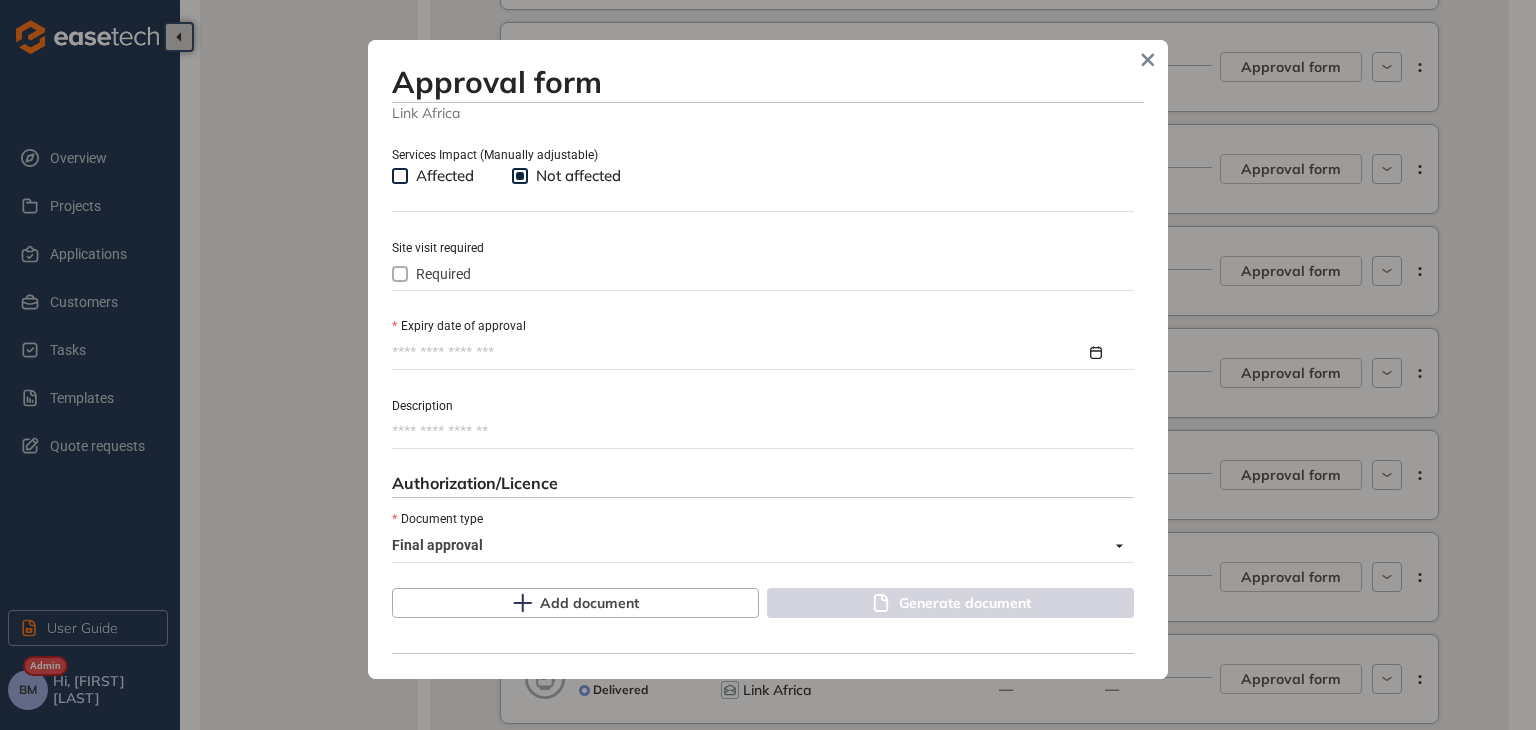 click on "Expiry date of approval" at bounding box center [739, 353] 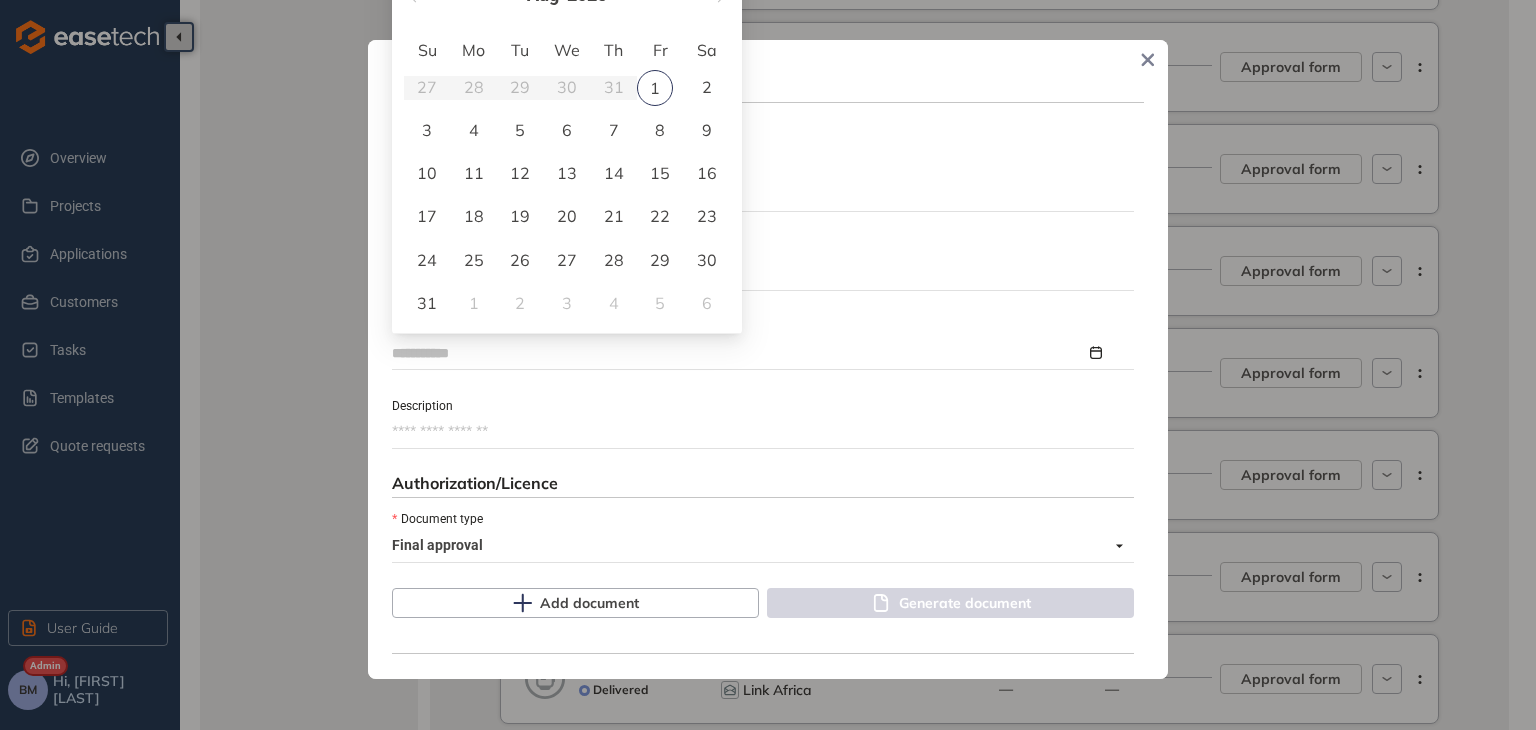 type on "**********" 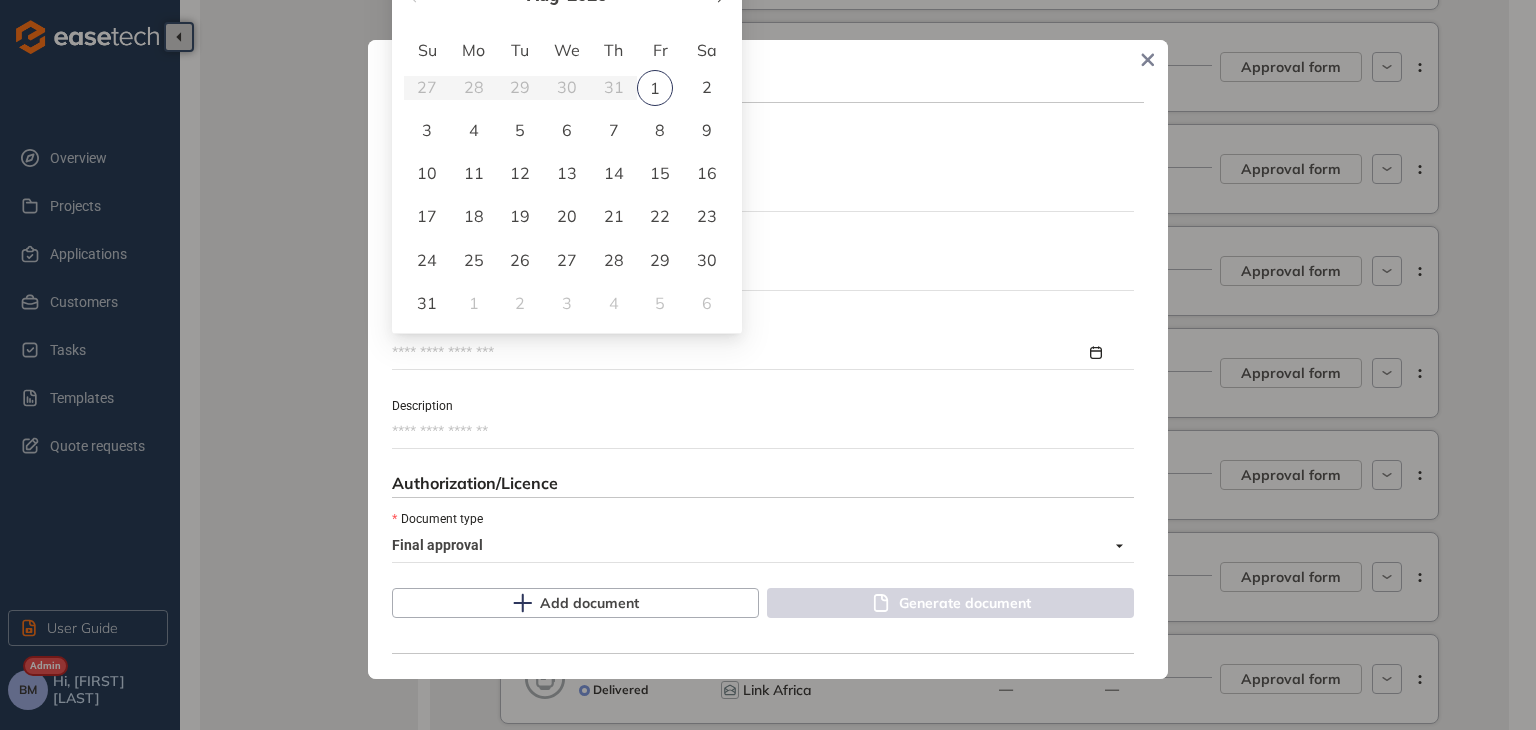 click at bounding box center (719, -3) 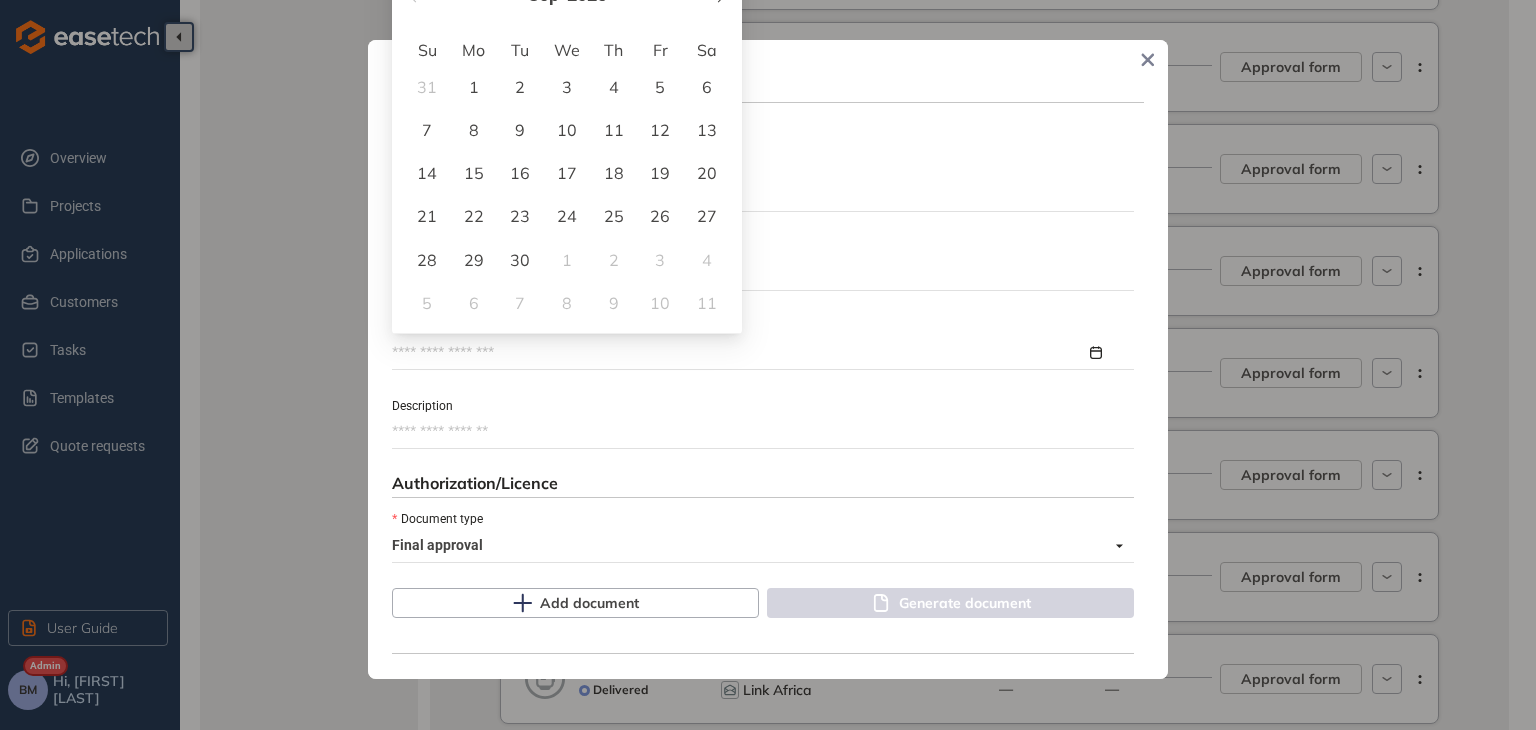 click at bounding box center (719, -3) 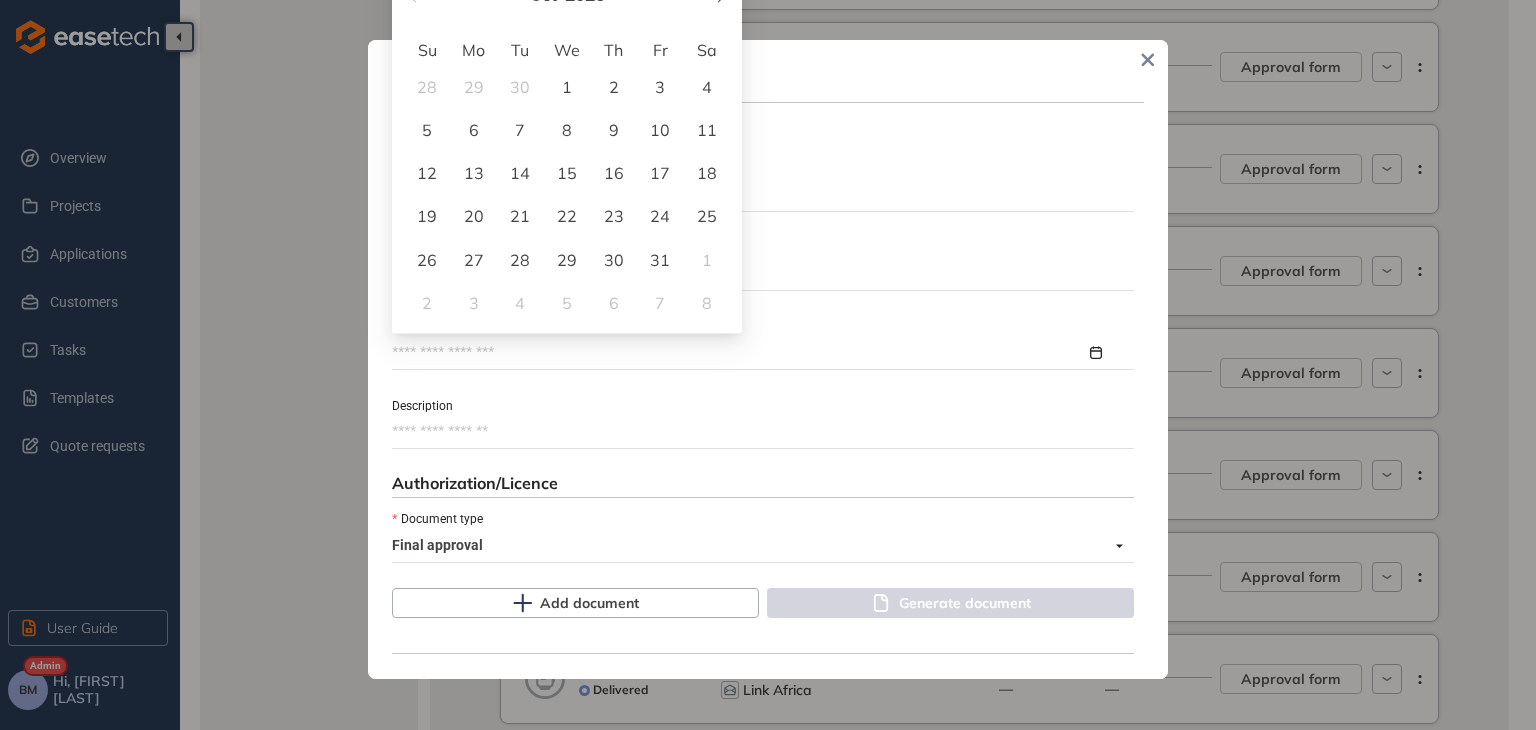 click at bounding box center [719, -3] 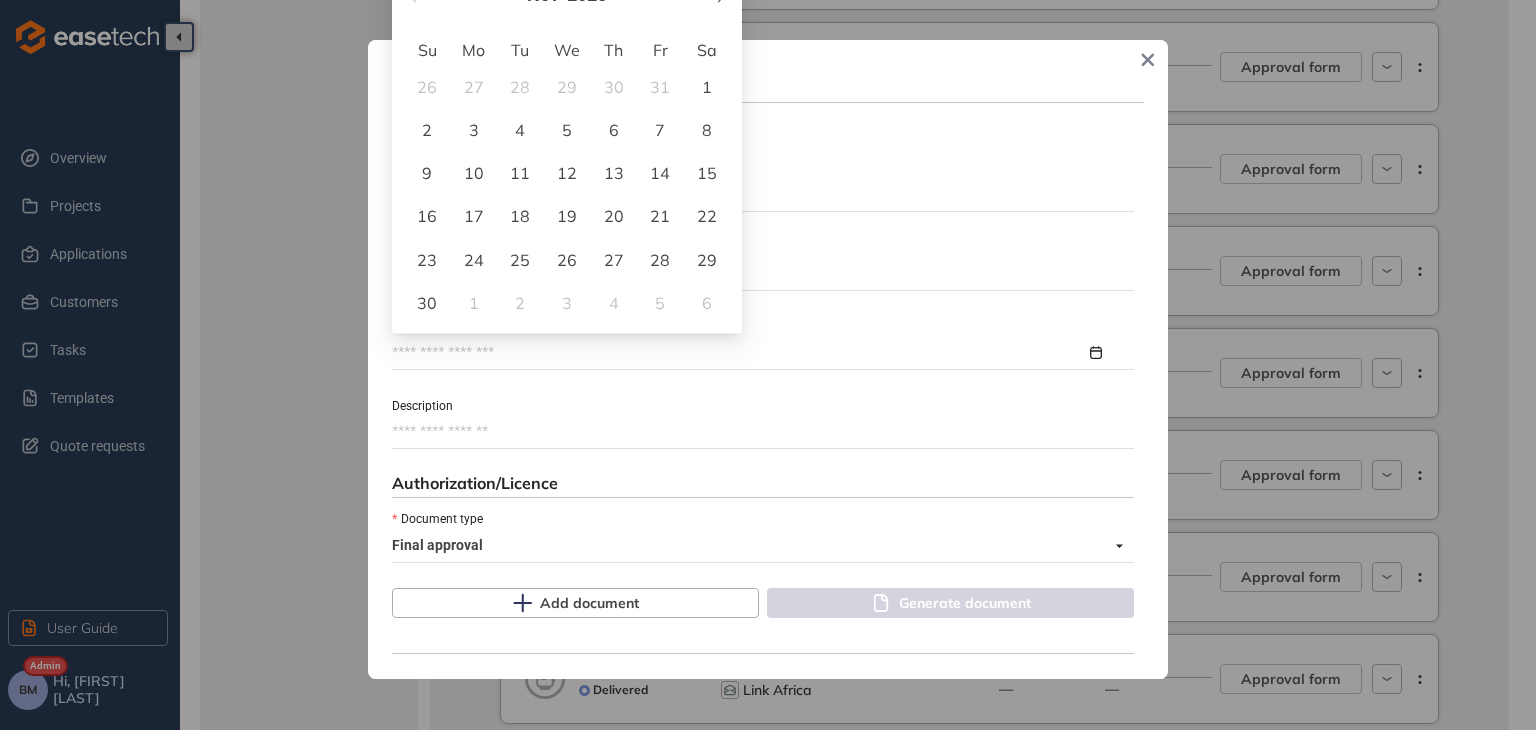 click at bounding box center (719, -3) 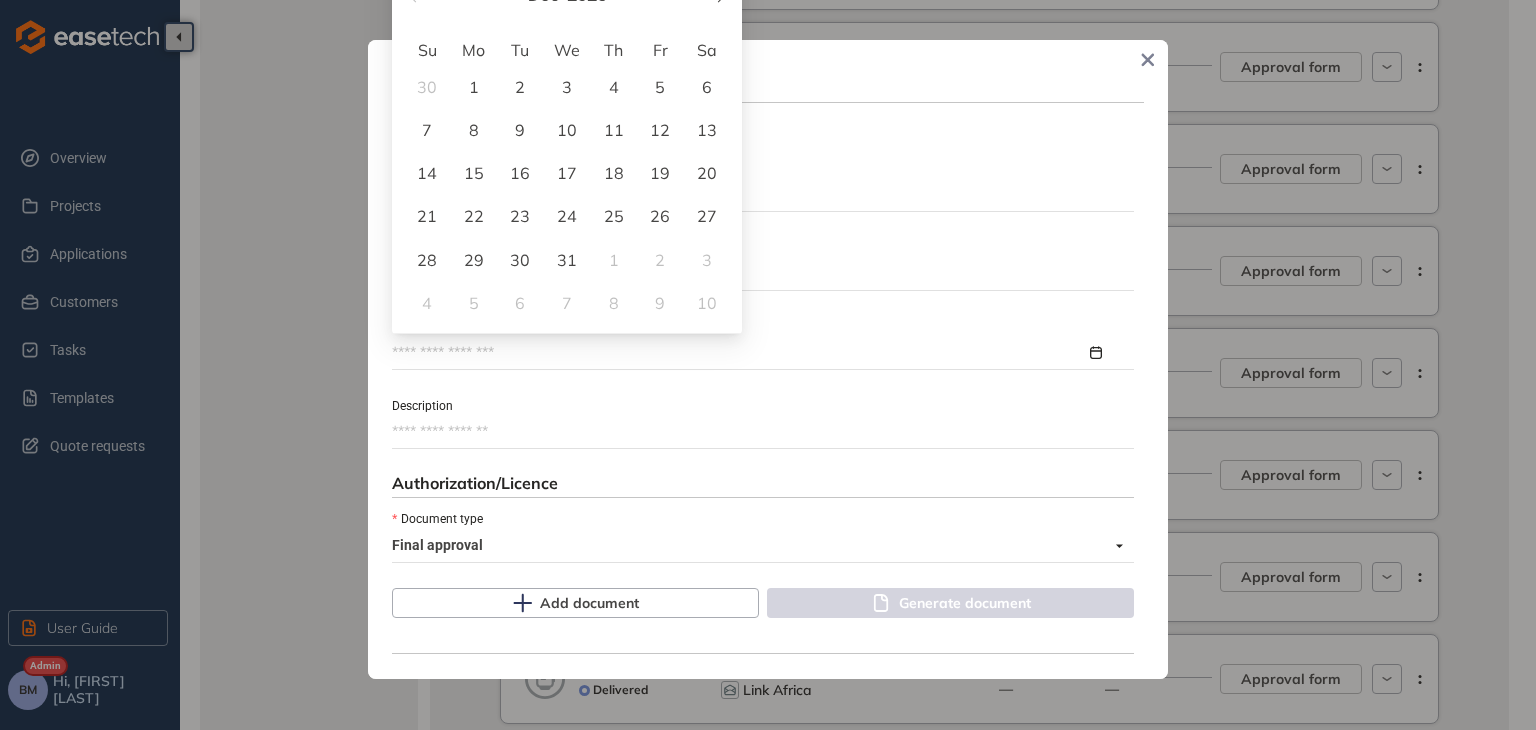 click at bounding box center [719, -3] 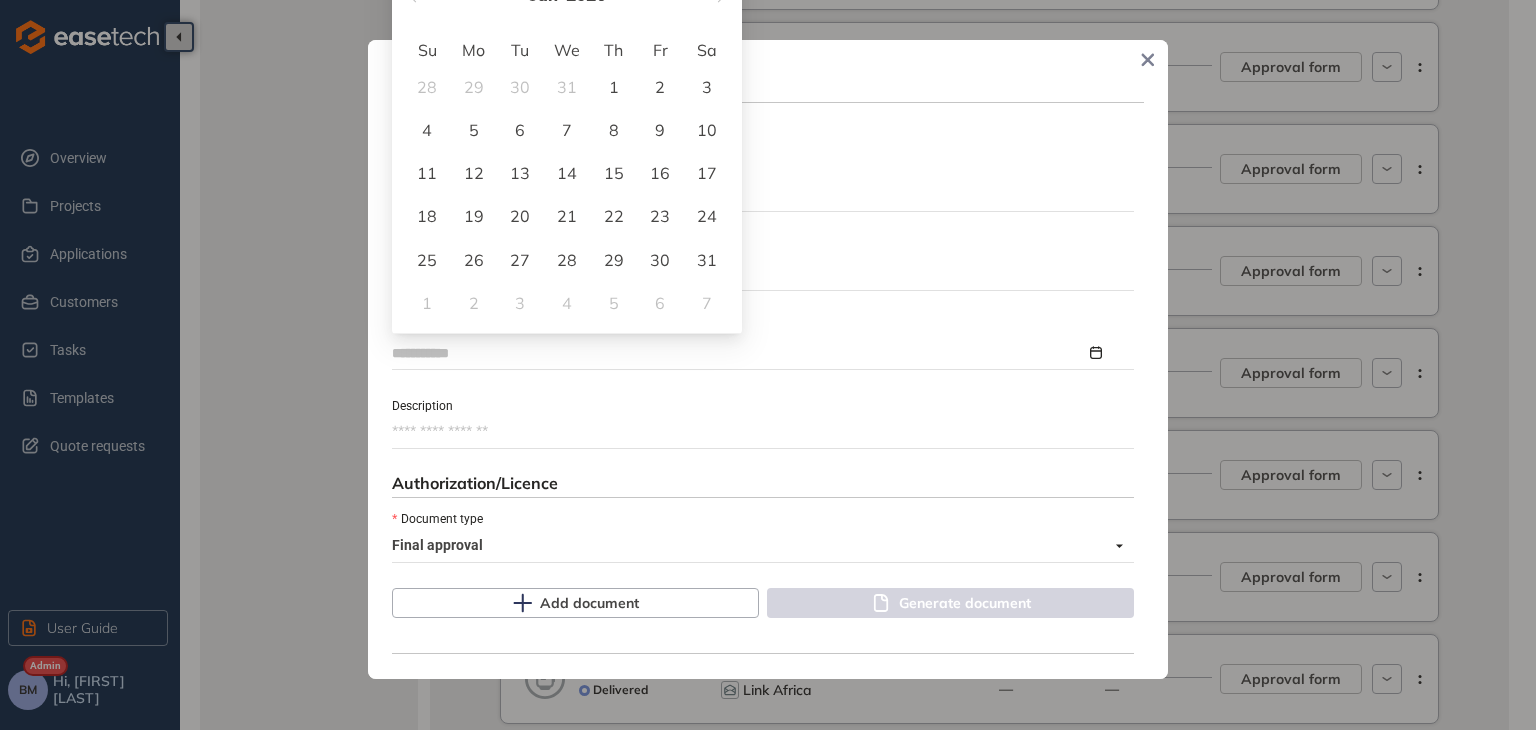 type on "**********" 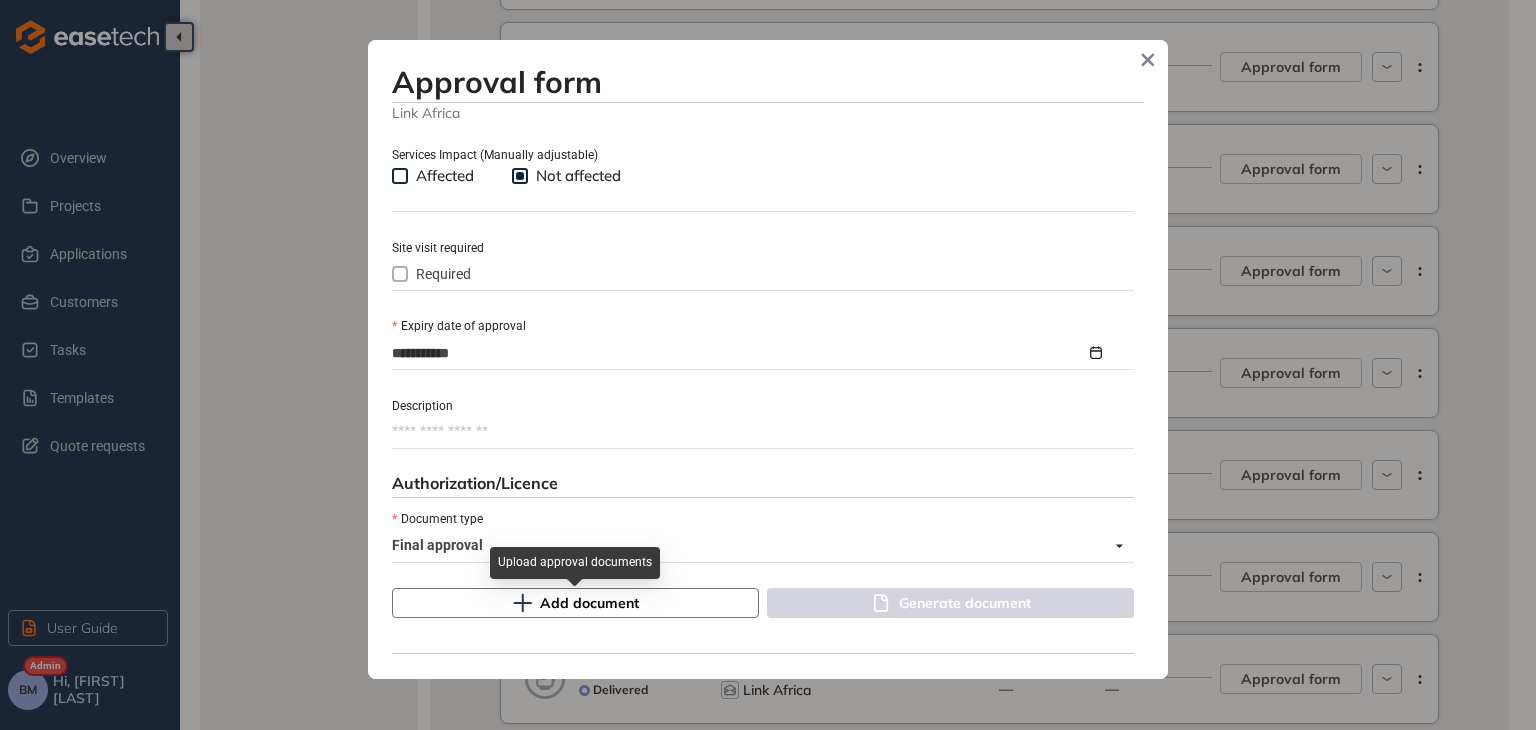 click on "Add document" at bounding box center (575, 603) 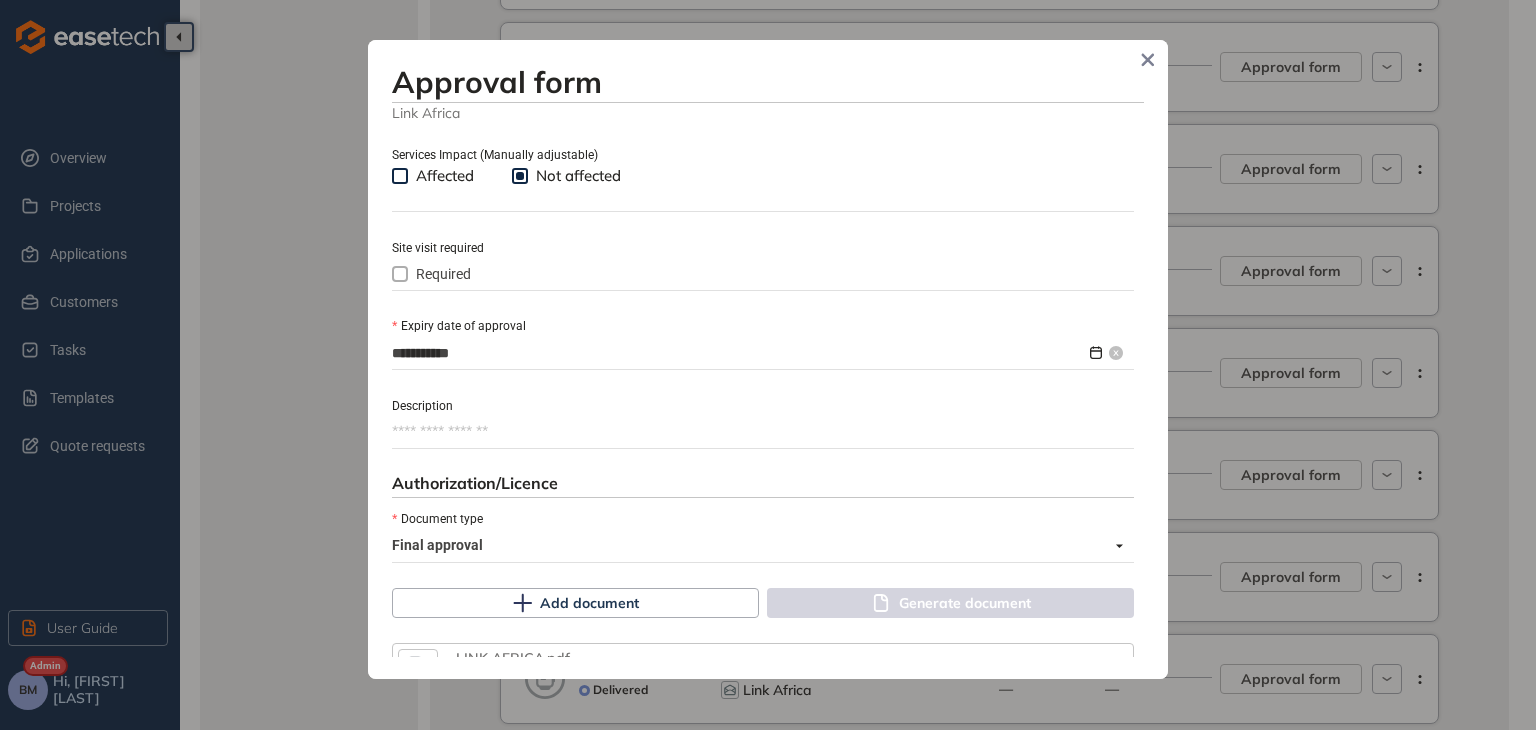 scroll, scrollTop: 969, scrollLeft: 0, axis: vertical 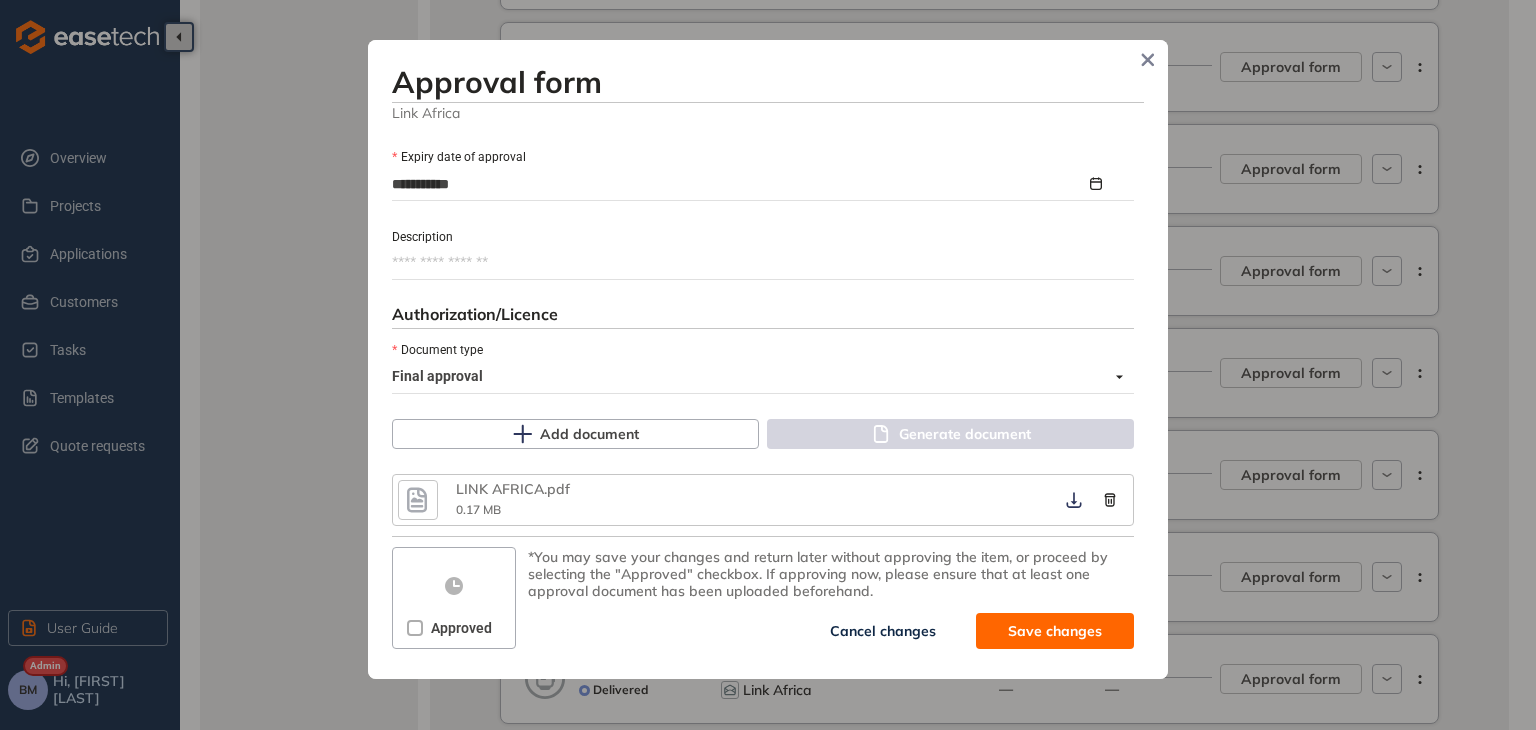 click at bounding box center (415, 628) 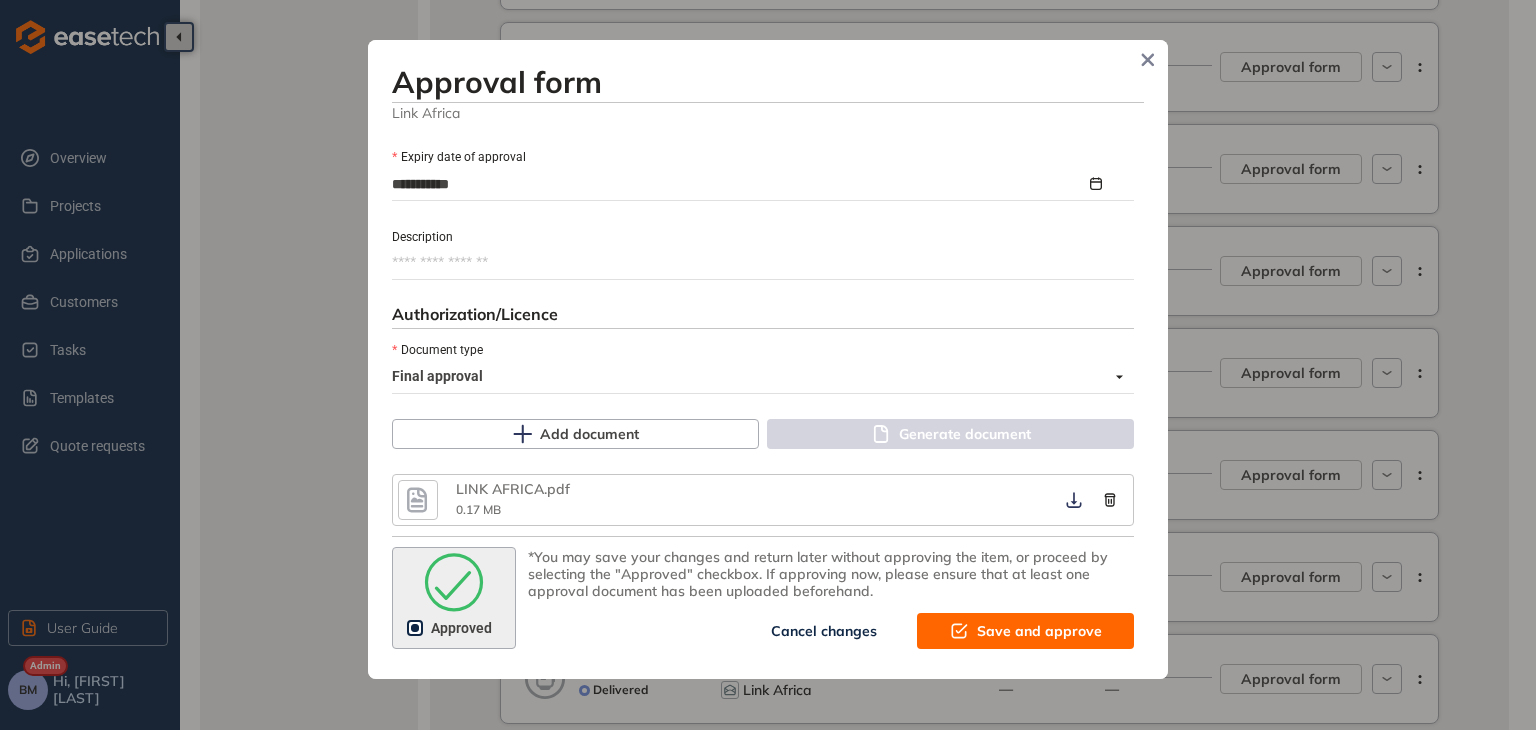 click on "Save and approve" at bounding box center [1039, 631] 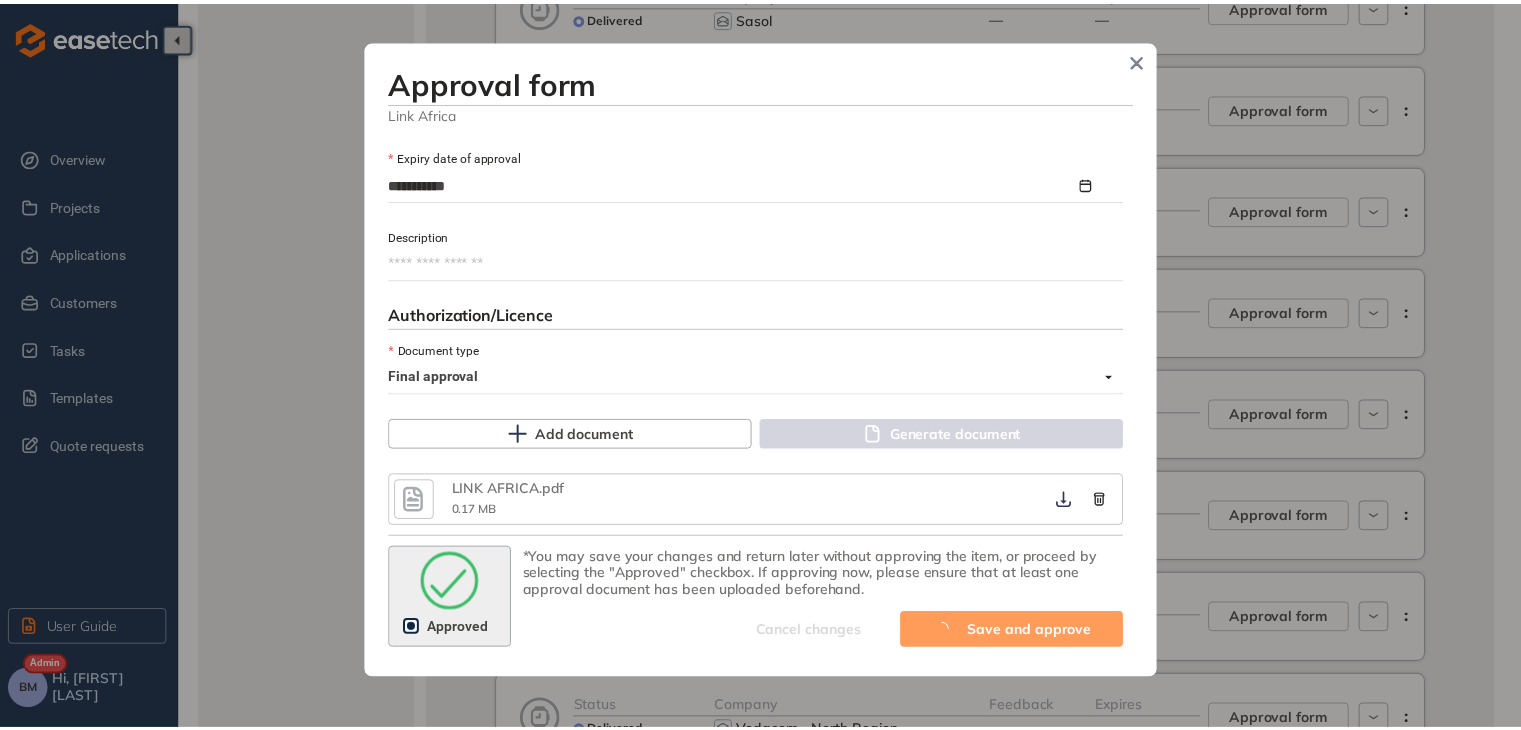 scroll, scrollTop: 1222, scrollLeft: 0, axis: vertical 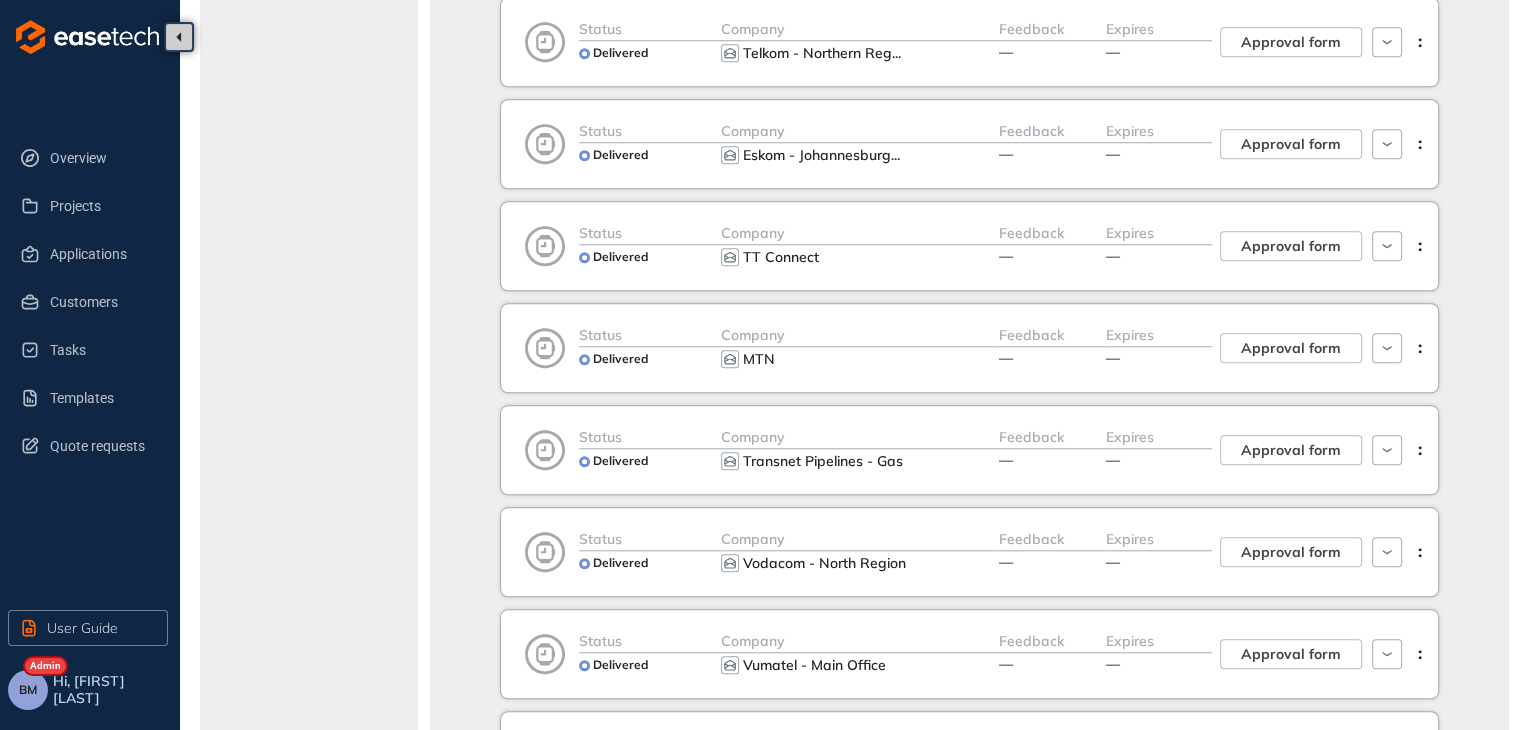 click on "2" at bounding box center (1389, 840) 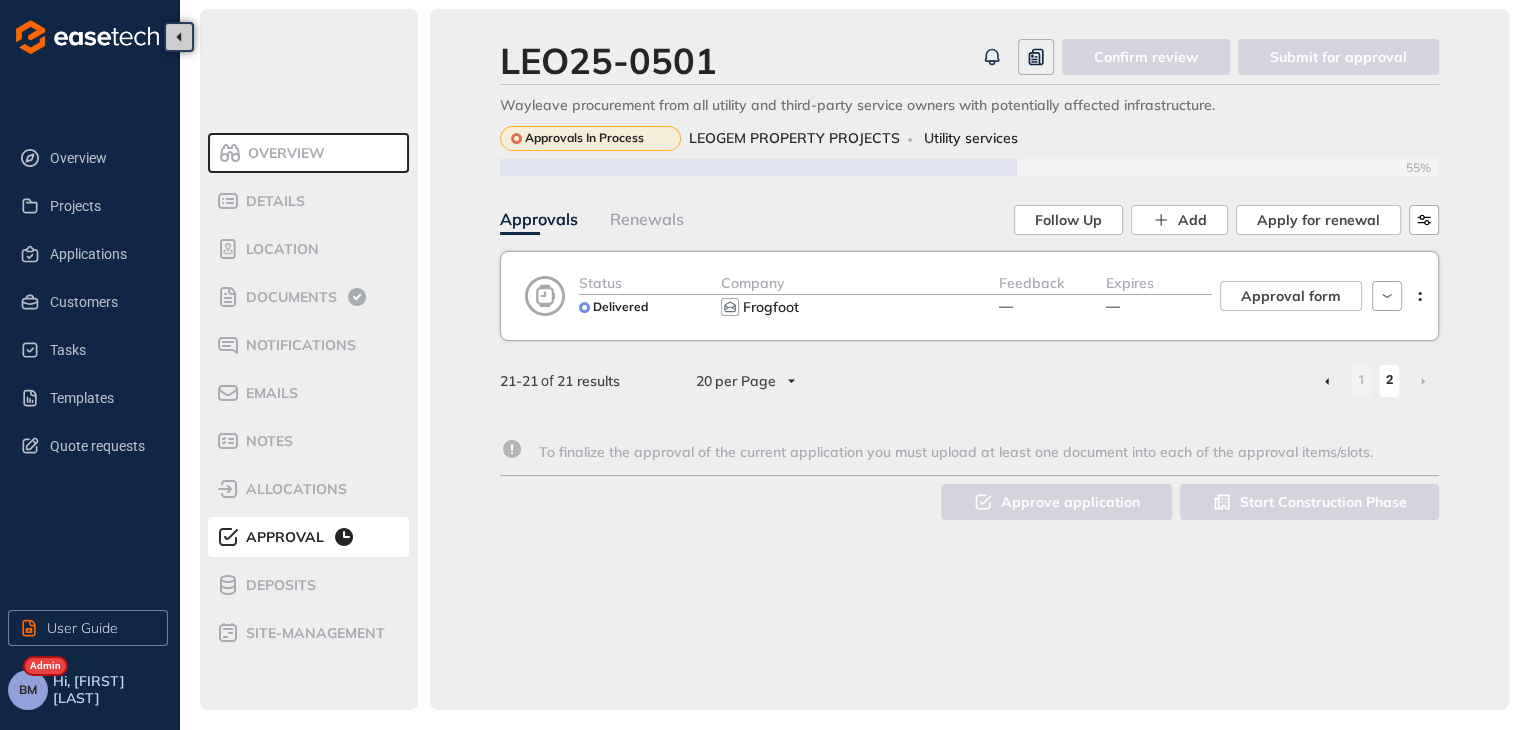 scroll, scrollTop: 0, scrollLeft: 0, axis: both 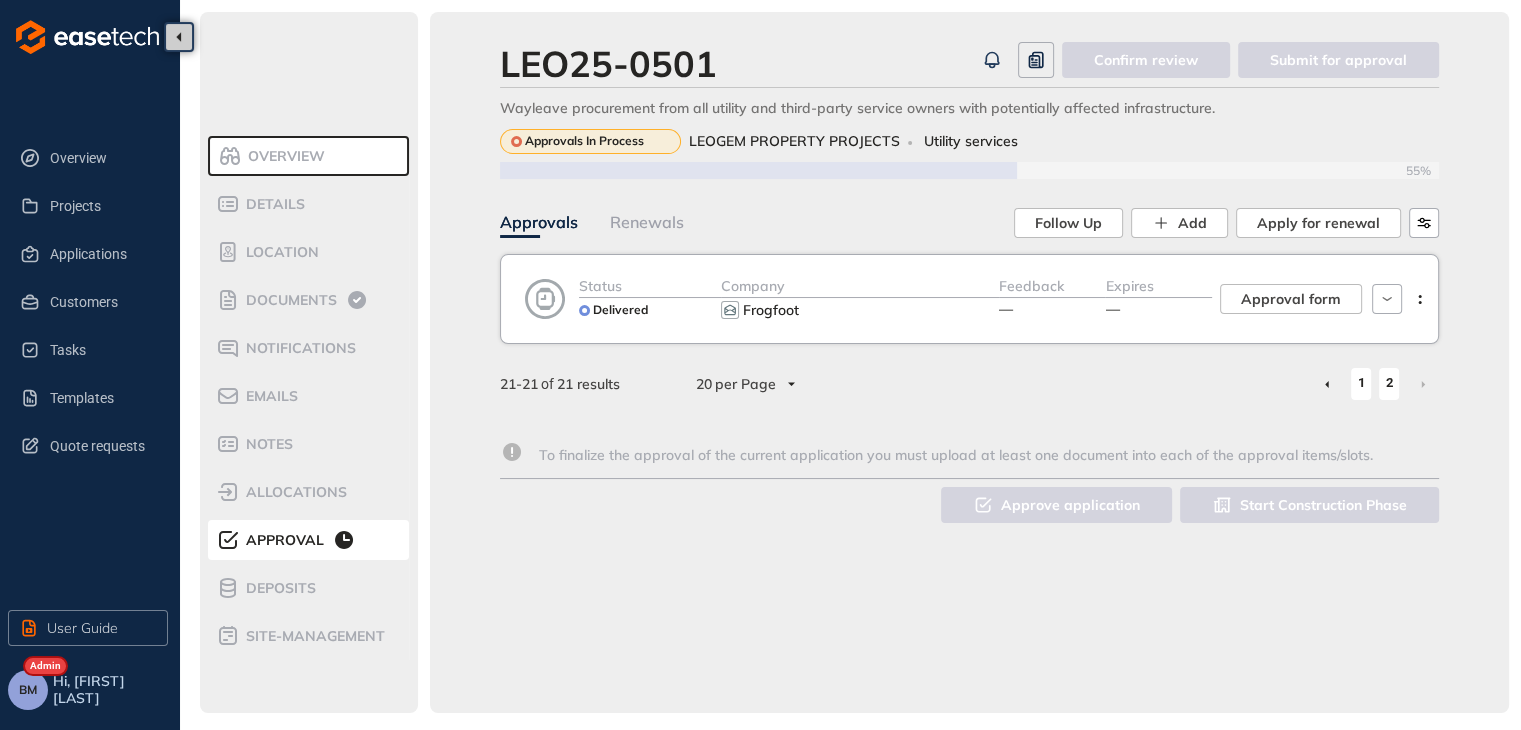 click on "1" at bounding box center [1361, 383] 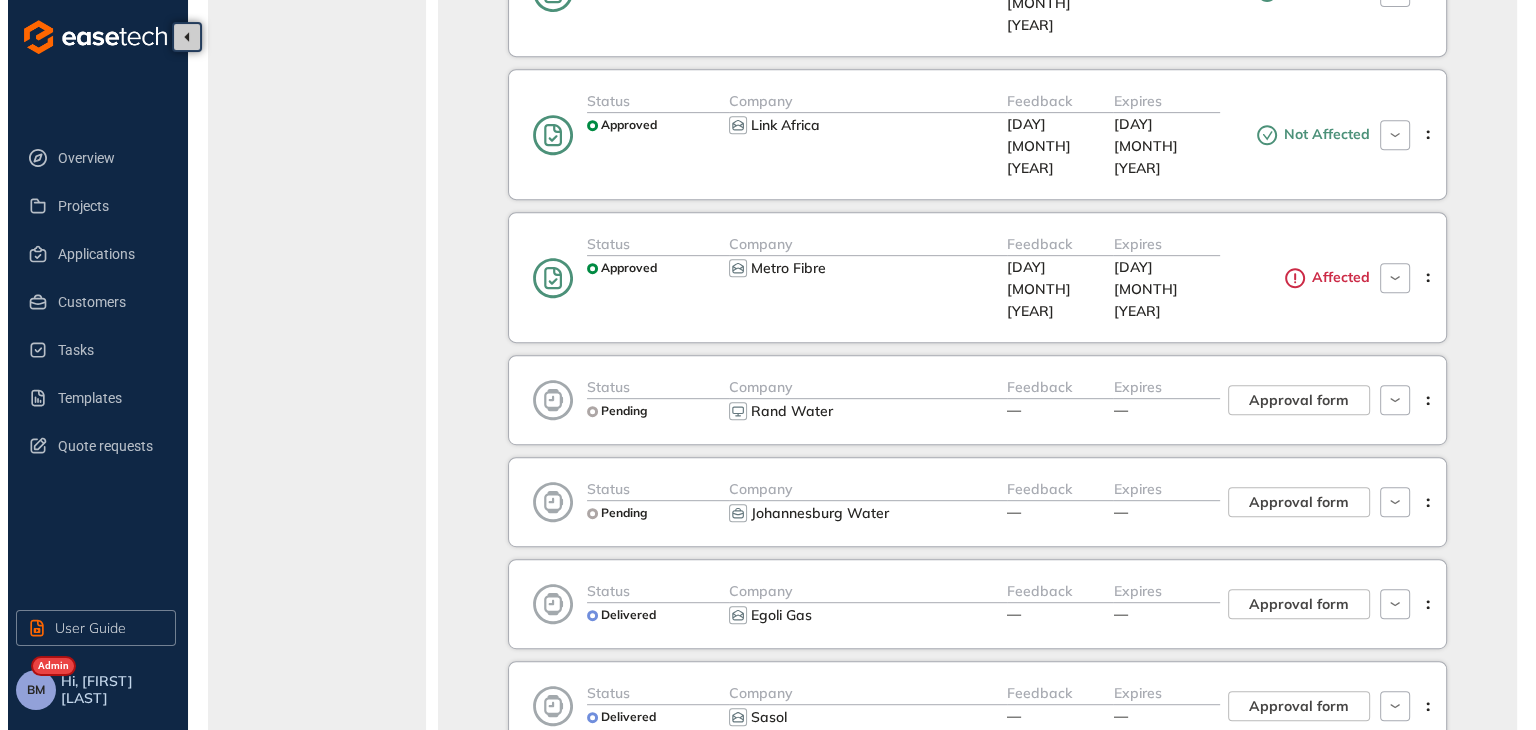 scroll, scrollTop: 1000, scrollLeft: 0, axis: vertical 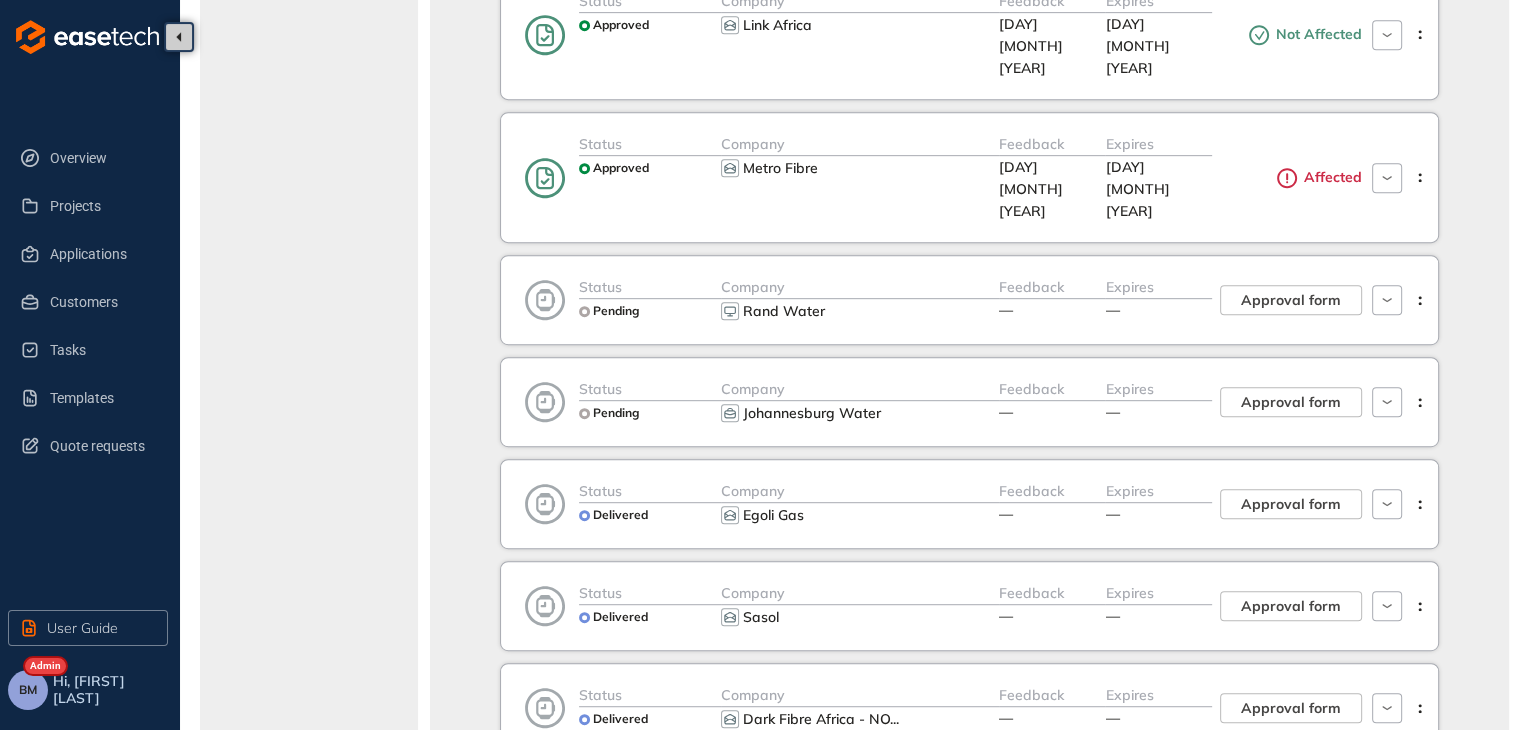click on "Approval form" at bounding box center (1291, 810) 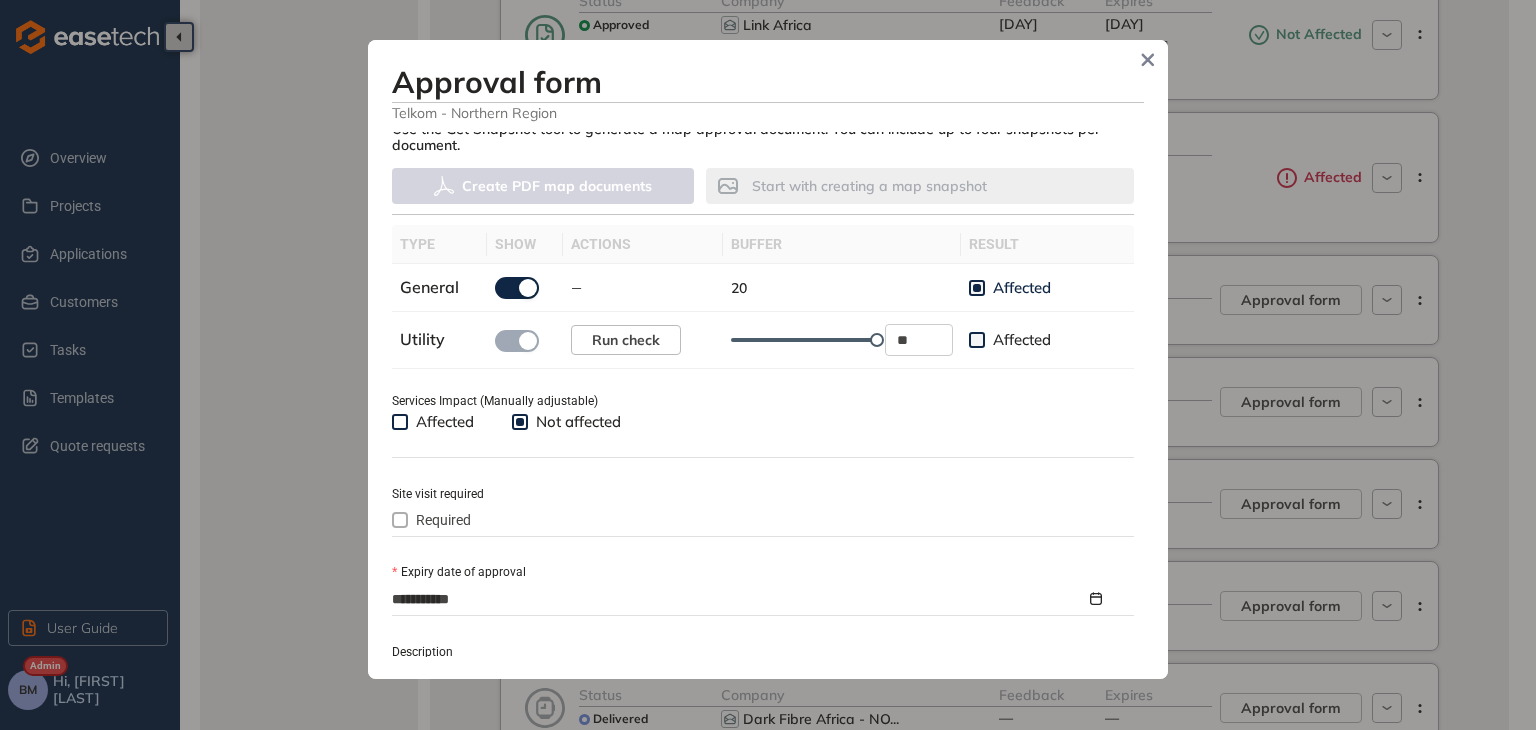 scroll, scrollTop: 600, scrollLeft: 0, axis: vertical 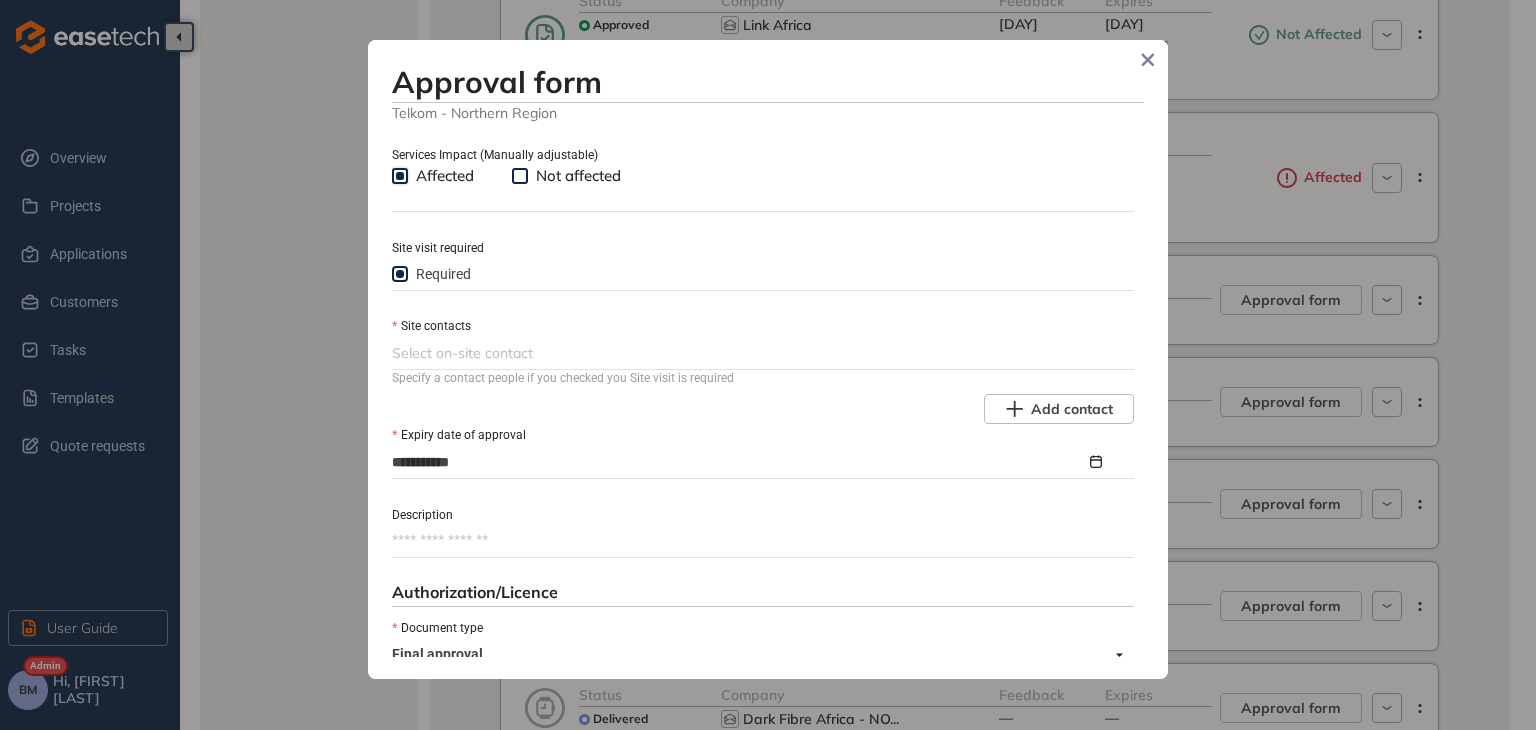 click at bounding box center [761, 353] 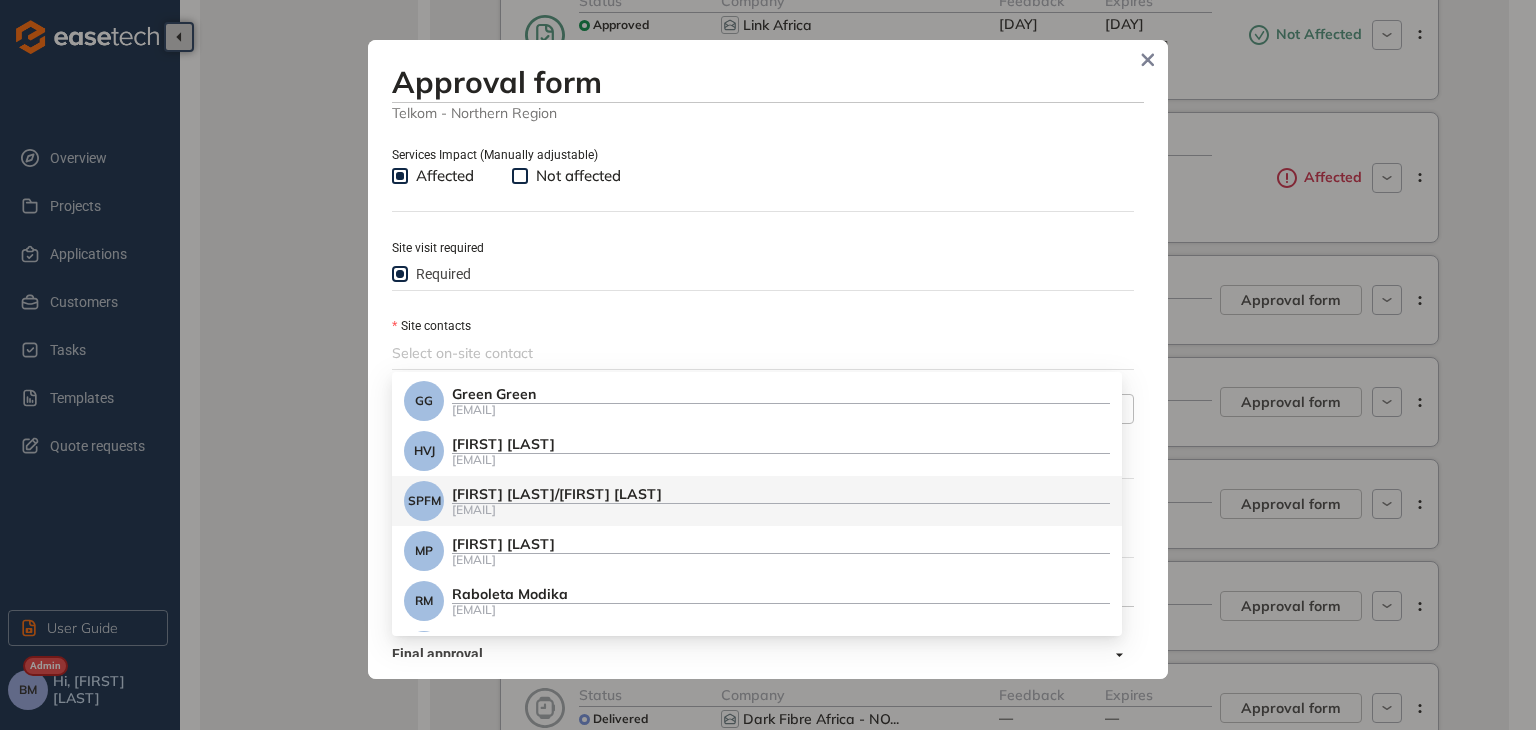 click on "Sandy Pillay/ Fulufhelo Mosehla" at bounding box center (781, 494) 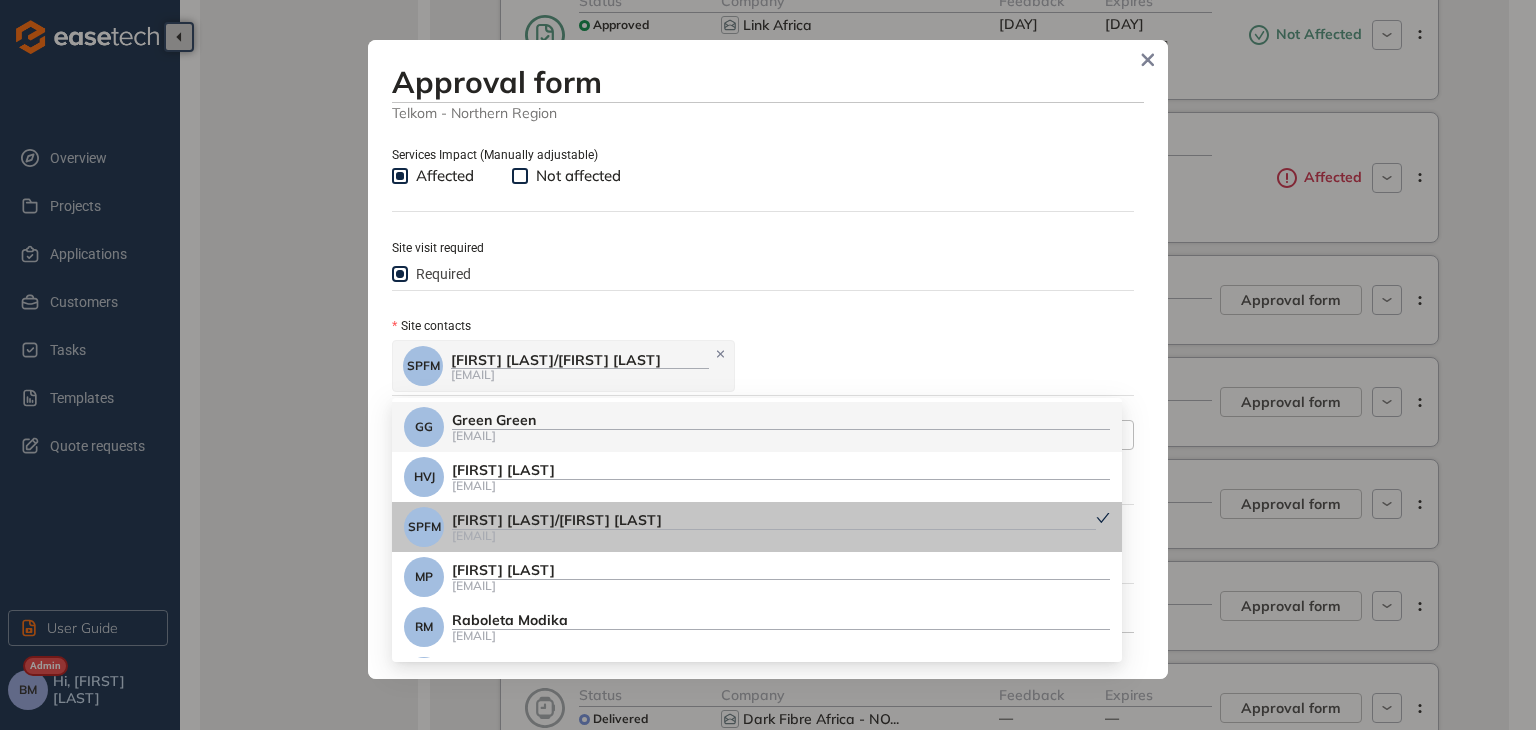 click on "SPFM Sandy Pillay/ Fulufhelo Mosehla SandyP@openserve.co.za" at bounding box center [761, 366] 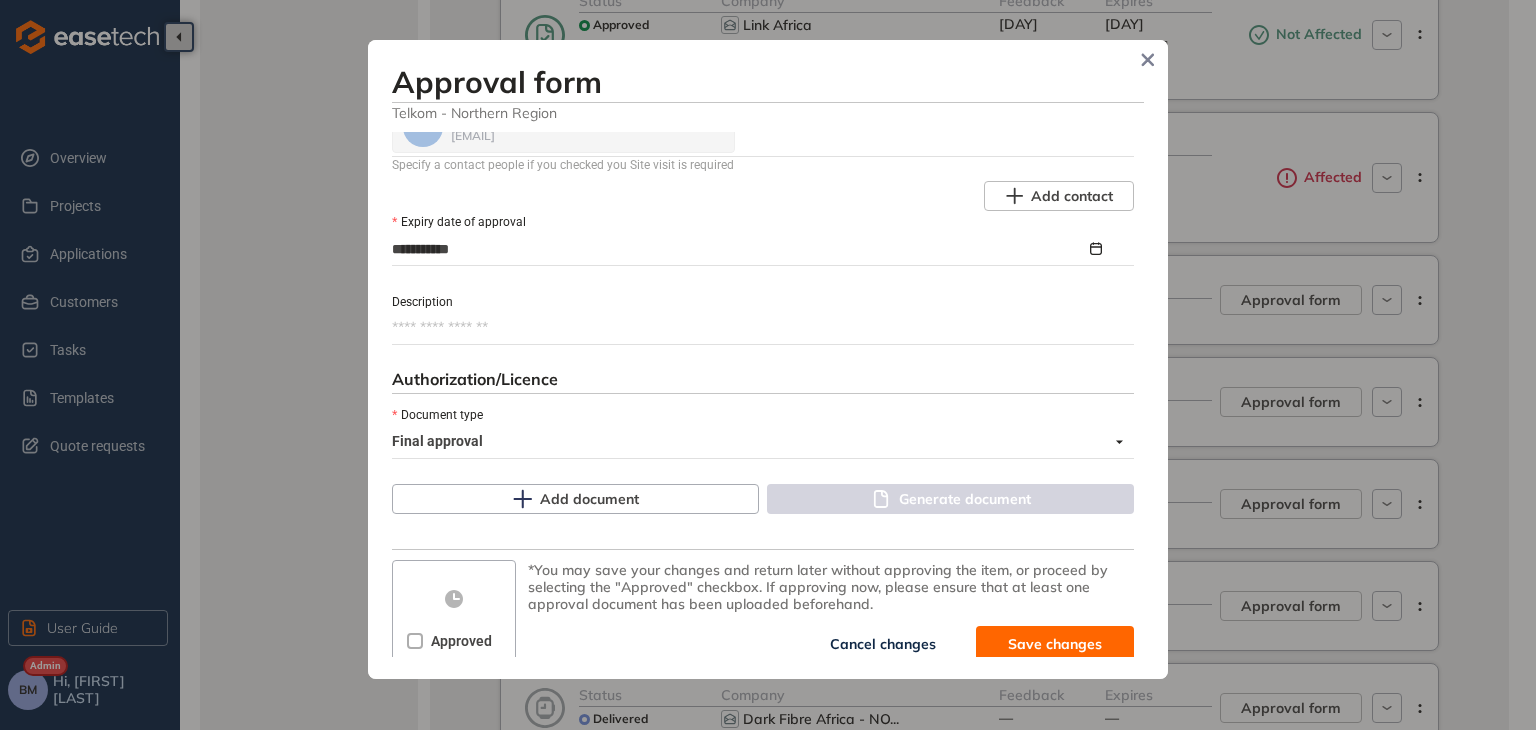scroll, scrollTop: 1052, scrollLeft: 0, axis: vertical 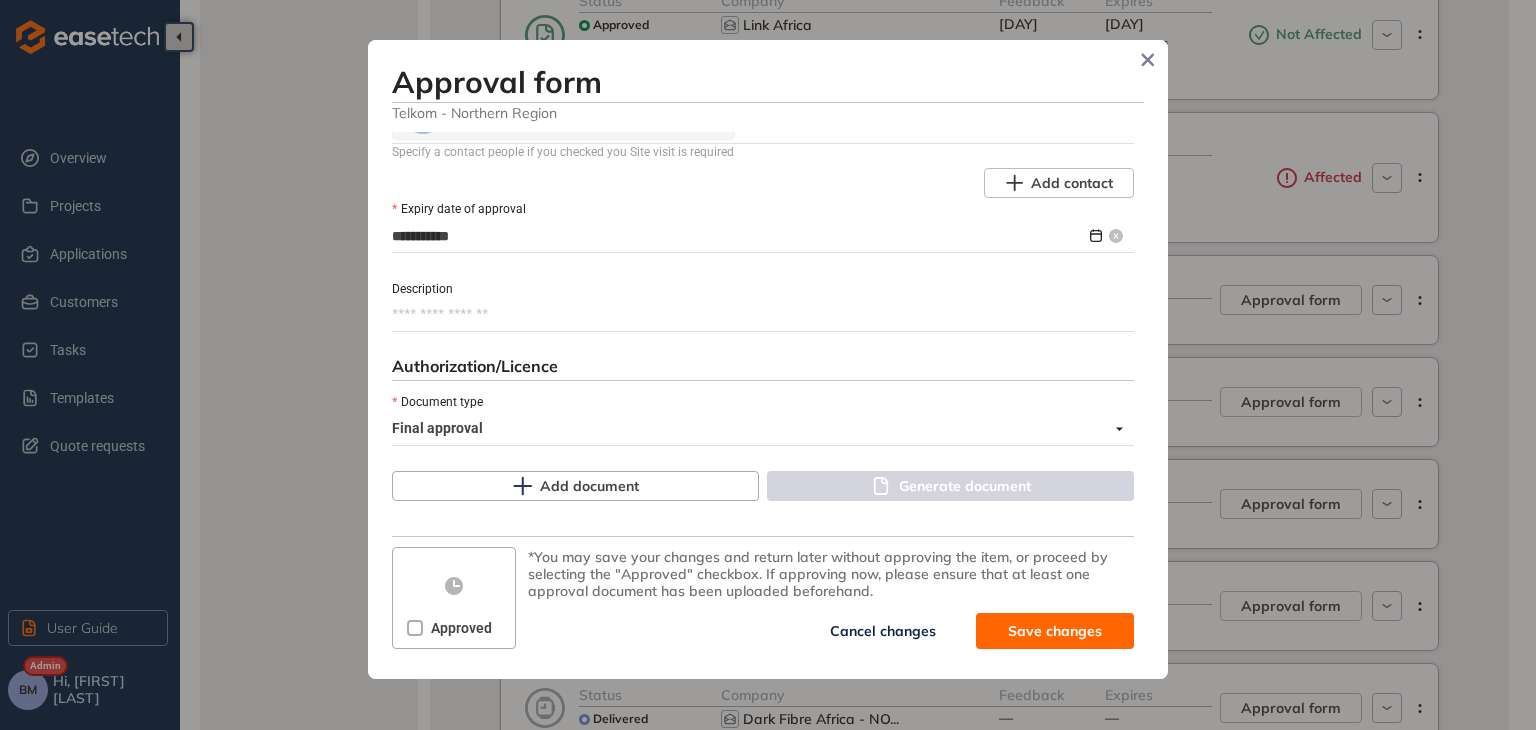 click on "**********" at bounding box center (739, 236) 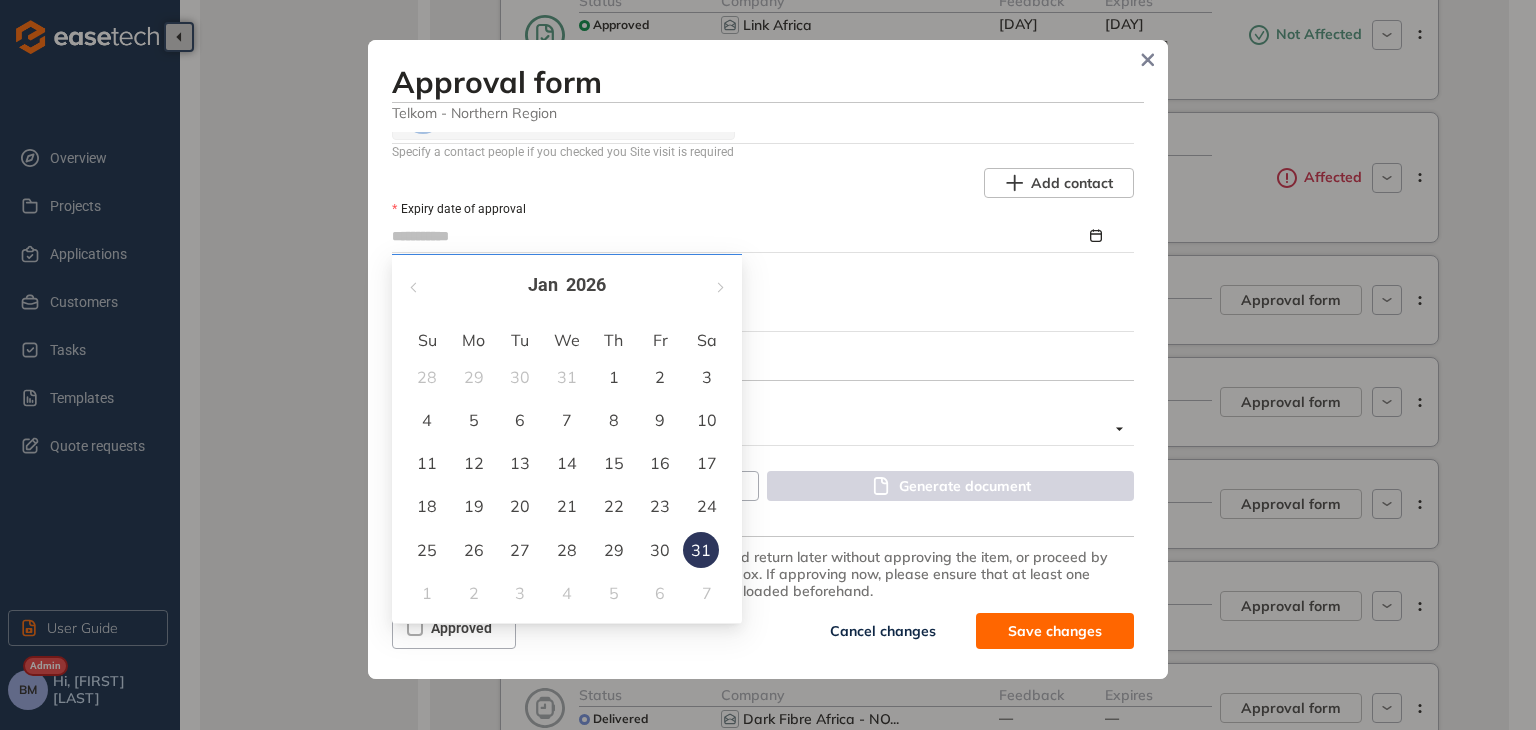 type on "**********" 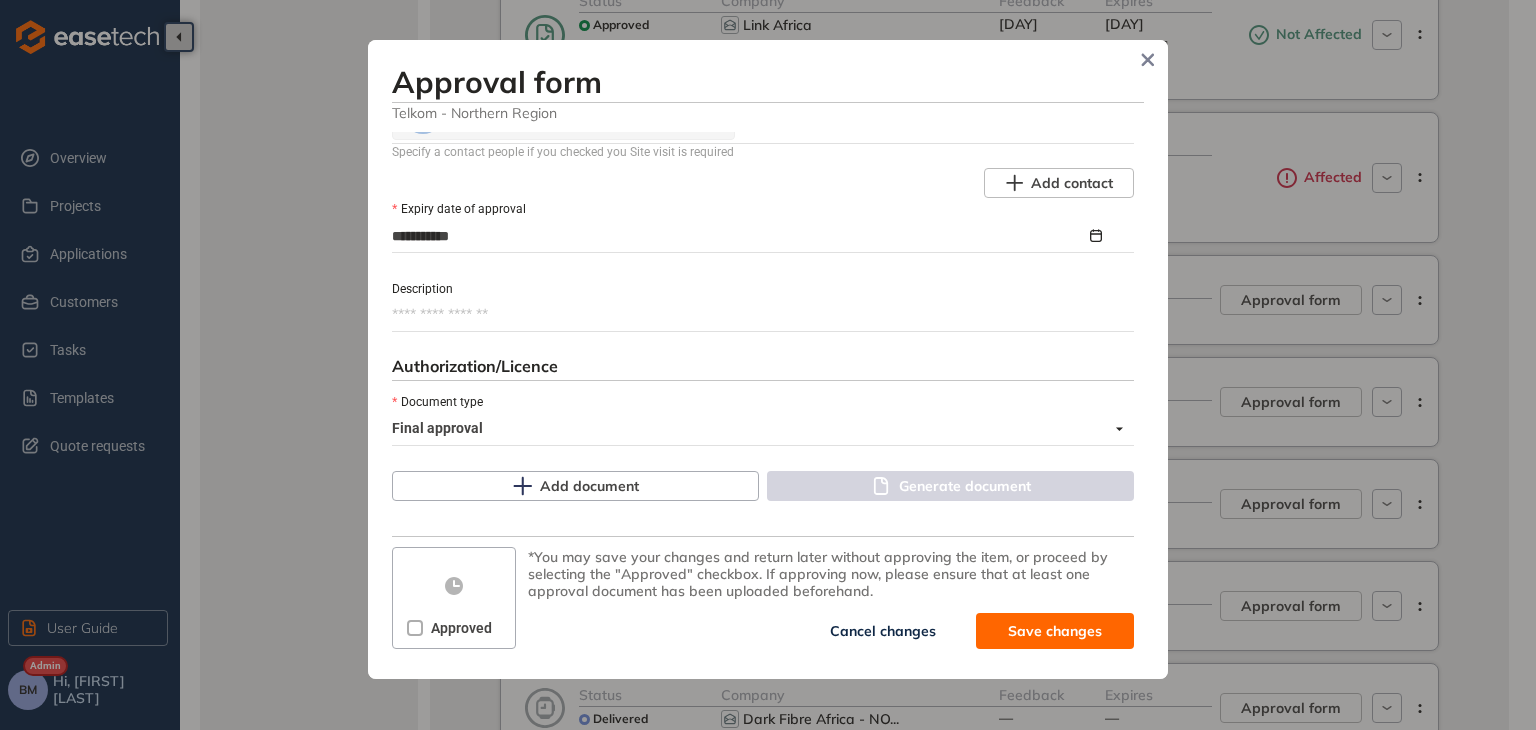 click on "Description" at bounding box center (763, 315) 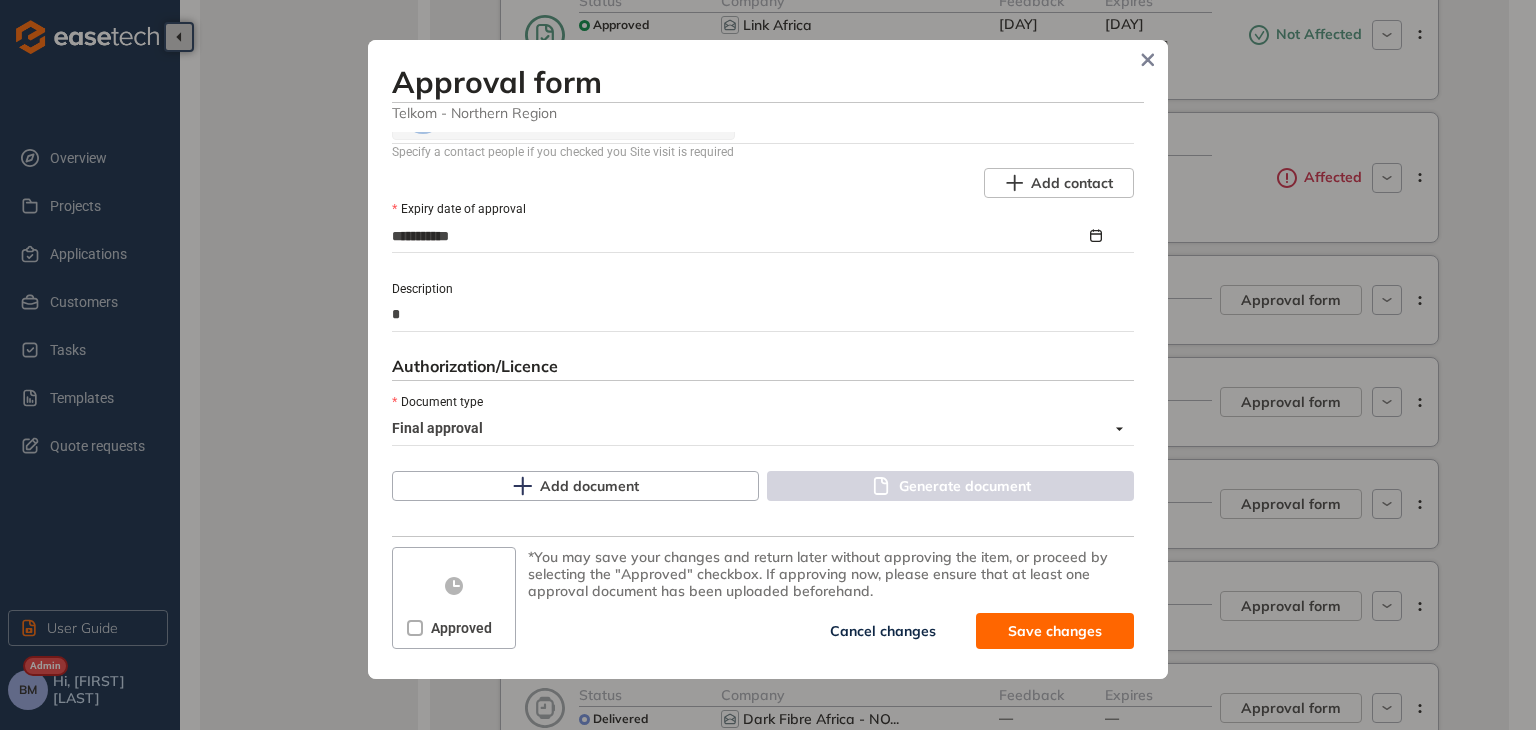 type on "**" 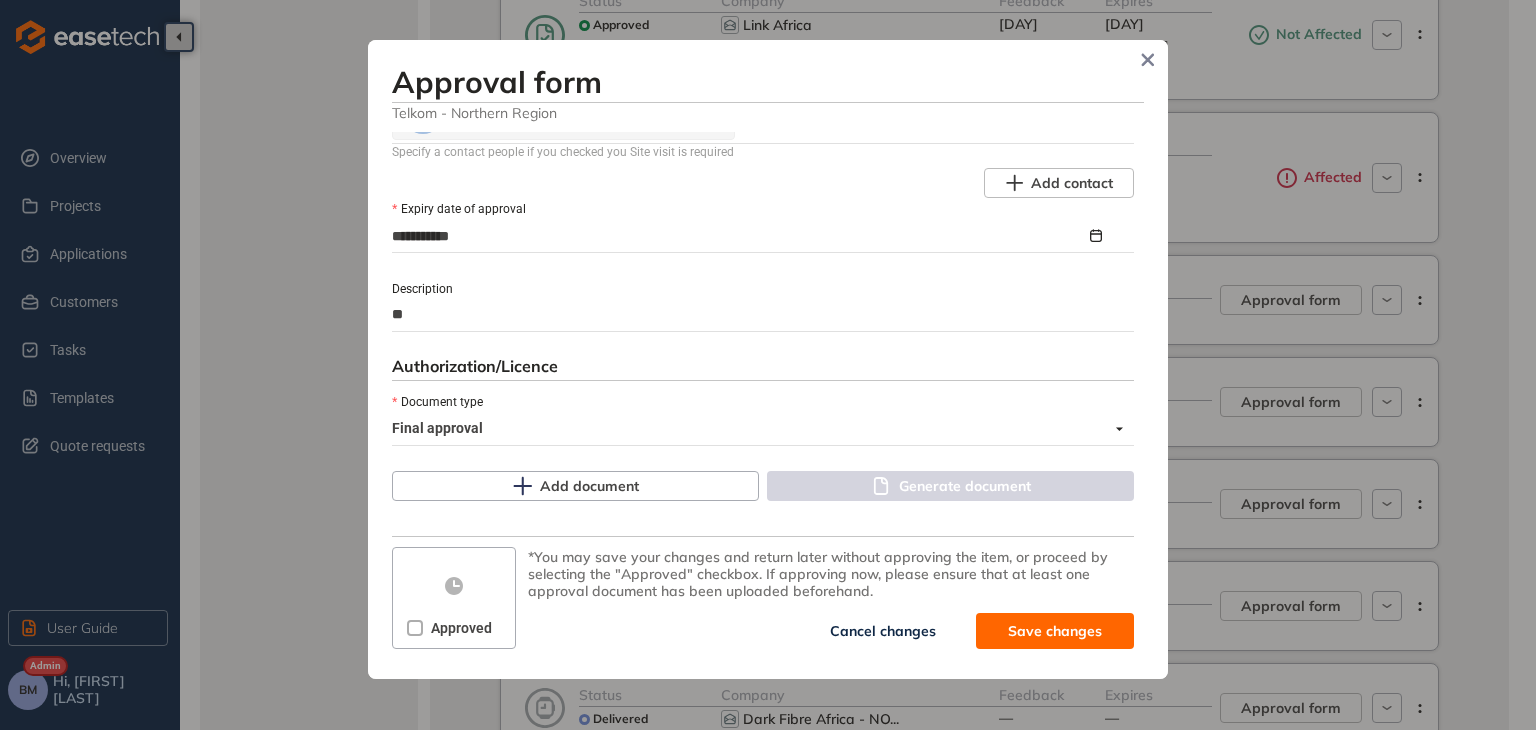 type on "***" 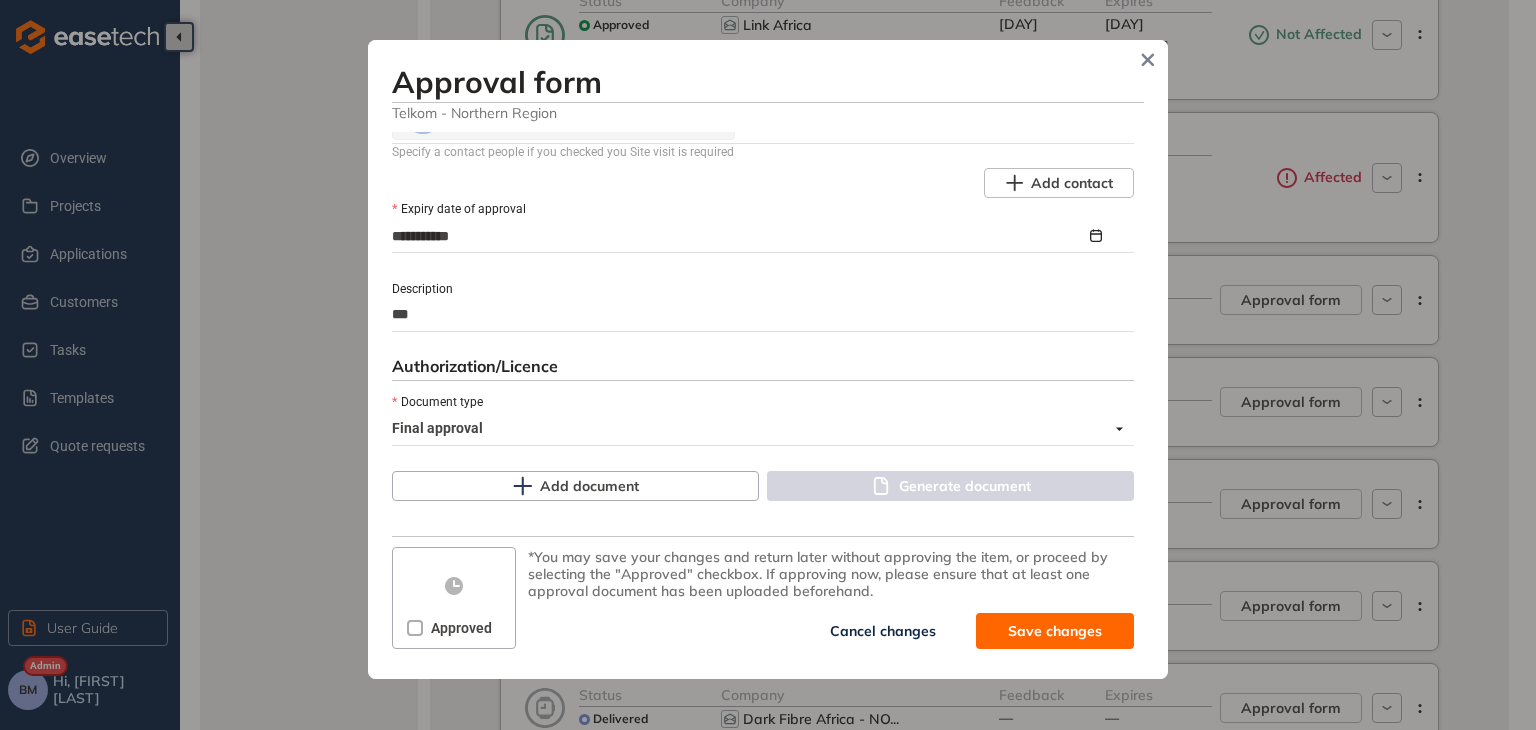 type on "****" 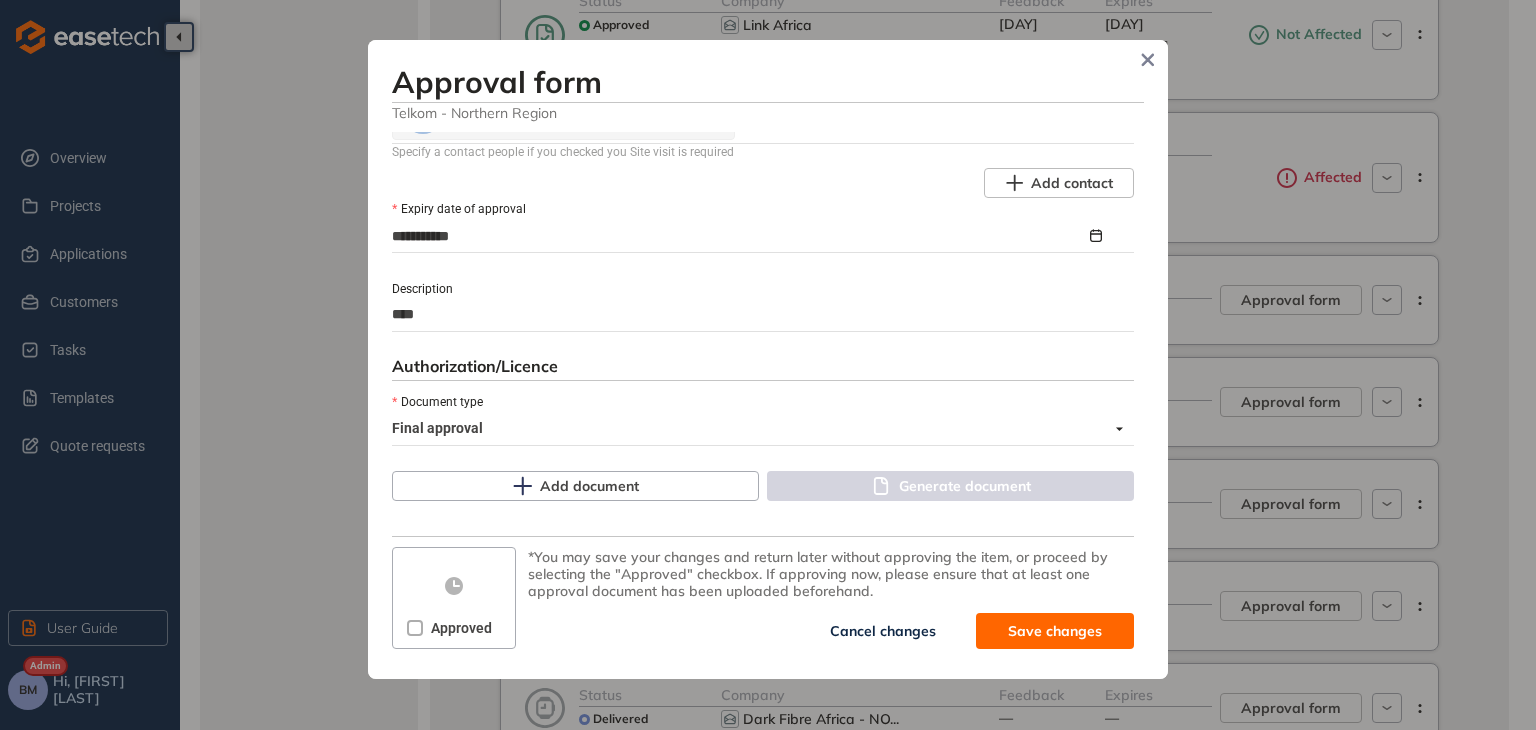 type on "*****" 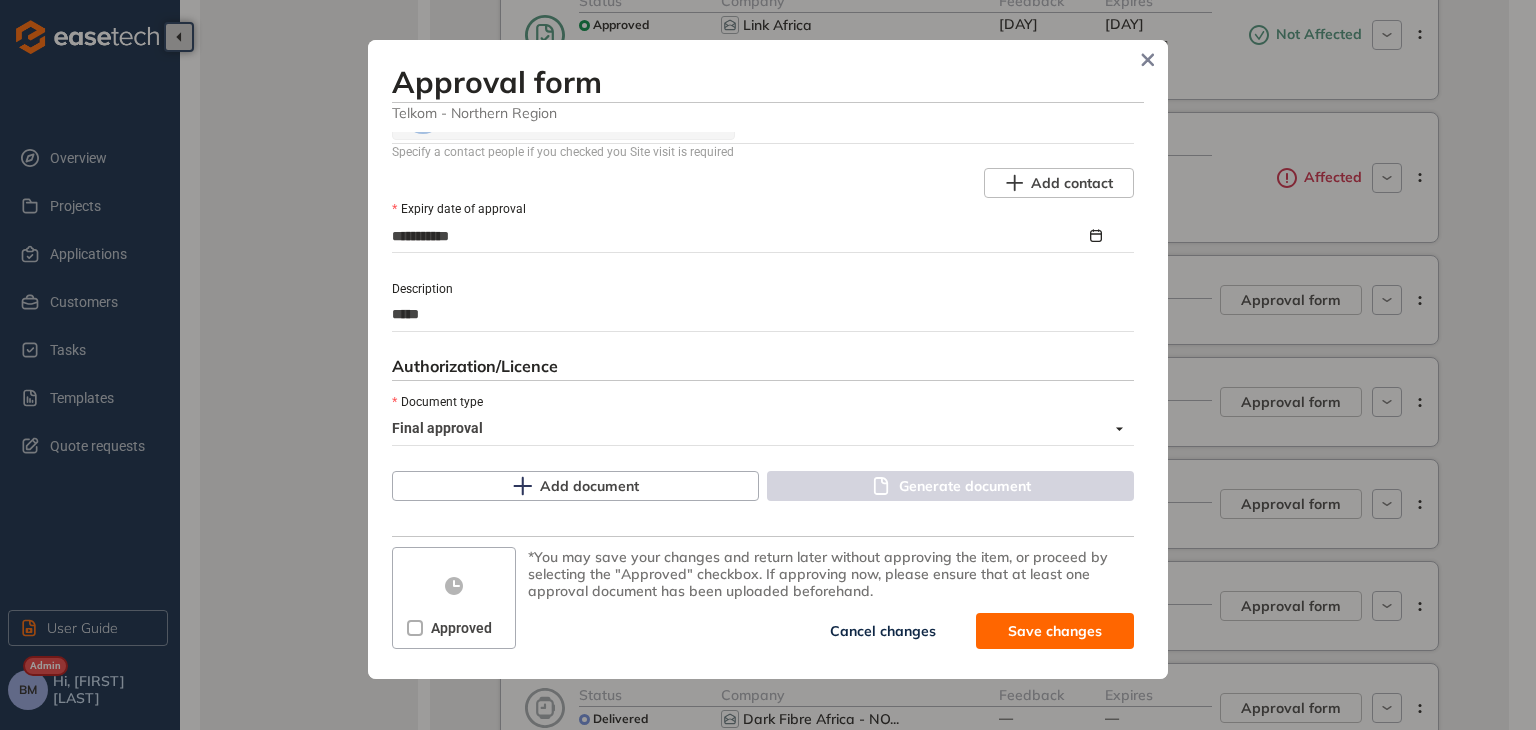 type on "******" 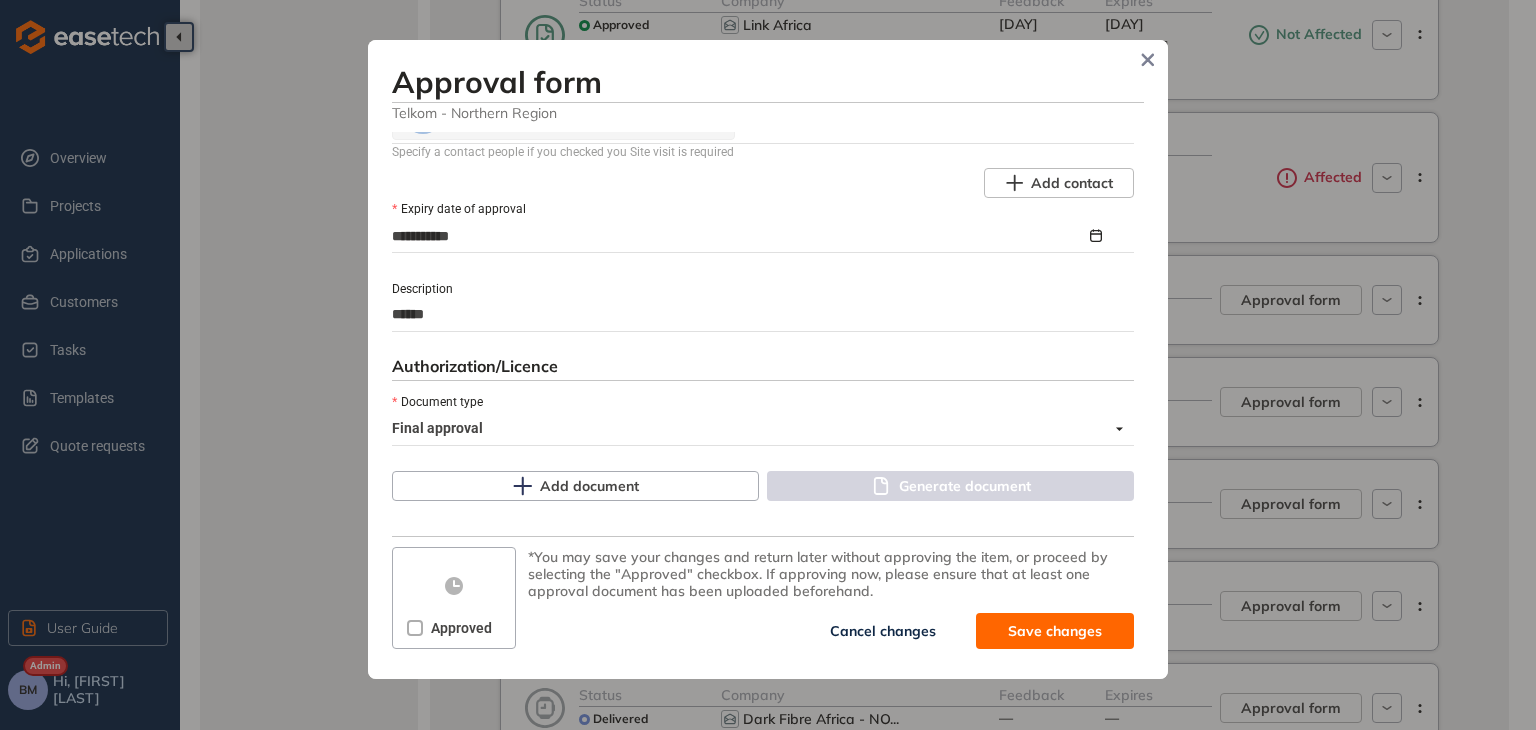 type on "*******" 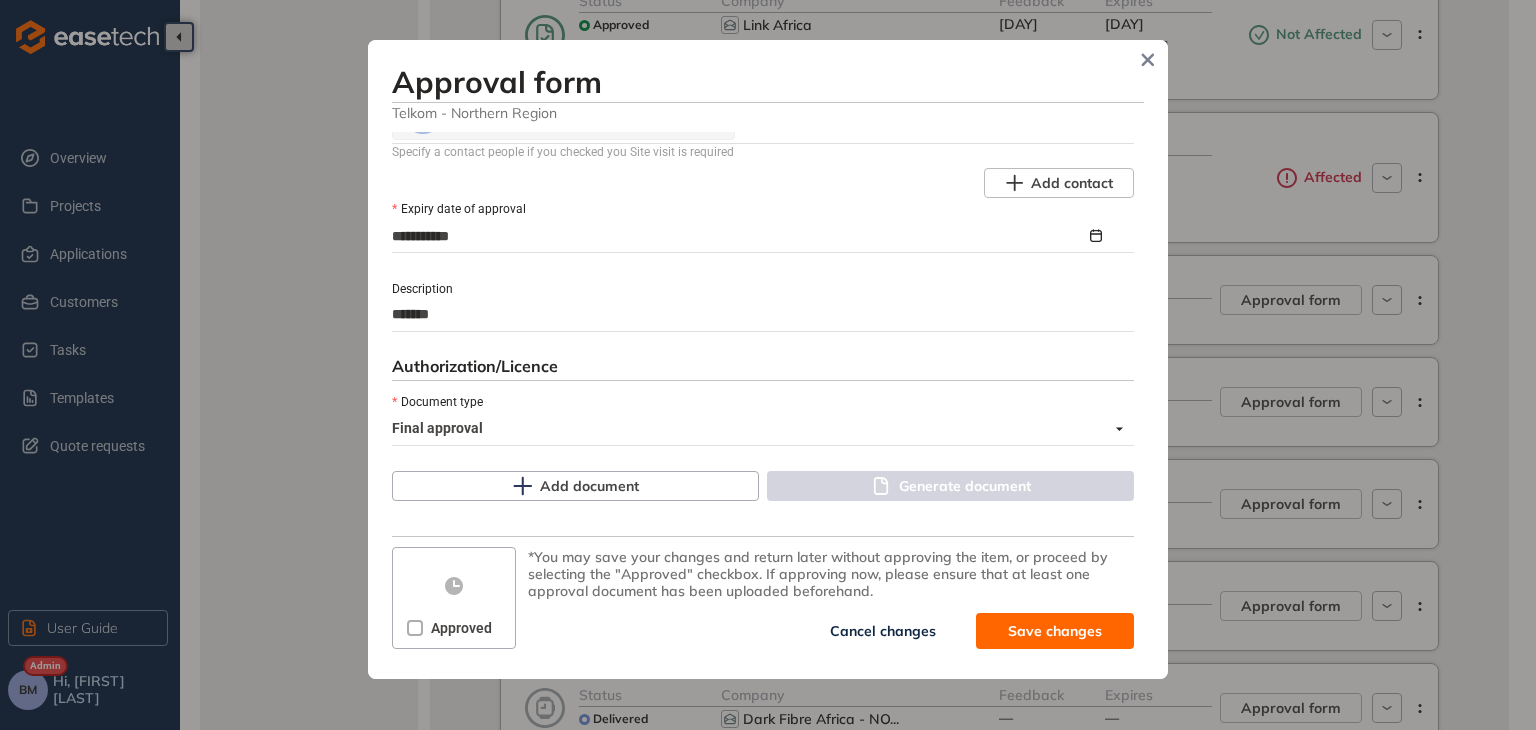 type on "********" 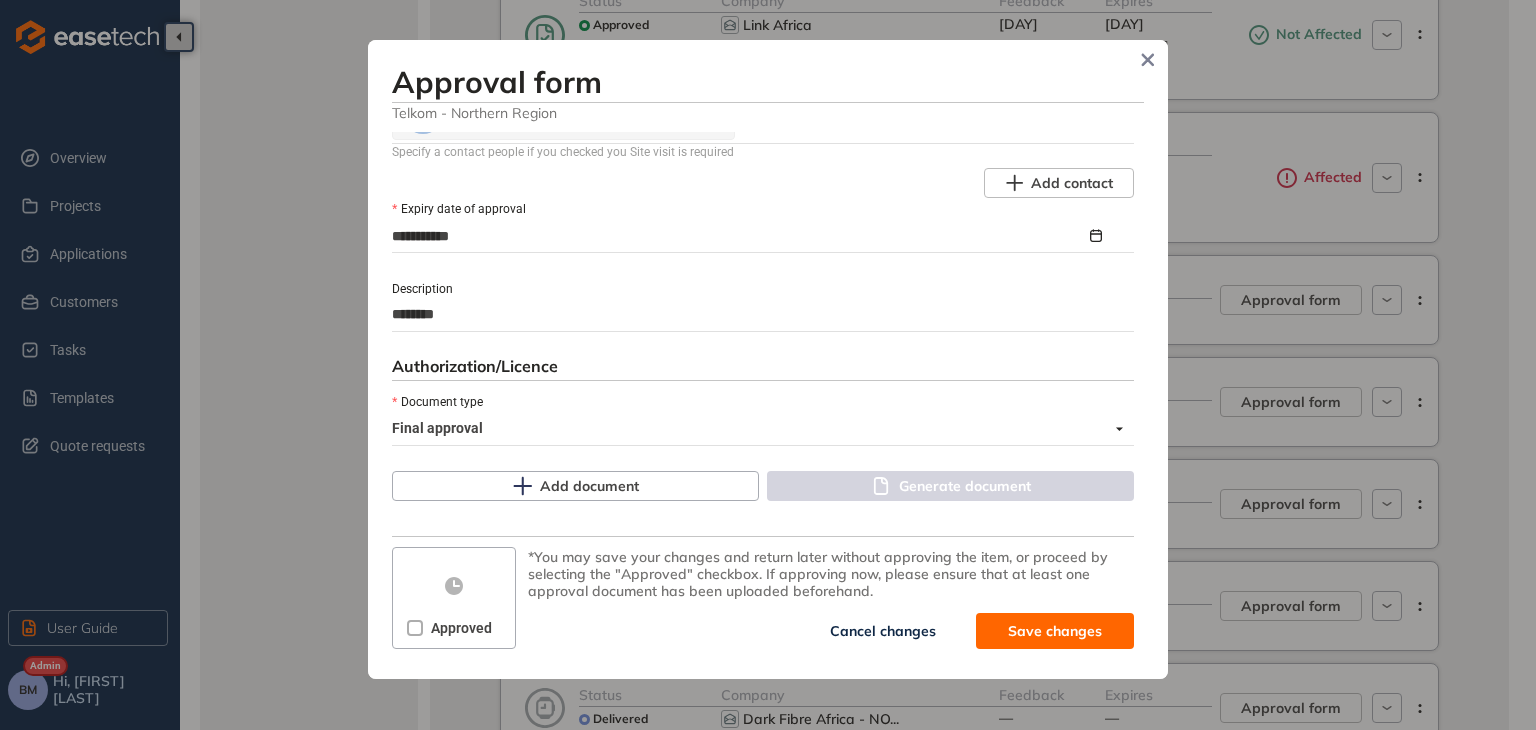 type on "********" 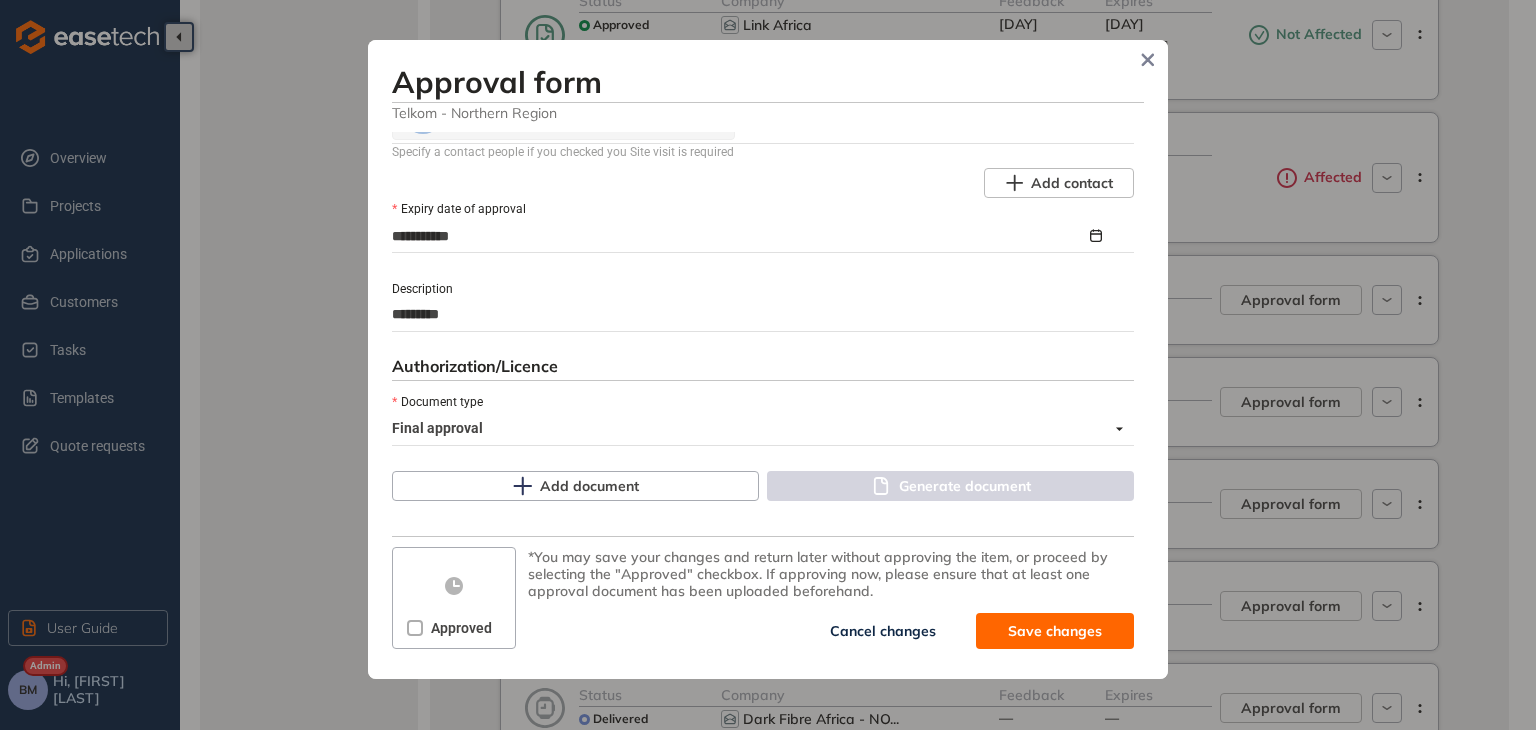 type on "**********" 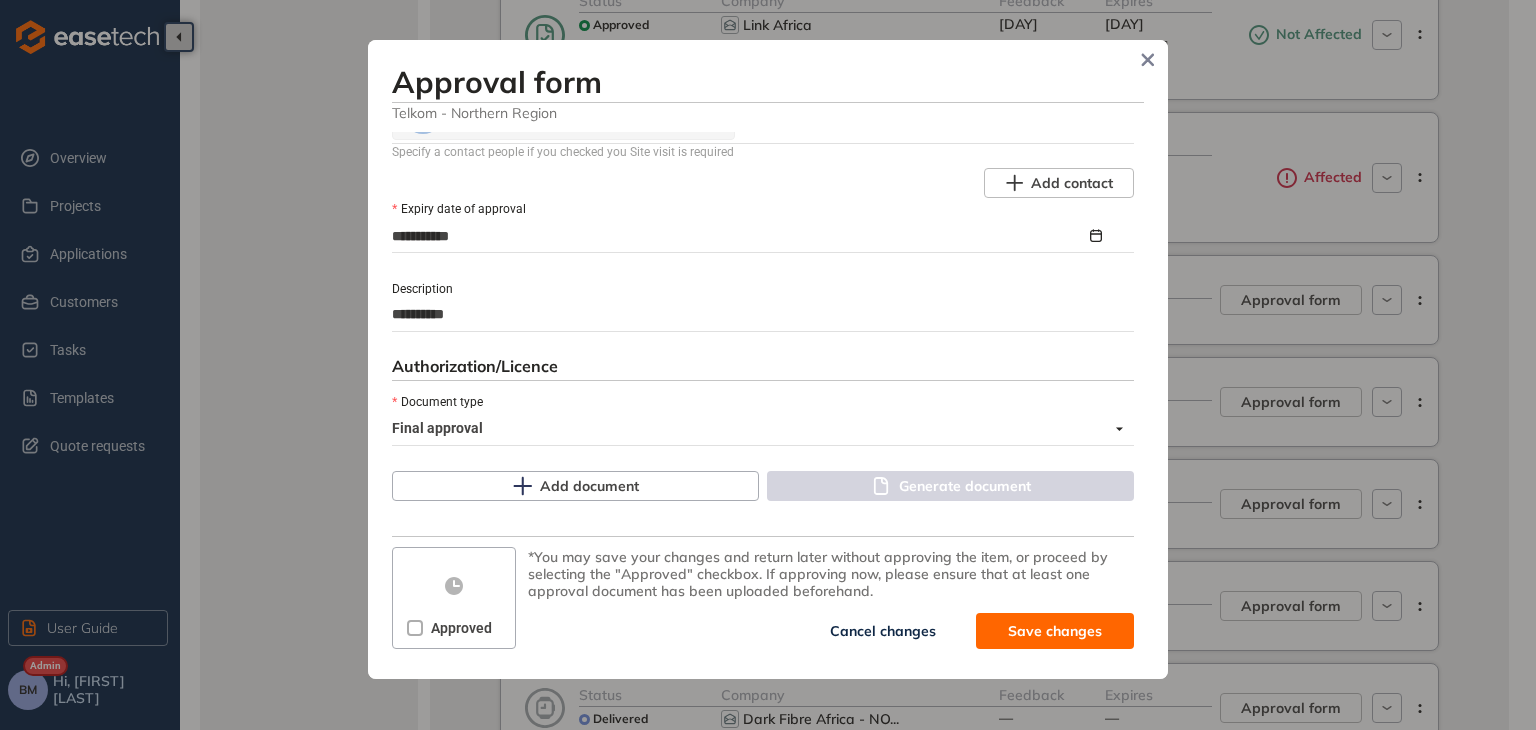 type on "**********" 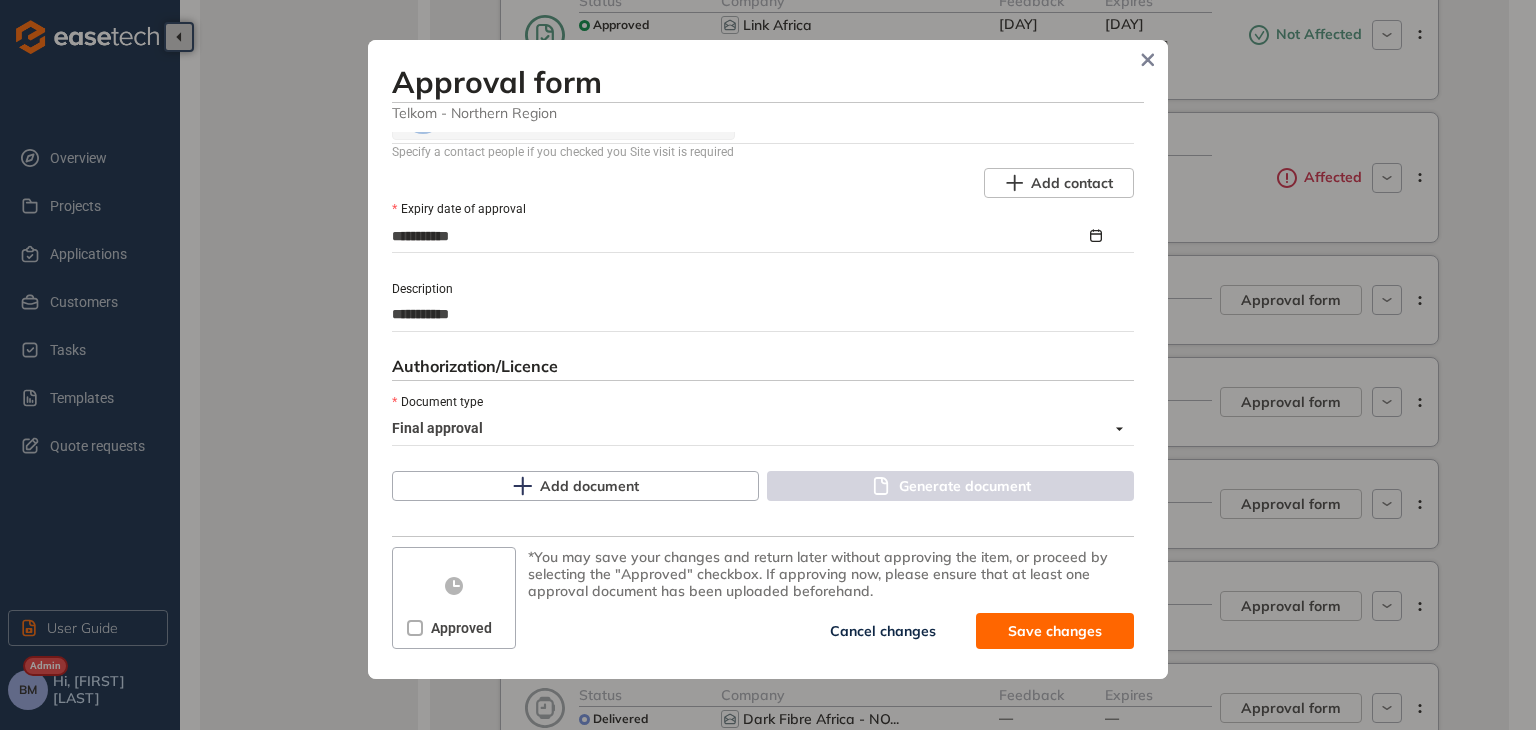type on "**********" 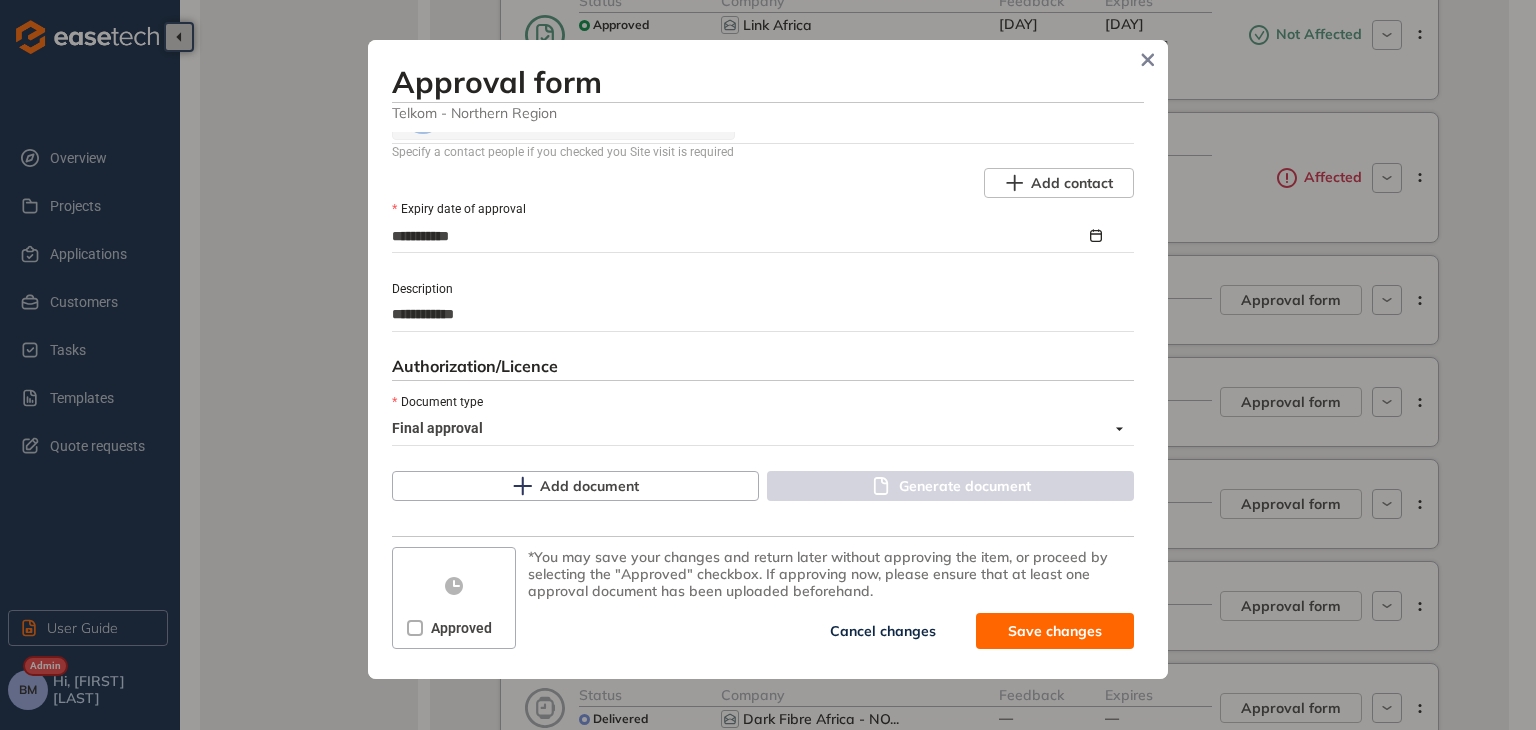 type on "**********" 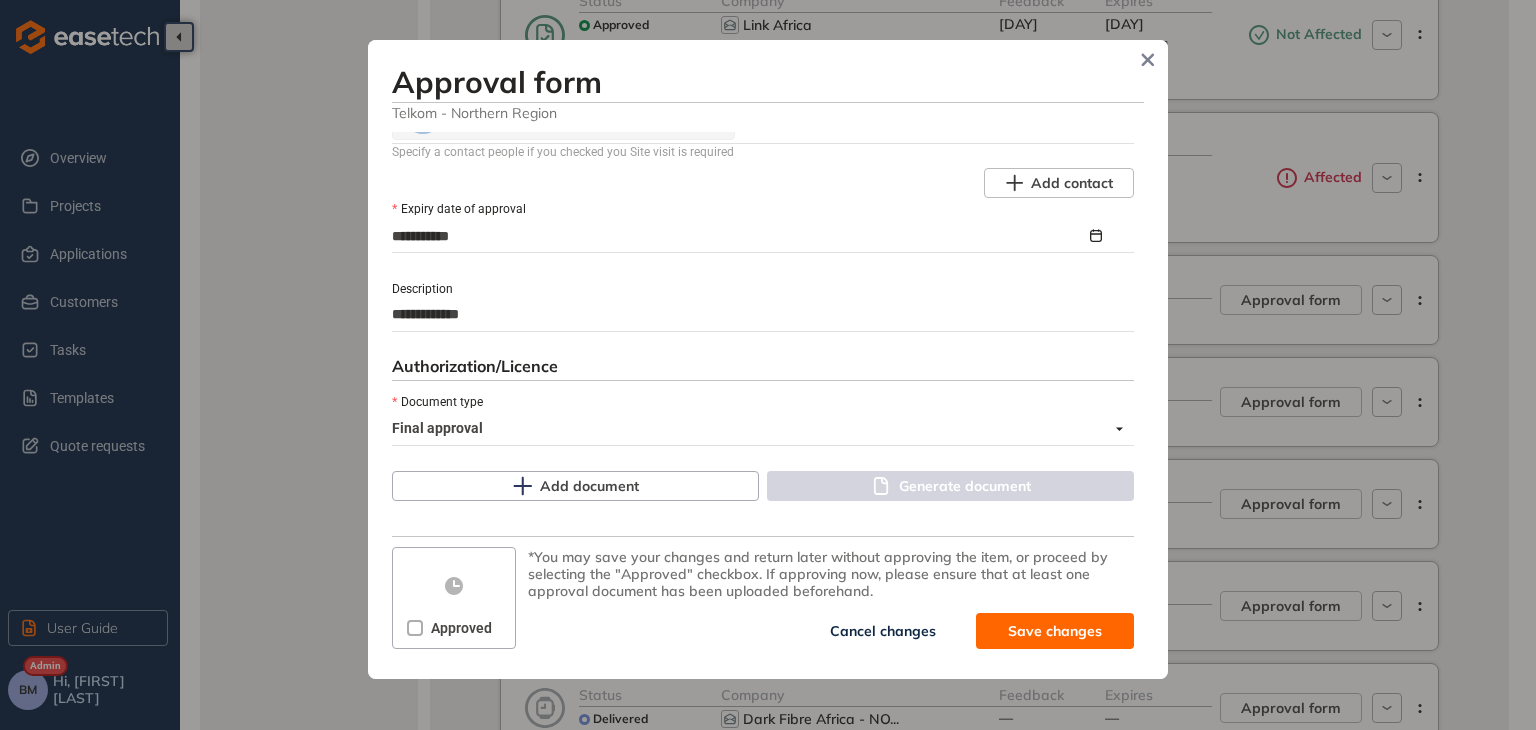 type on "**********" 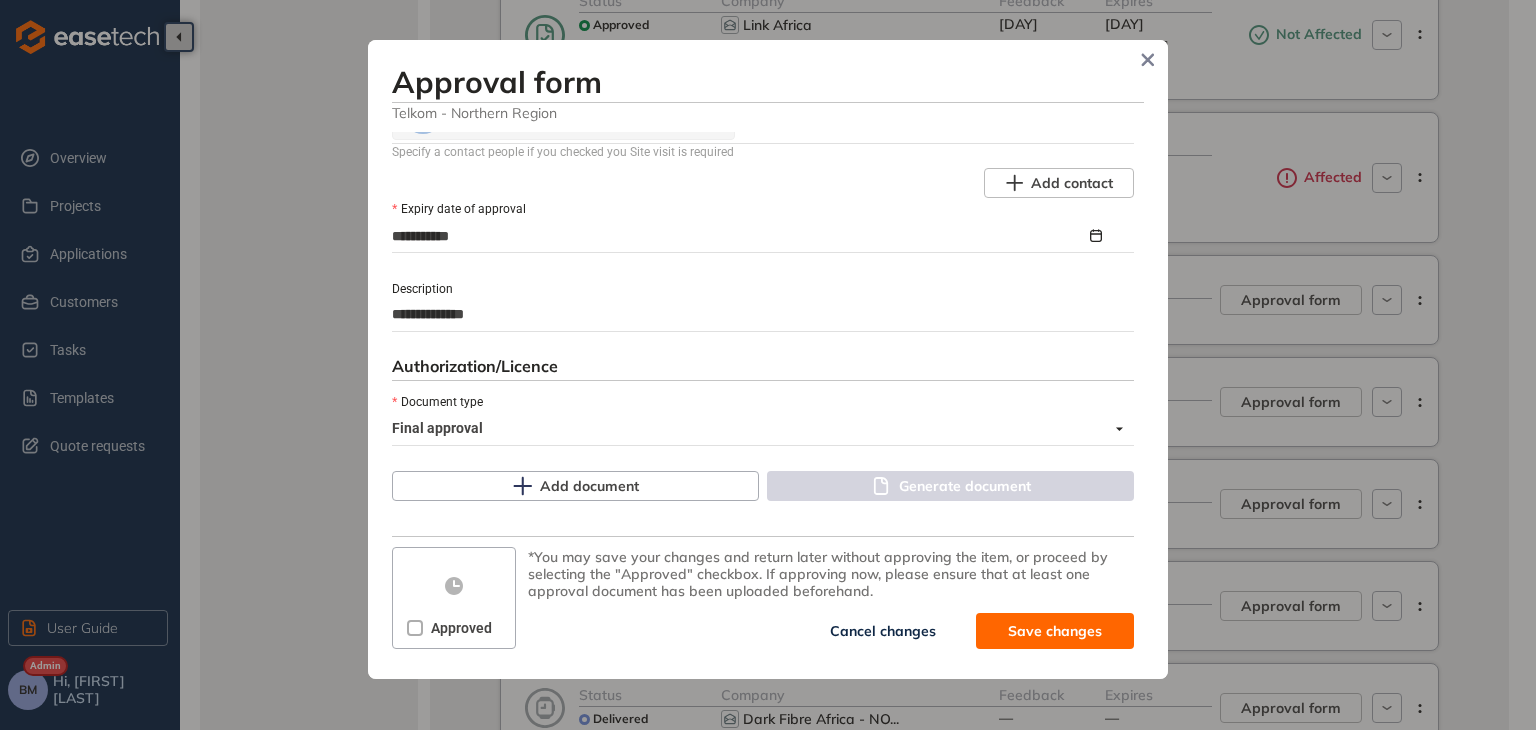 type on "**********" 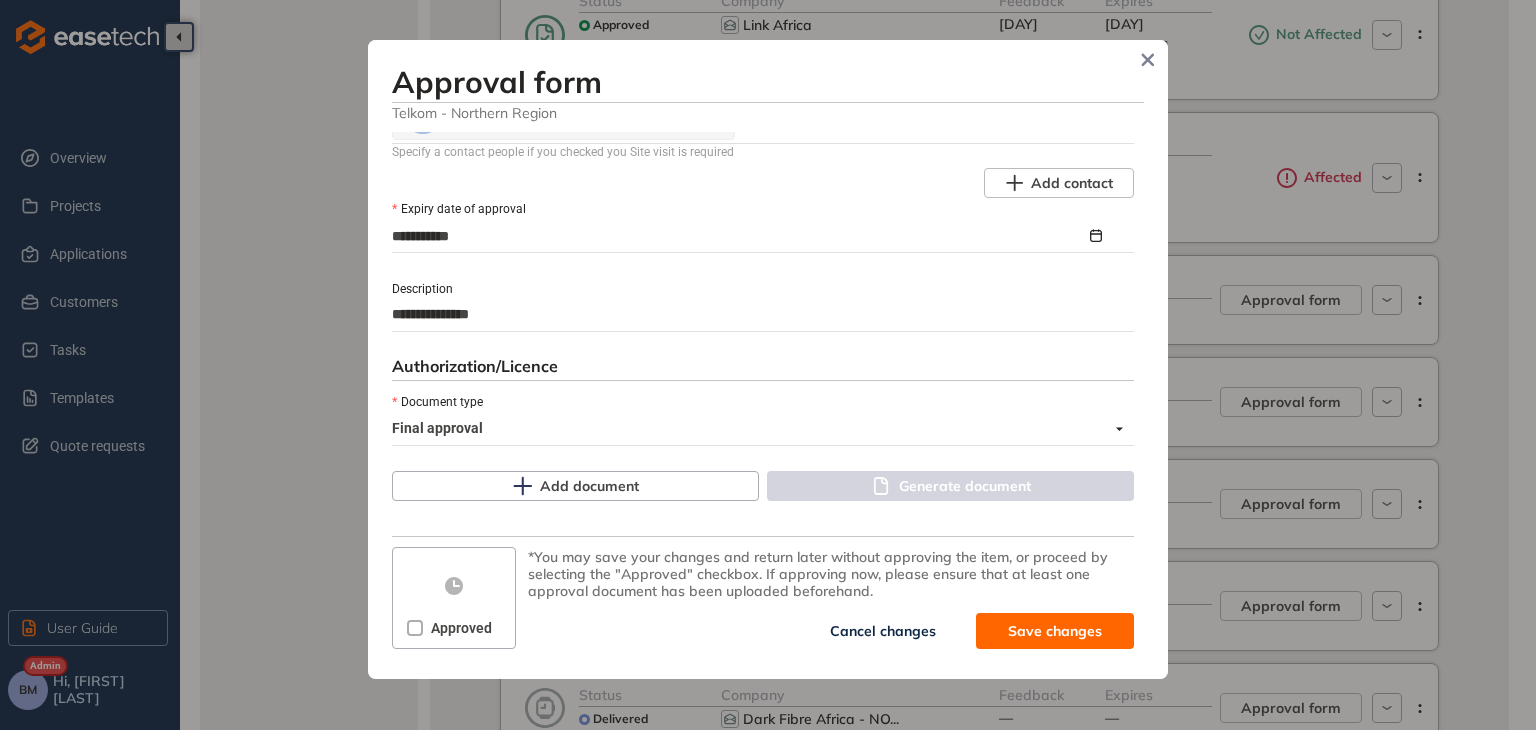 type on "**********" 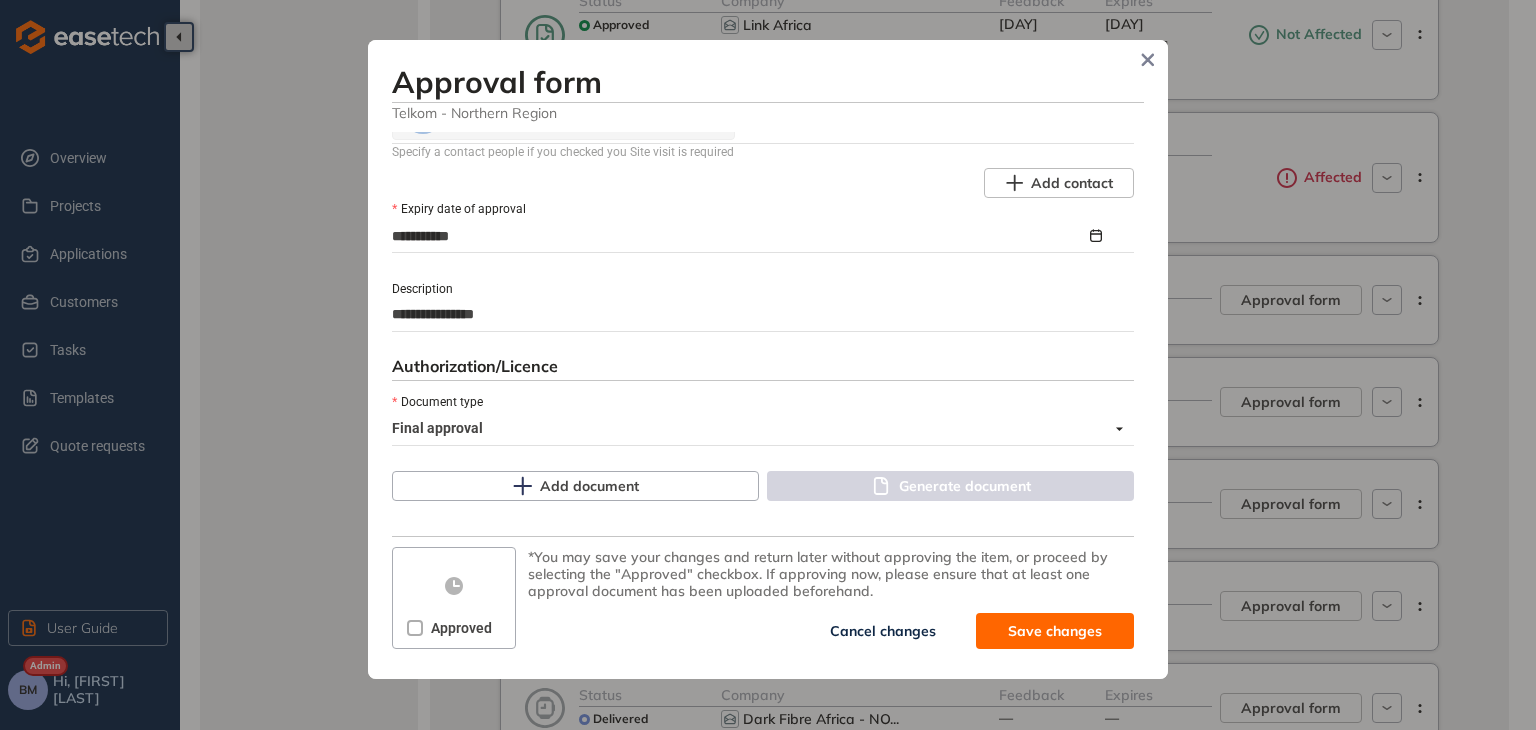 type on "**********" 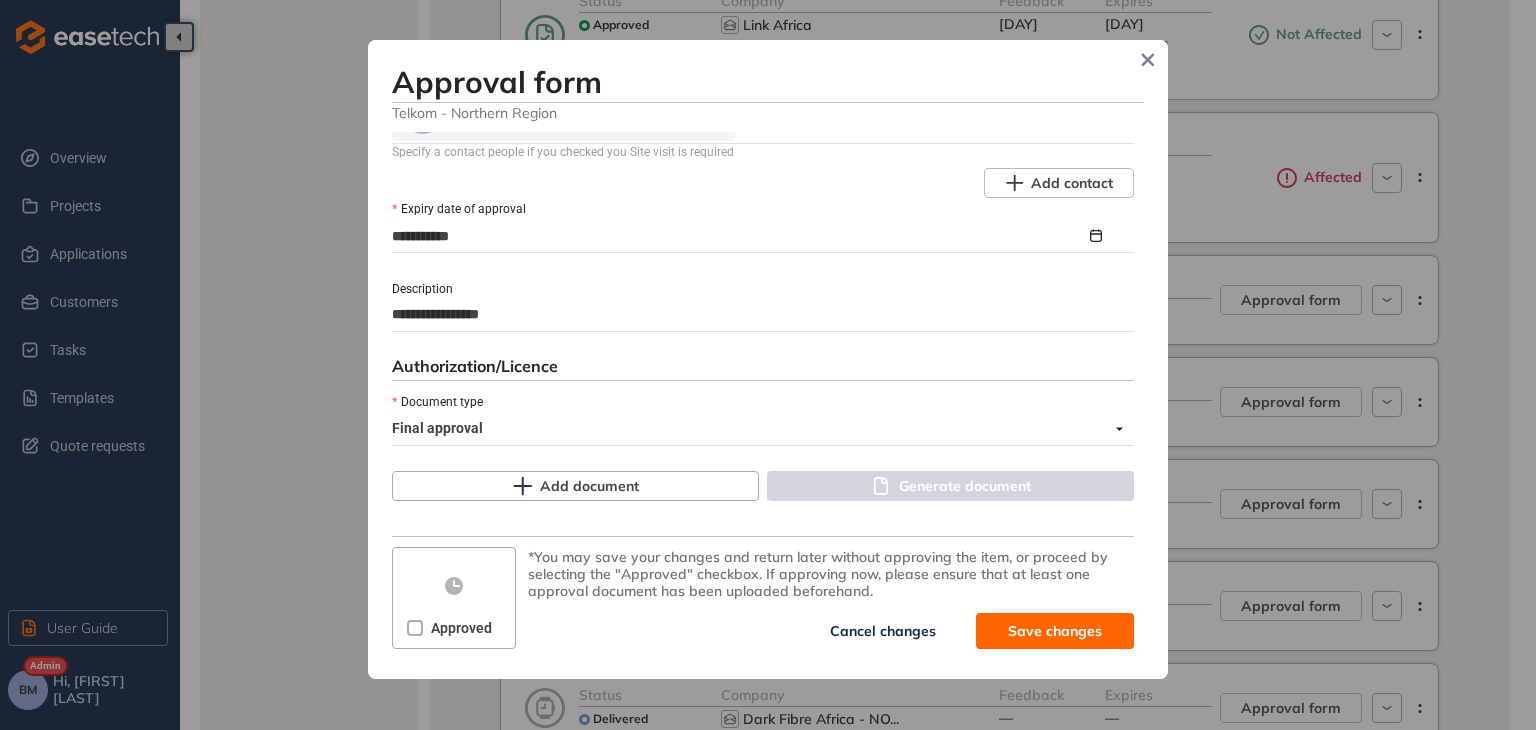 type on "**********" 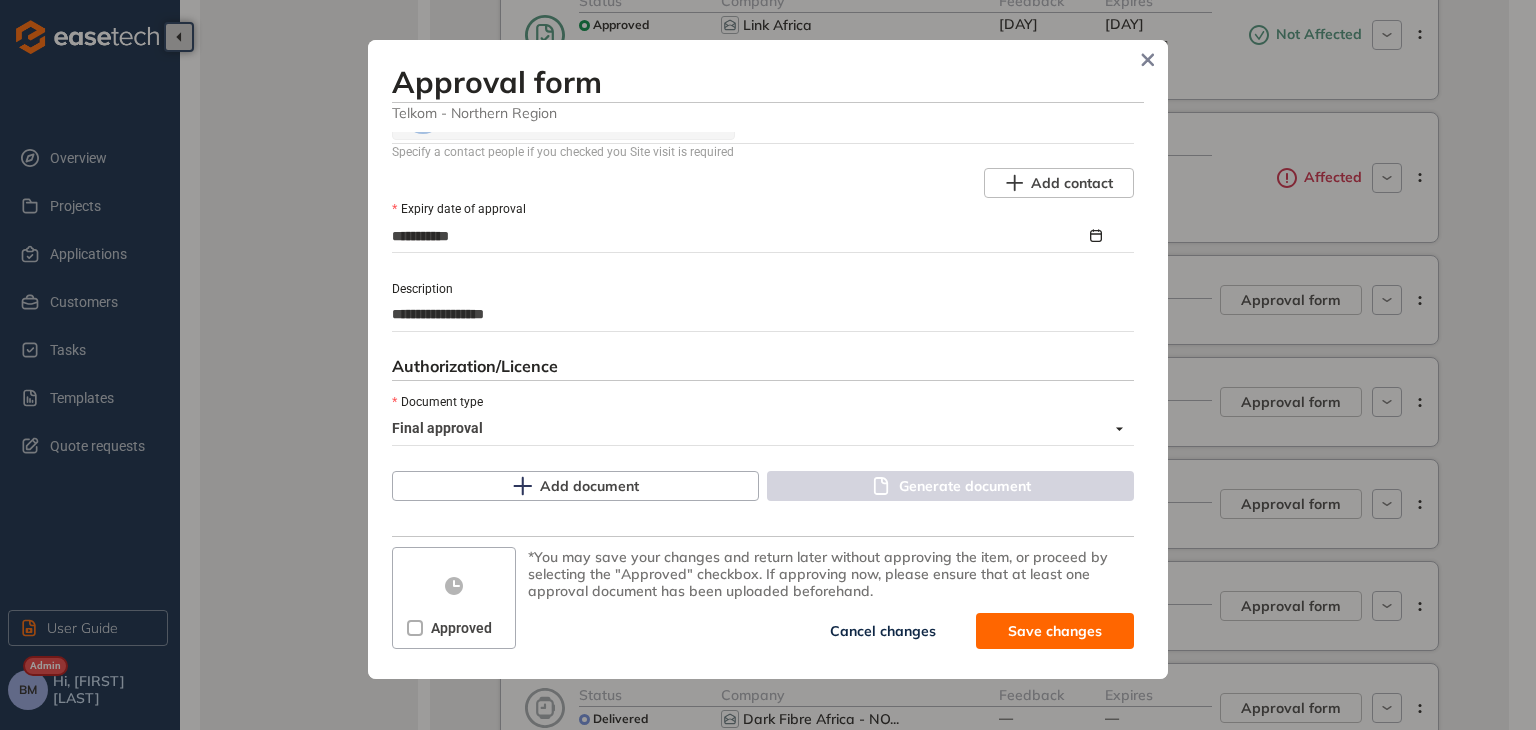 type on "**********" 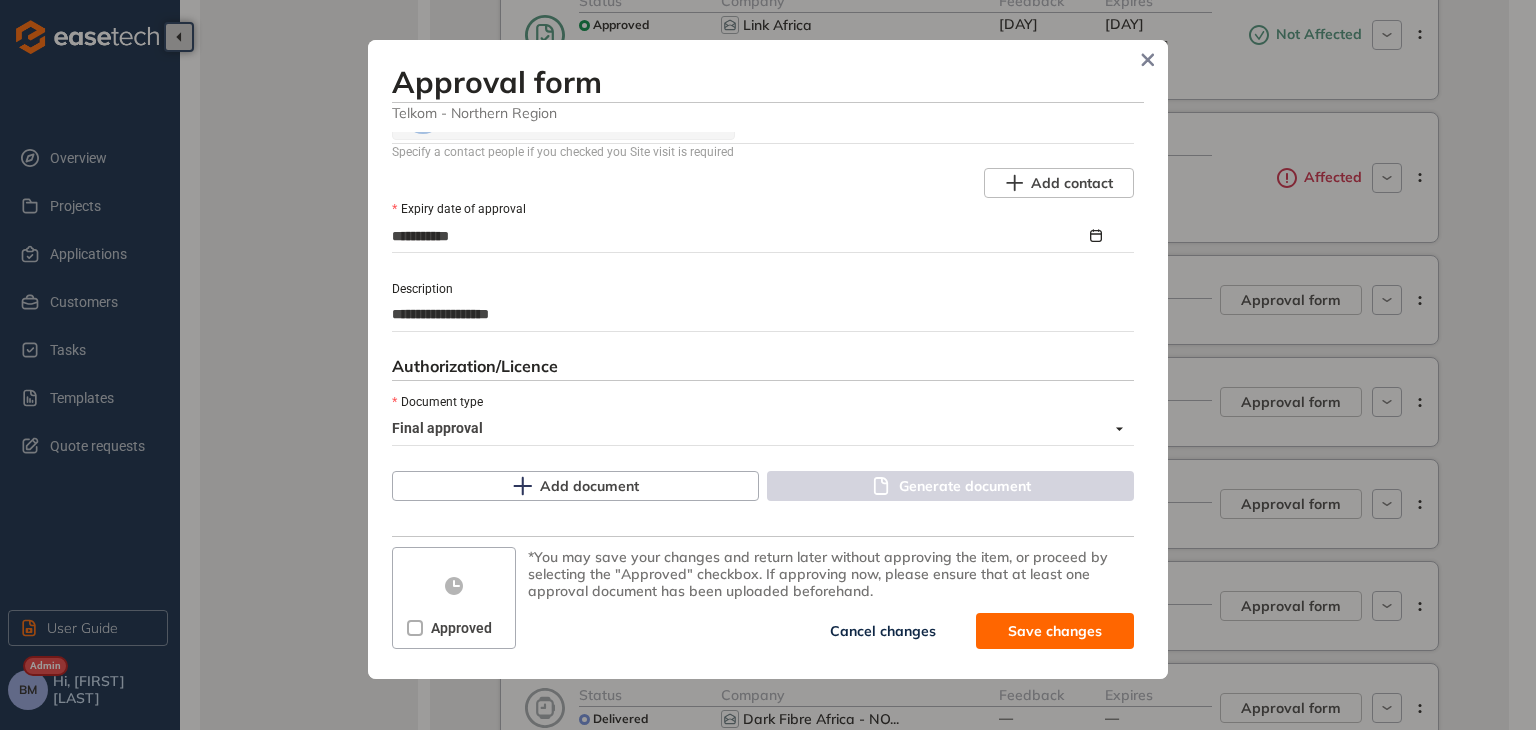 type on "**********" 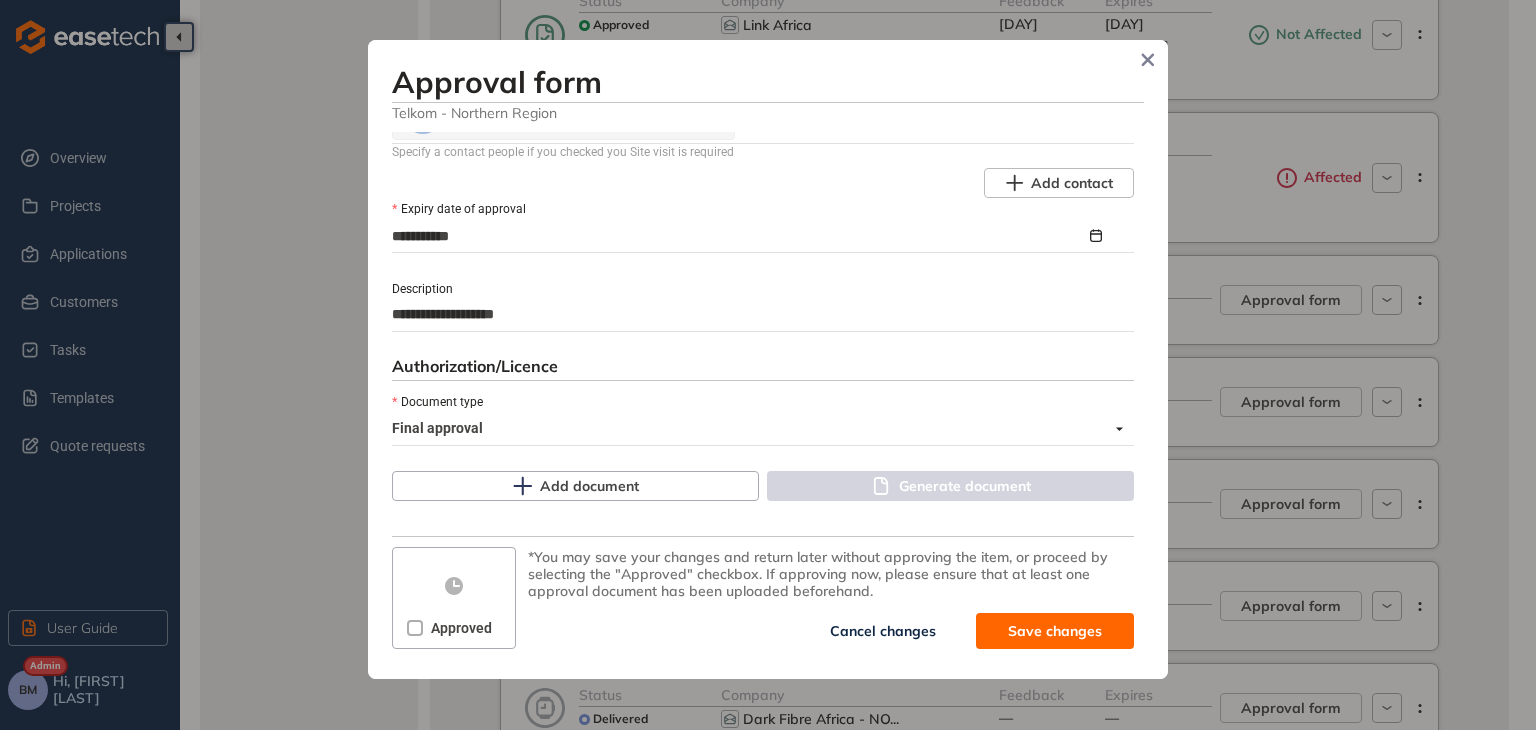 type on "**********" 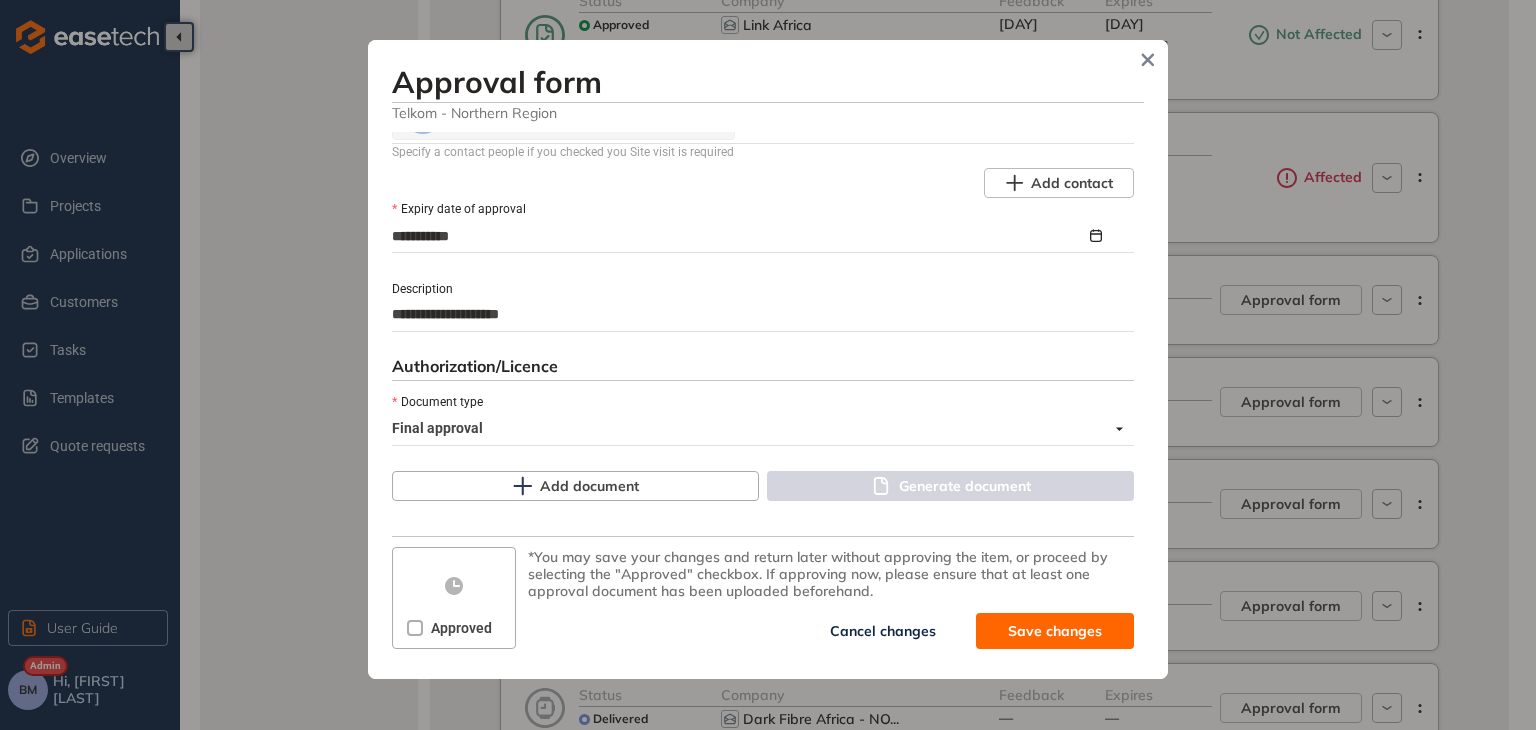 type on "**********" 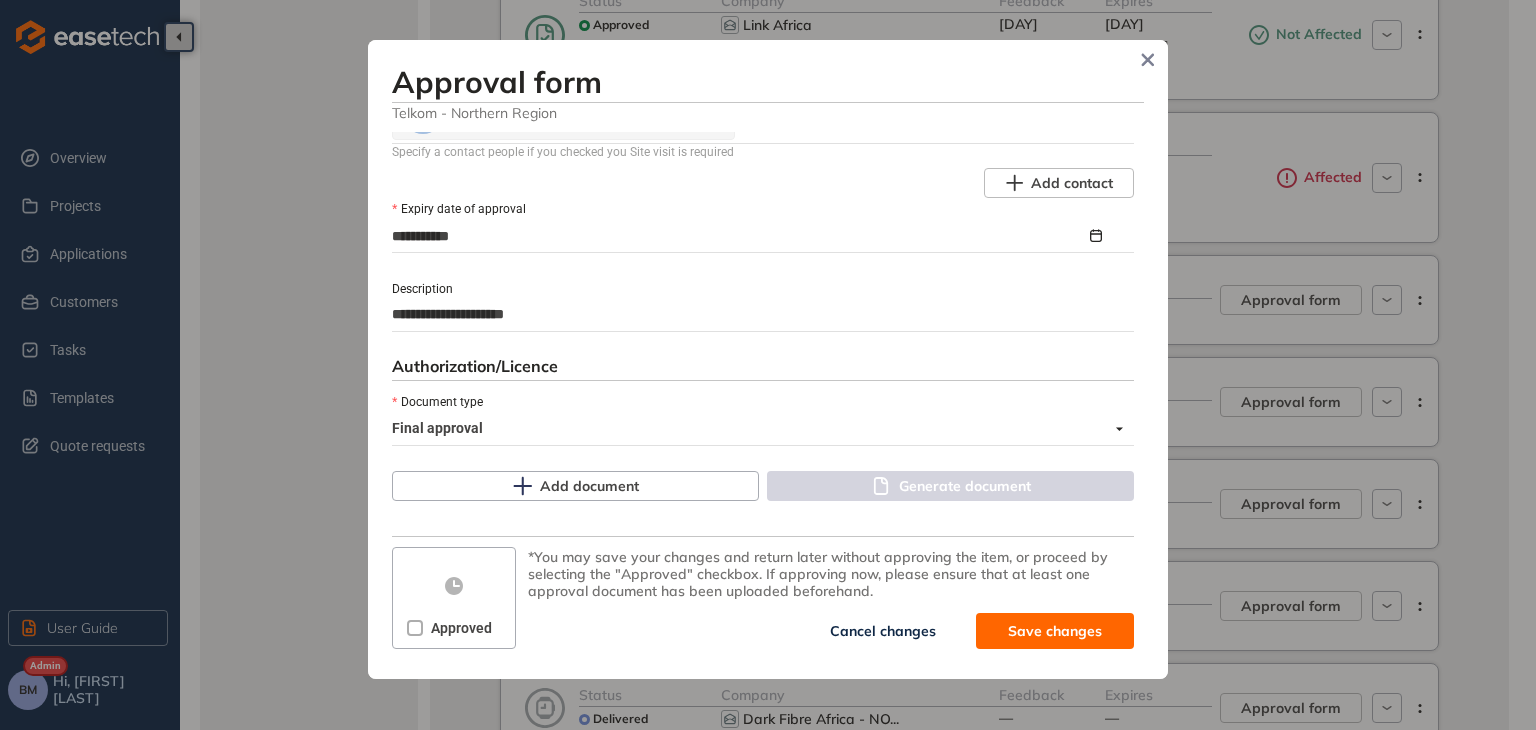 type on "**********" 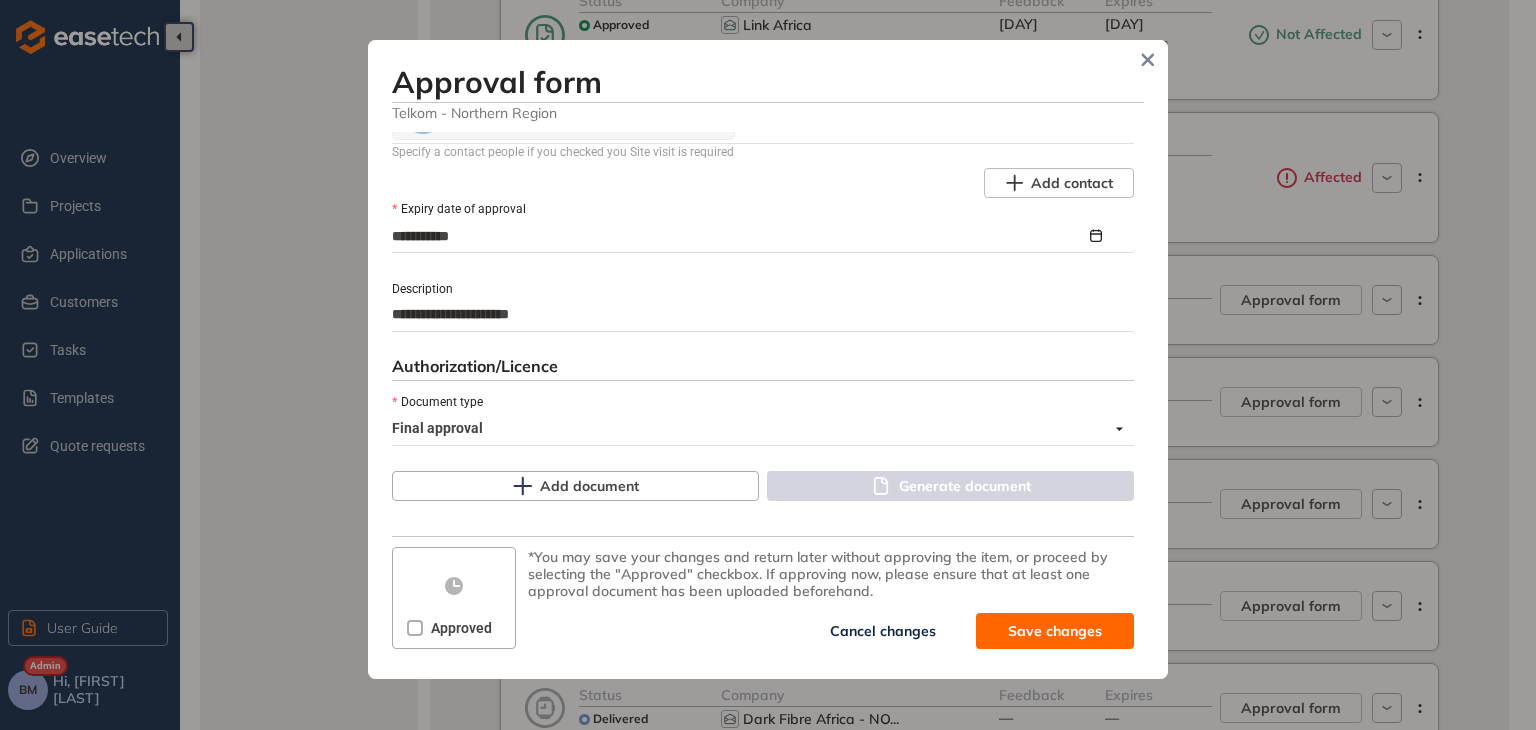 type on "**********" 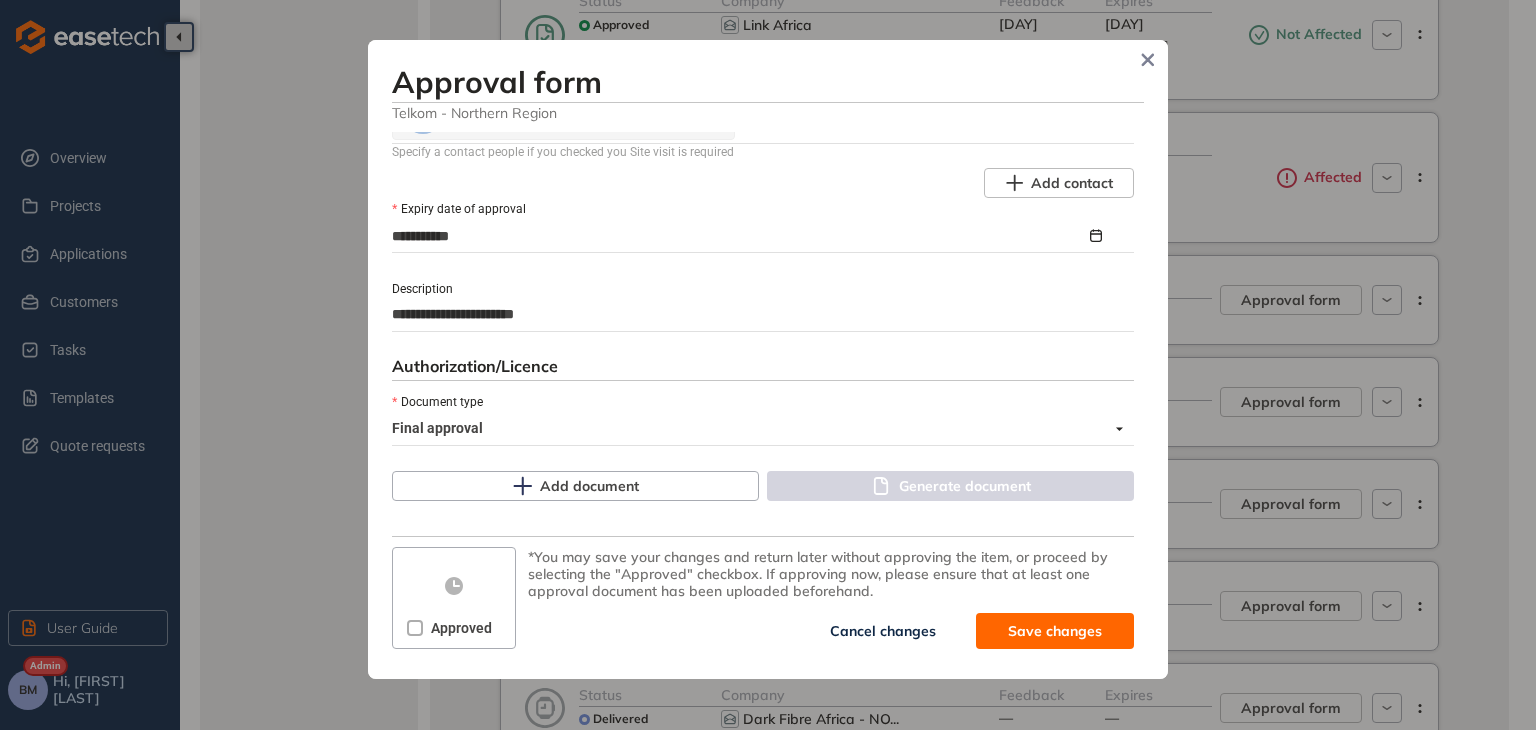 type on "**********" 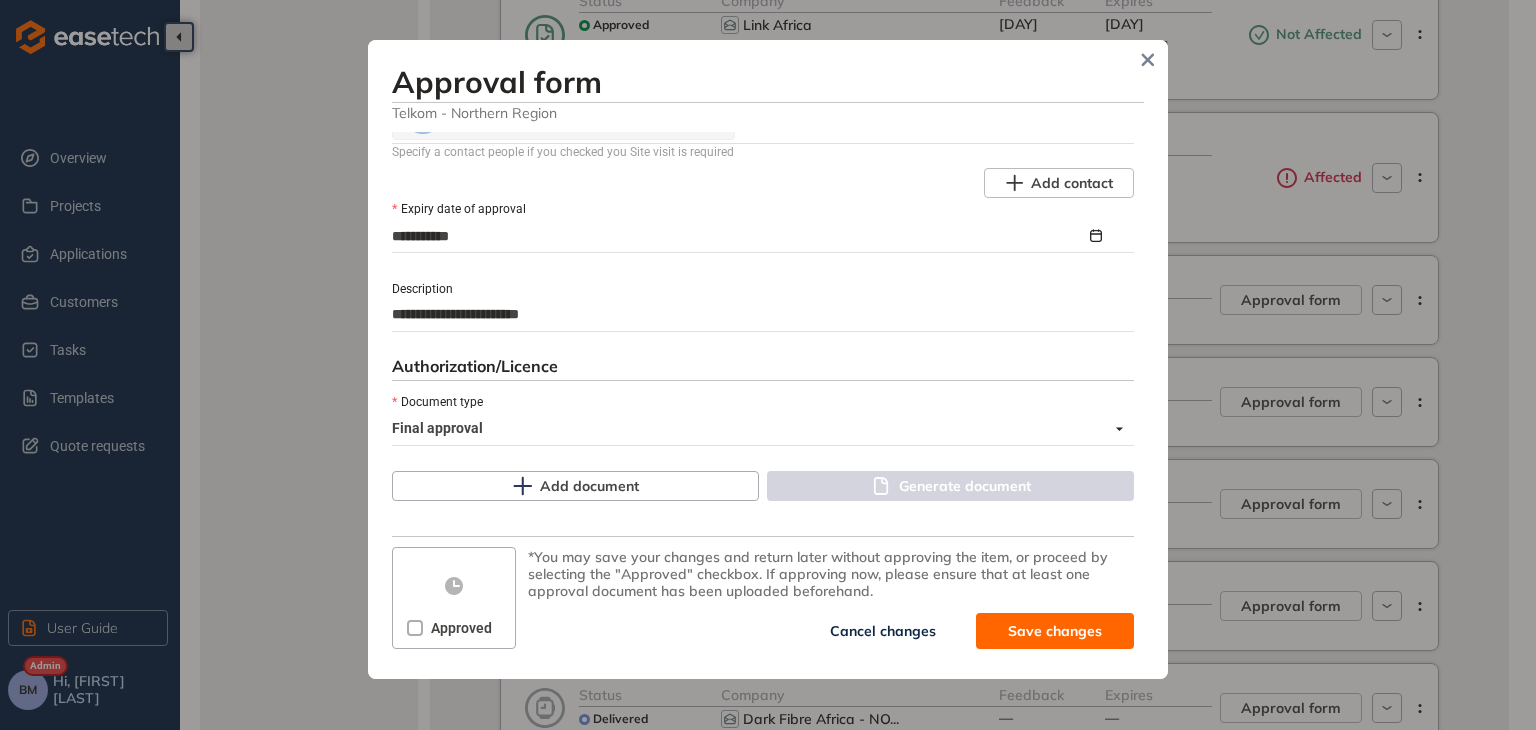 click on "**********" at bounding box center [757, 315] 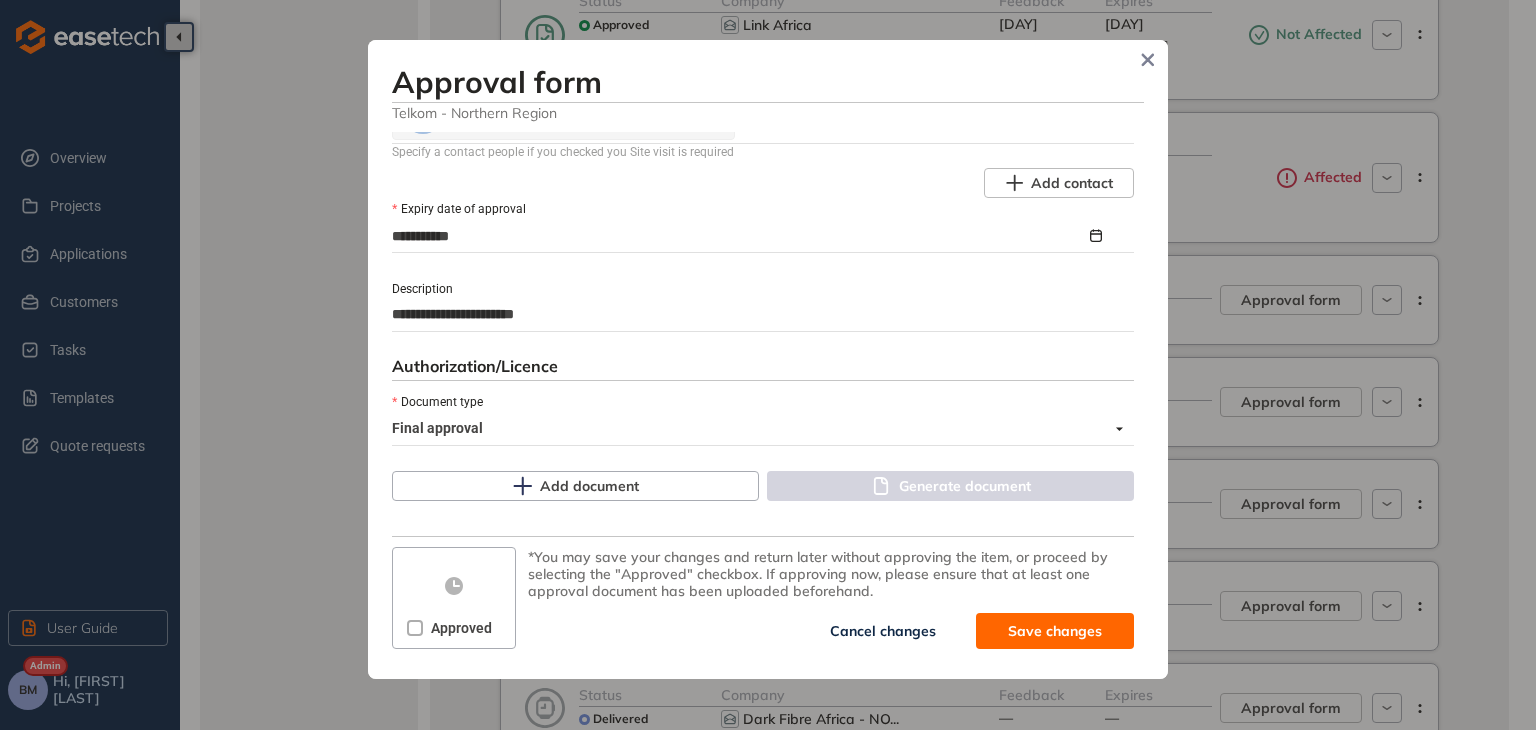 click on "**********" at bounding box center (757, 315) 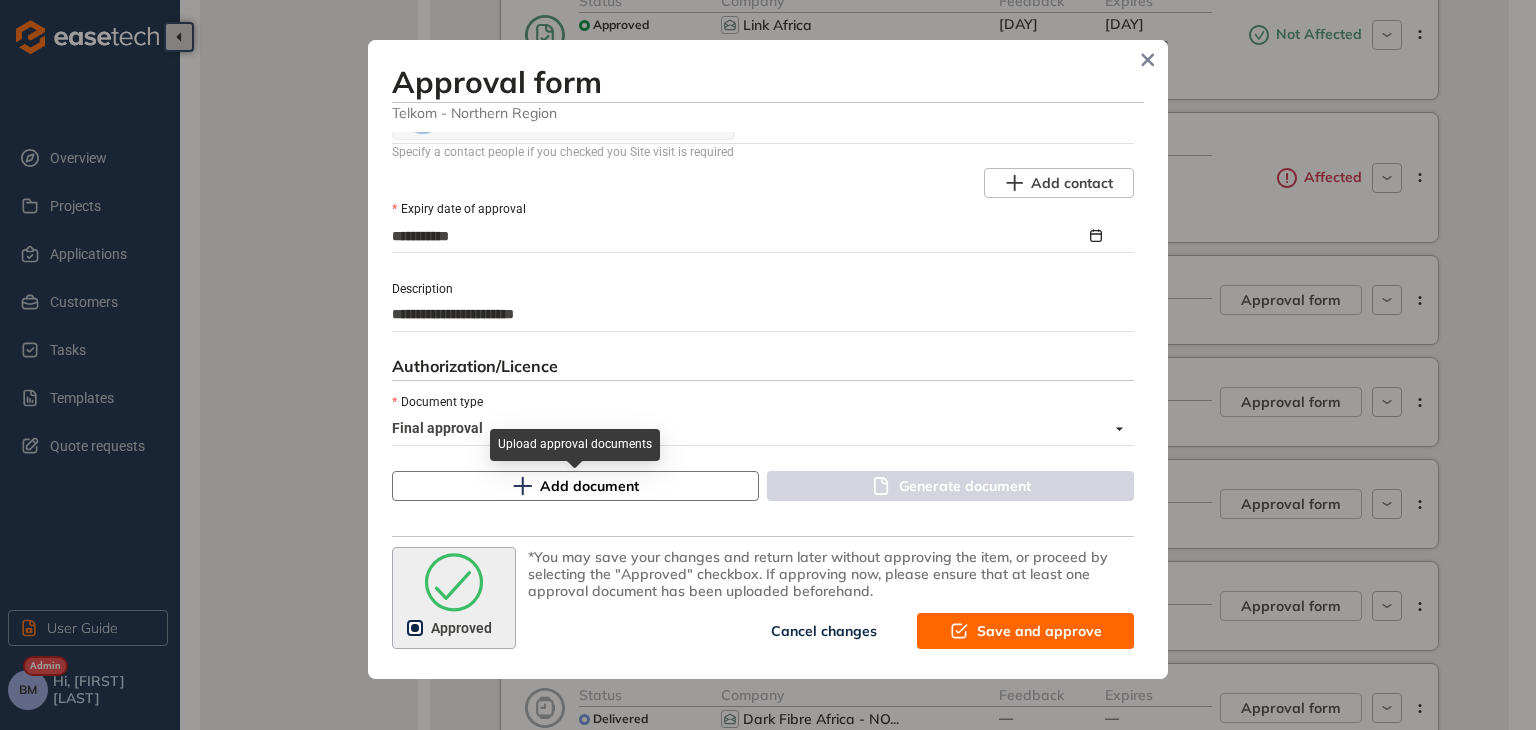 click on "Add document" at bounding box center (589, 486) 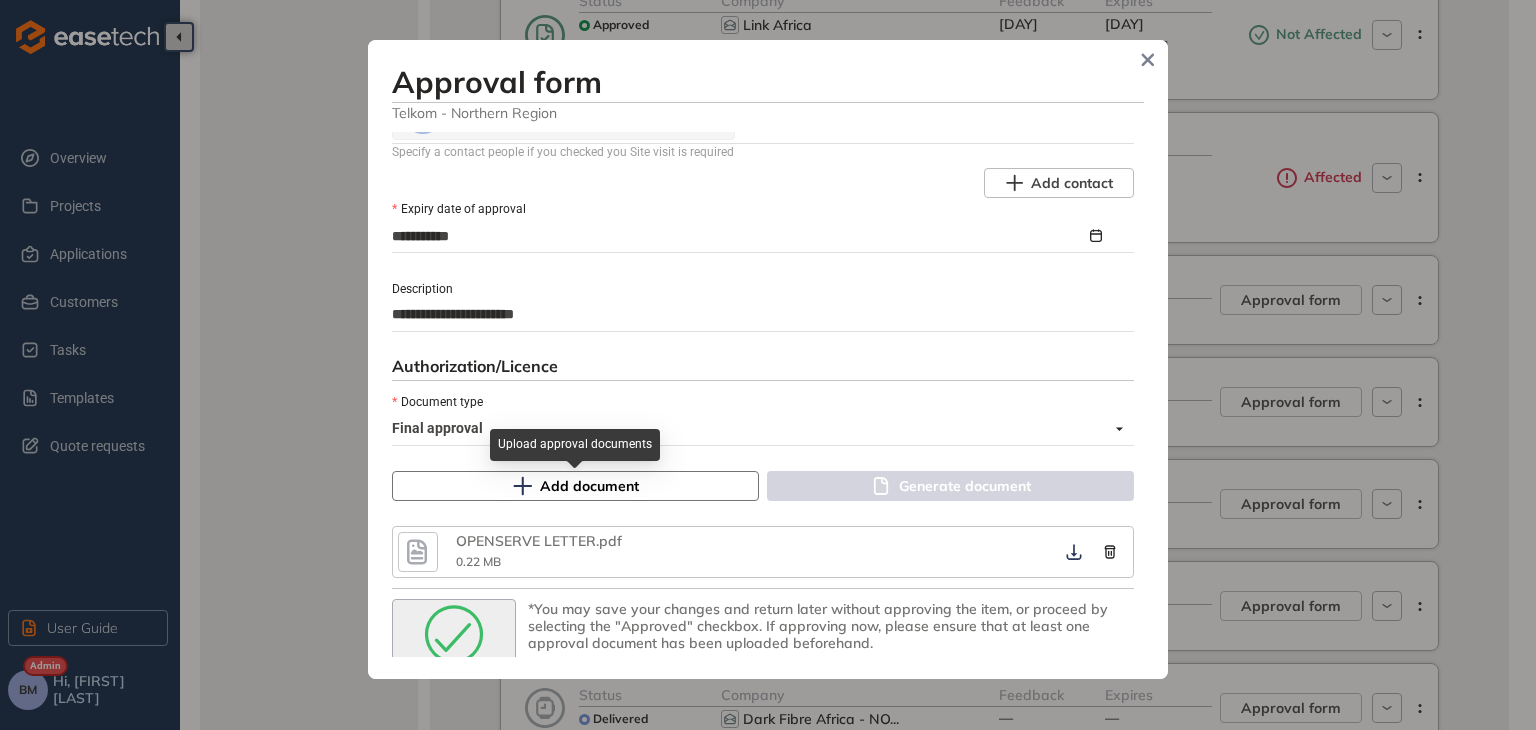 click on "Add document" at bounding box center (575, 486) 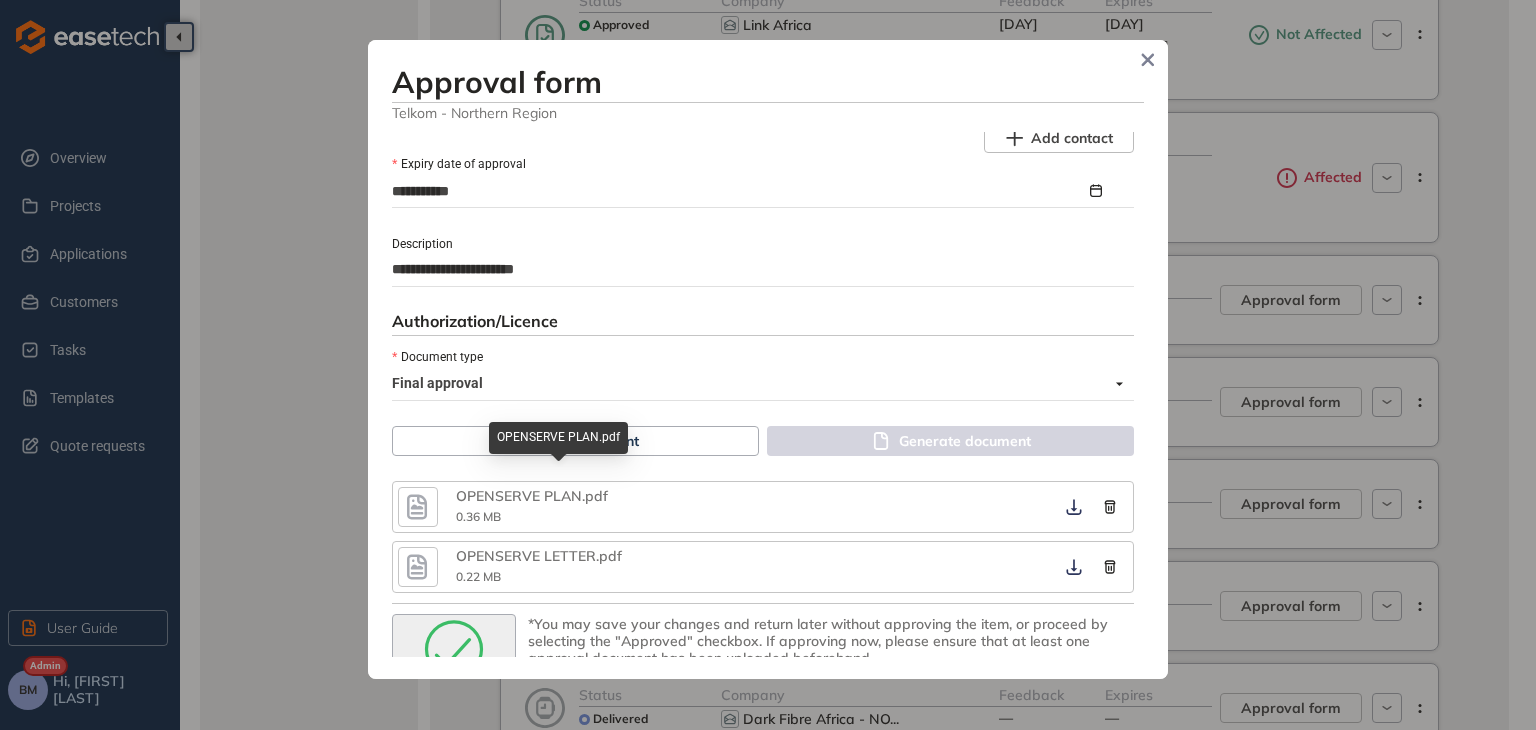 scroll, scrollTop: 1163, scrollLeft: 0, axis: vertical 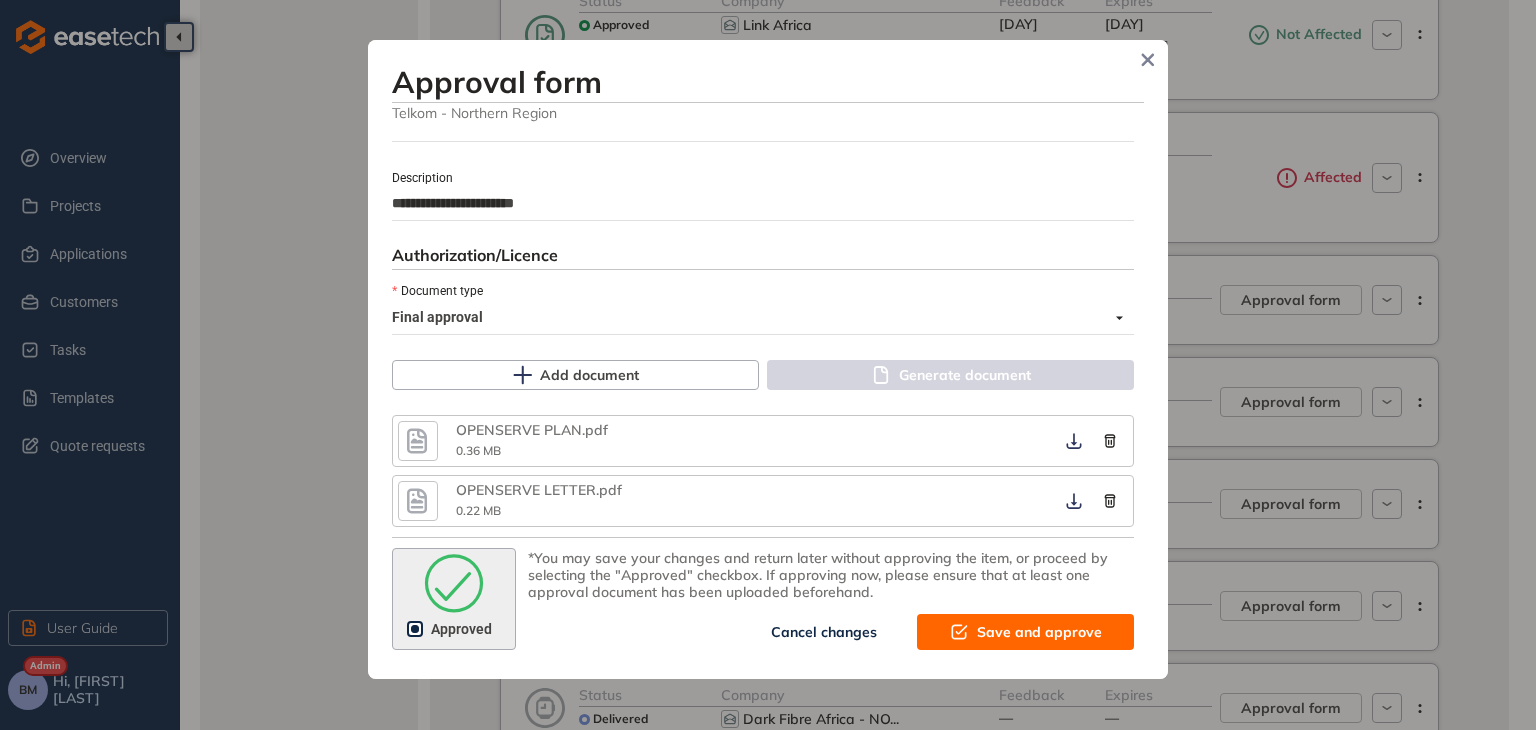 click on "Save and approve" at bounding box center (1039, 632) 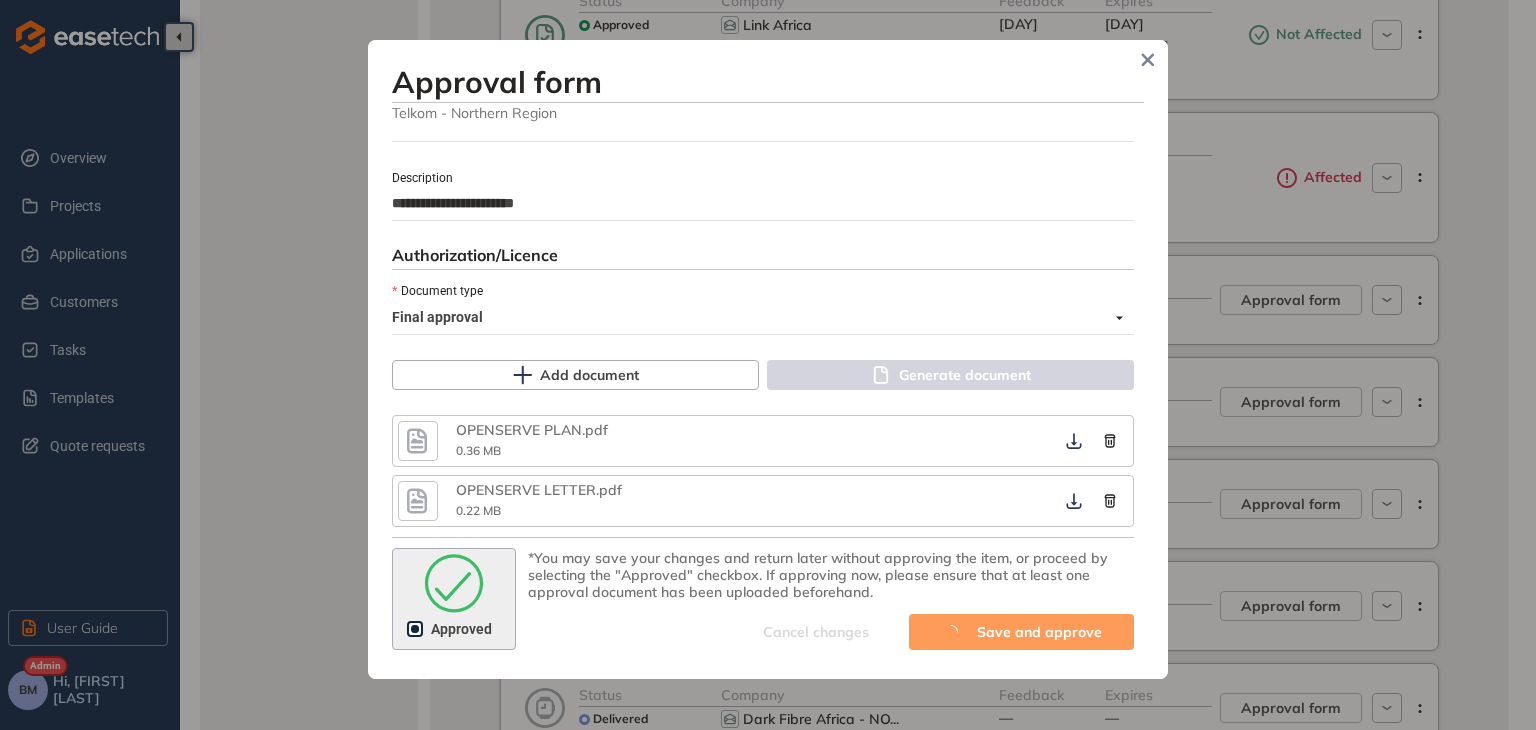 scroll, scrollTop: 1028, scrollLeft: 0, axis: vertical 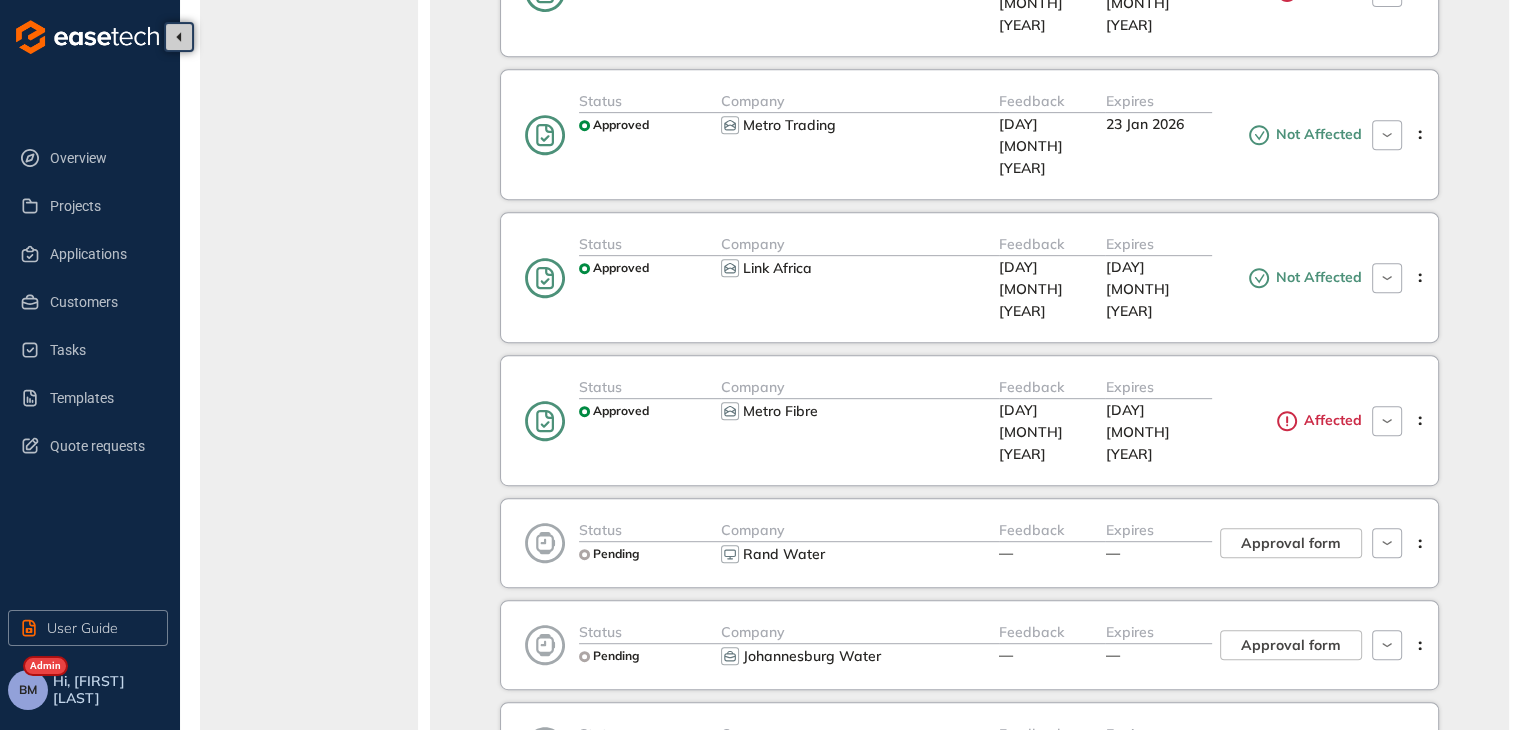 click on "Approval form" at bounding box center [1291, 849] 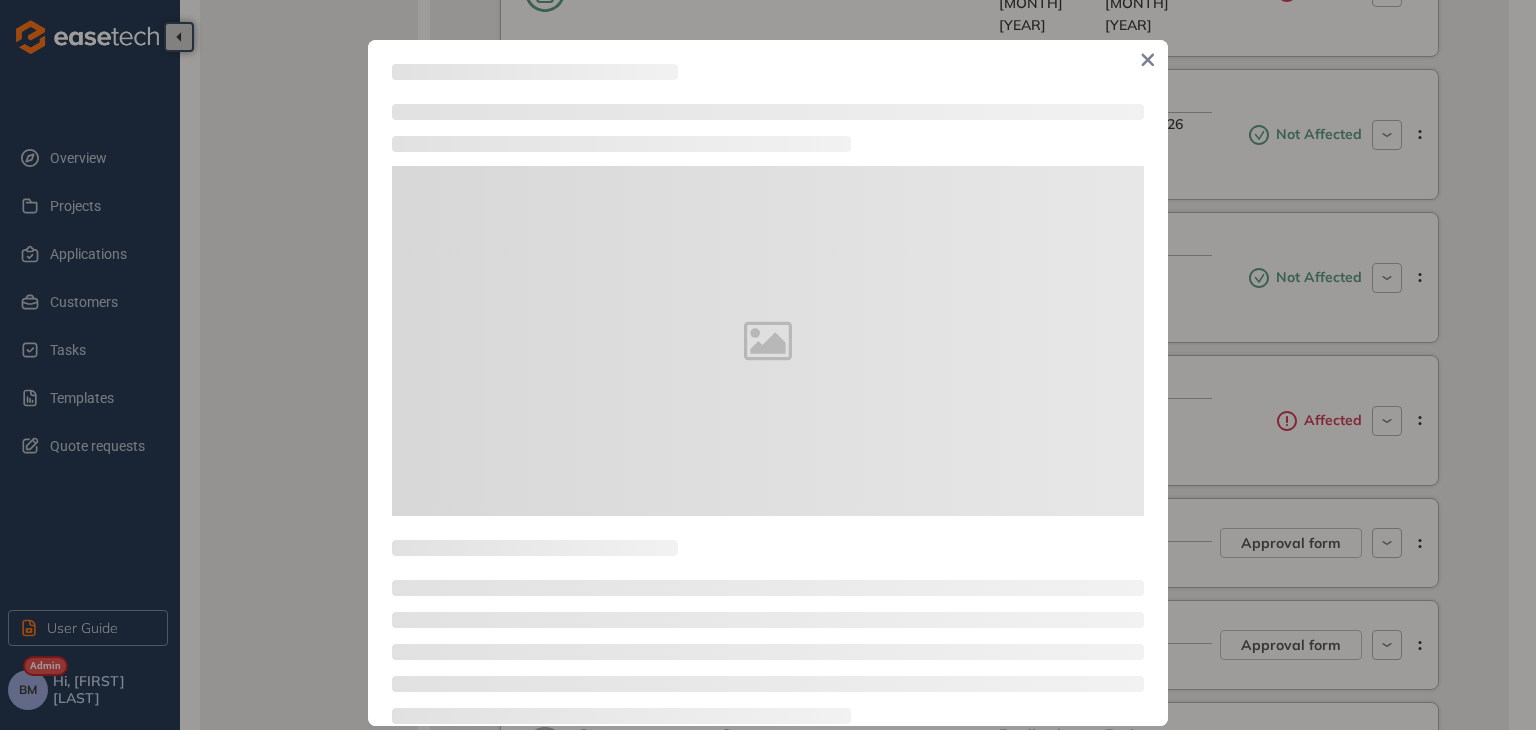 type on "**********" 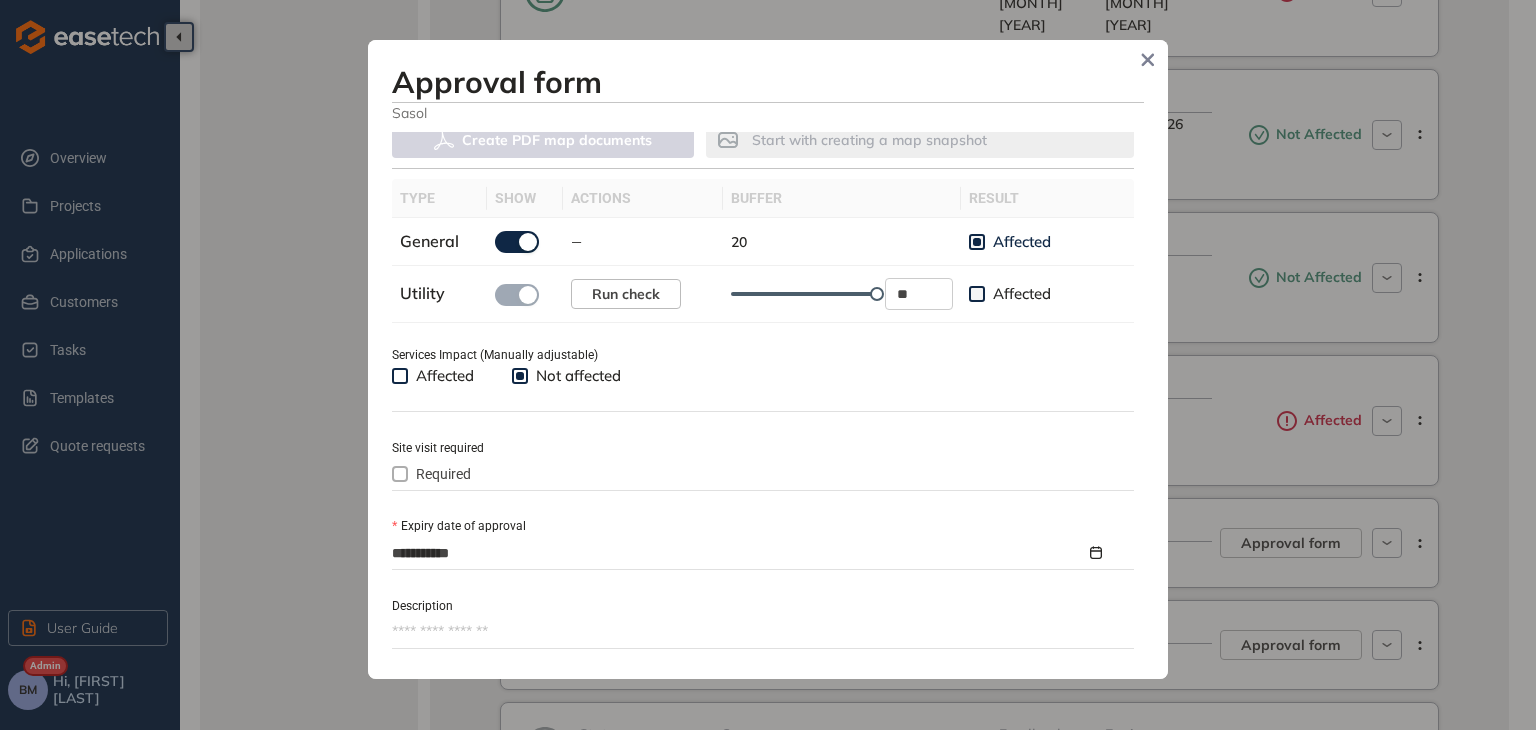 scroll, scrollTop: 700, scrollLeft: 0, axis: vertical 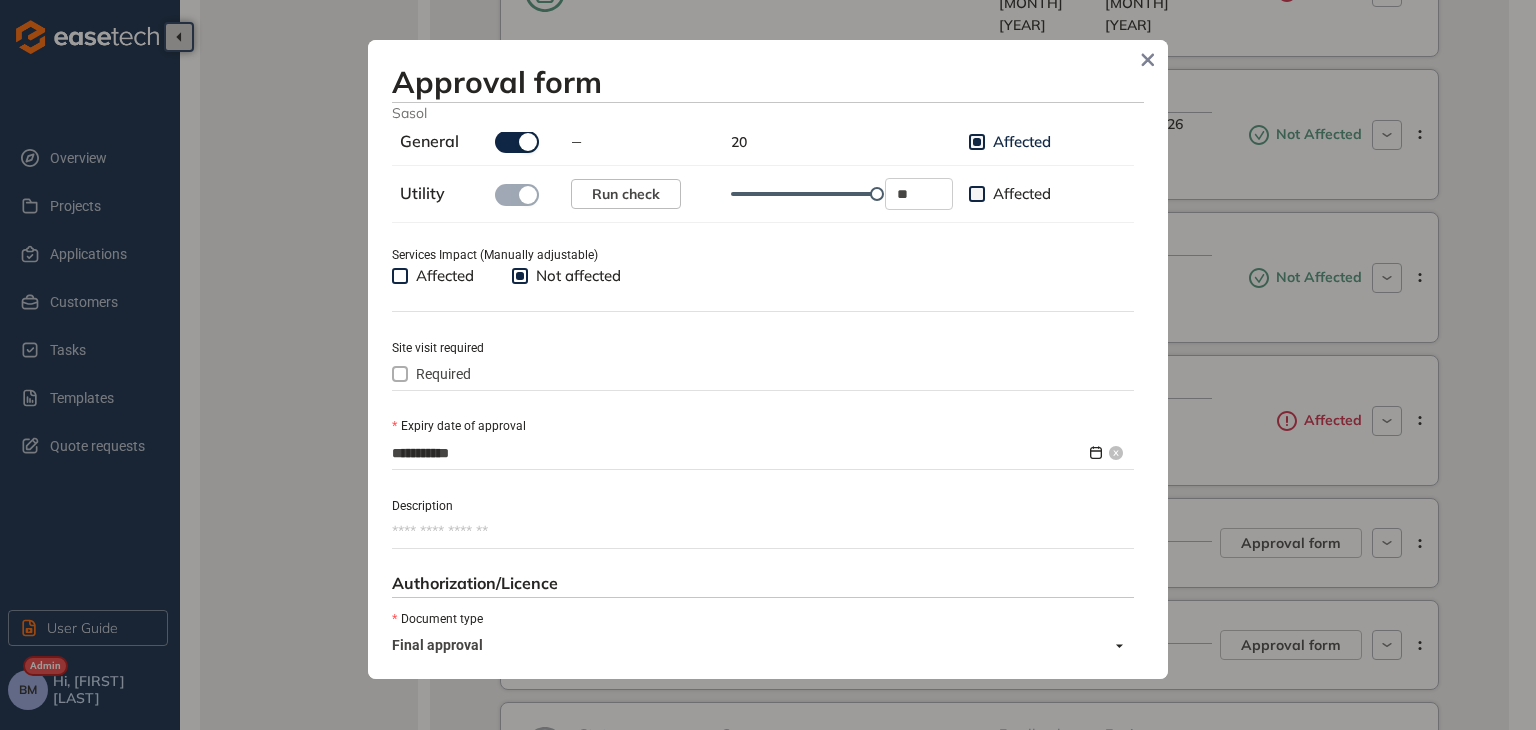 click on "**********" at bounding box center [739, 453] 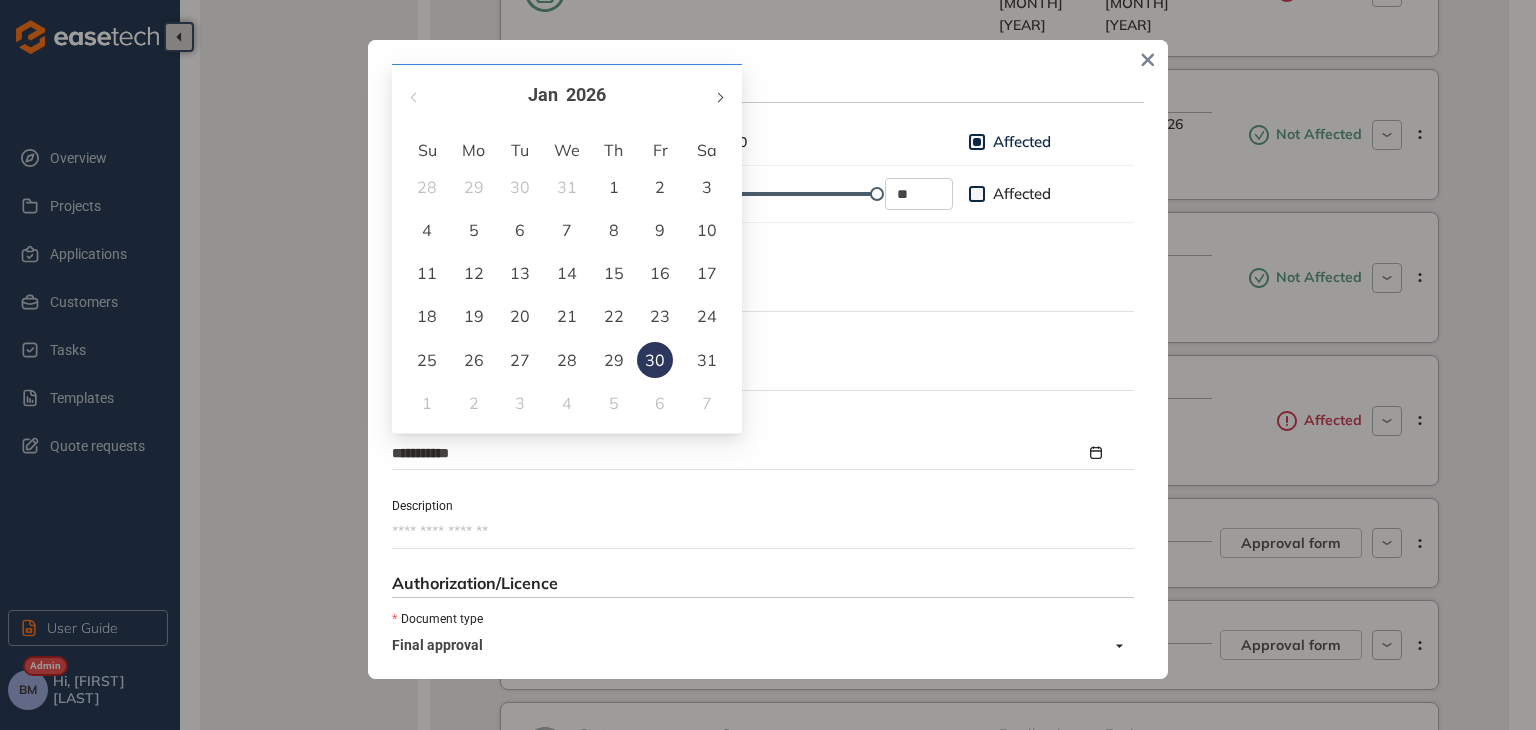click at bounding box center (719, 97) 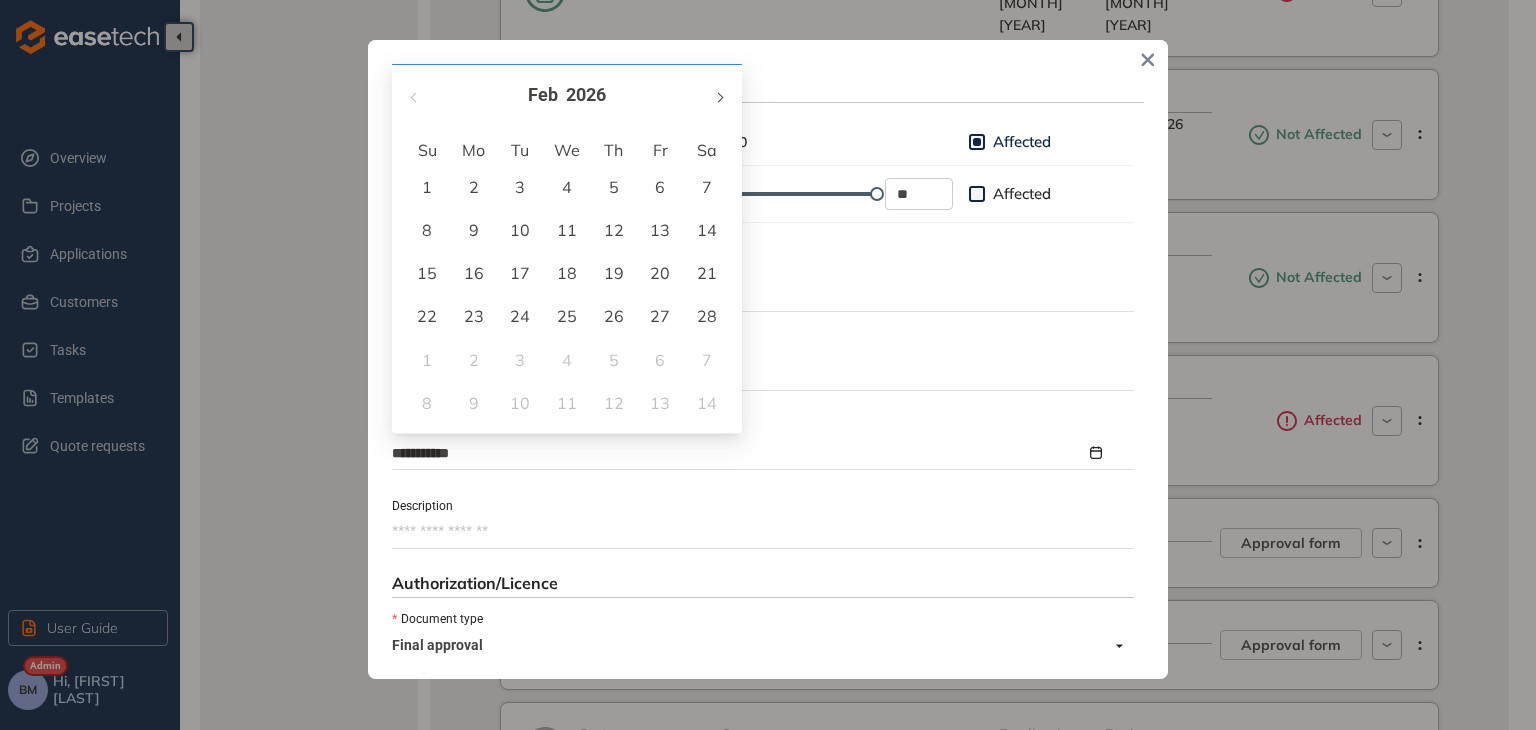 click at bounding box center (719, 97) 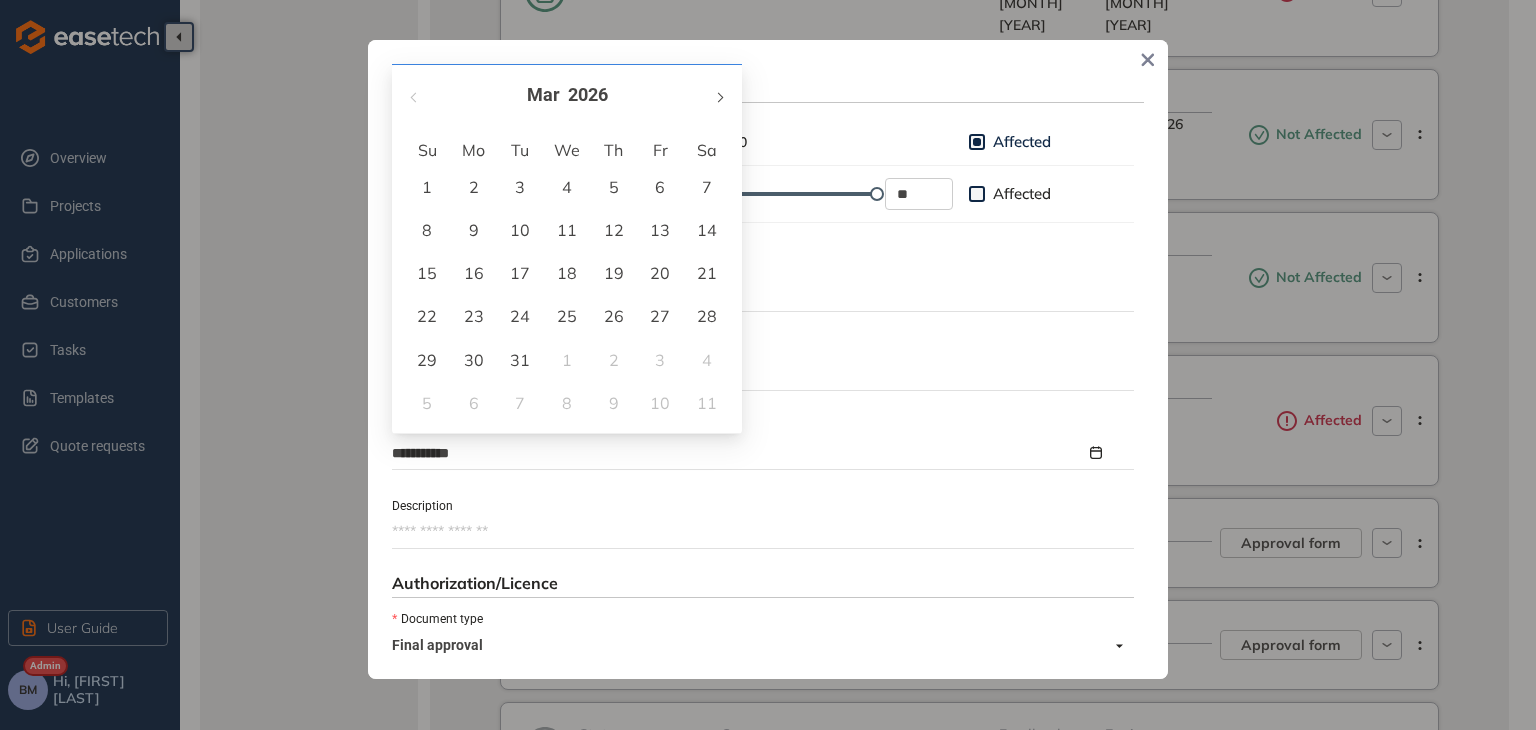 click at bounding box center (719, 97) 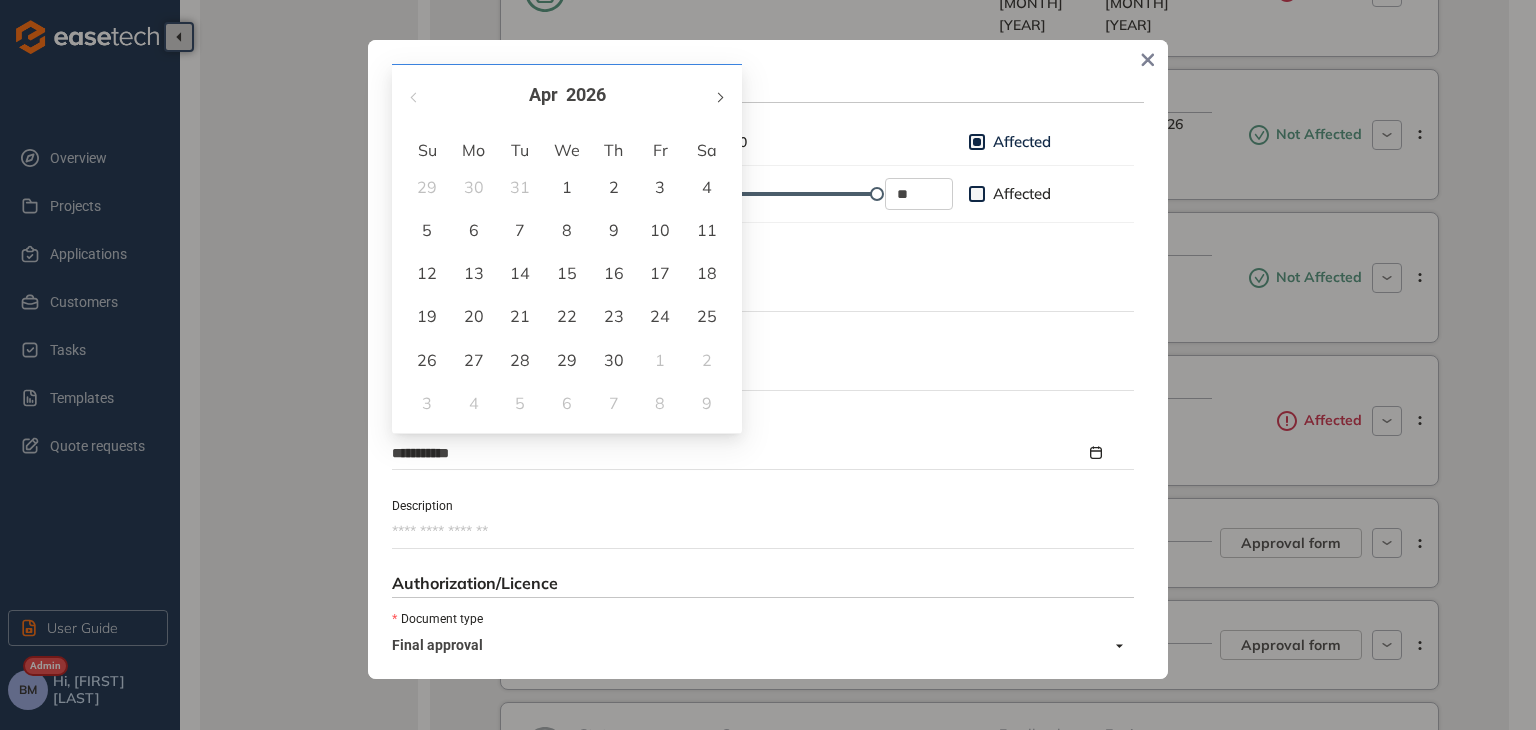 click at bounding box center (719, 97) 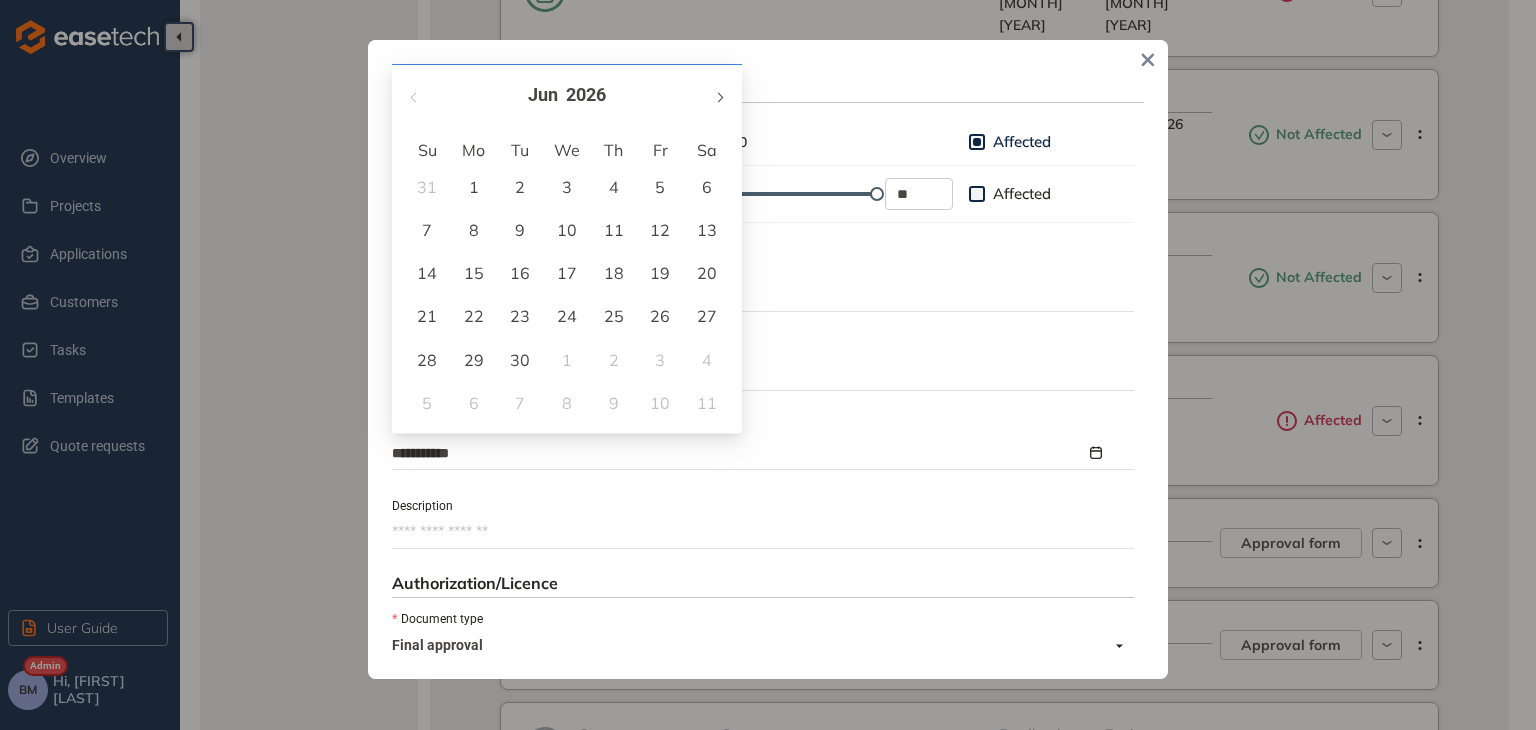 click at bounding box center [719, 97] 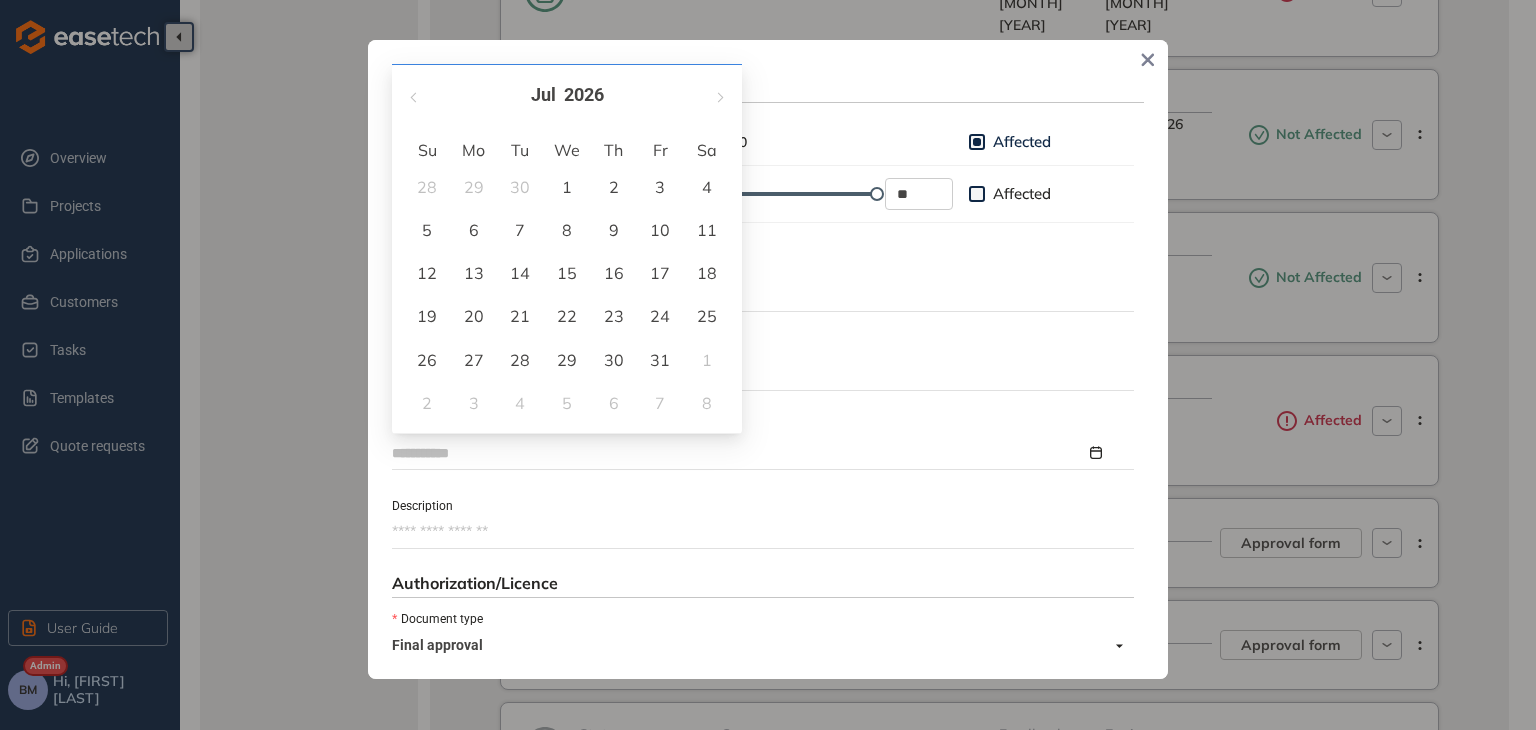 type on "**********" 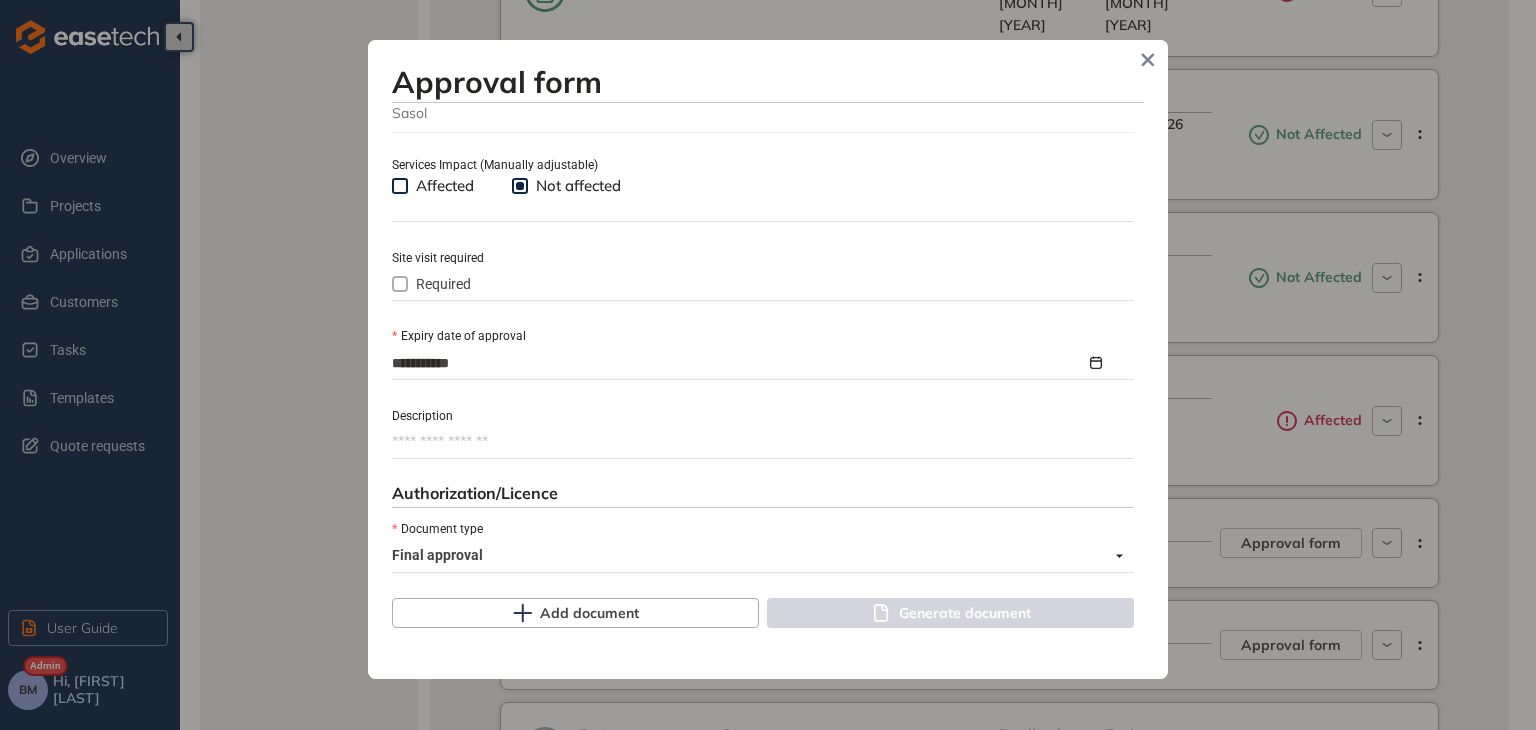 scroll, scrollTop: 917, scrollLeft: 0, axis: vertical 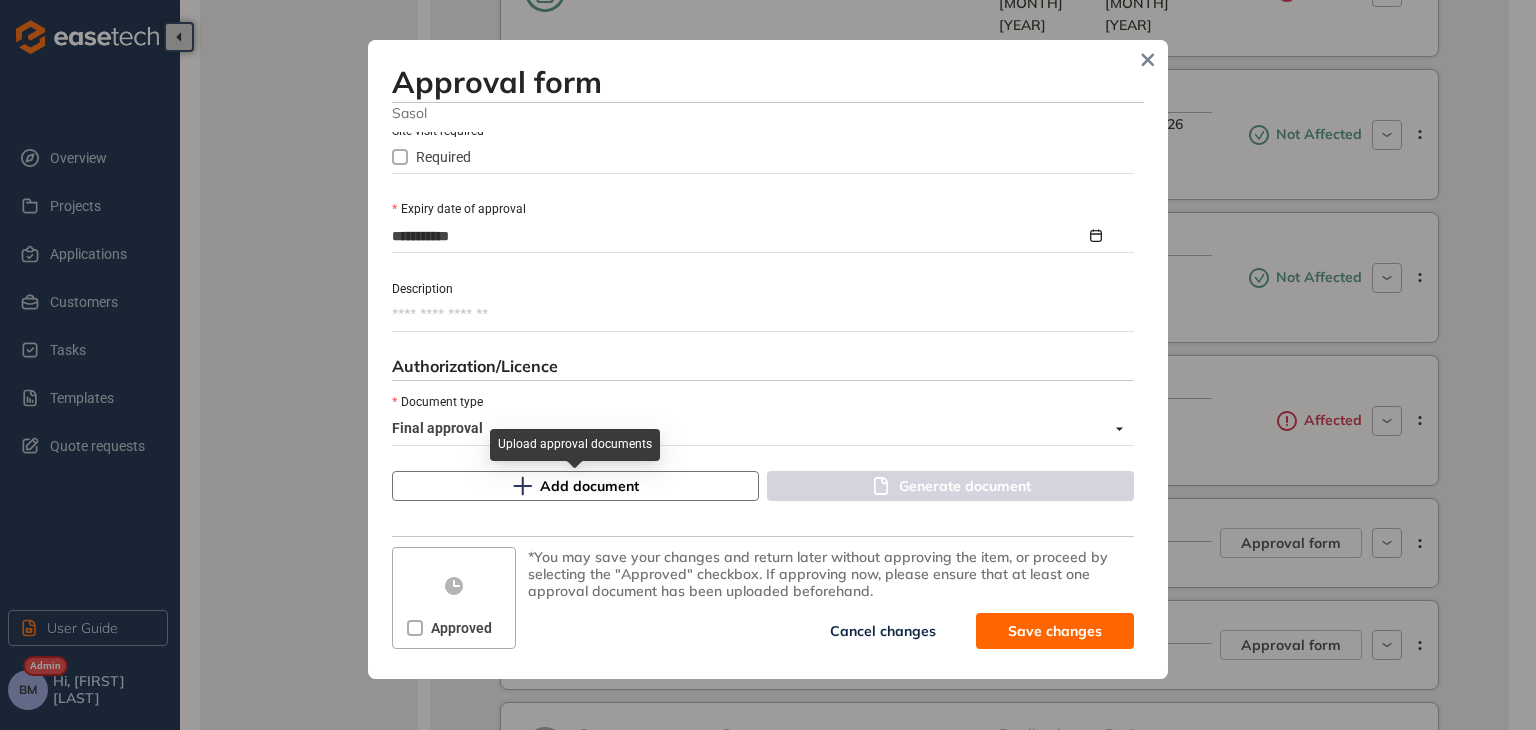 click 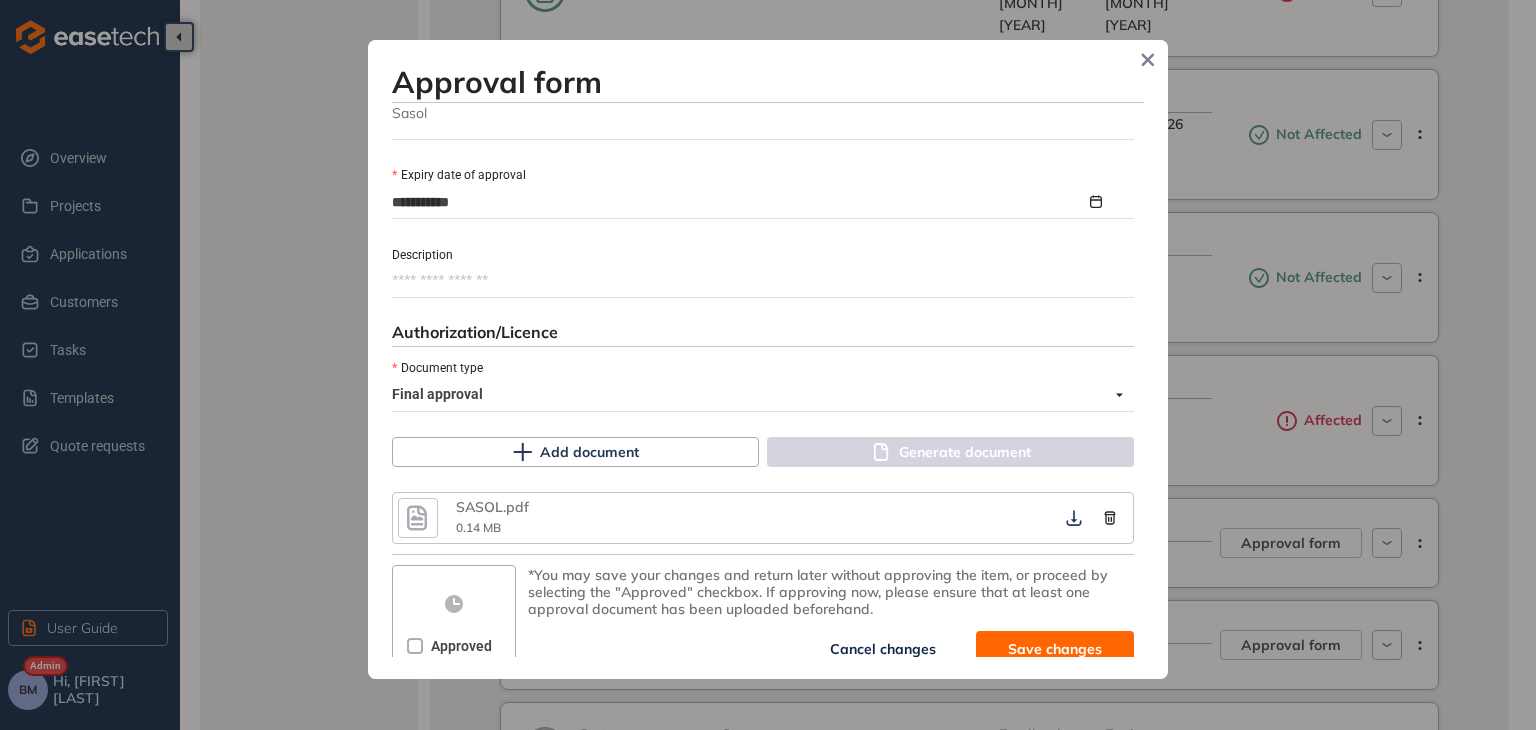 scroll, scrollTop: 969, scrollLeft: 0, axis: vertical 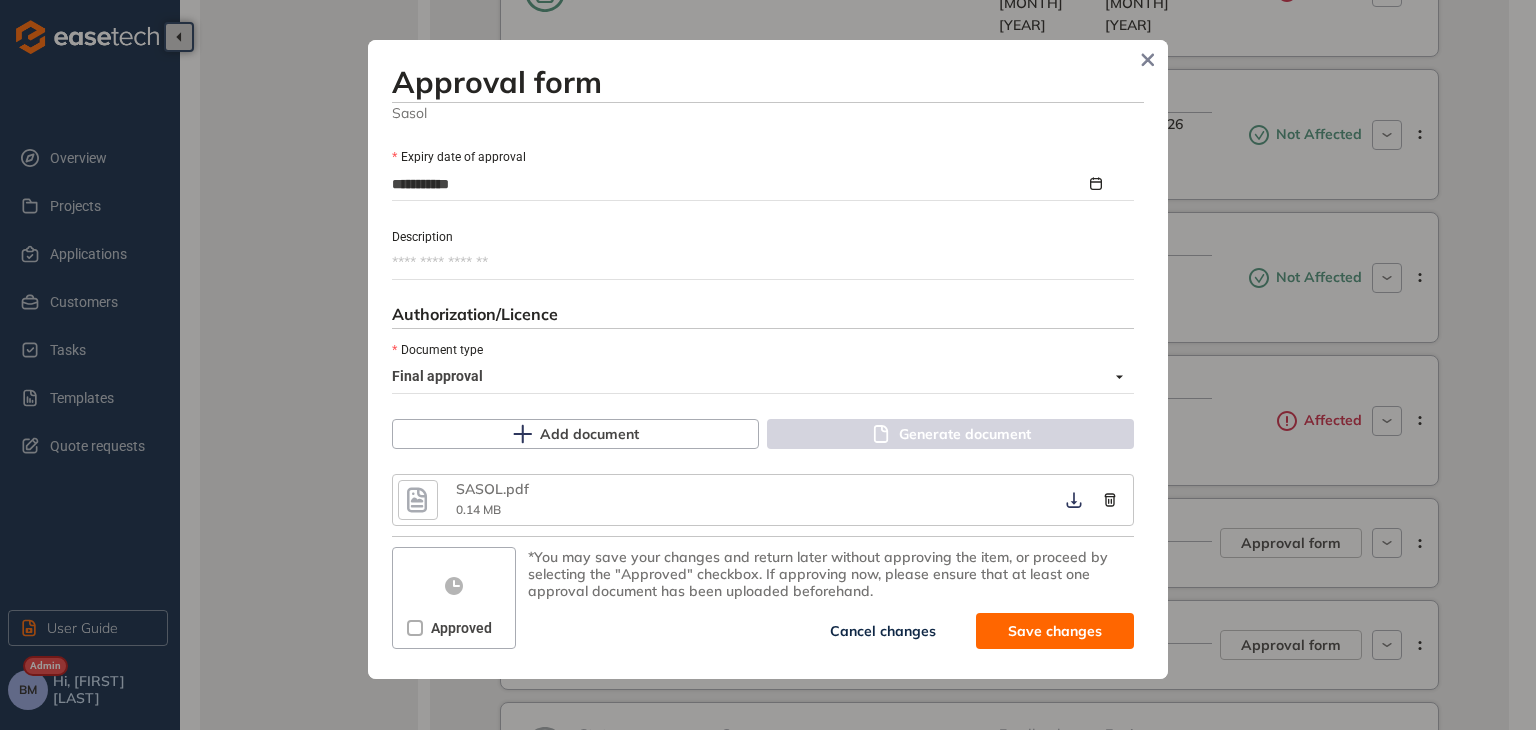 click at bounding box center [415, 628] 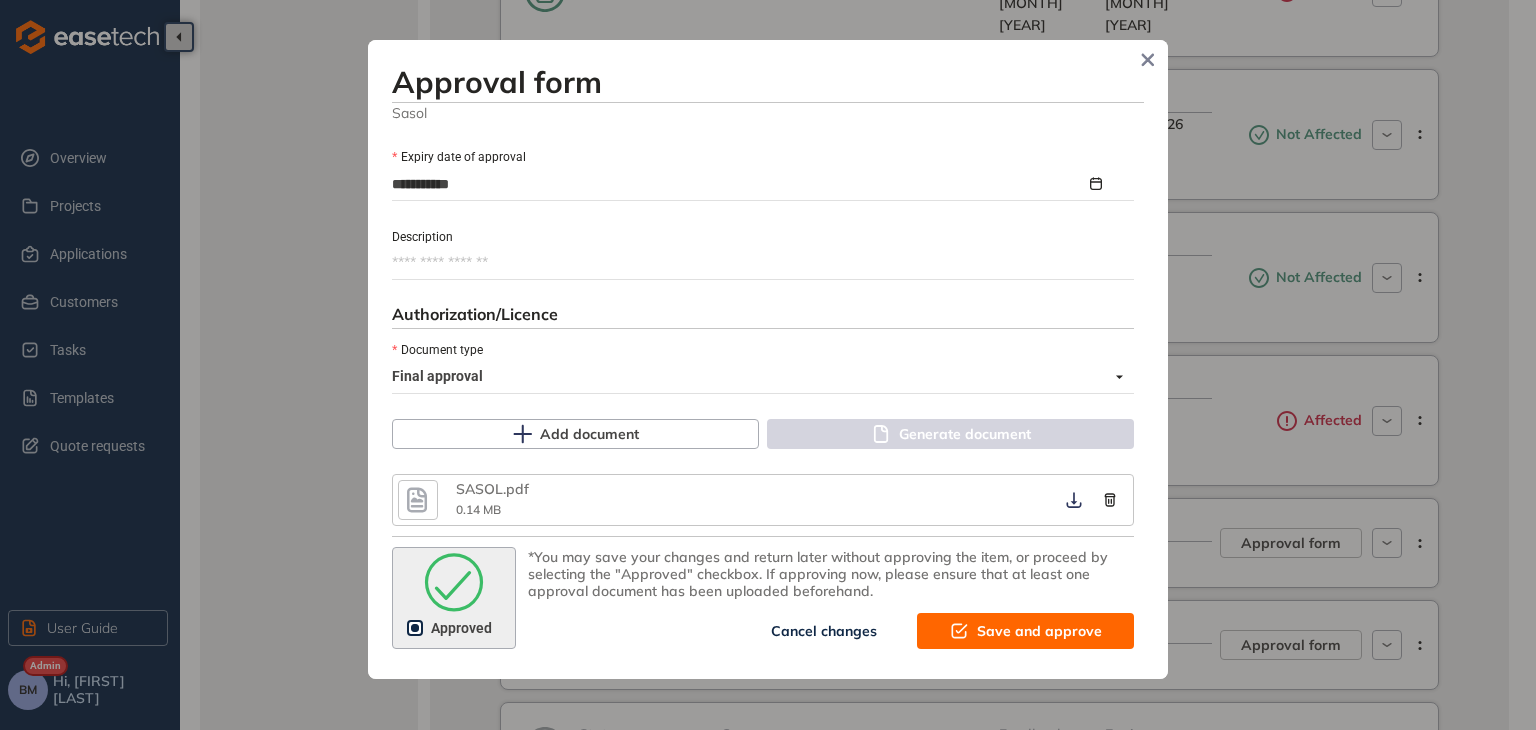 click on "Save and approve" at bounding box center [1025, 631] 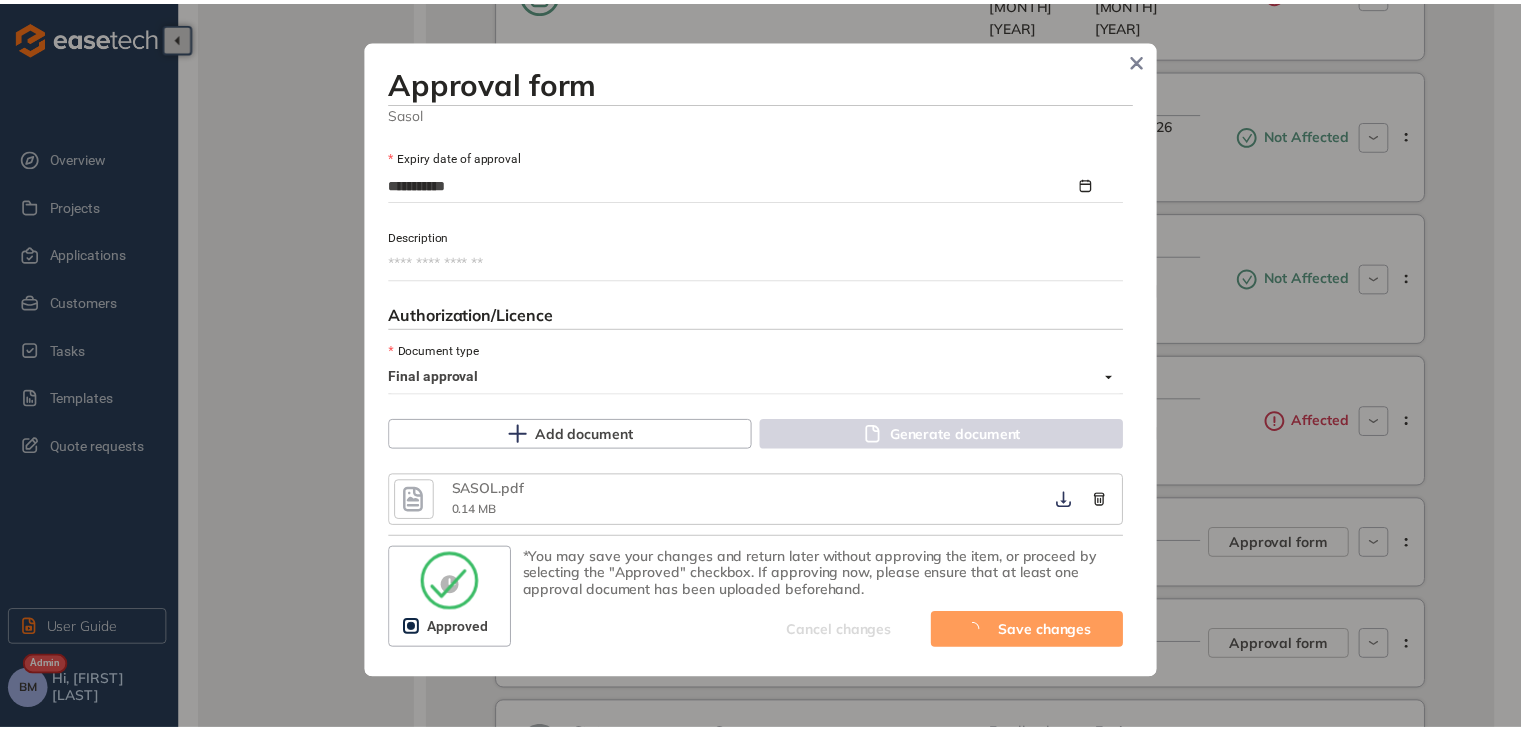 scroll, scrollTop: 1222, scrollLeft: 0, axis: vertical 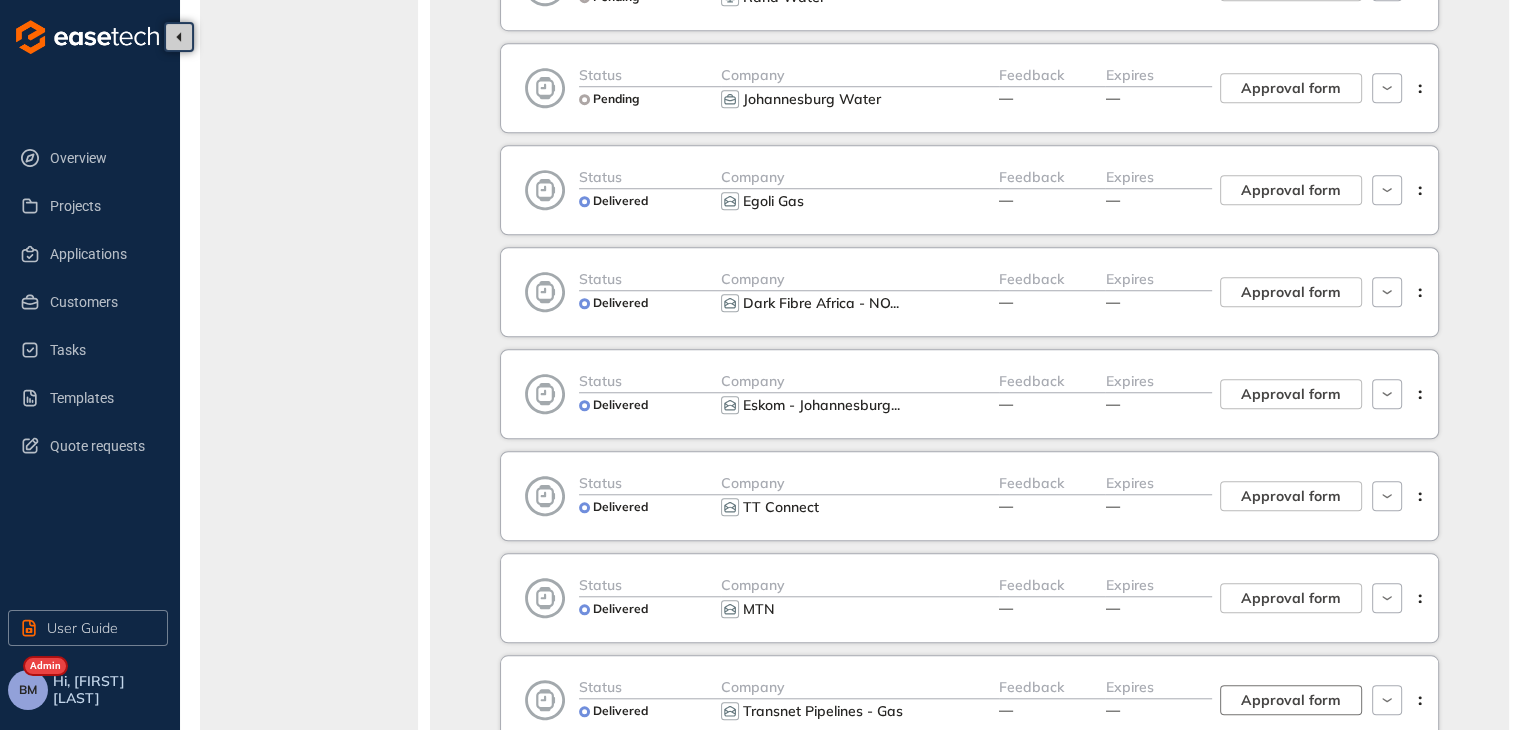 click on "Approval form" at bounding box center (1291, 700) 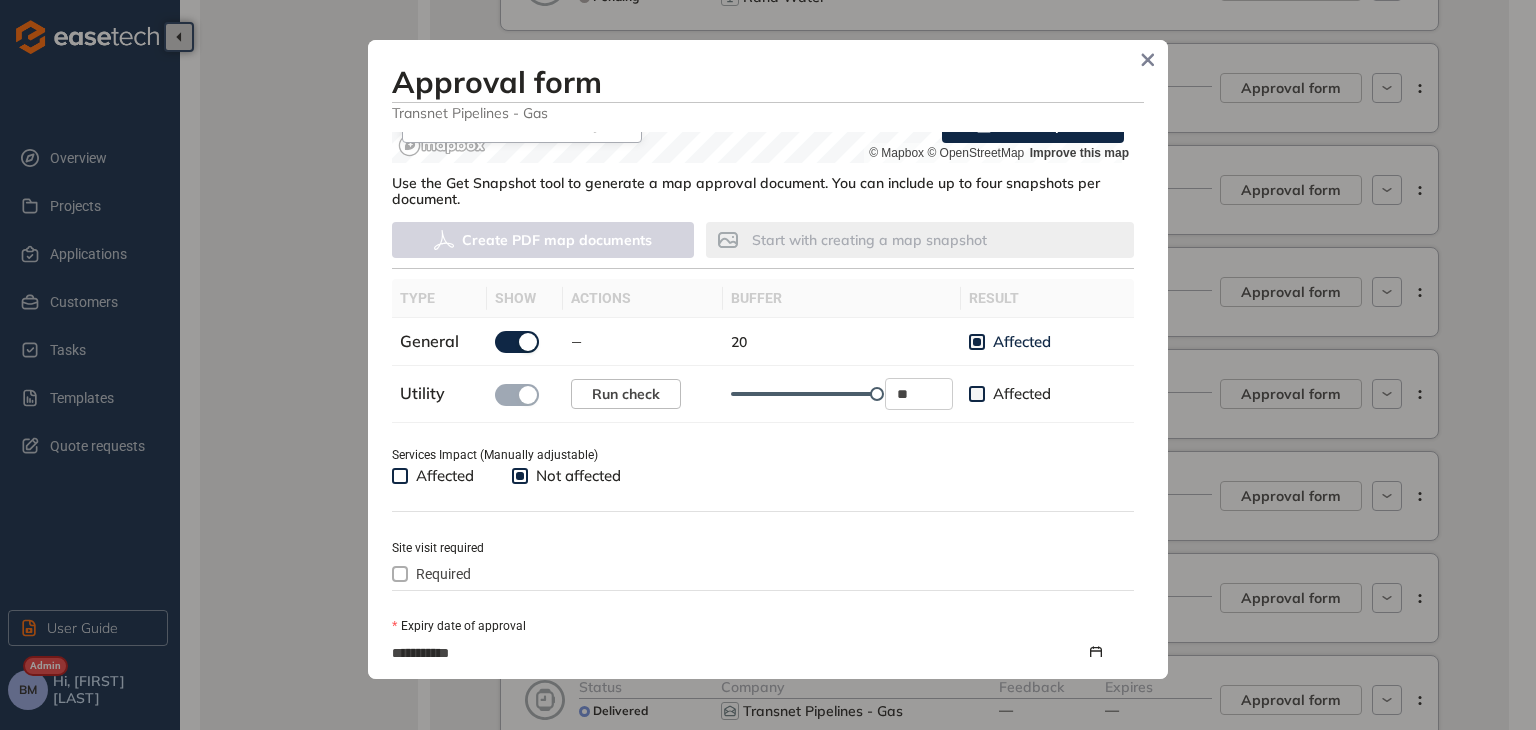 scroll, scrollTop: 600, scrollLeft: 0, axis: vertical 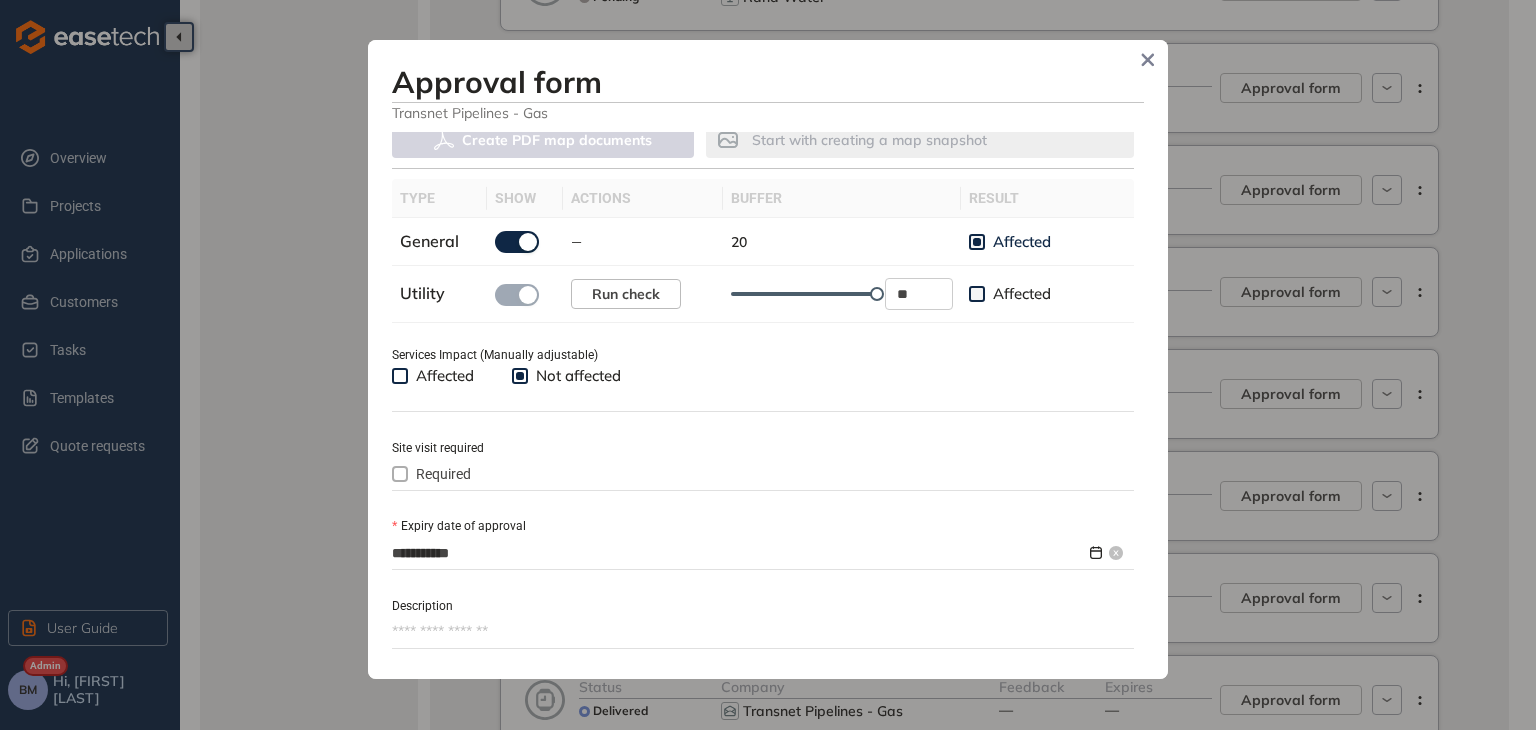 click on "**********" at bounding box center [739, 553] 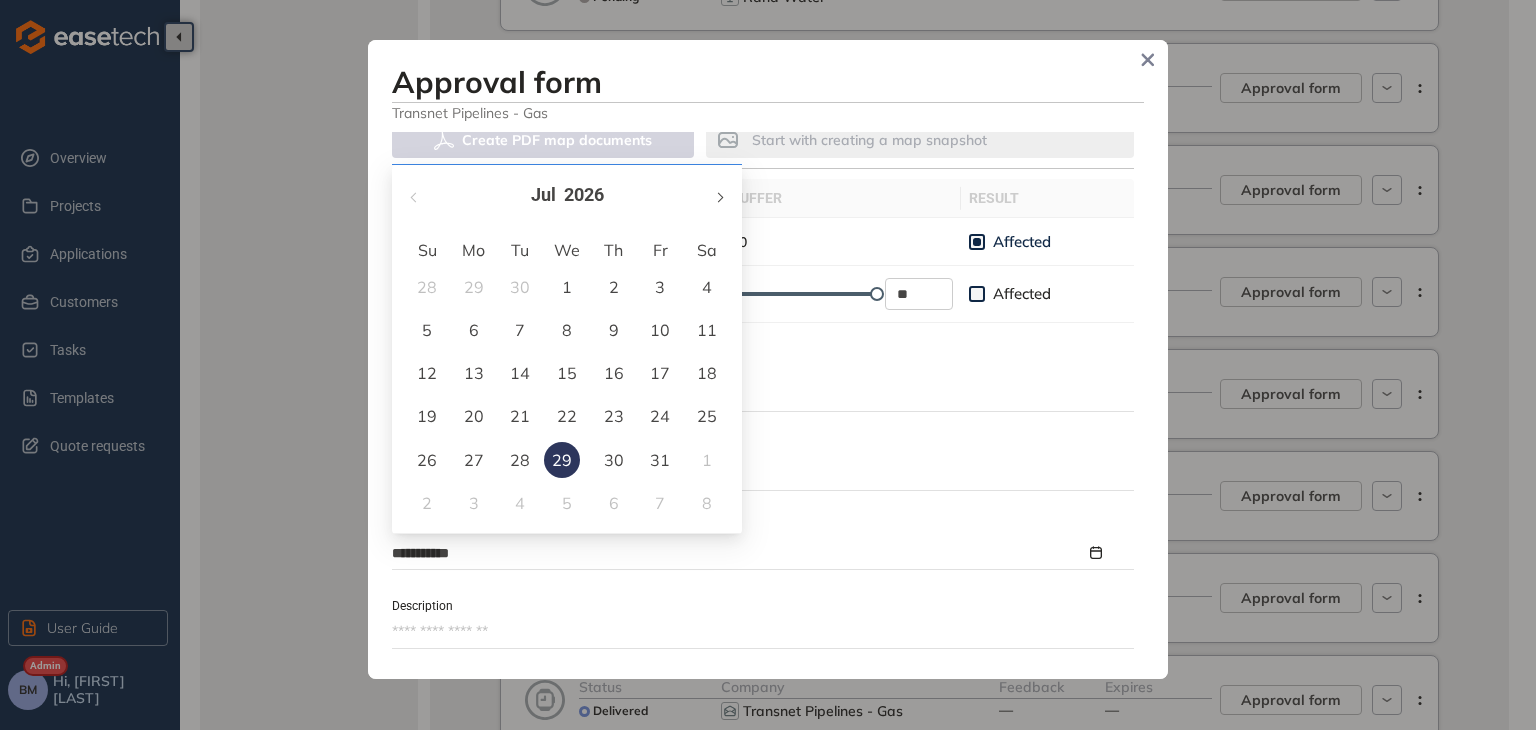 click at bounding box center (719, 197) 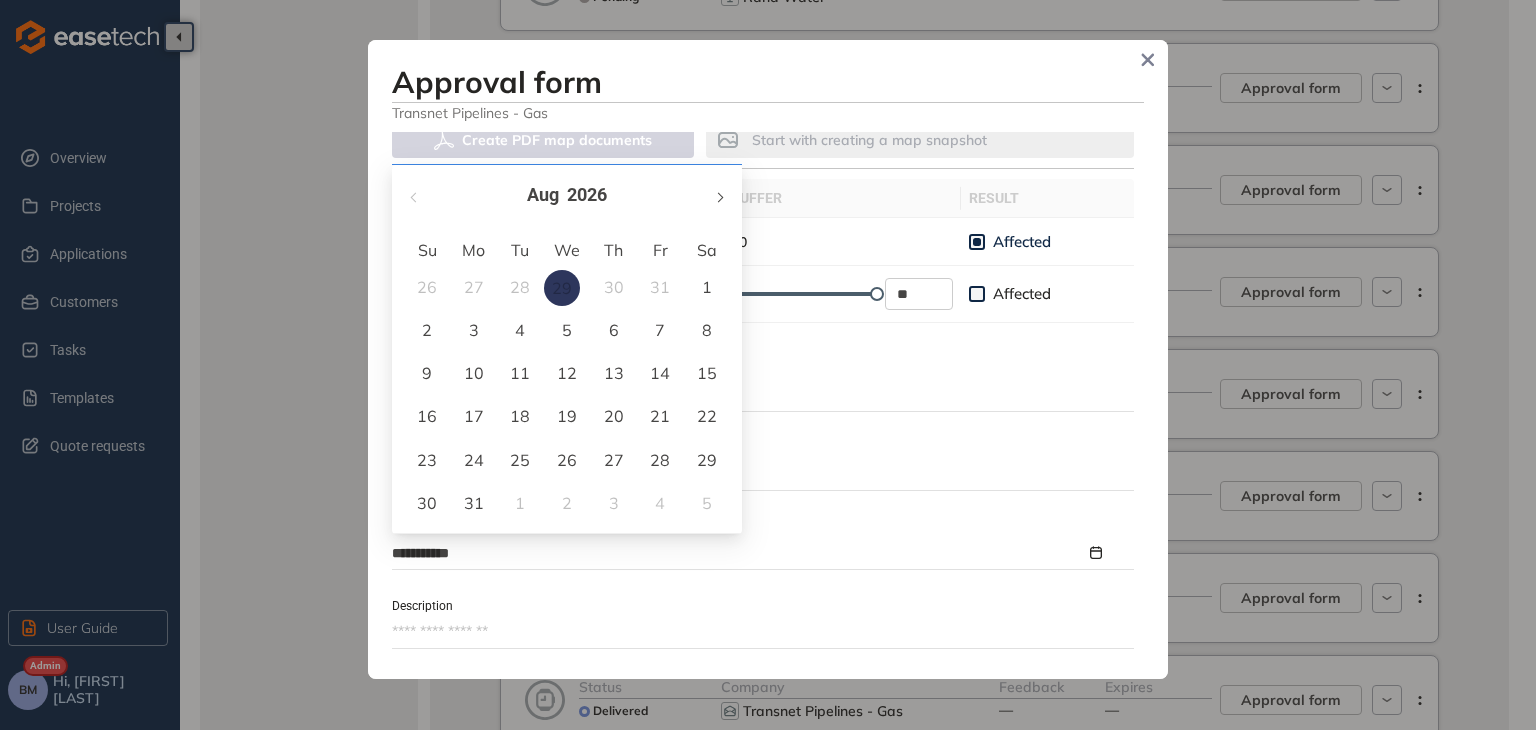 click at bounding box center [719, 197] 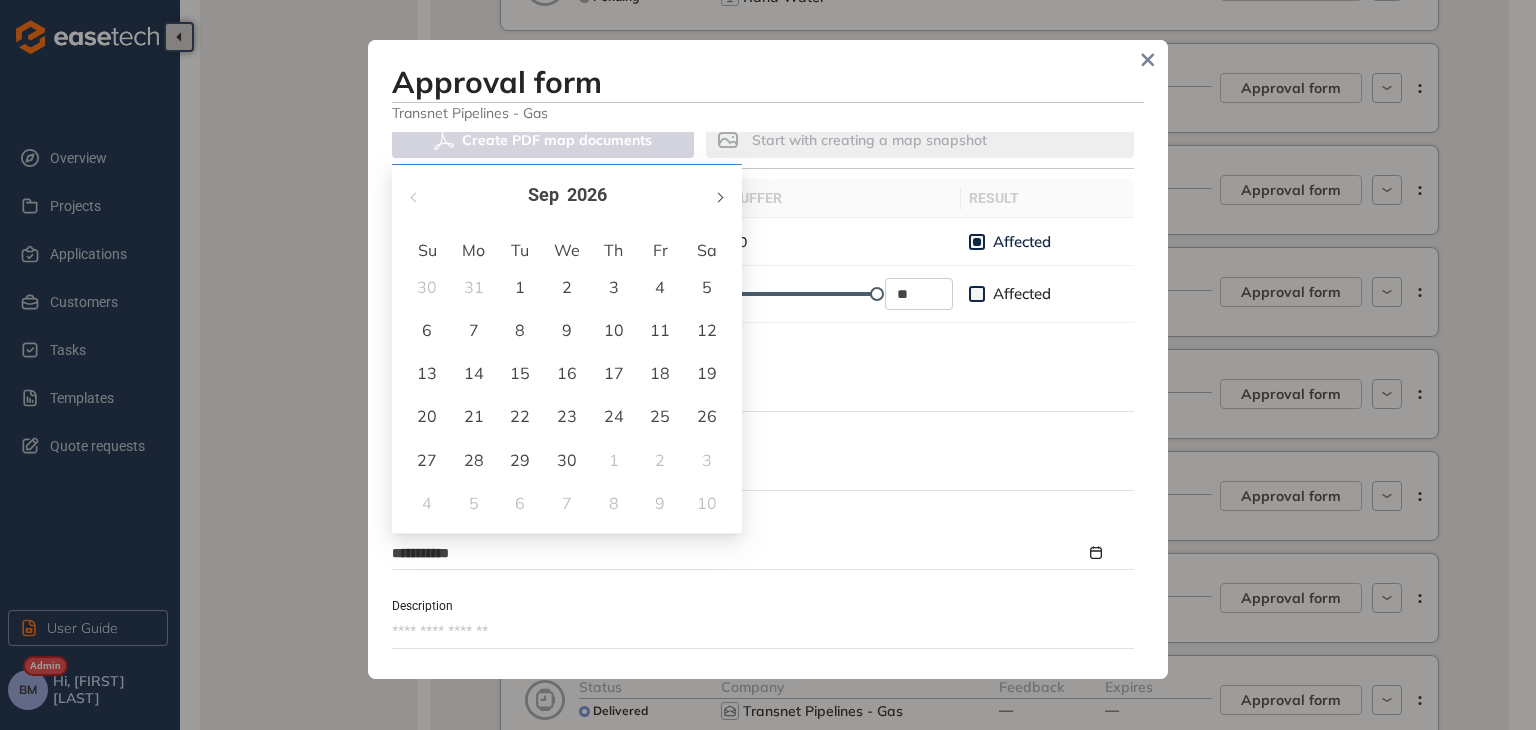 click at bounding box center (719, 197) 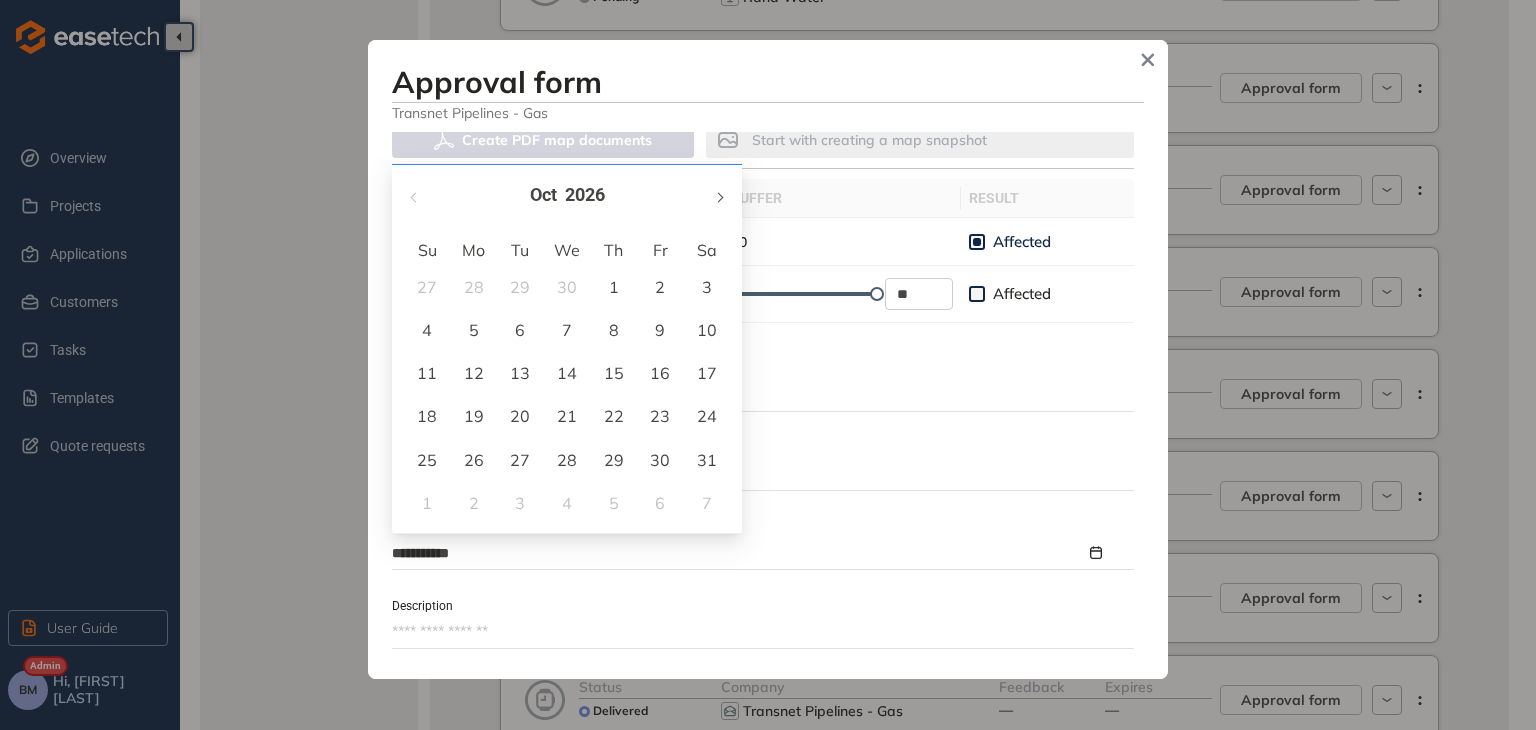 click at bounding box center (719, 197) 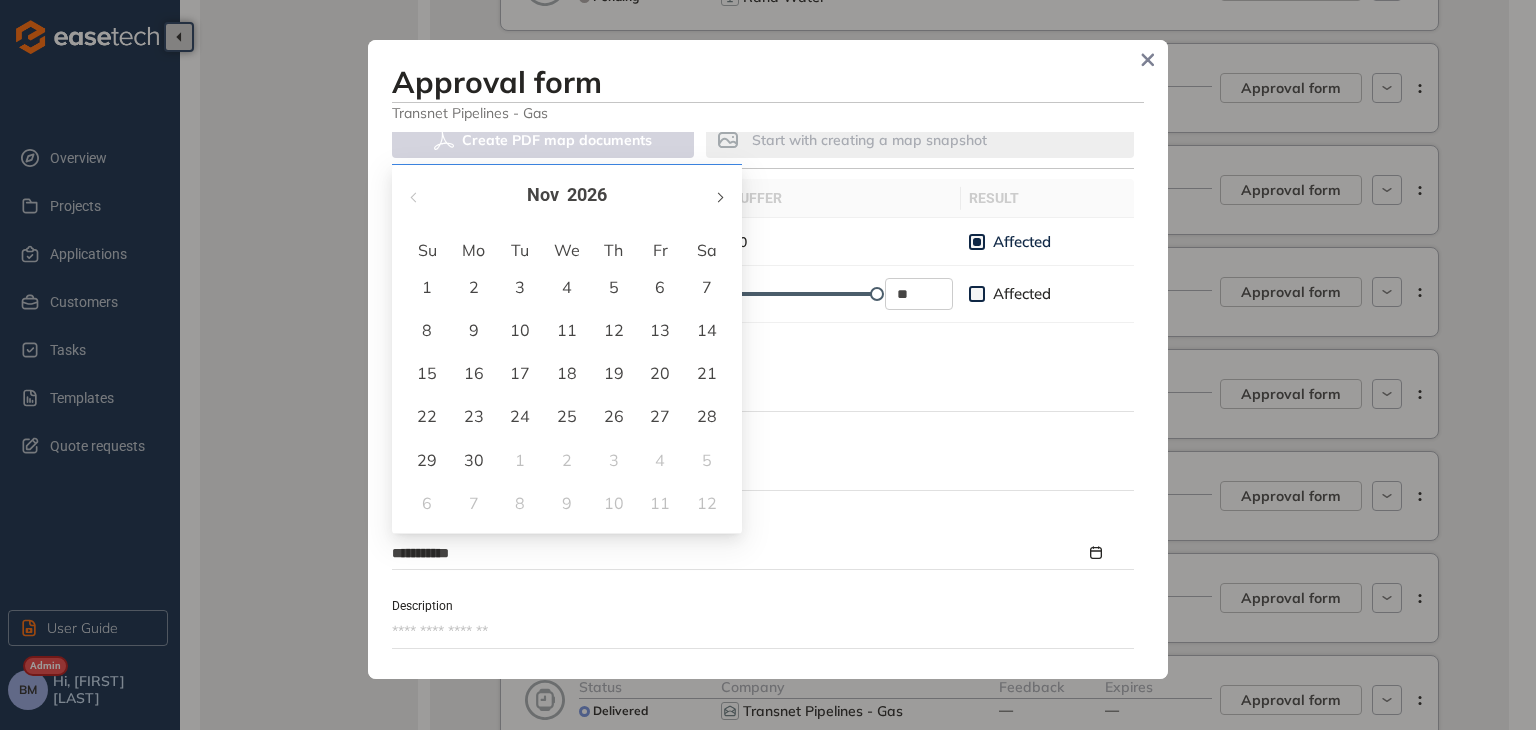 click at bounding box center [719, 197] 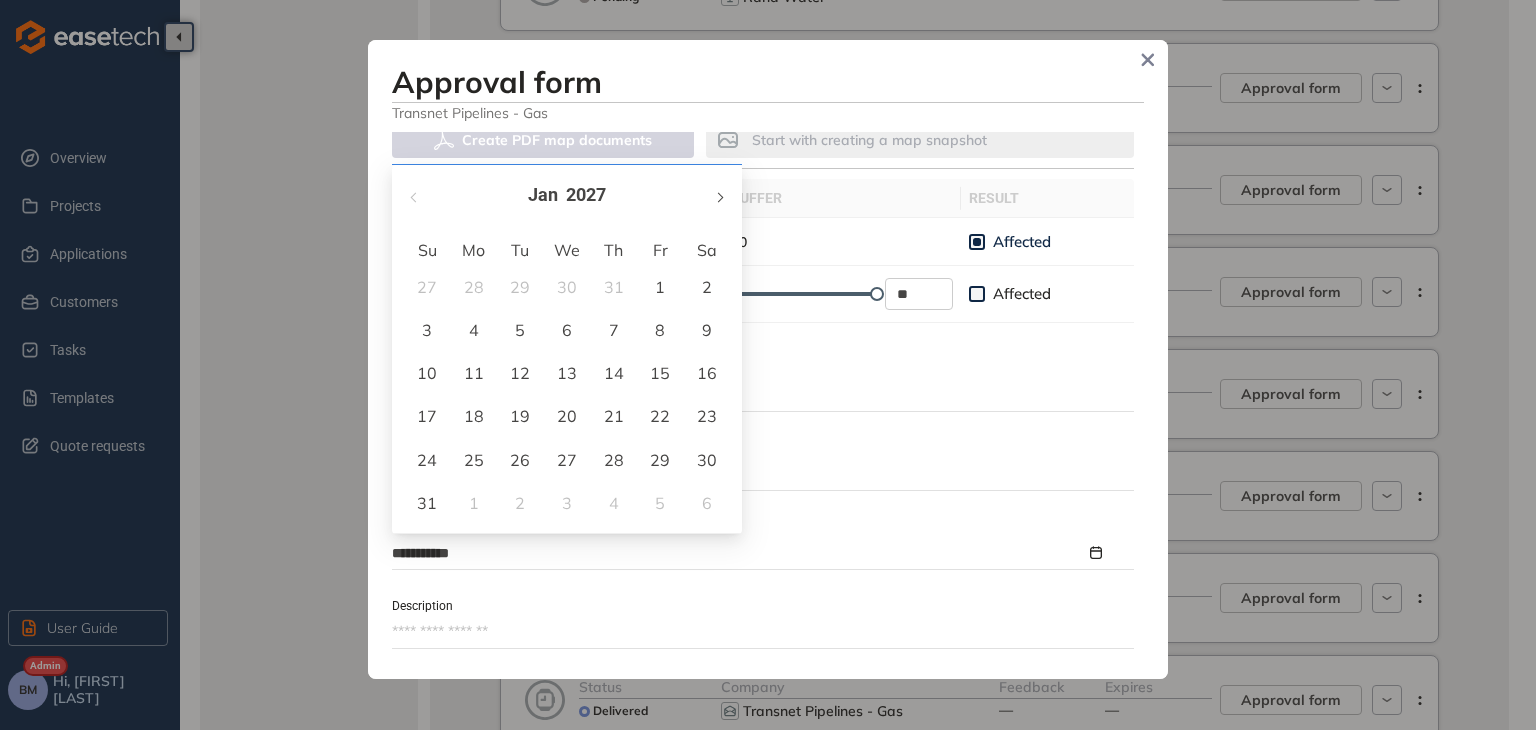 click at bounding box center [719, 197] 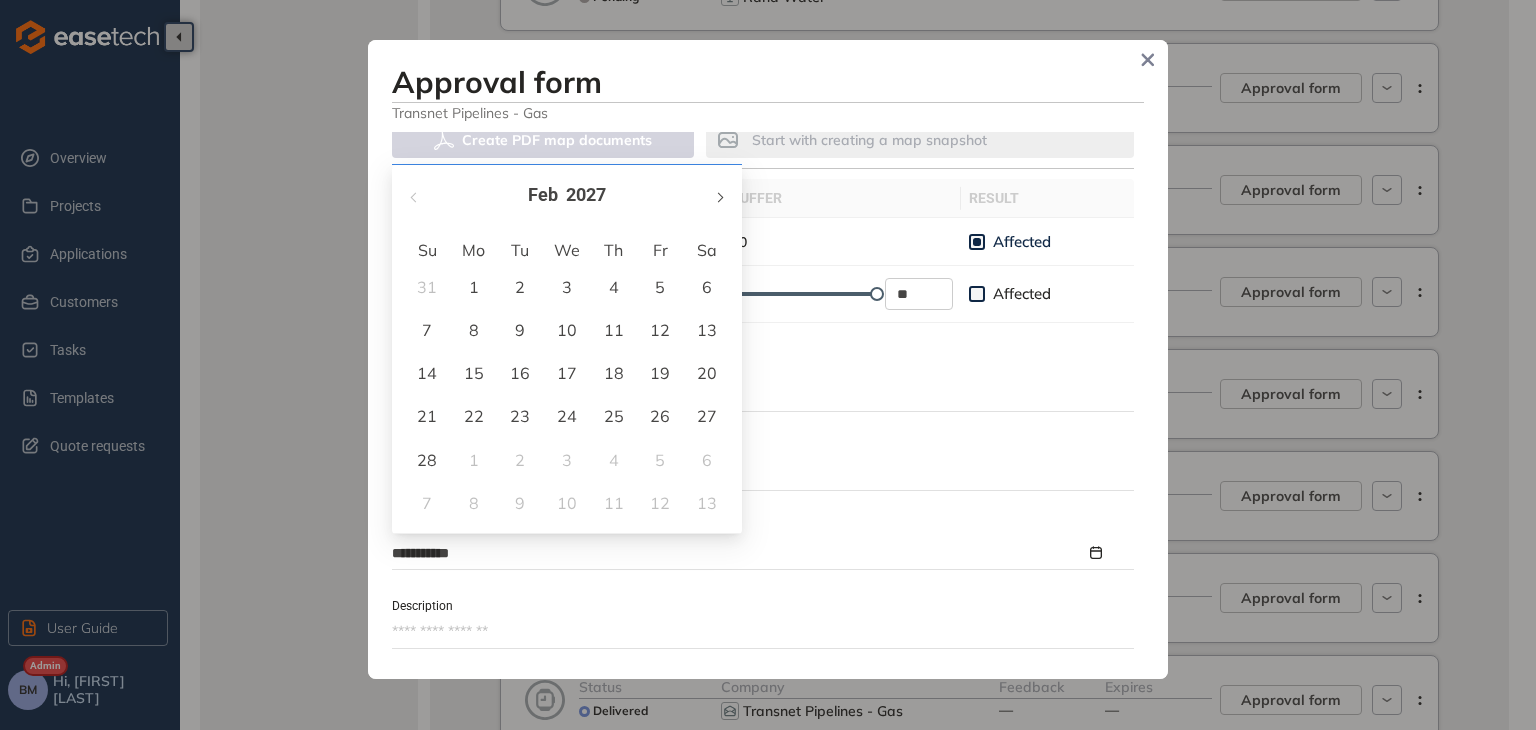click at bounding box center (719, 197) 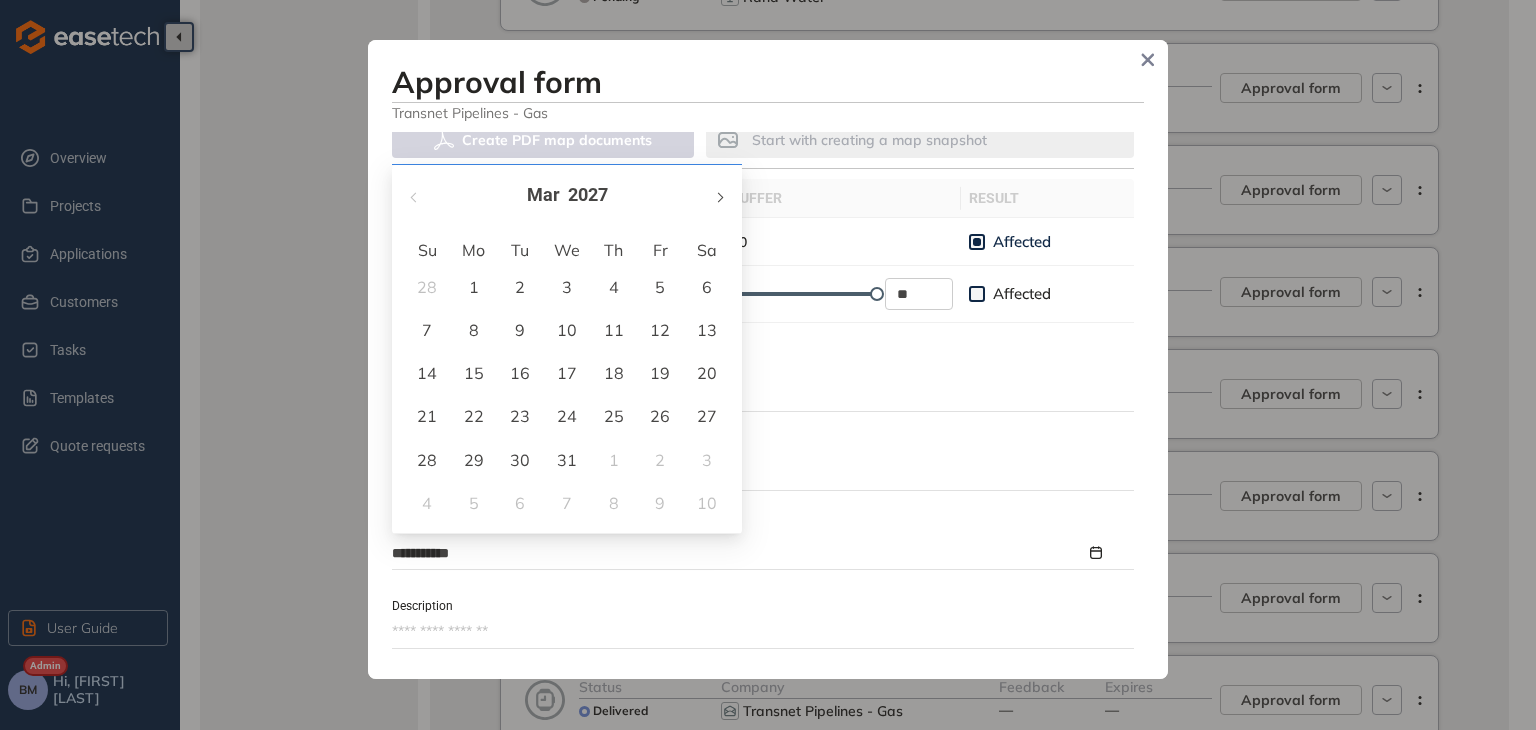 click at bounding box center [719, 197] 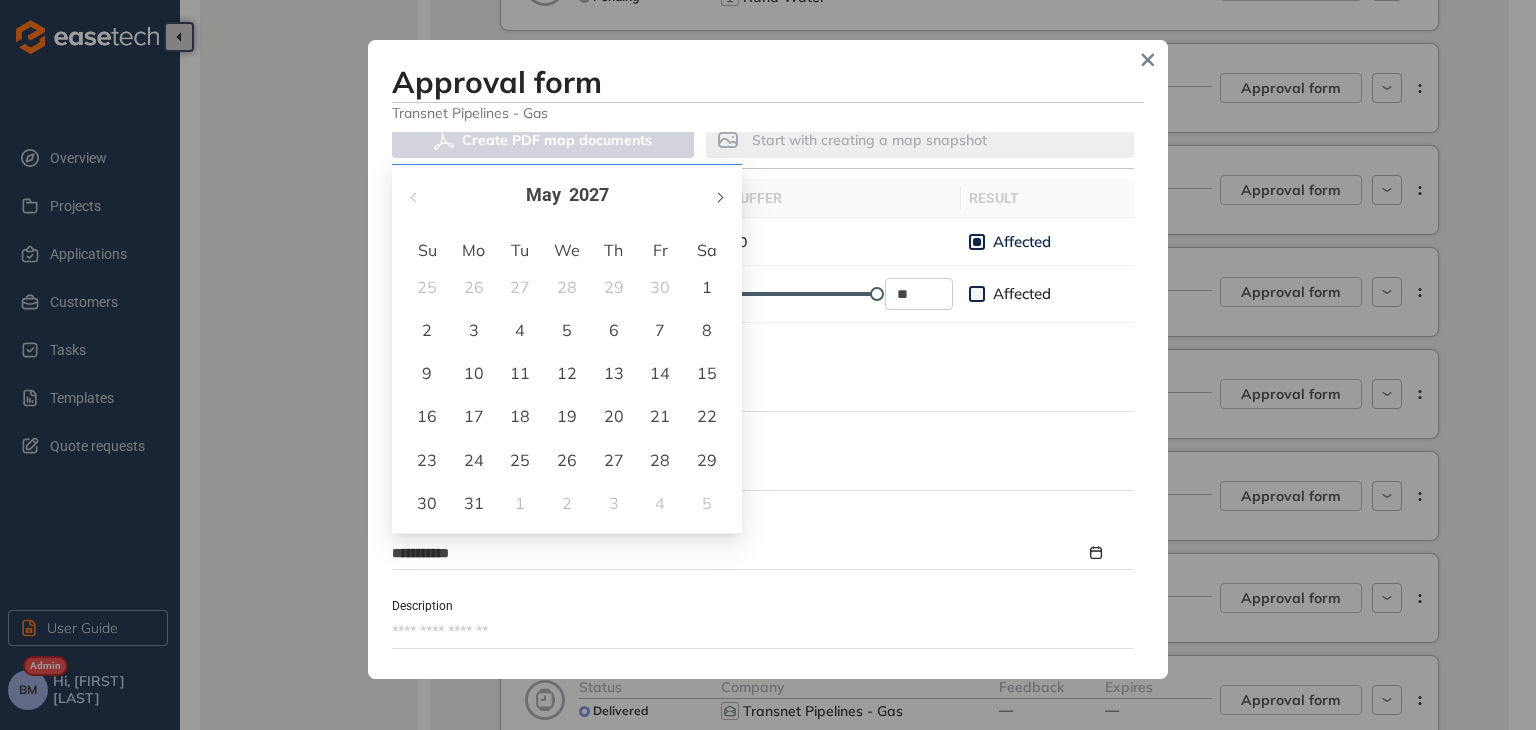 click at bounding box center [719, 197] 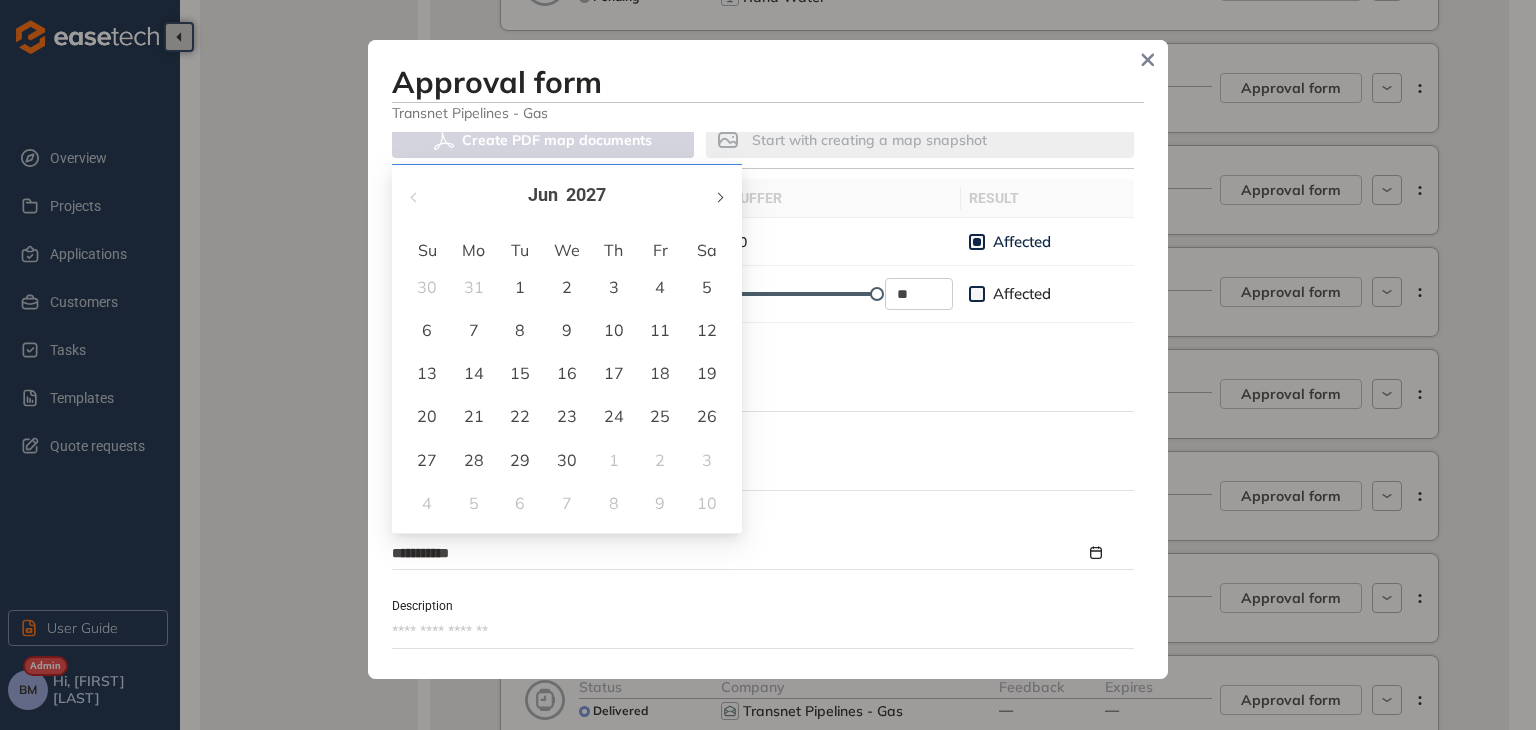 click at bounding box center (719, 197) 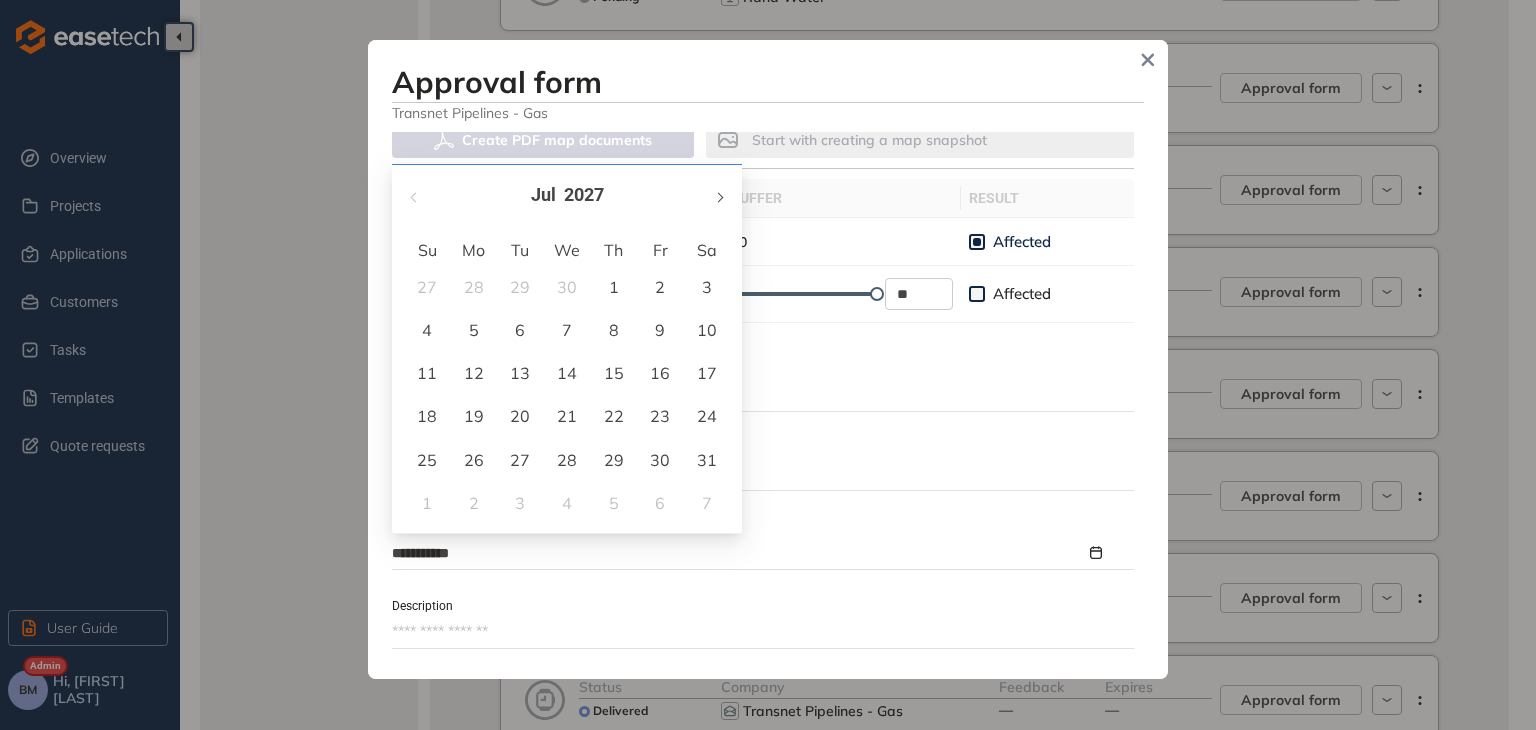 click at bounding box center (719, 197) 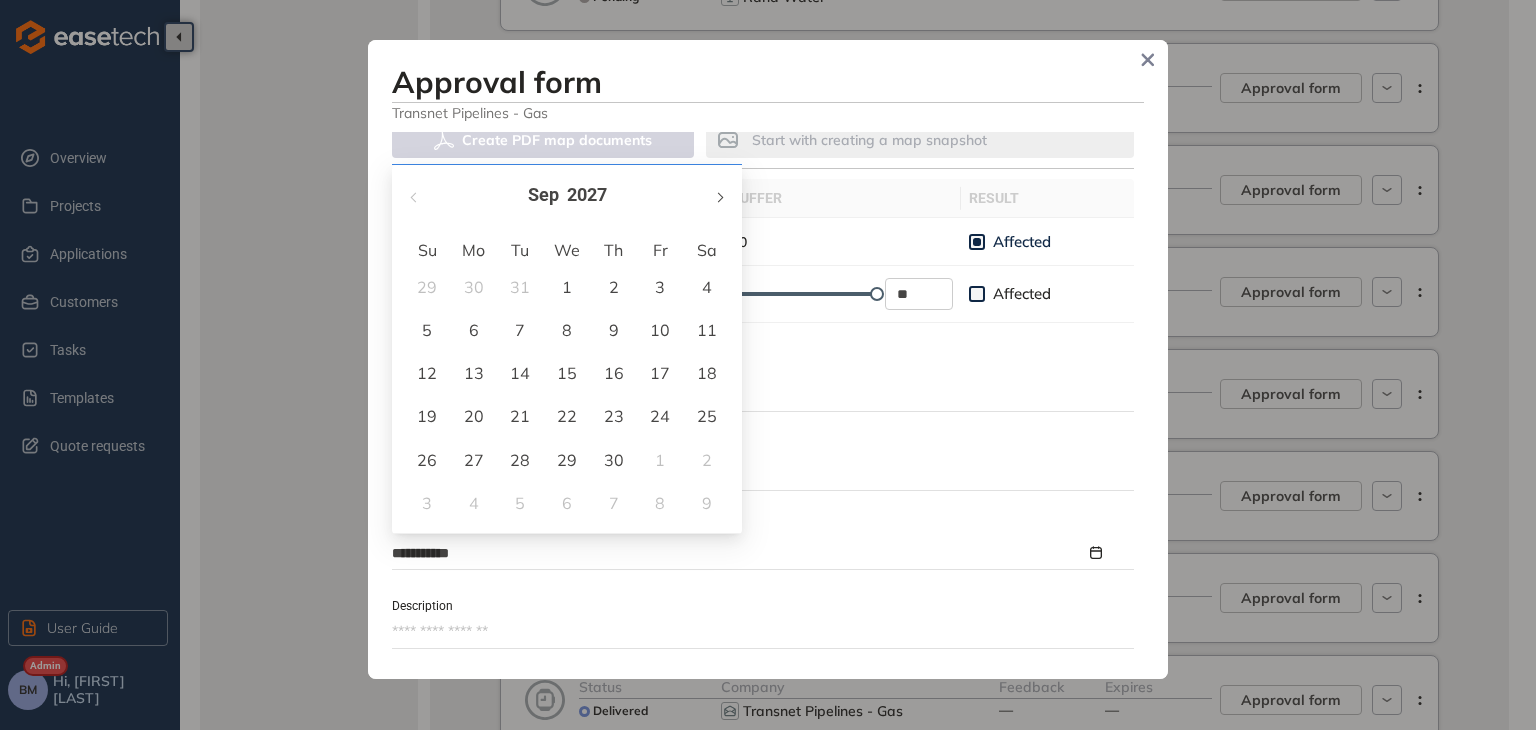 click at bounding box center (719, 197) 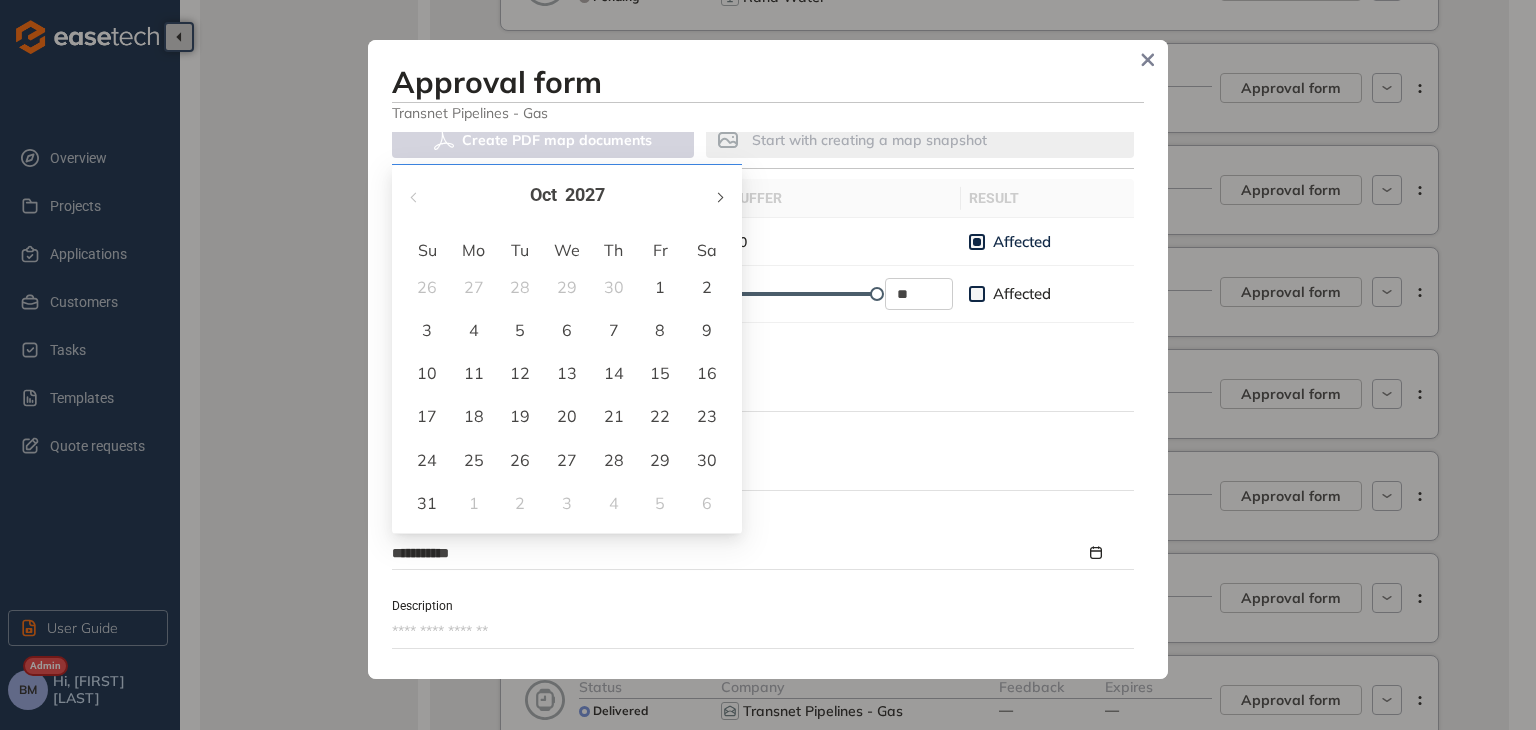 click at bounding box center (719, 197) 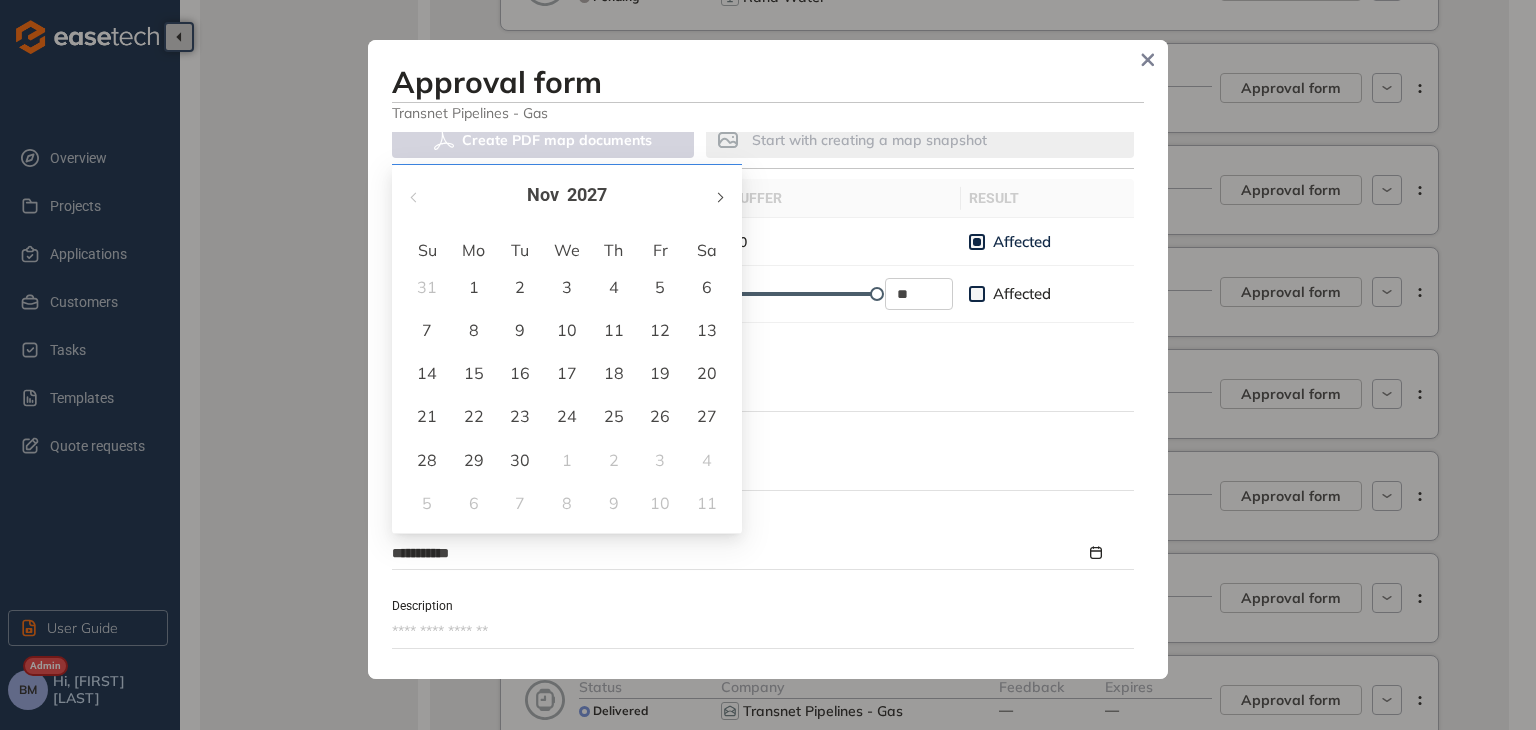click at bounding box center (719, 197) 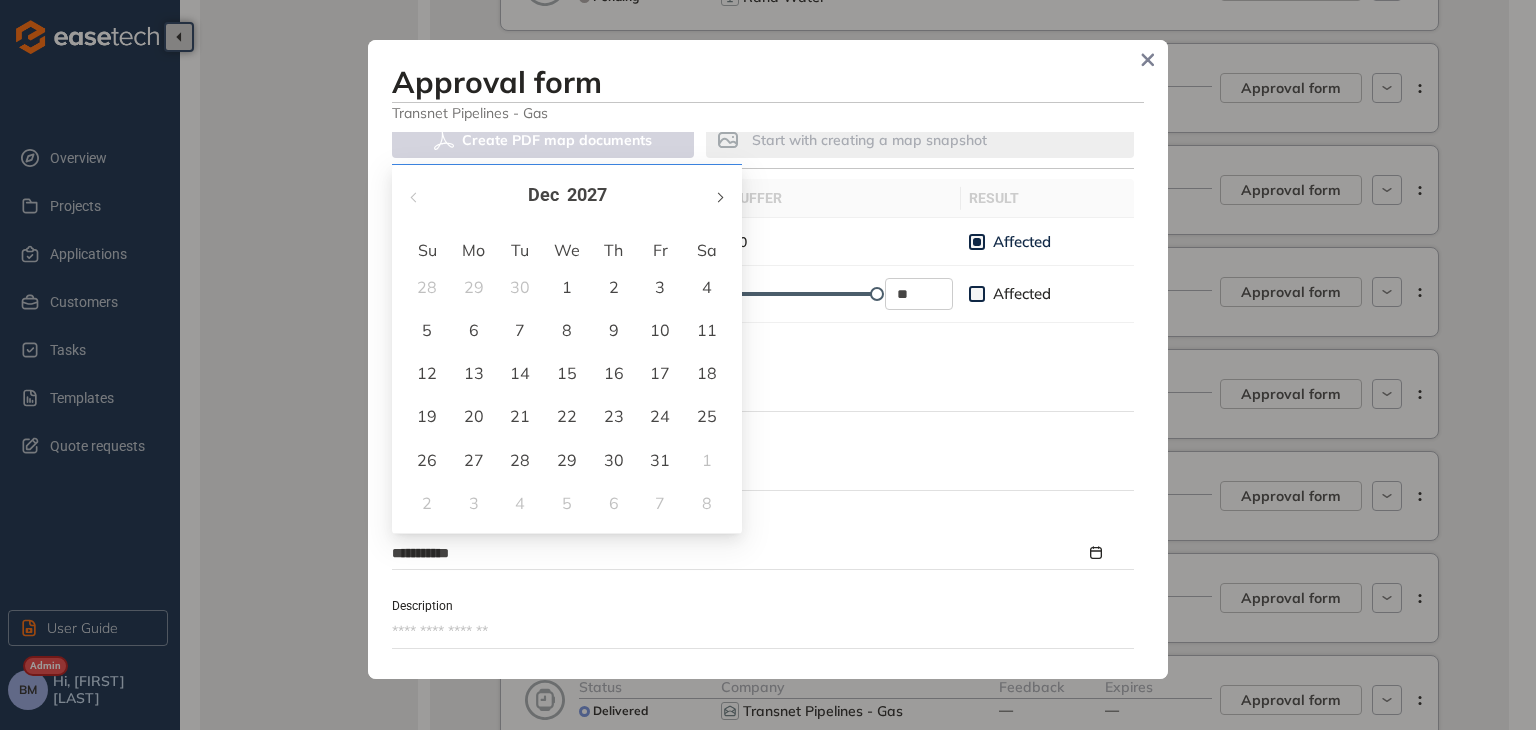 click at bounding box center [719, 197] 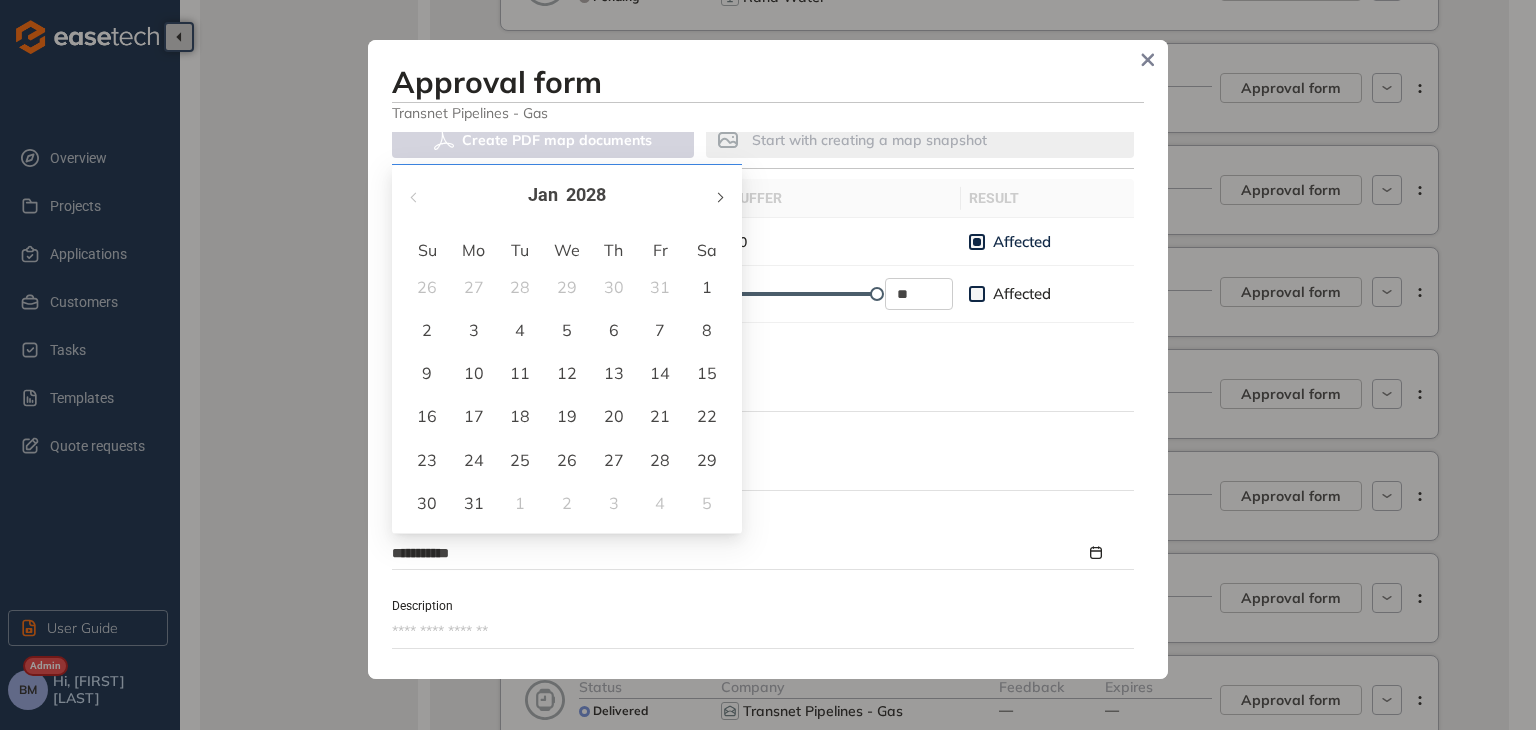 click at bounding box center (719, 197) 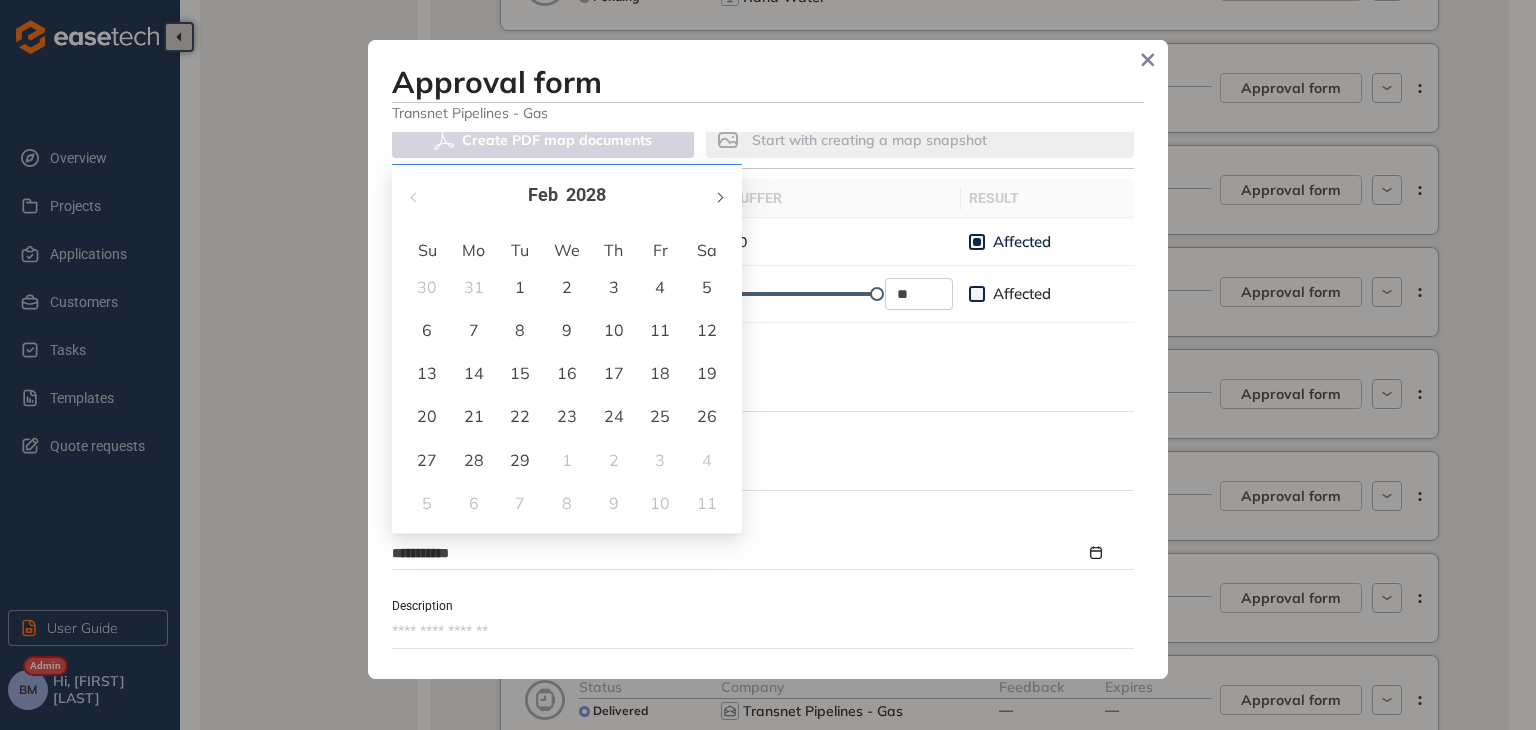 click at bounding box center [719, 197] 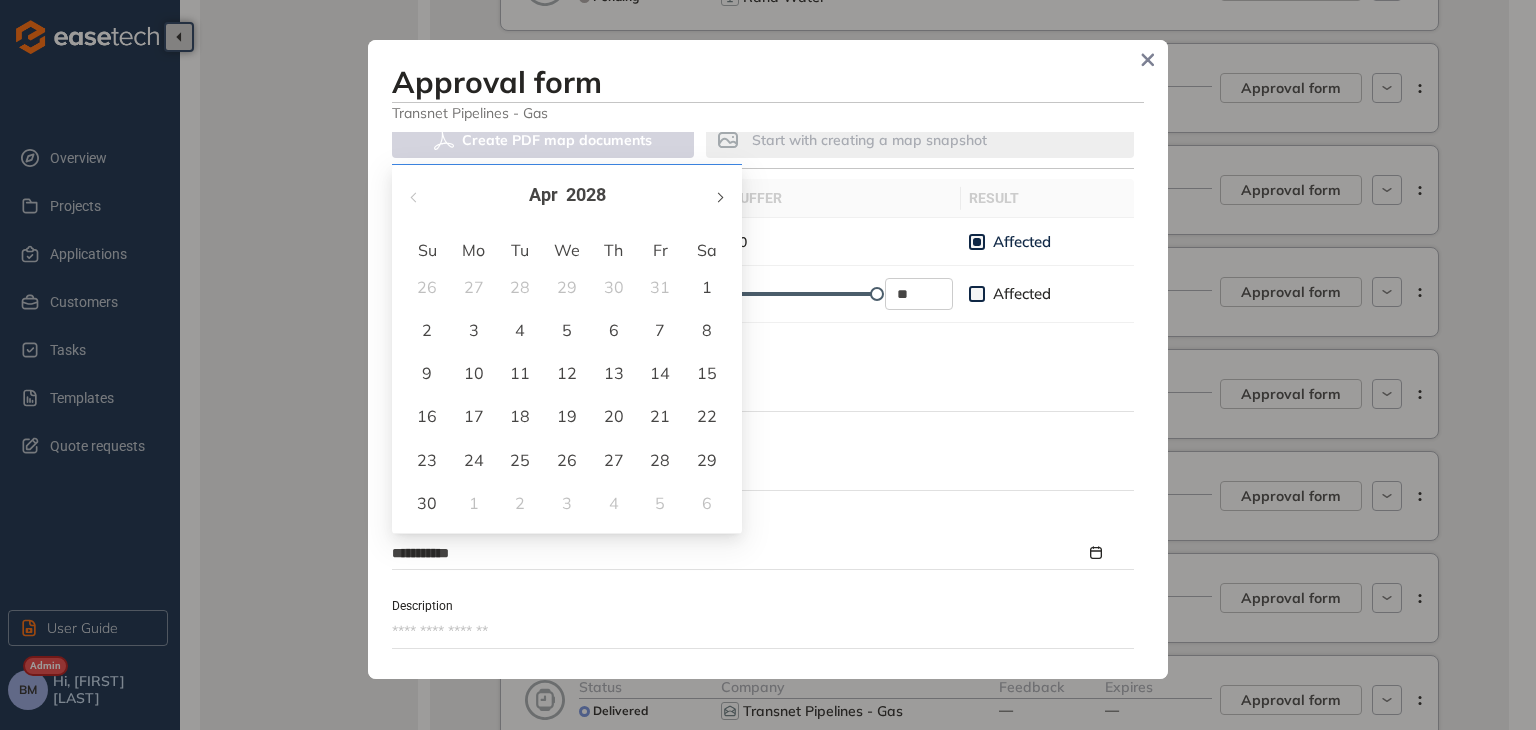 click at bounding box center (719, 197) 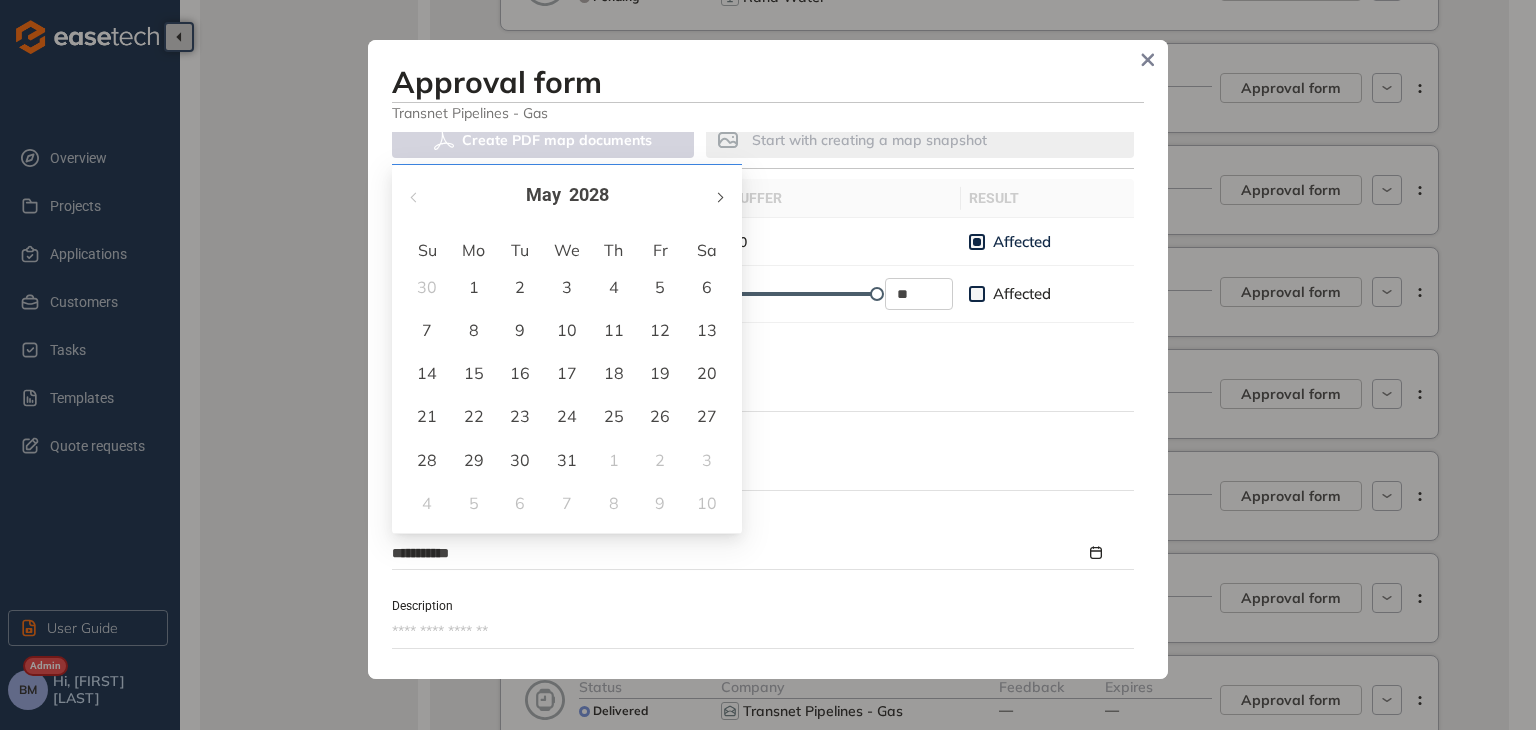 click at bounding box center [719, 197] 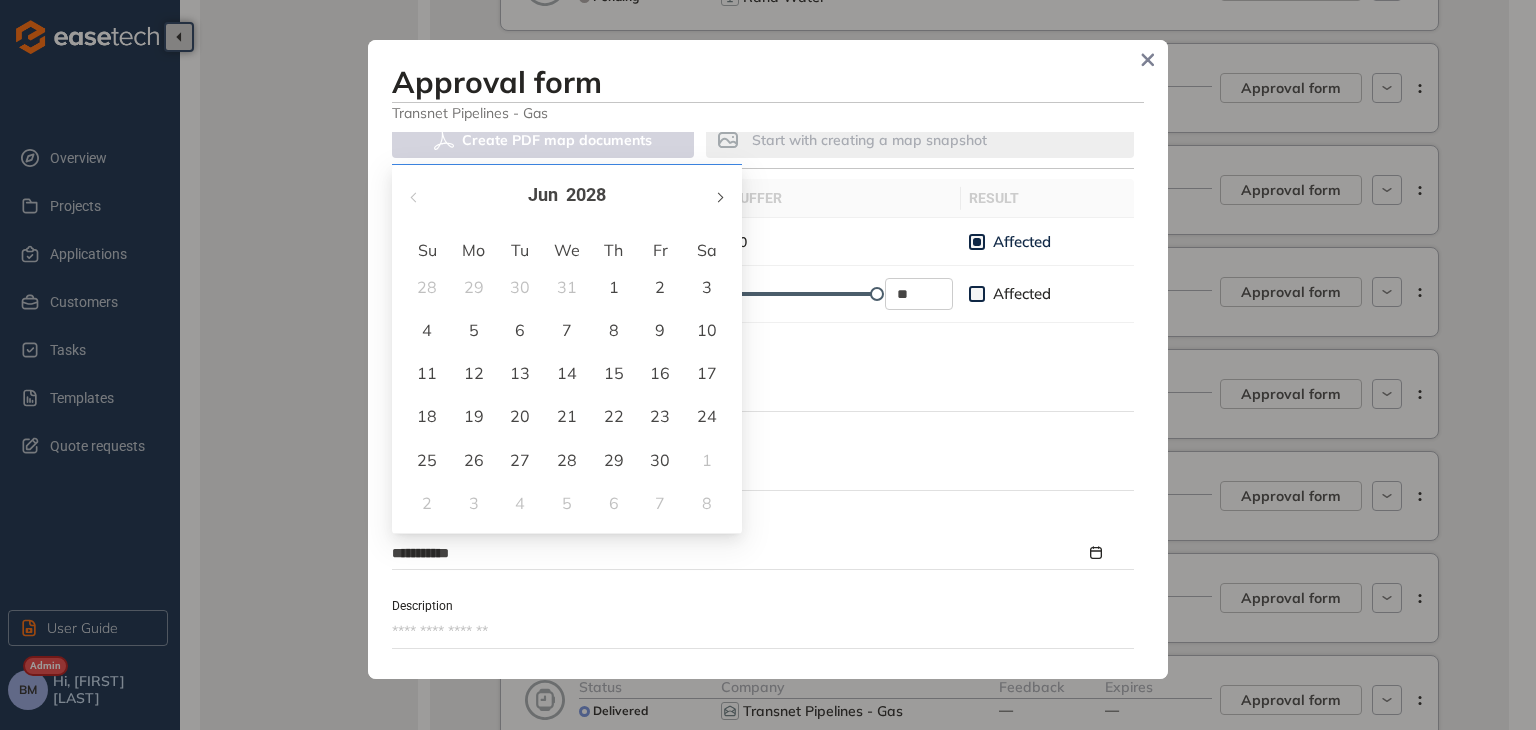 click at bounding box center [719, 197] 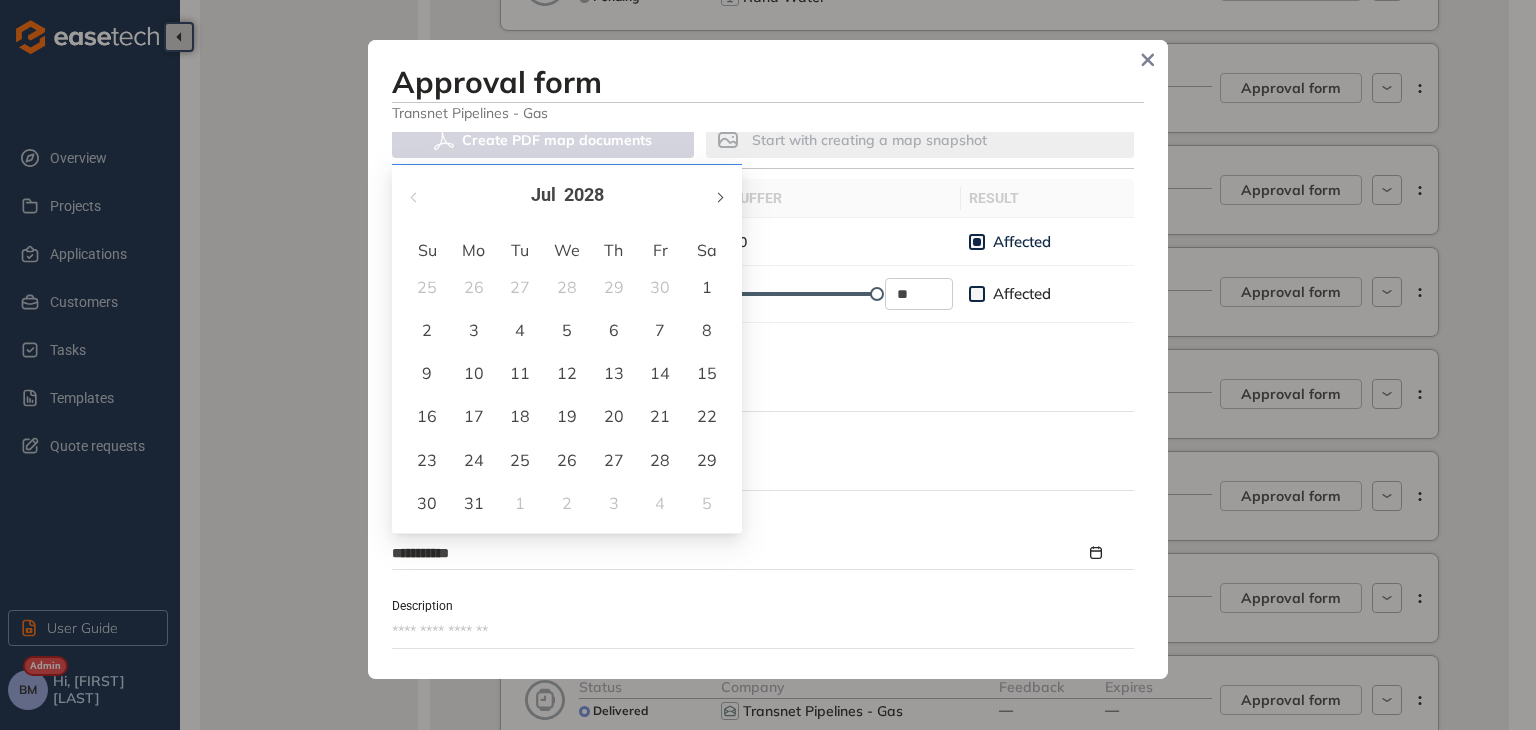 click at bounding box center (719, 197) 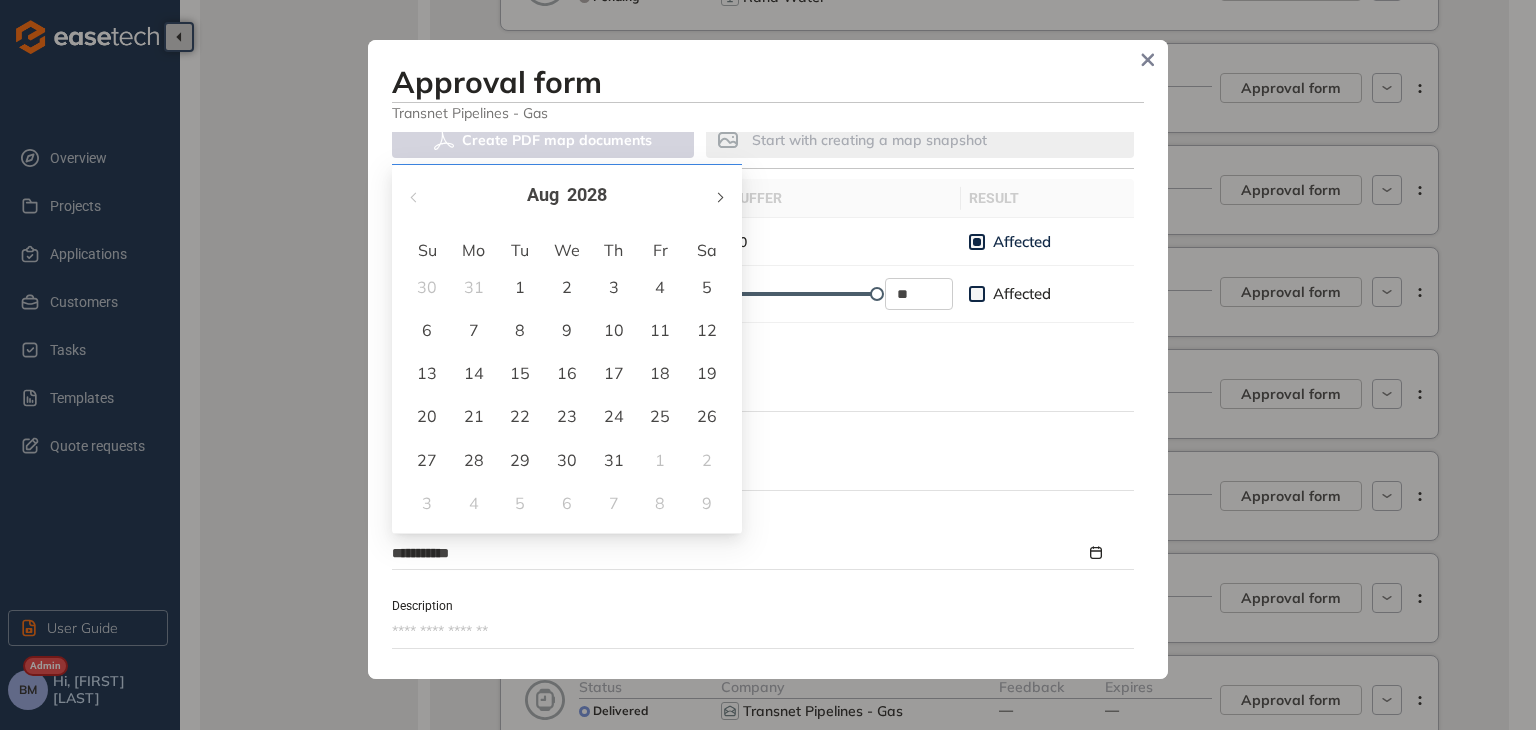 click at bounding box center (719, 197) 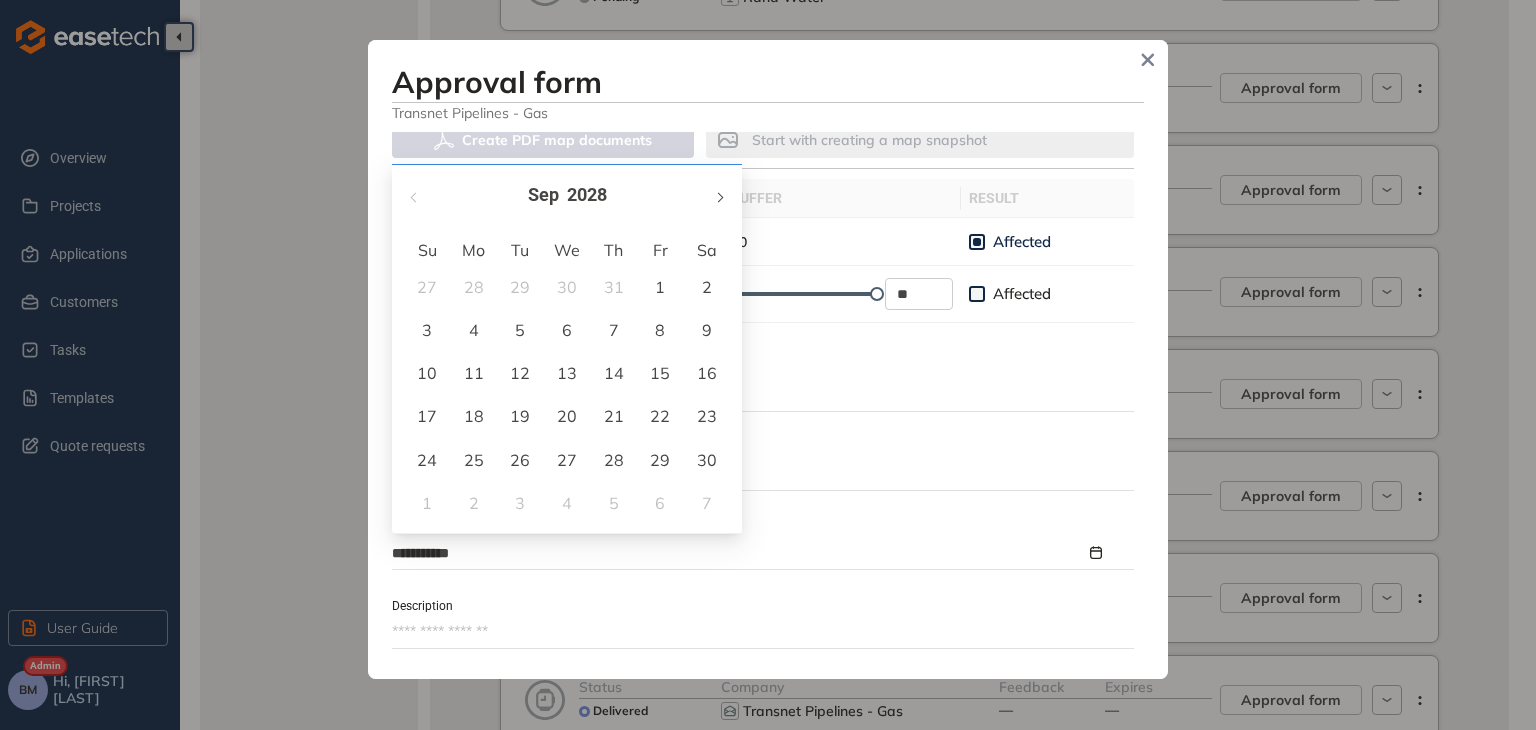 click at bounding box center [719, 197] 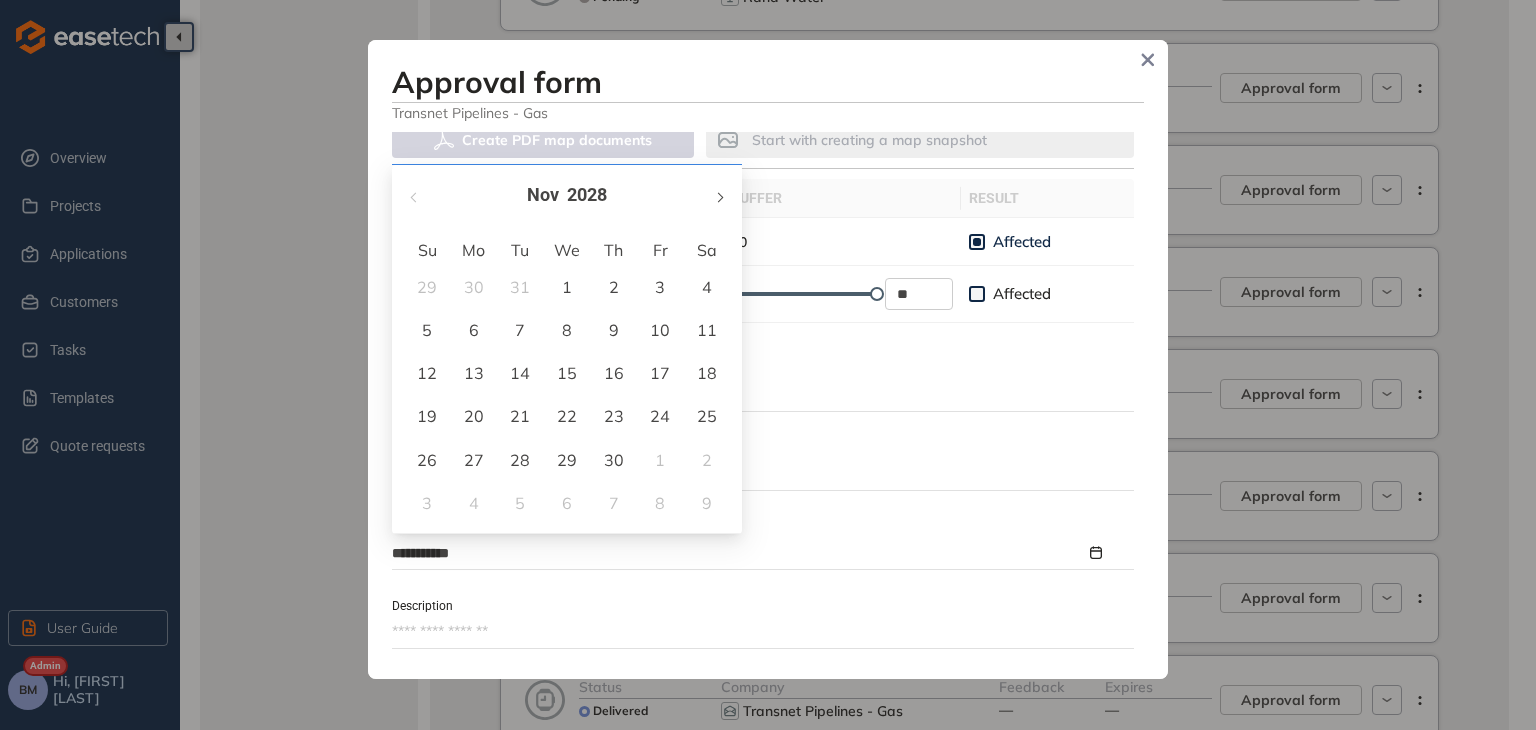 click at bounding box center (719, 197) 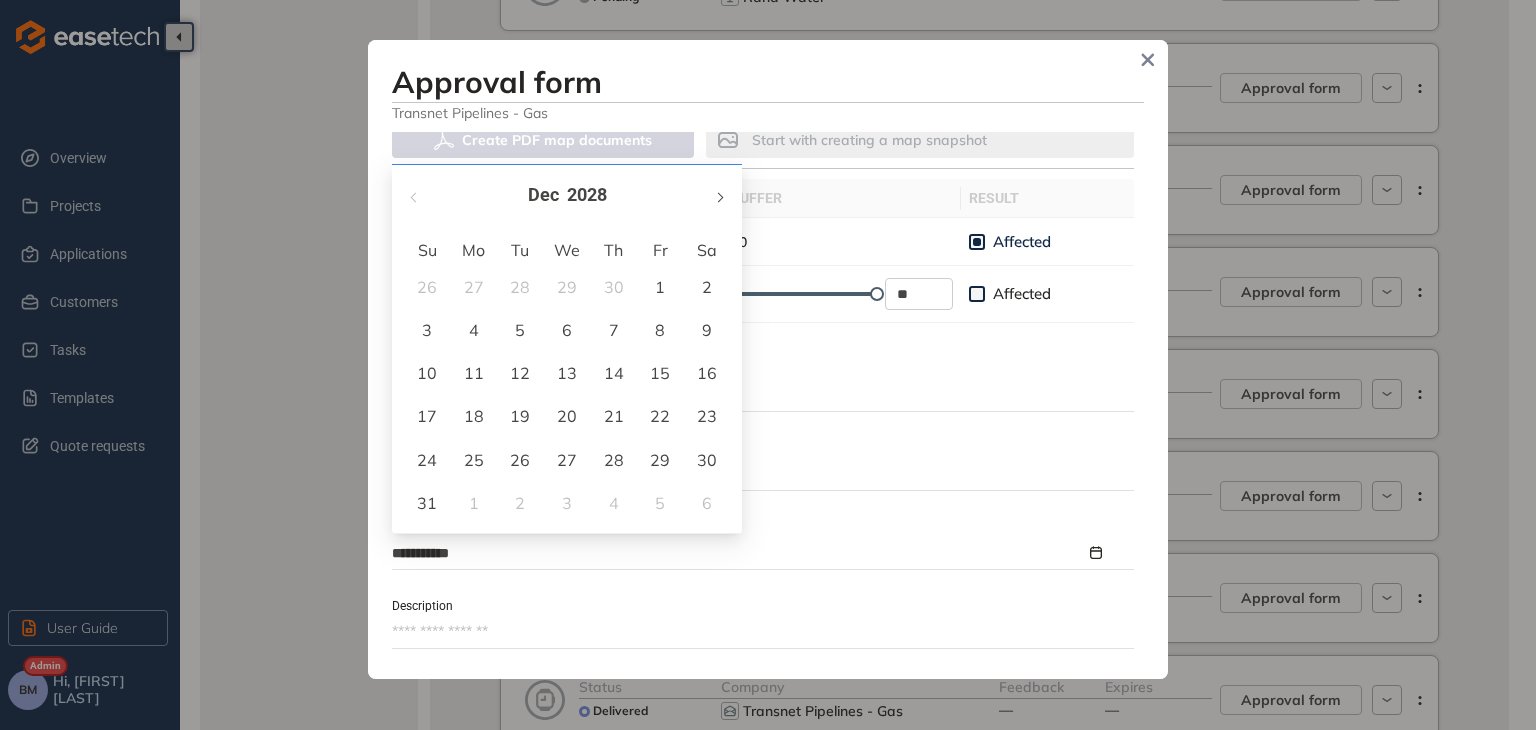 click at bounding box center [719, 197] 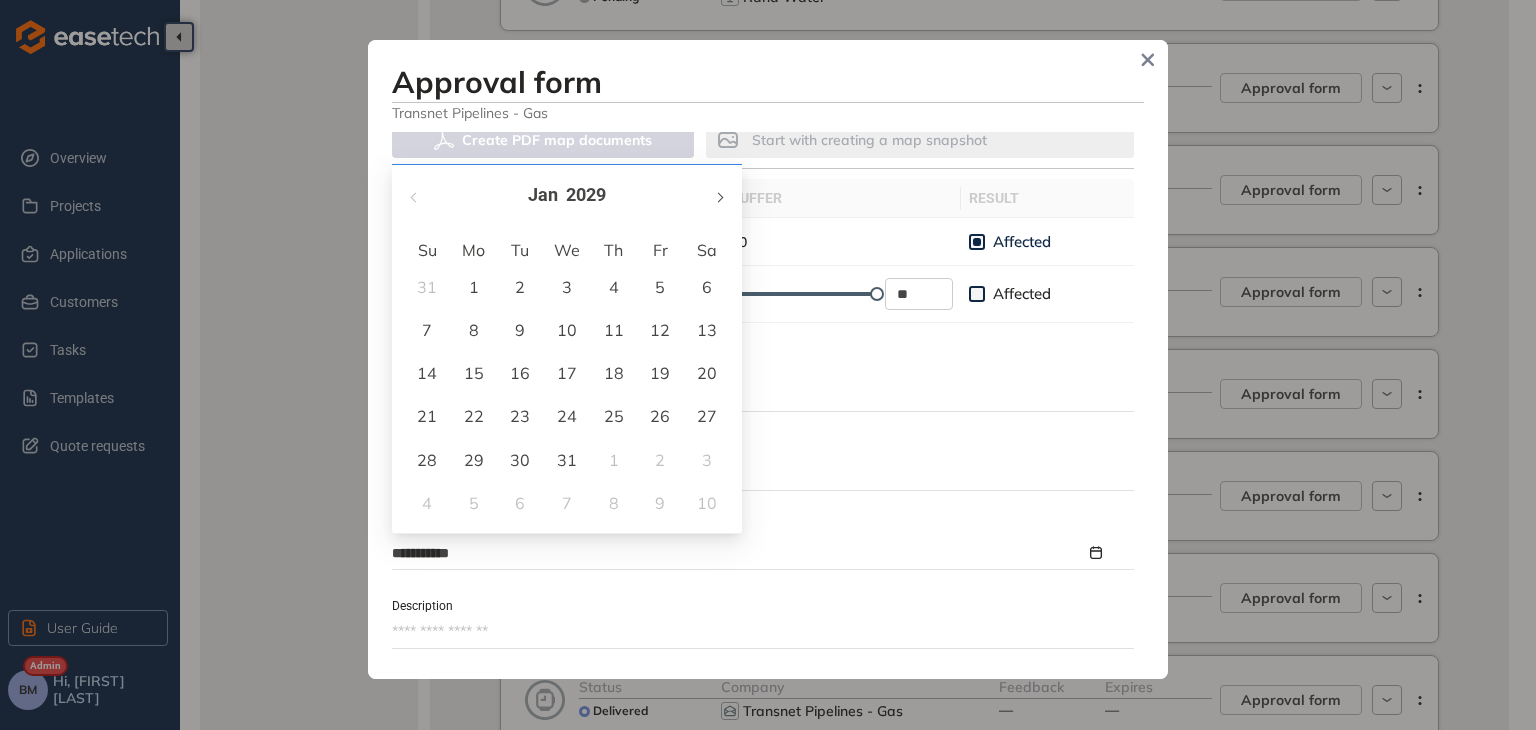 click at bounding box center (719, 197) 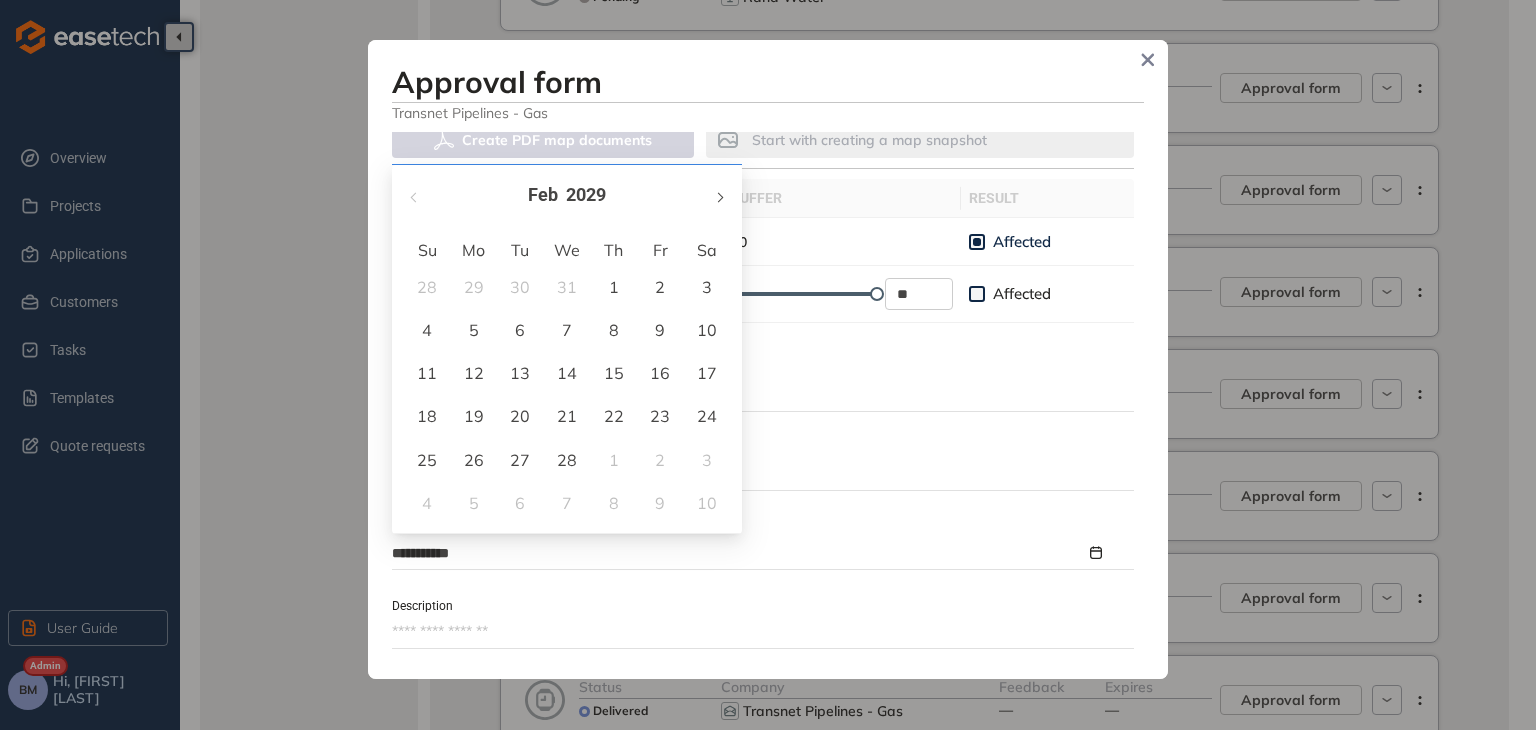 click at bounding box center [719, 197] 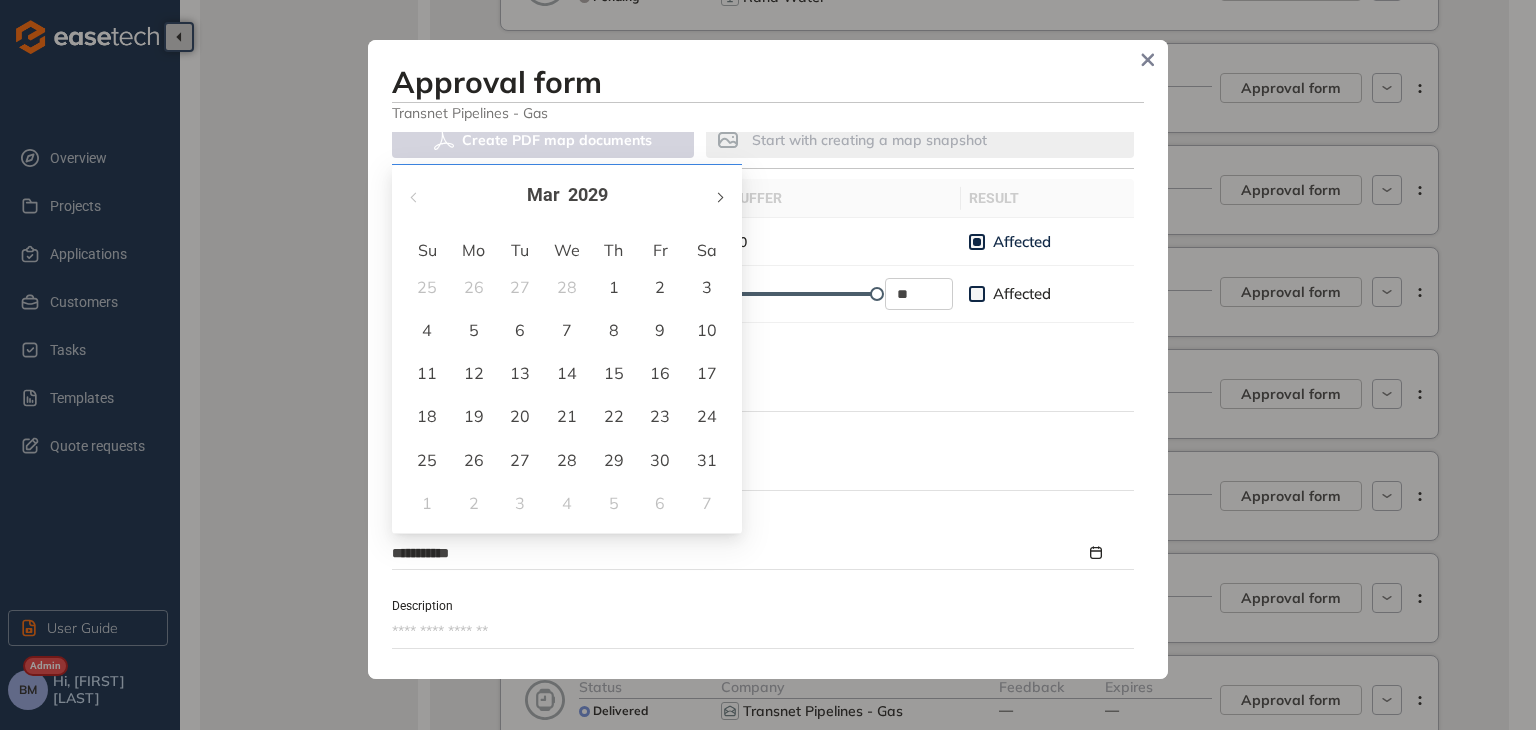 click at bounding box center [719, 197] 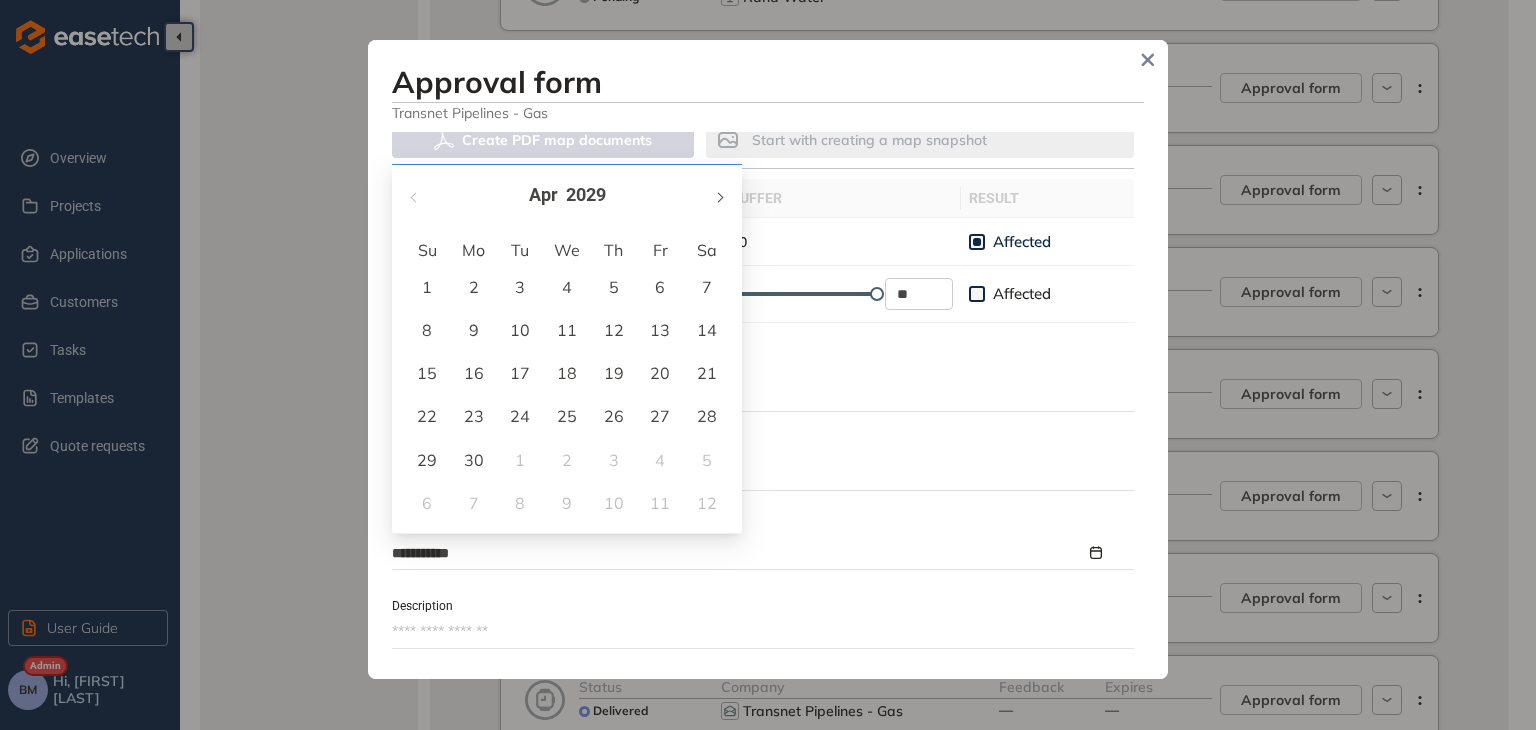 click at bounding box center (719, 197) 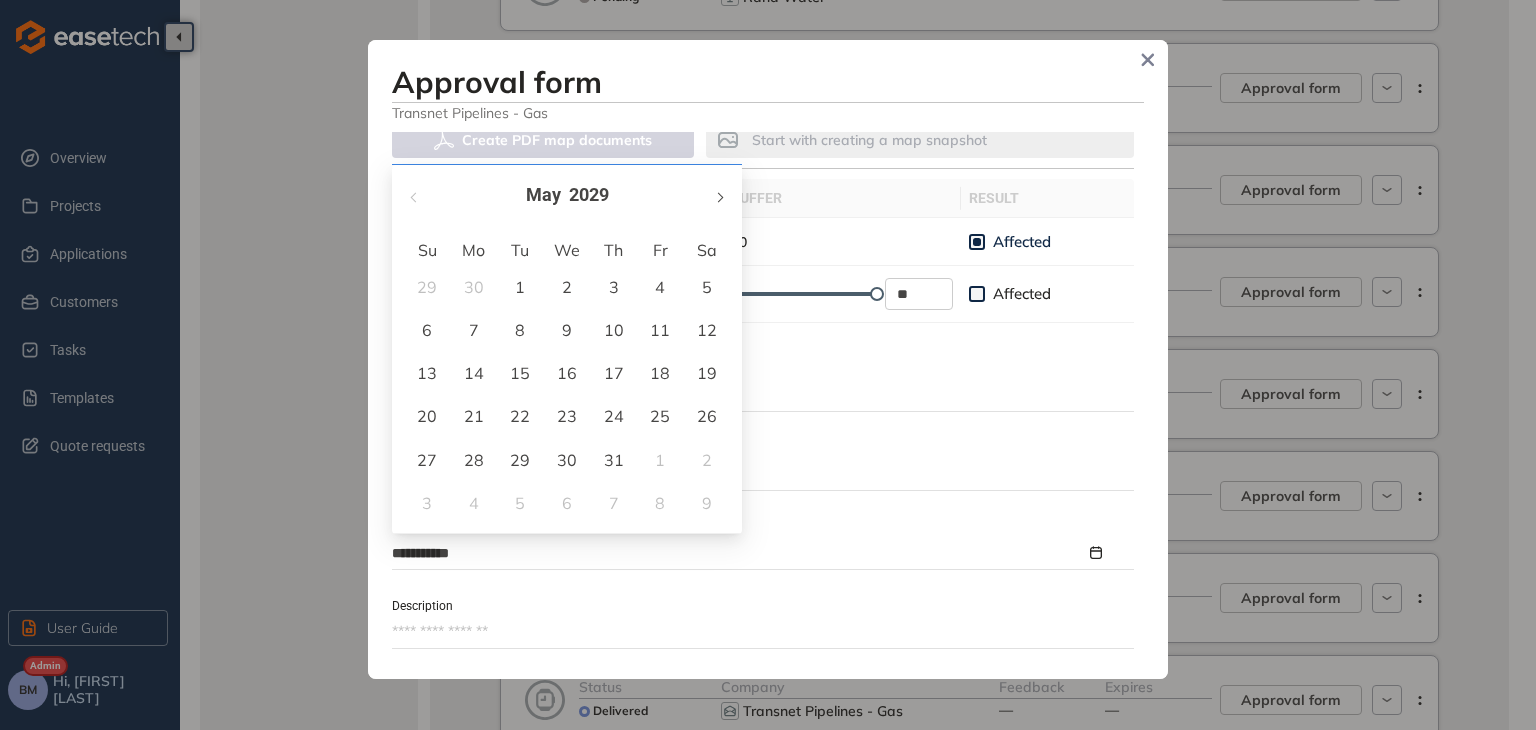 click at bounding box center (719, 197) 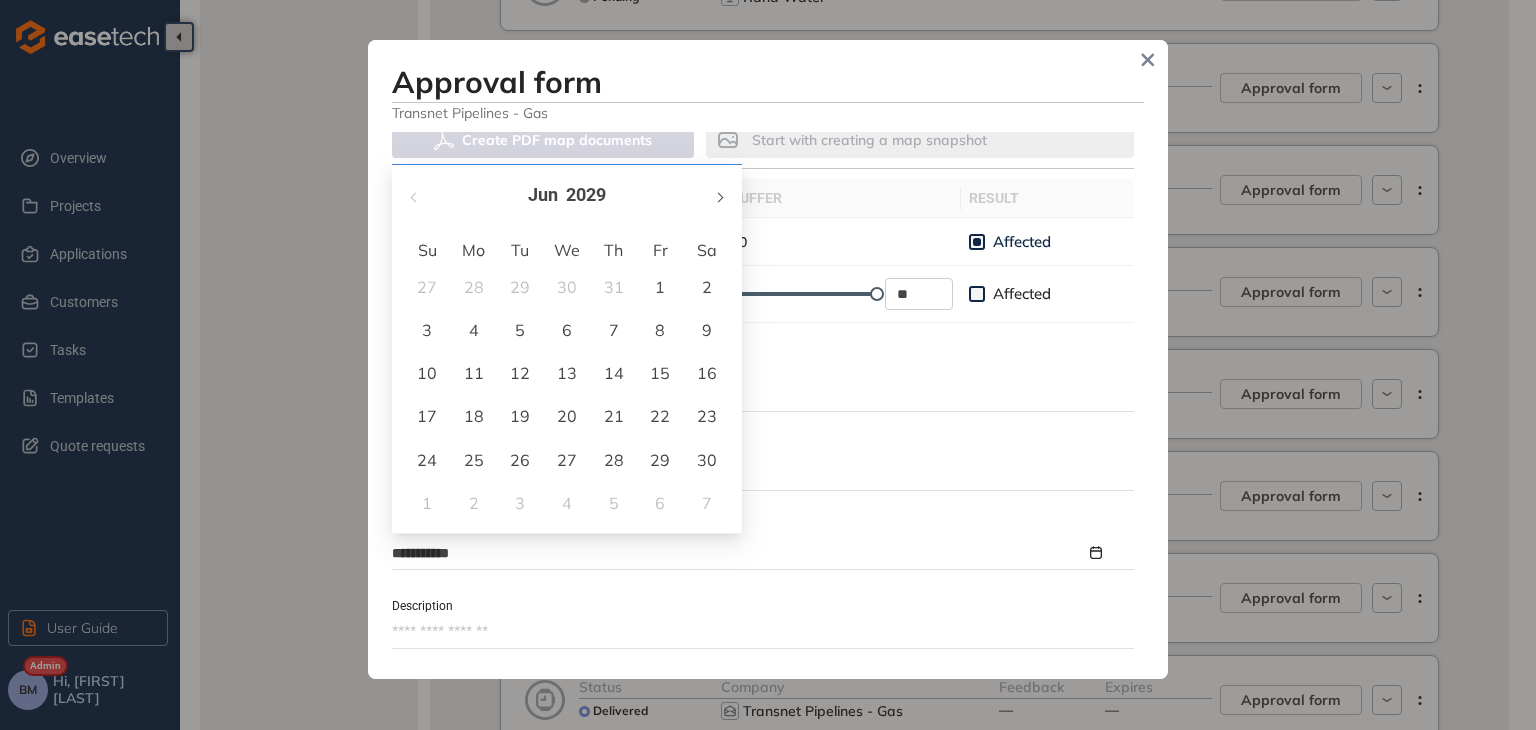 click at bounding box center [719, 197] 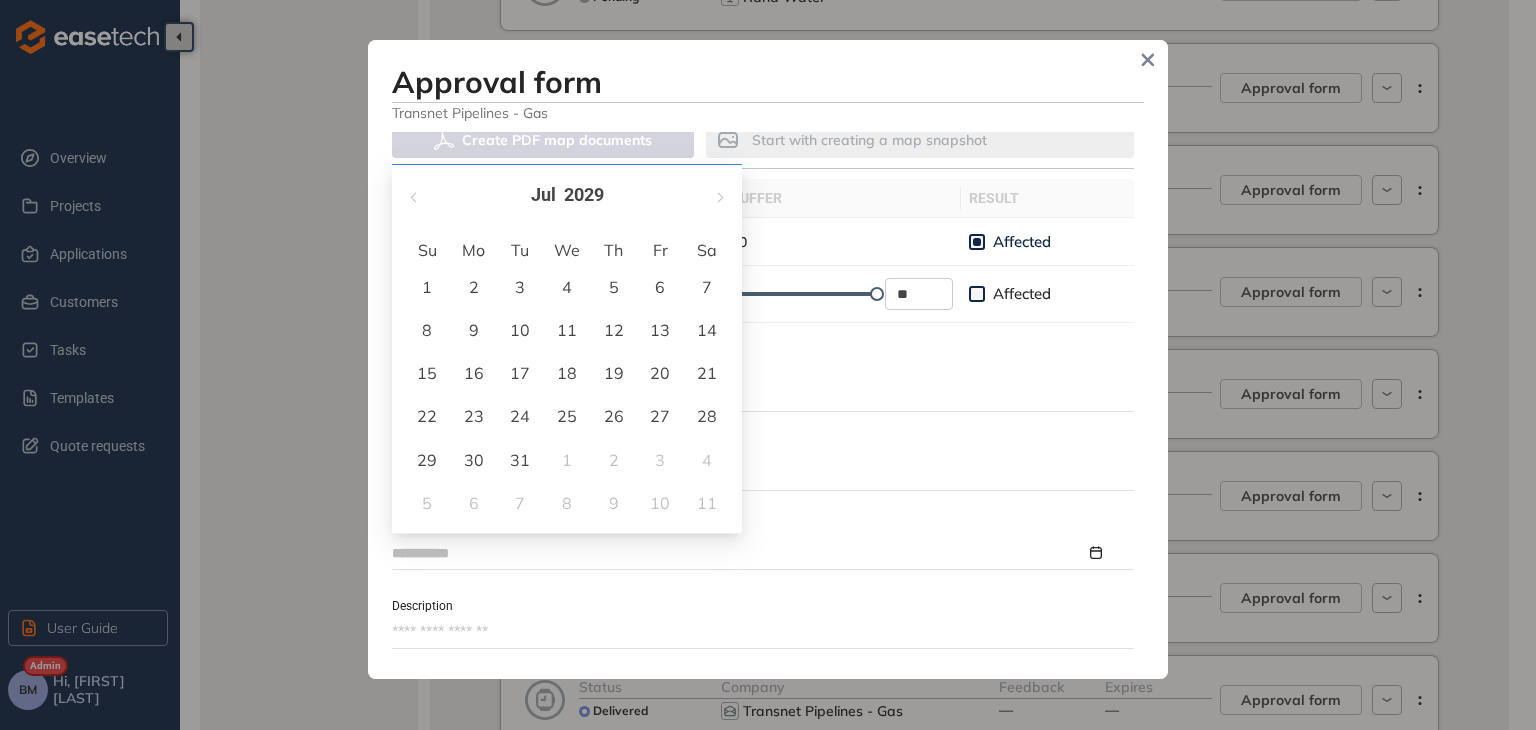 type on "**********" 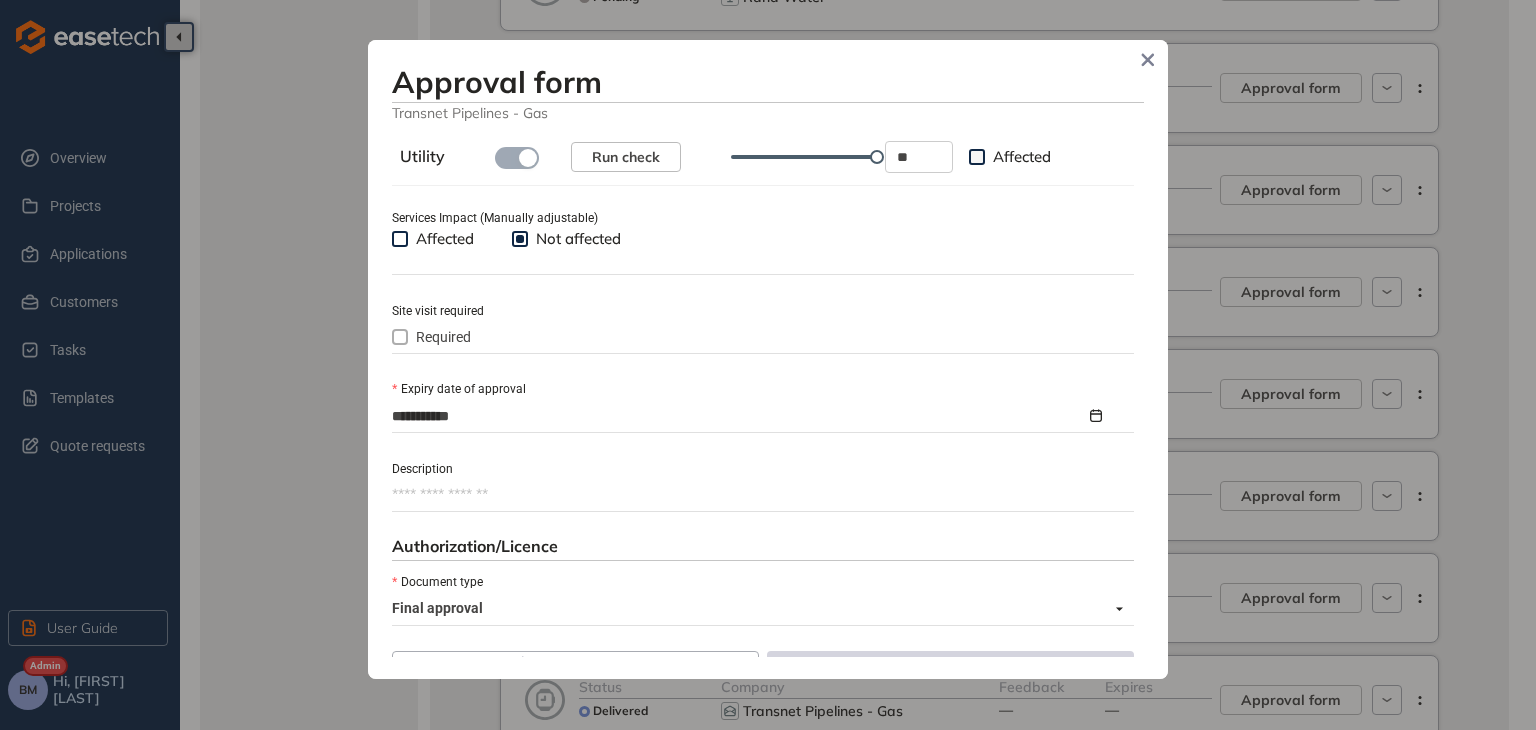 scroll, scrollTop: 900, scrollLeft: 0, axis: vertical 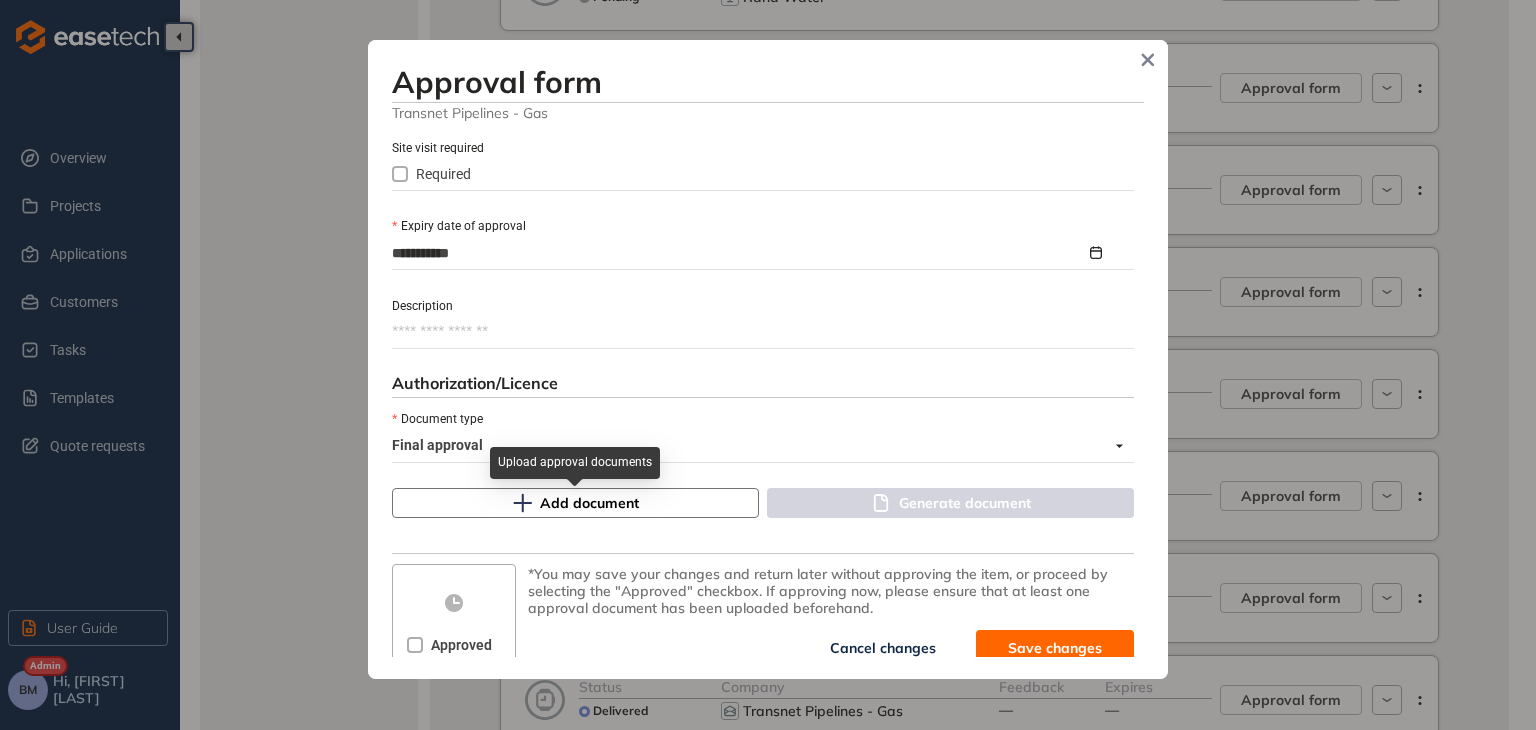 click 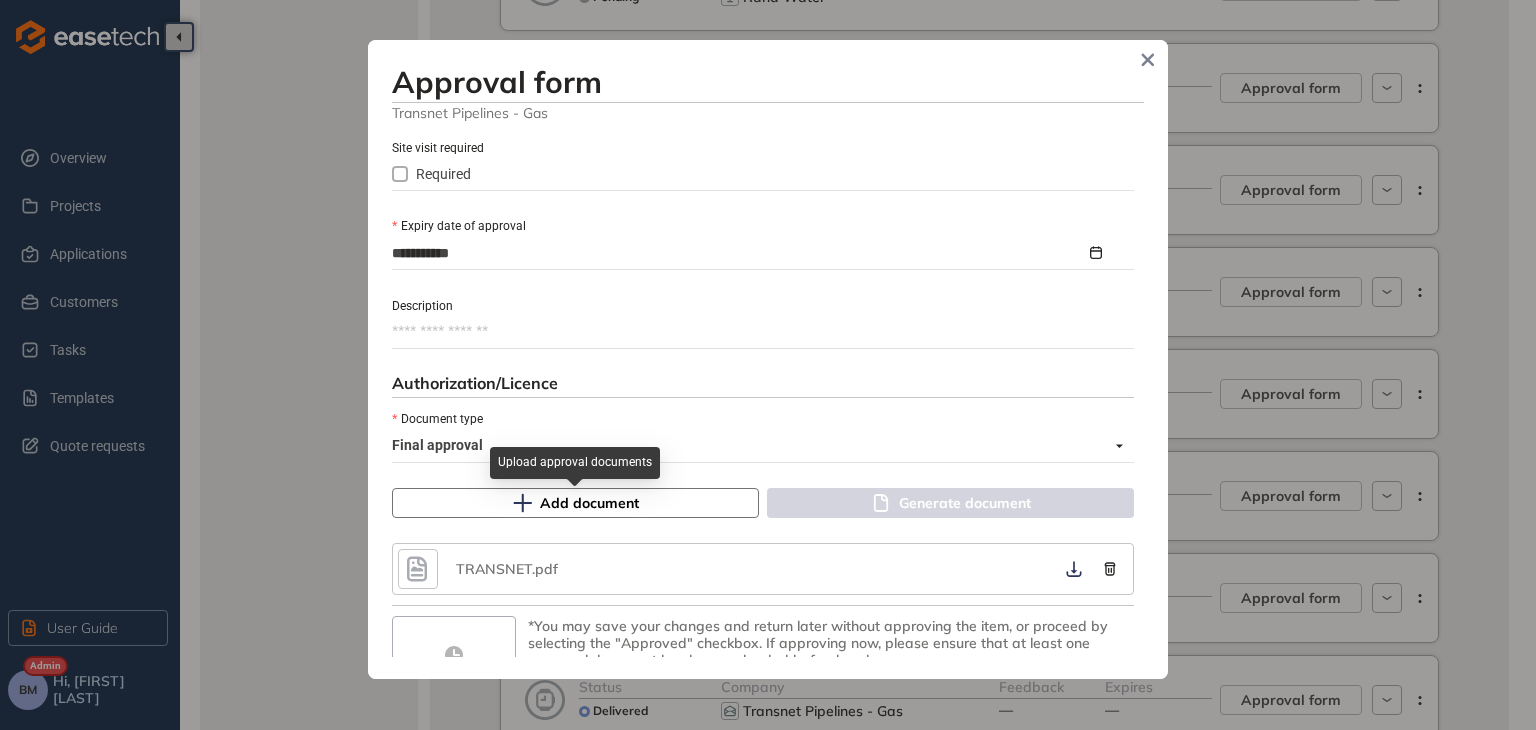 click on "Add document" at bounding box center [575, 503] 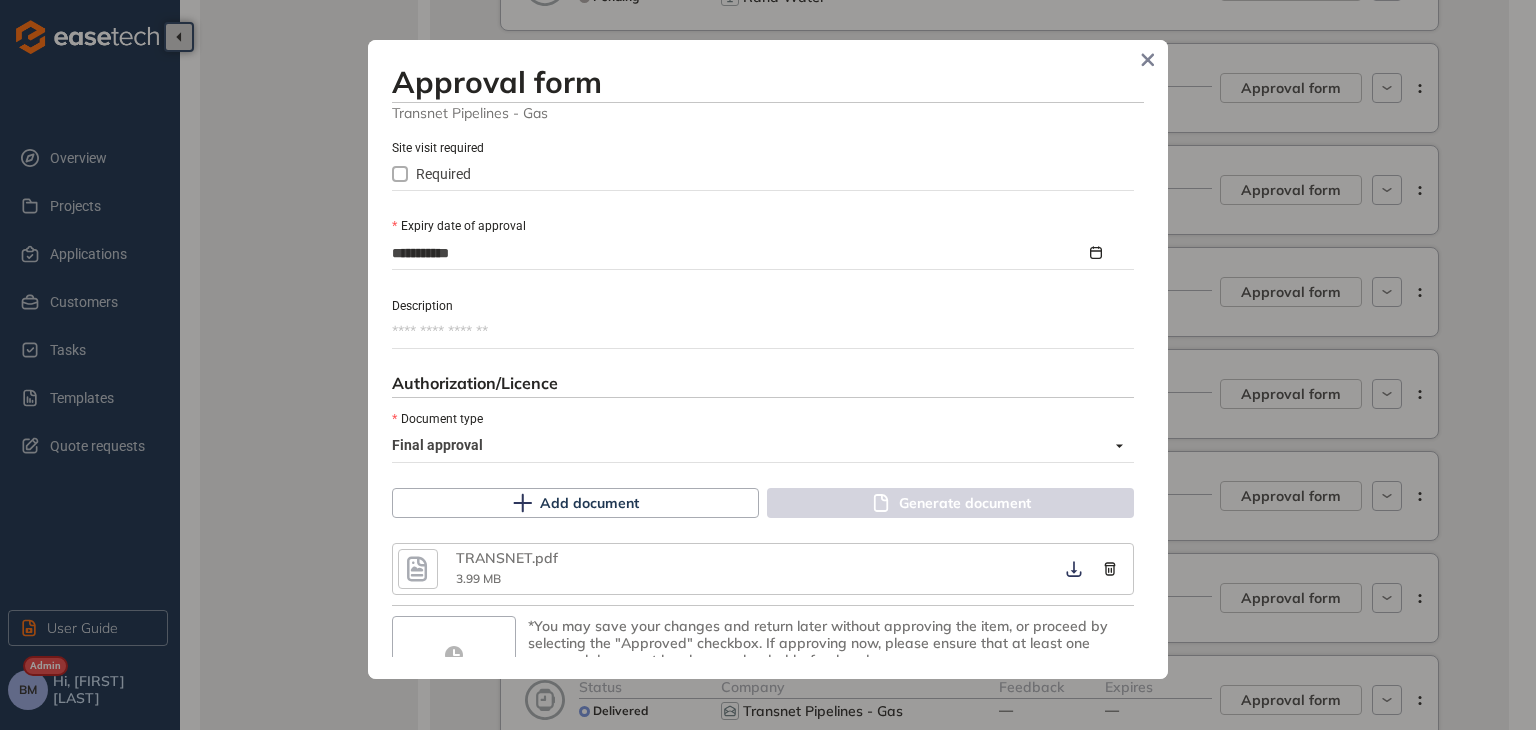 scroll, scrollTop: 969, scrollLeft: 0, axis: vertical 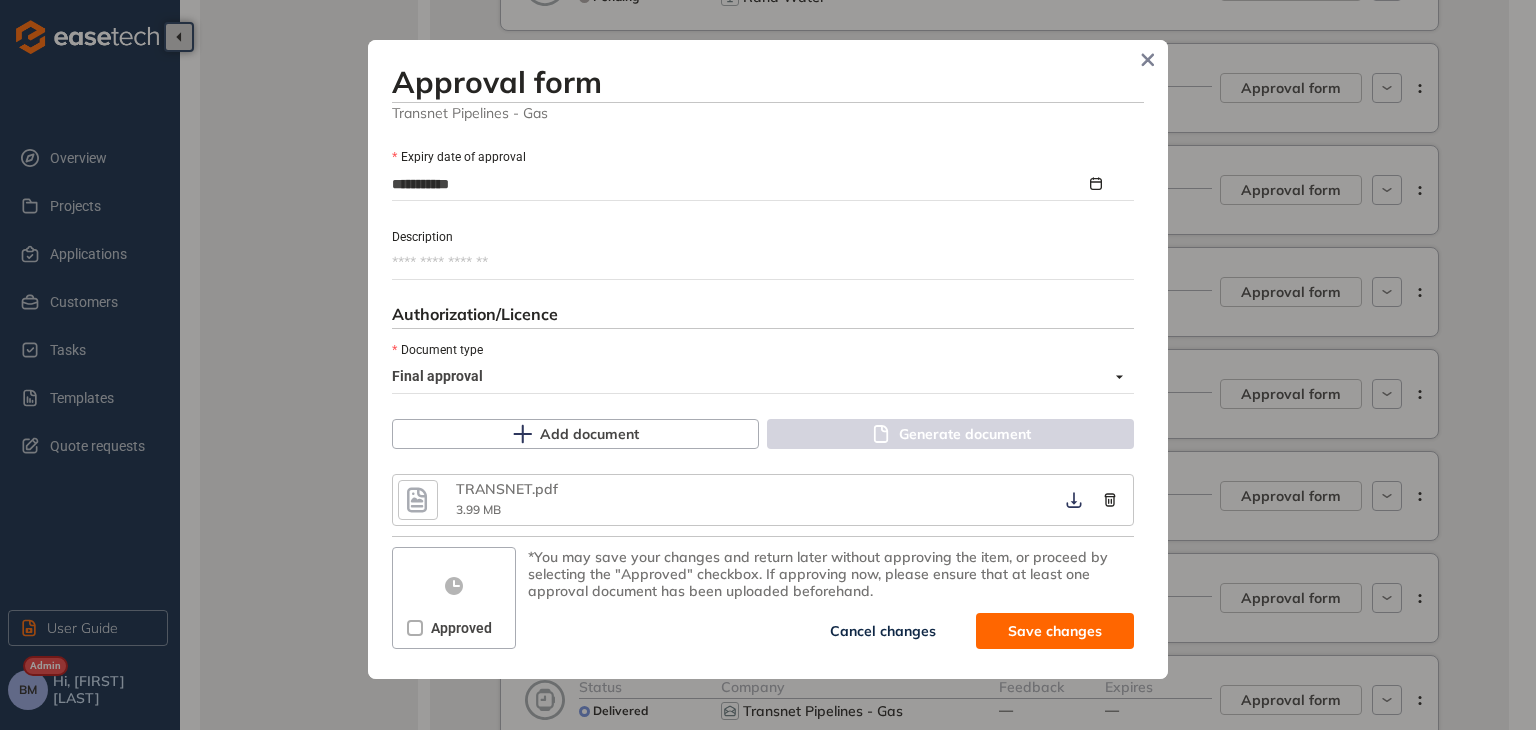 click on "Approved" at bounding box center [461, 628] 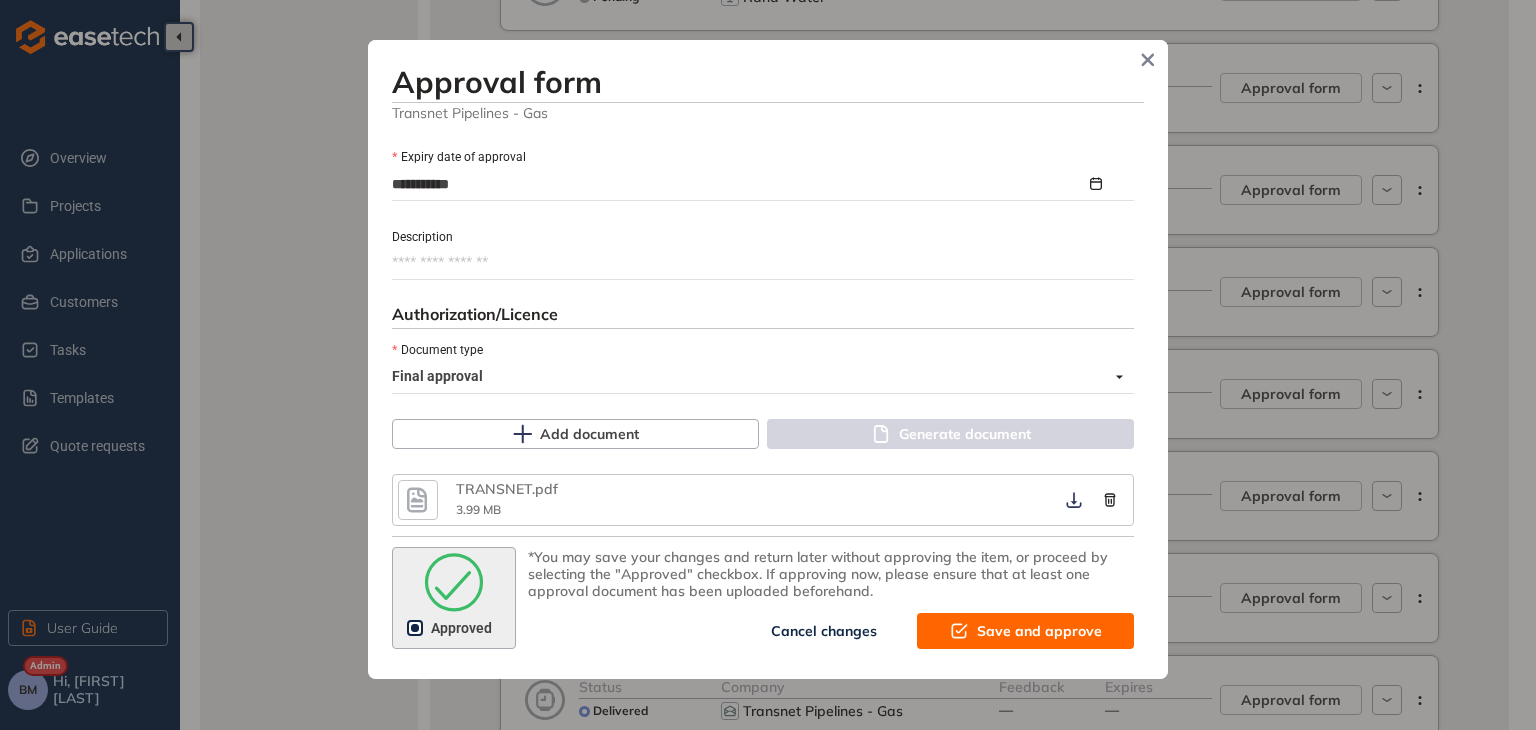 click on "Save and approve" at bounding box center (1039, 631) 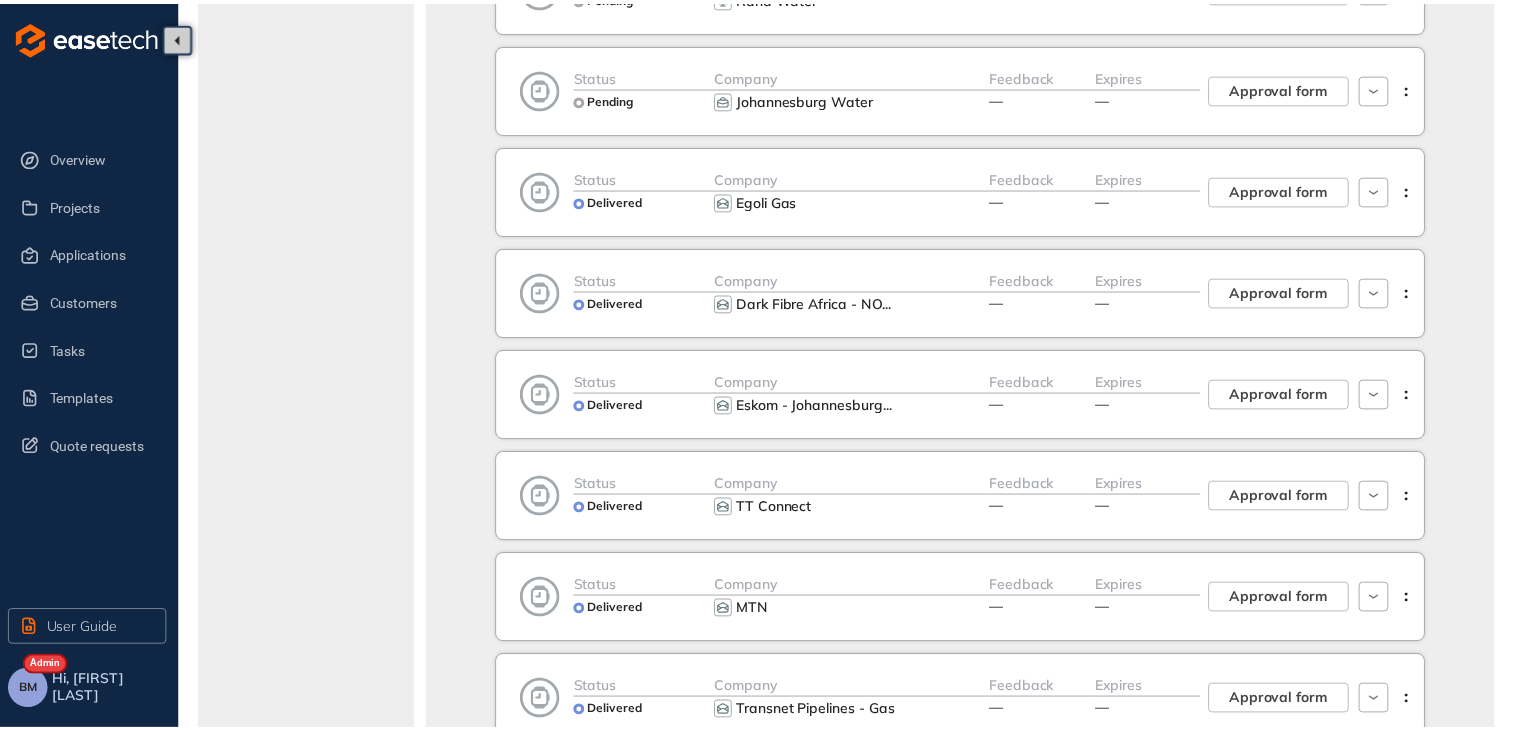 scroll, scrollTop: 1222, scrollLeft: 0, axis: vertical 